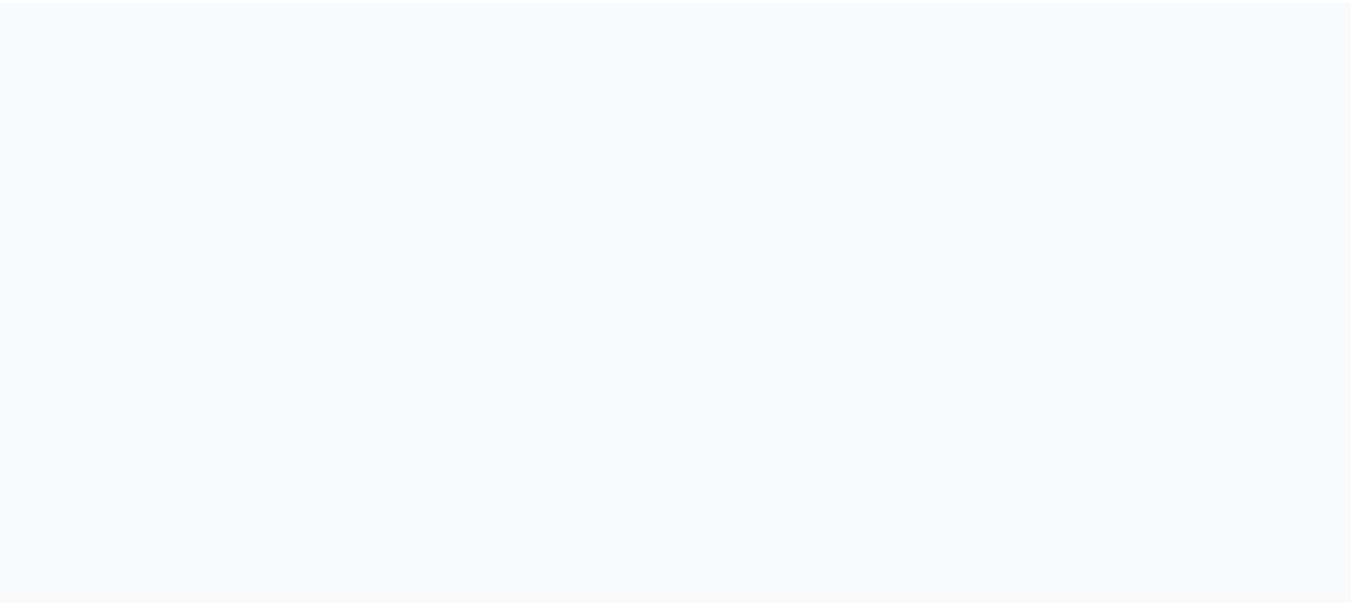 scroll, scrollTop: 0, scrollLeft: 0, axis: both 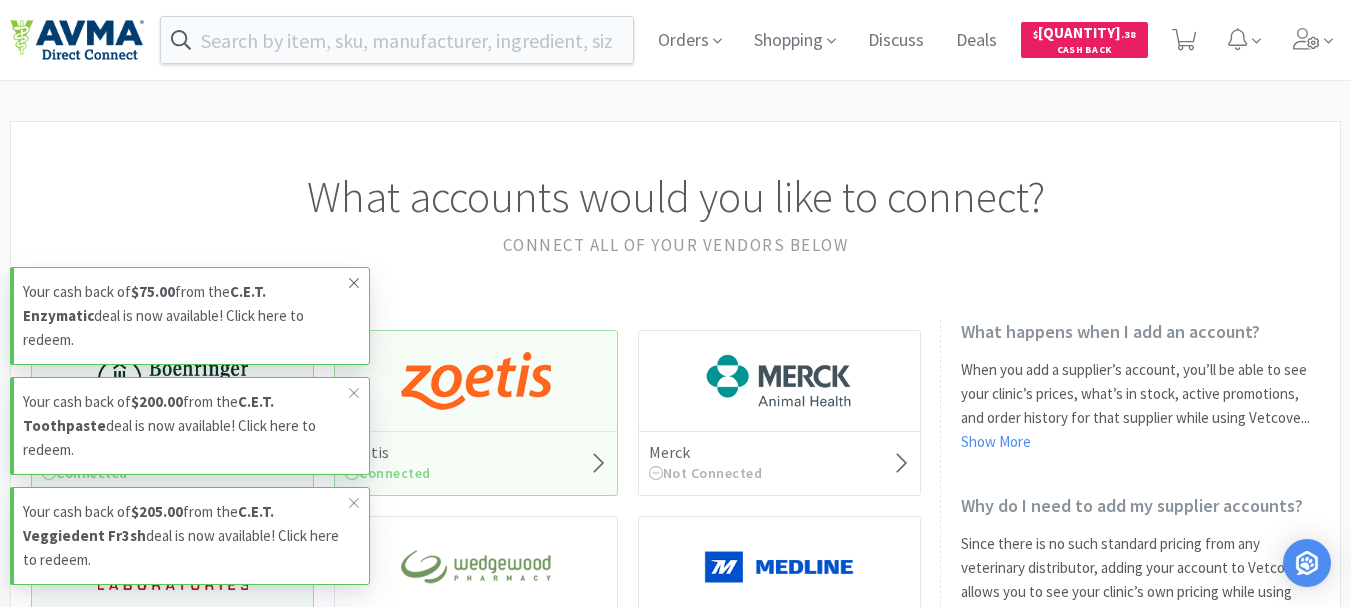 click 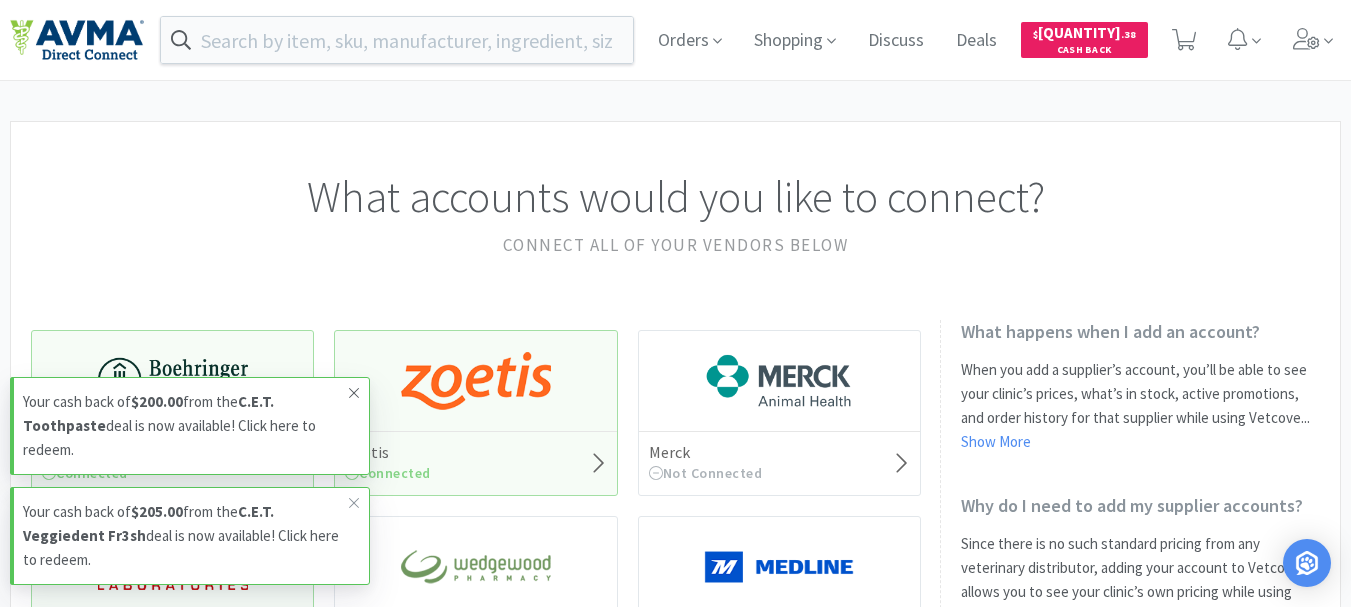 click 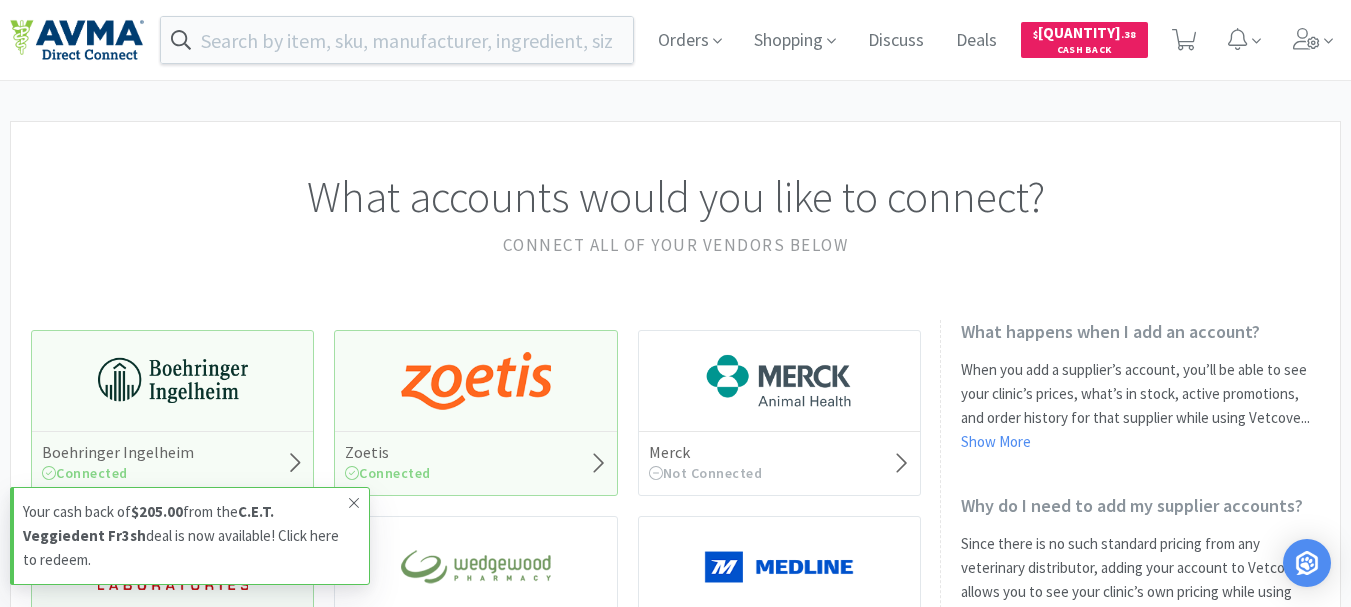 click 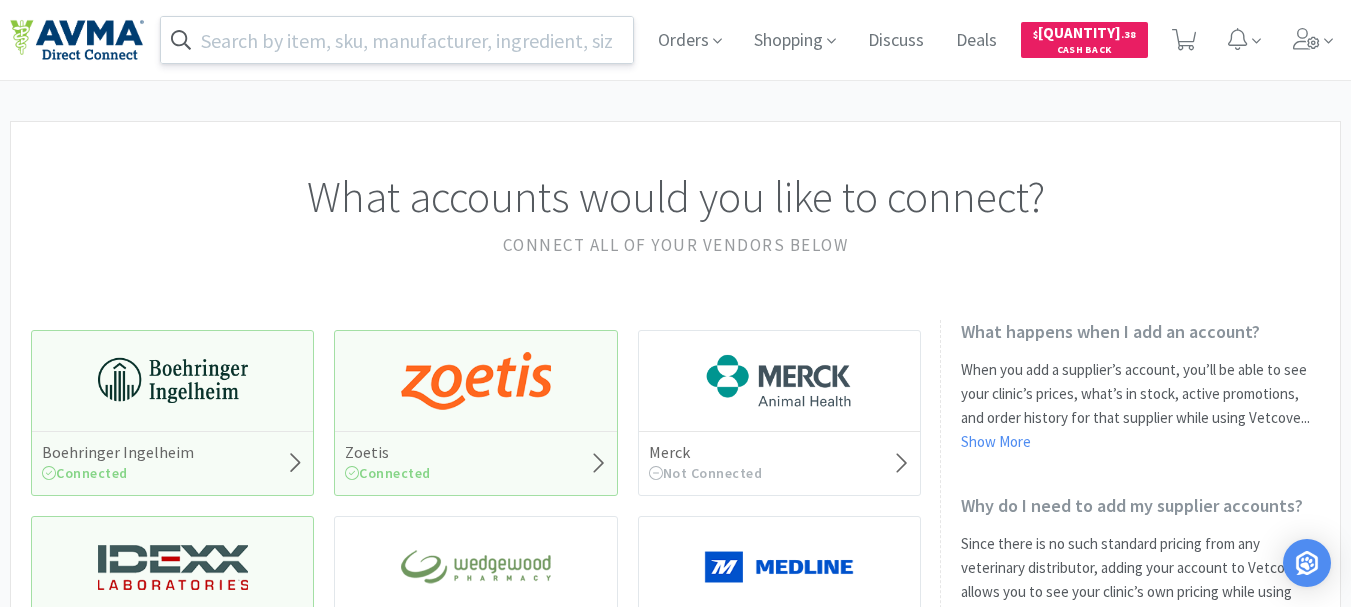 click at bounding box center [397, 40] 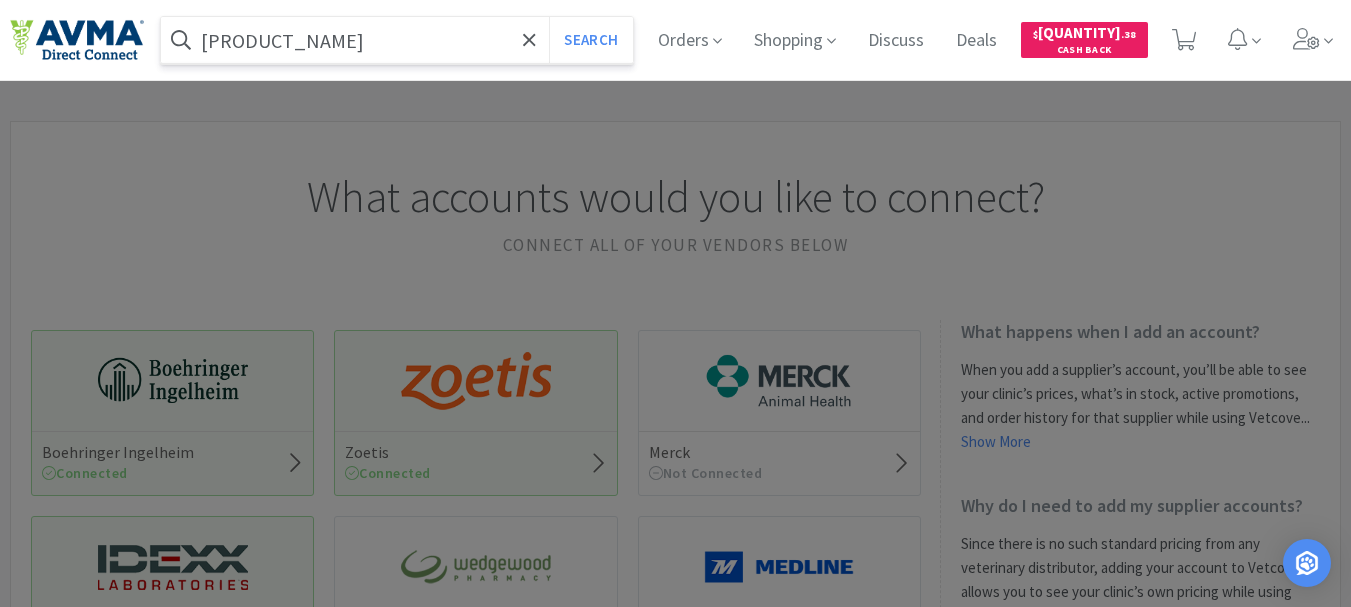 type on "[PRODUCT_NAME]" 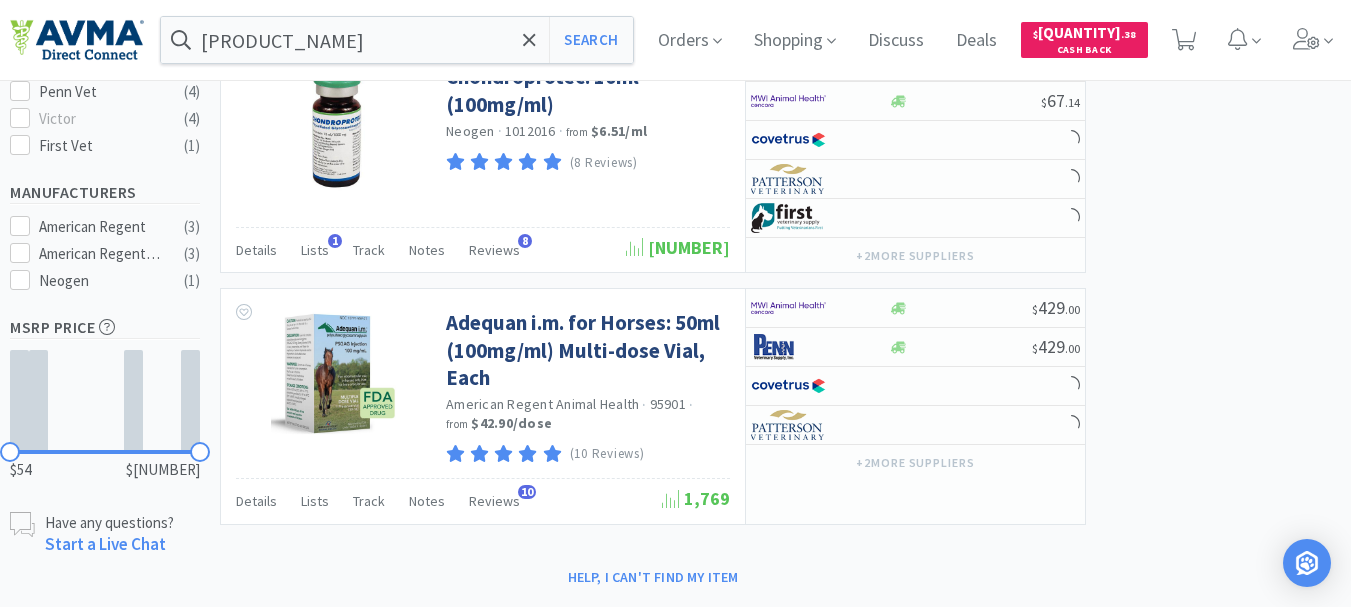 scroll, scrollTop: 793, scrollLeft: 0, axis: vertical 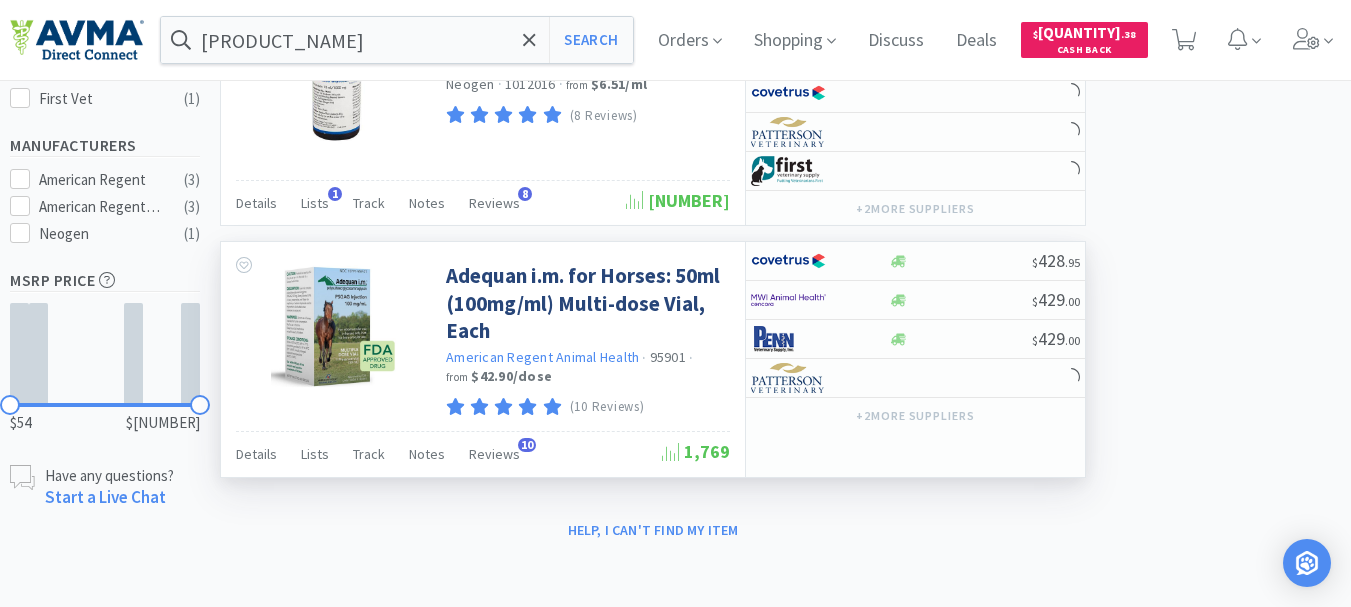 select on "1" 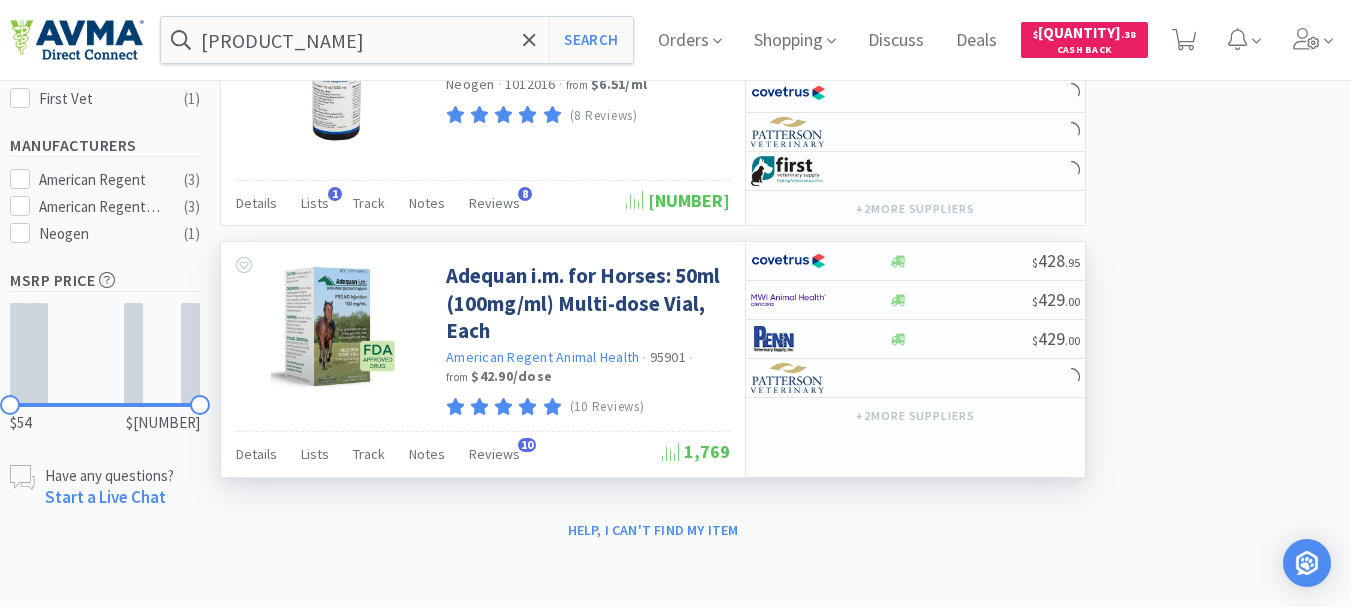 select on "1" 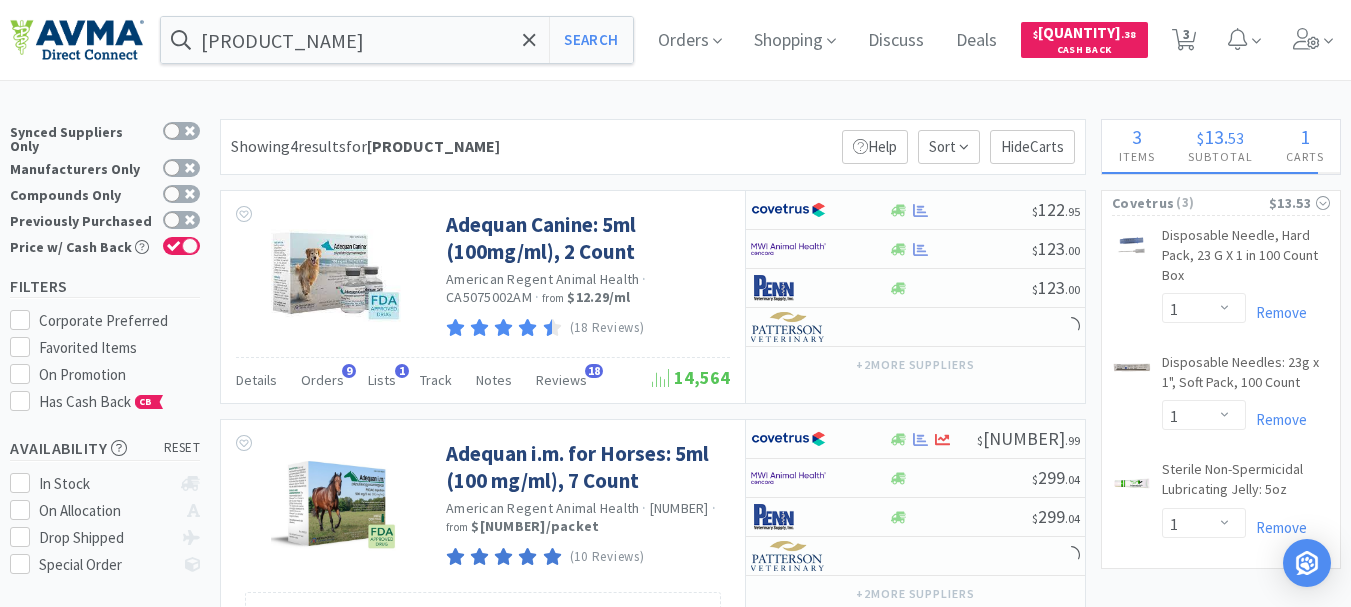 scroll, scrollTop: 0, scrollLeft: 0, axis: both 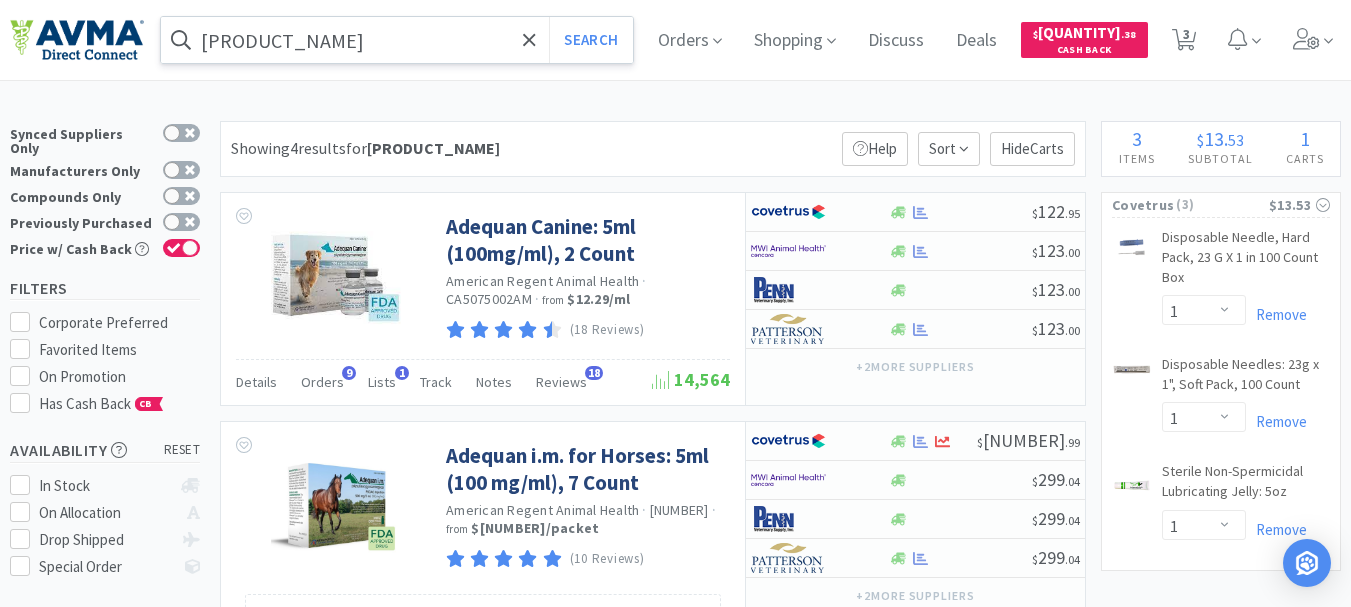 click on "[PRODUCT_NAME]" at bounding box center [397, 40] 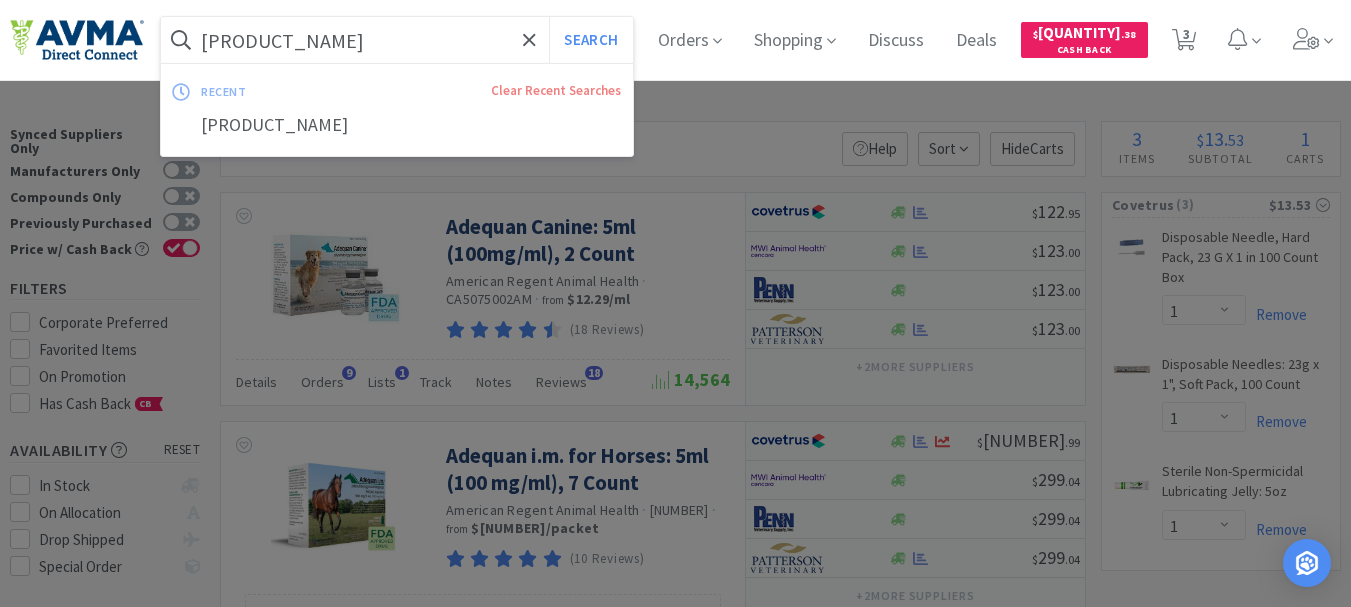 click on "[PRODUCT_NAME]" at bounding box center [397, 40] 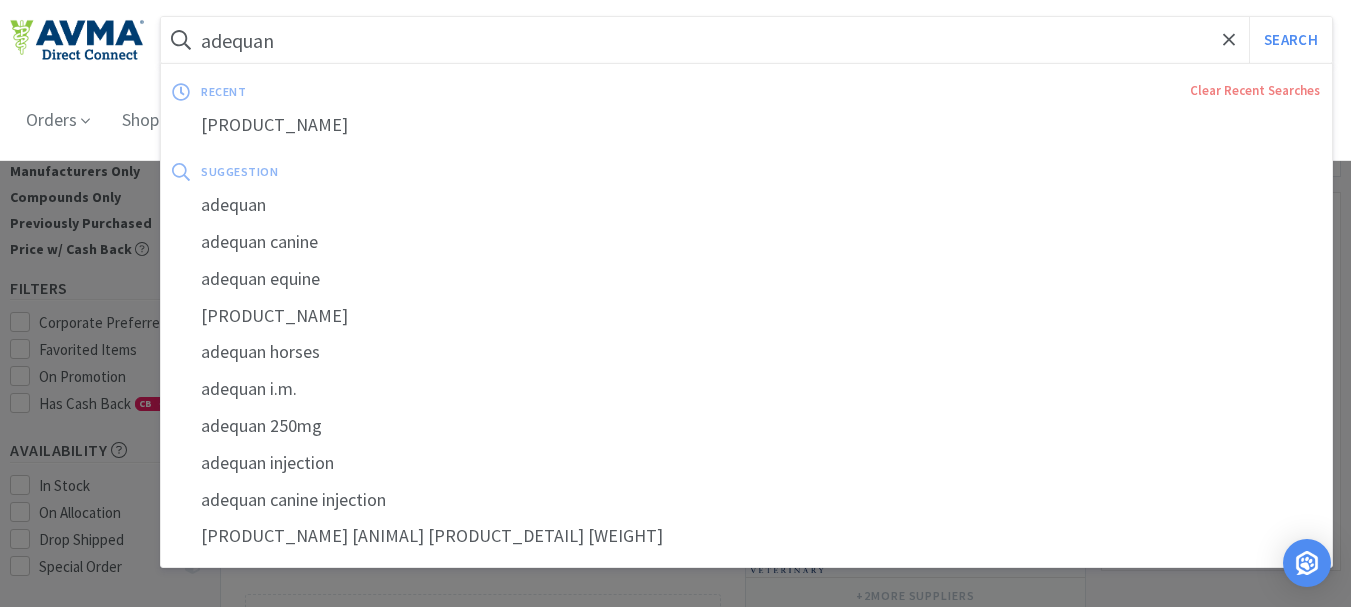 click on "Search" at bounding box center [1290, 40] 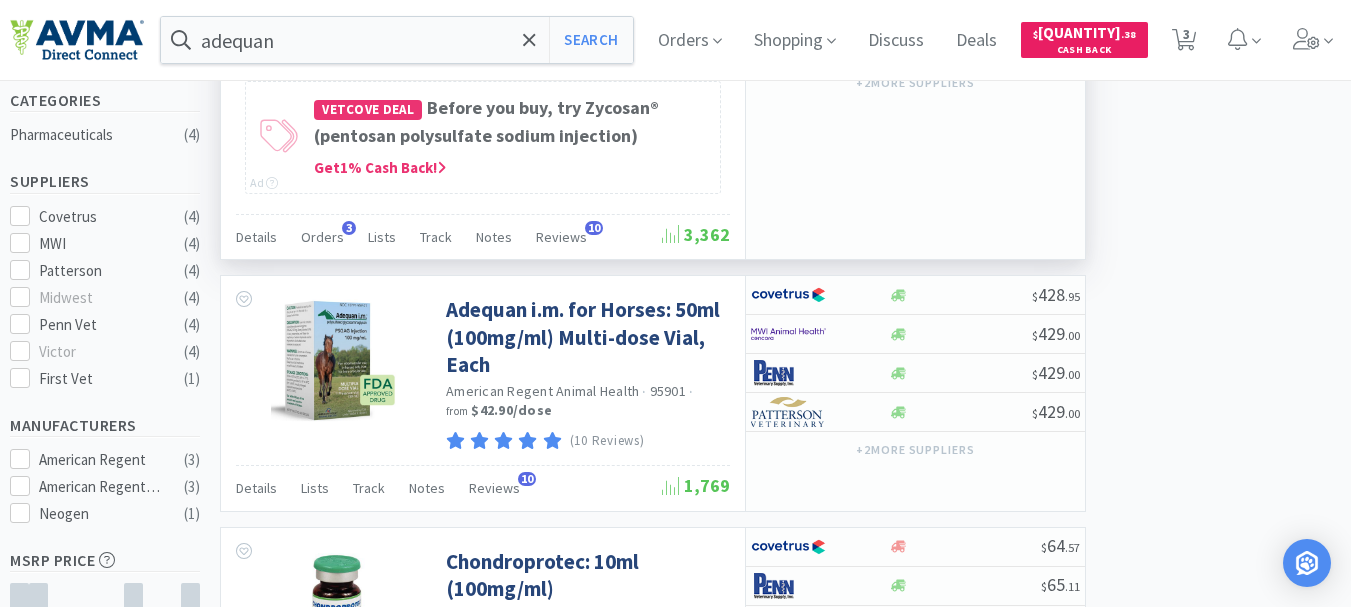 scroll, scrollTop: 493, scrollLeft: 0, axis: vertical 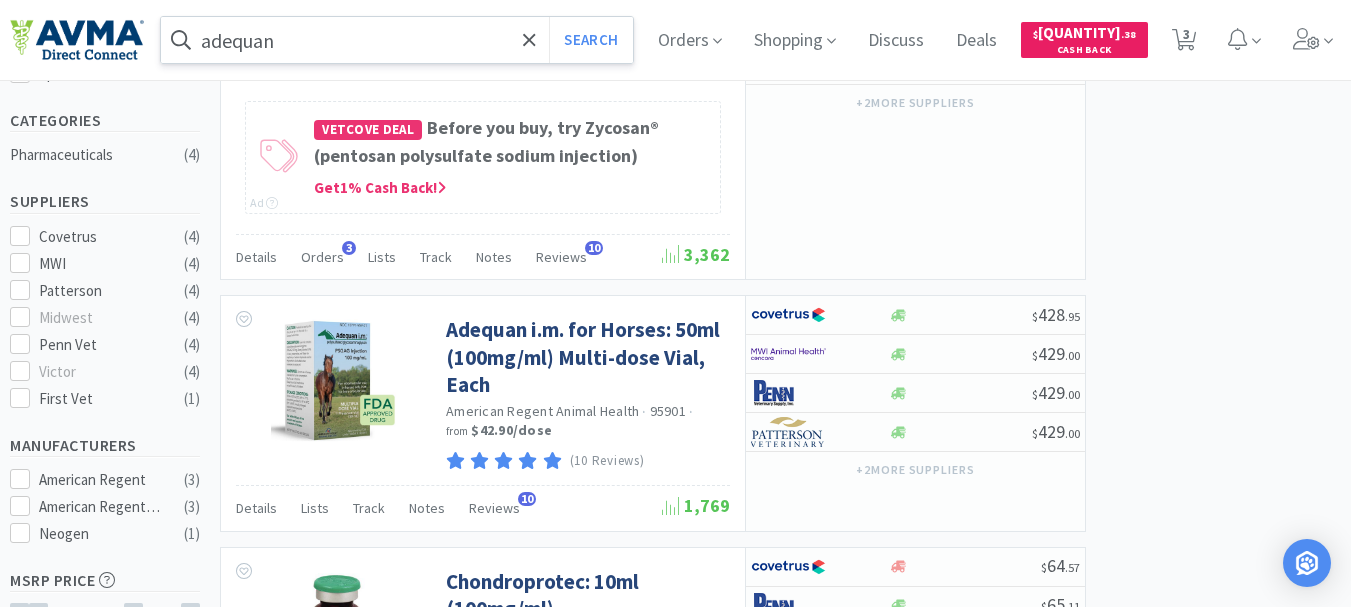 click on "adequan" at bounding box center [397, 40] 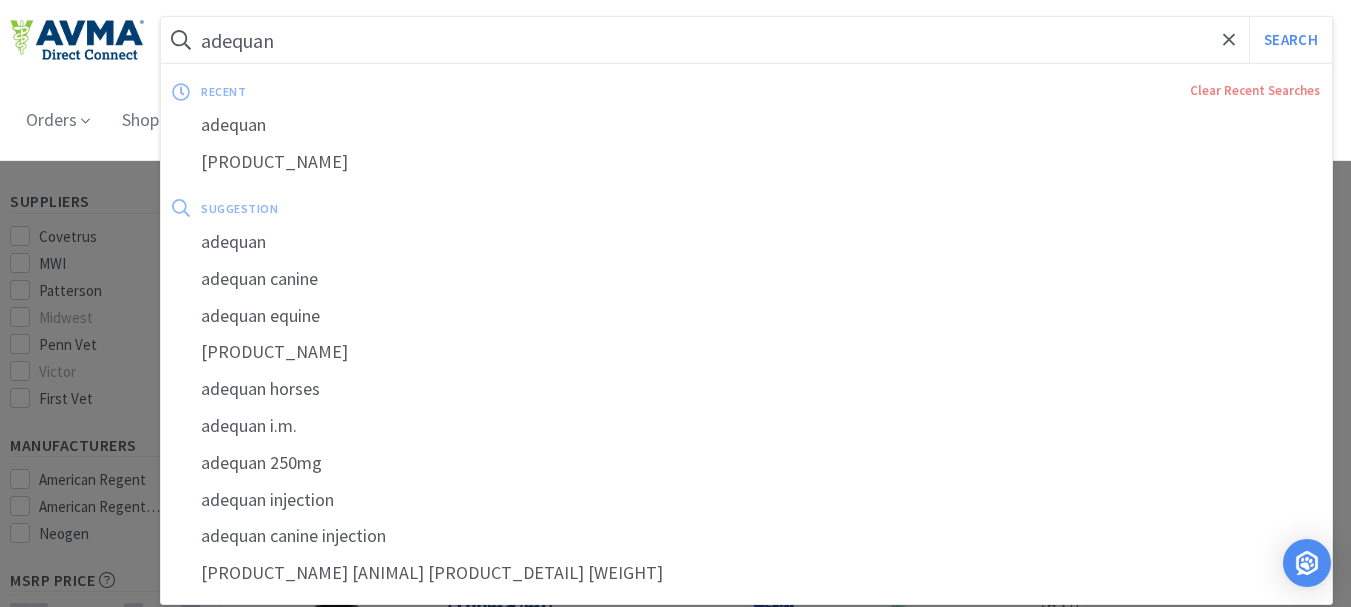 paste on "[NUMBER] +" 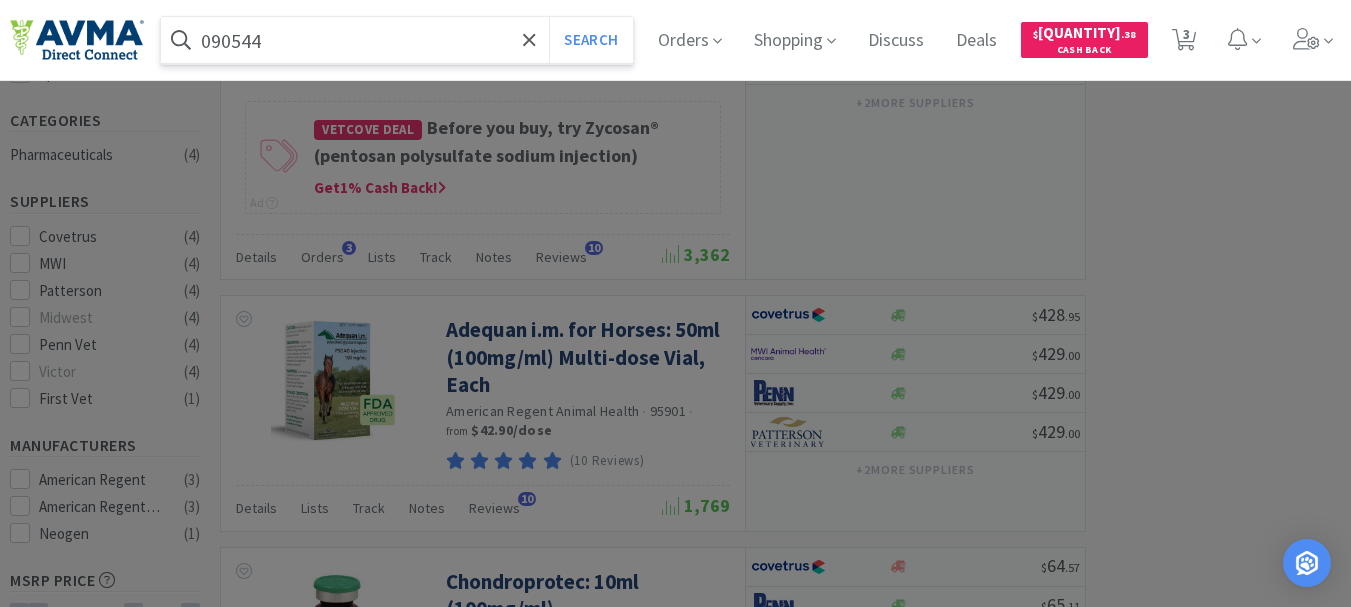 click on "Search" at bounding box center (590, 40) 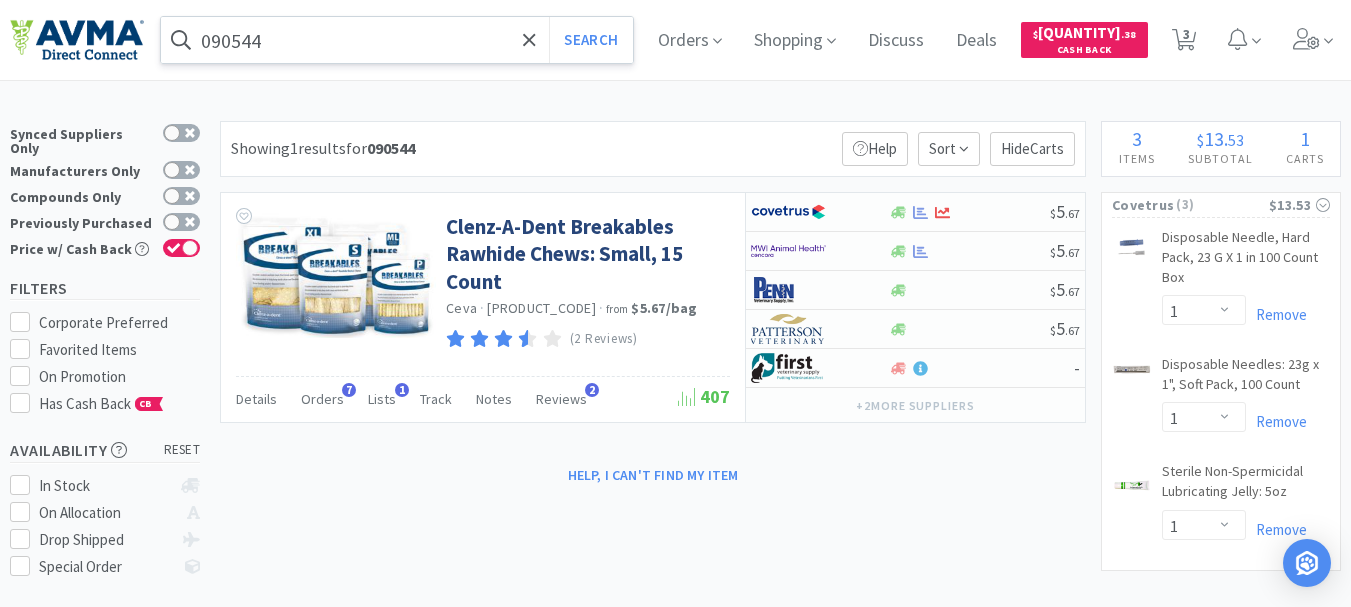 click on "090544" at bounding box center [397, 40] 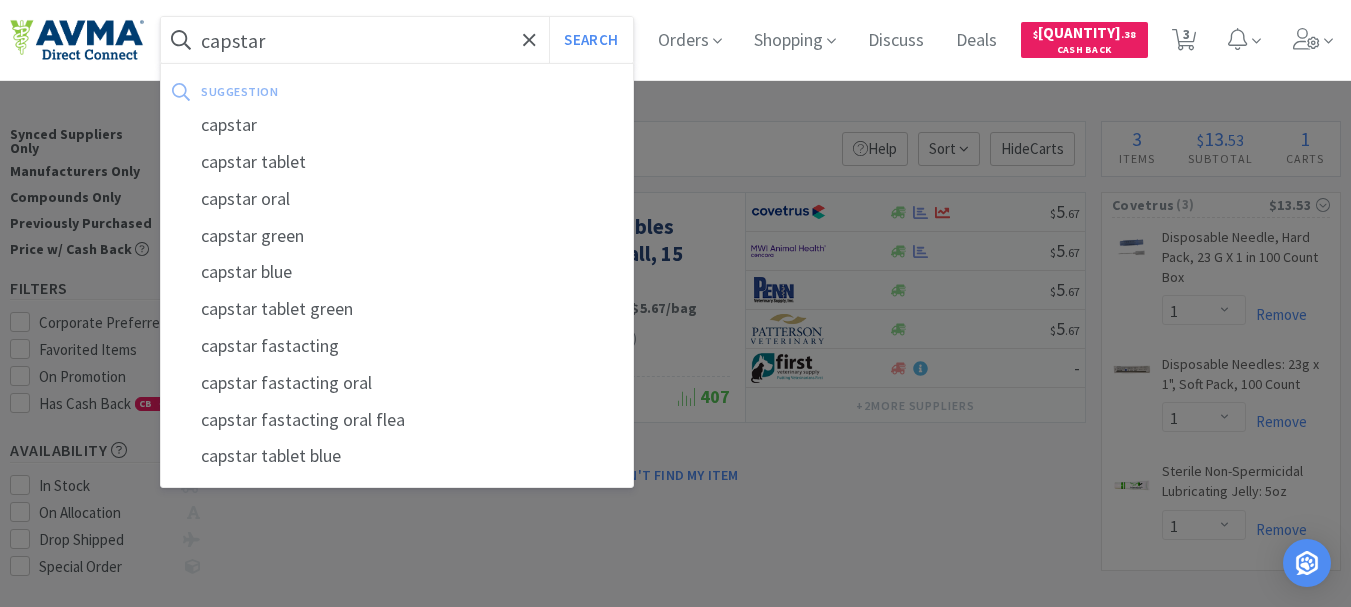 type on "capstar" 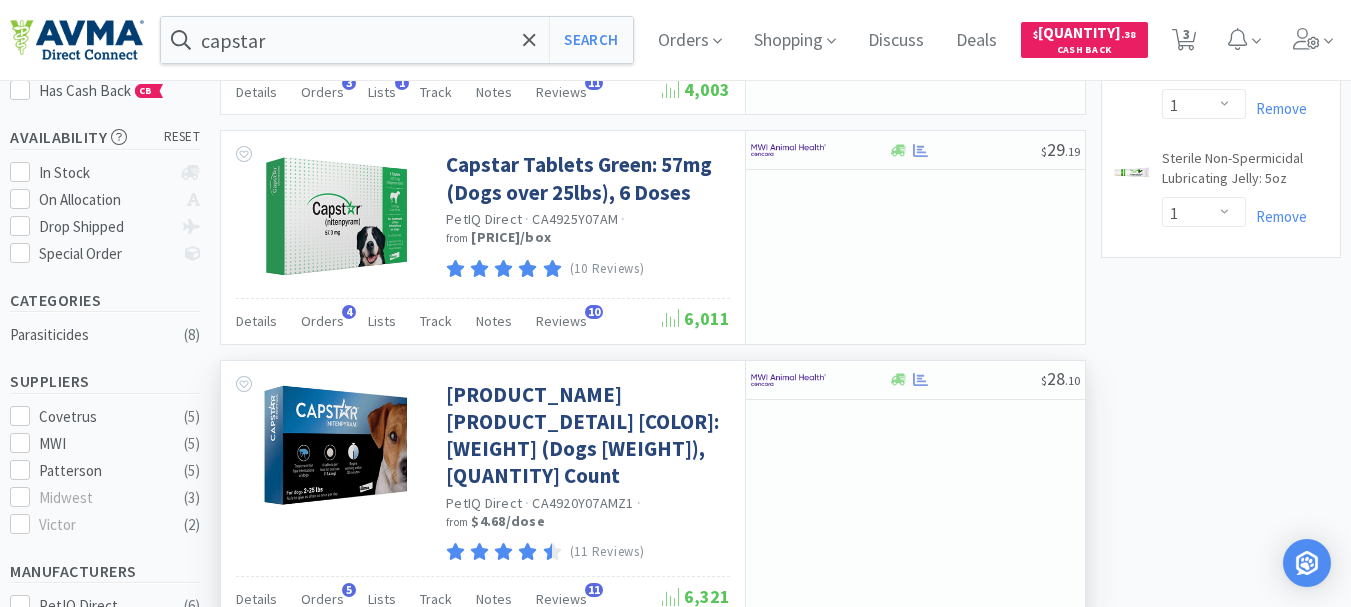 scroll, scrollTop: 263, scrollLeft: 0, axis: vertical 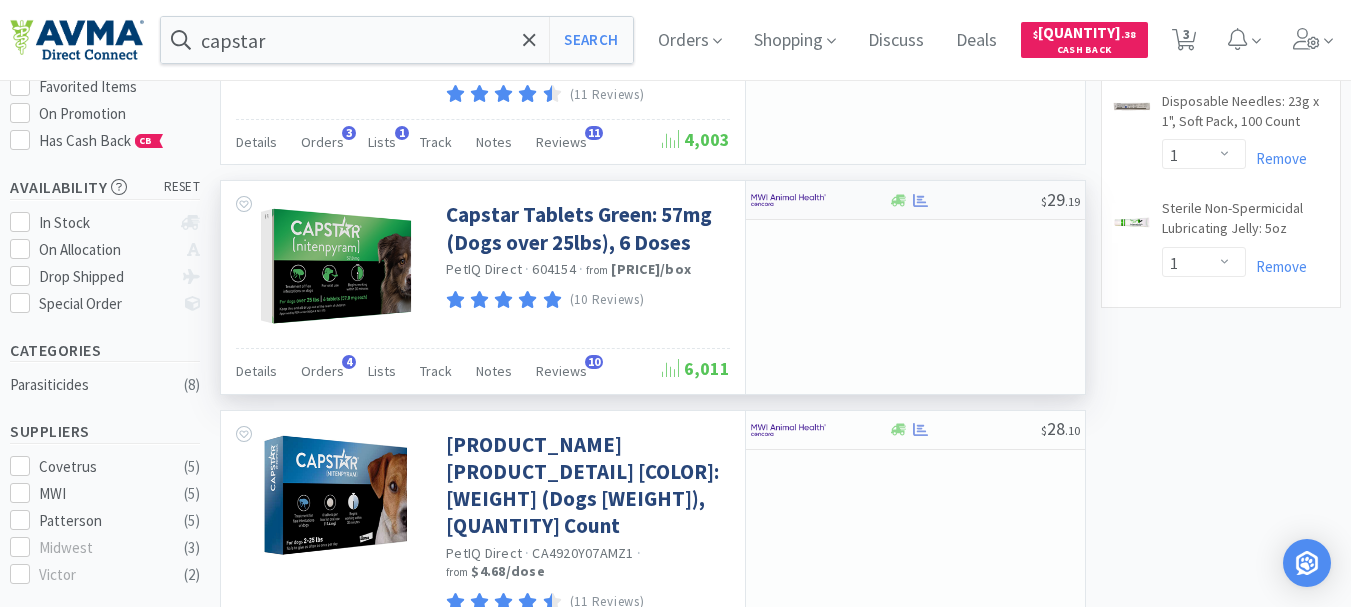 click at bounding box center (788, 200) 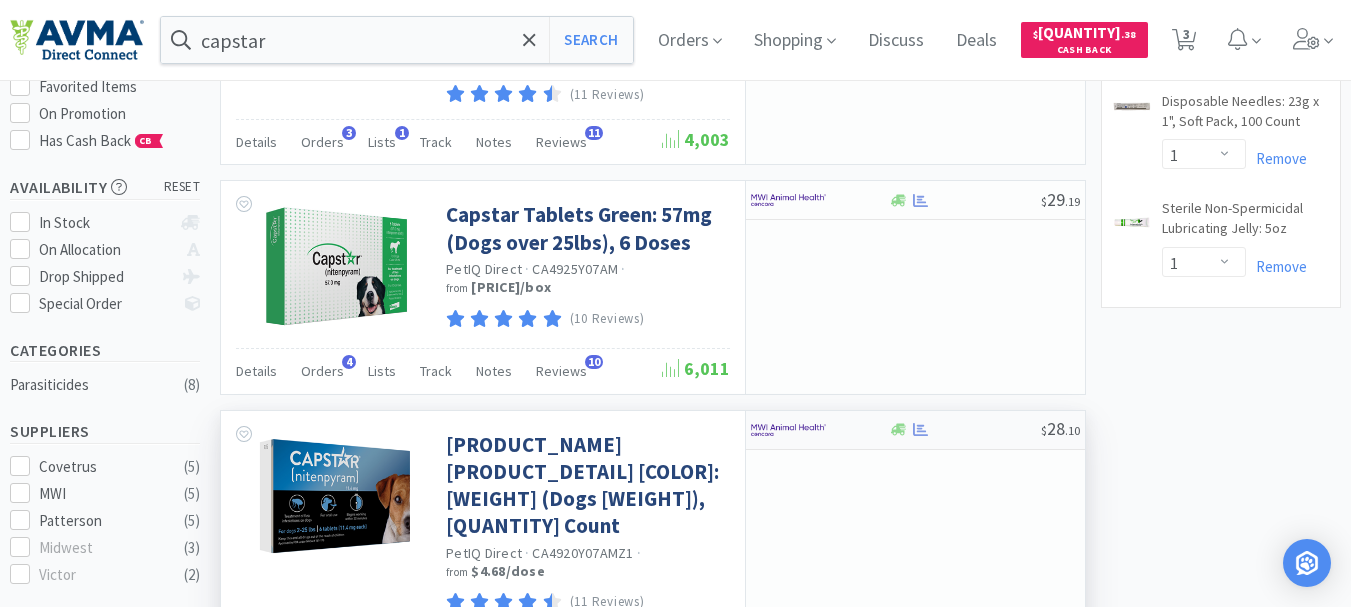 click at bounding box center [788, 430] 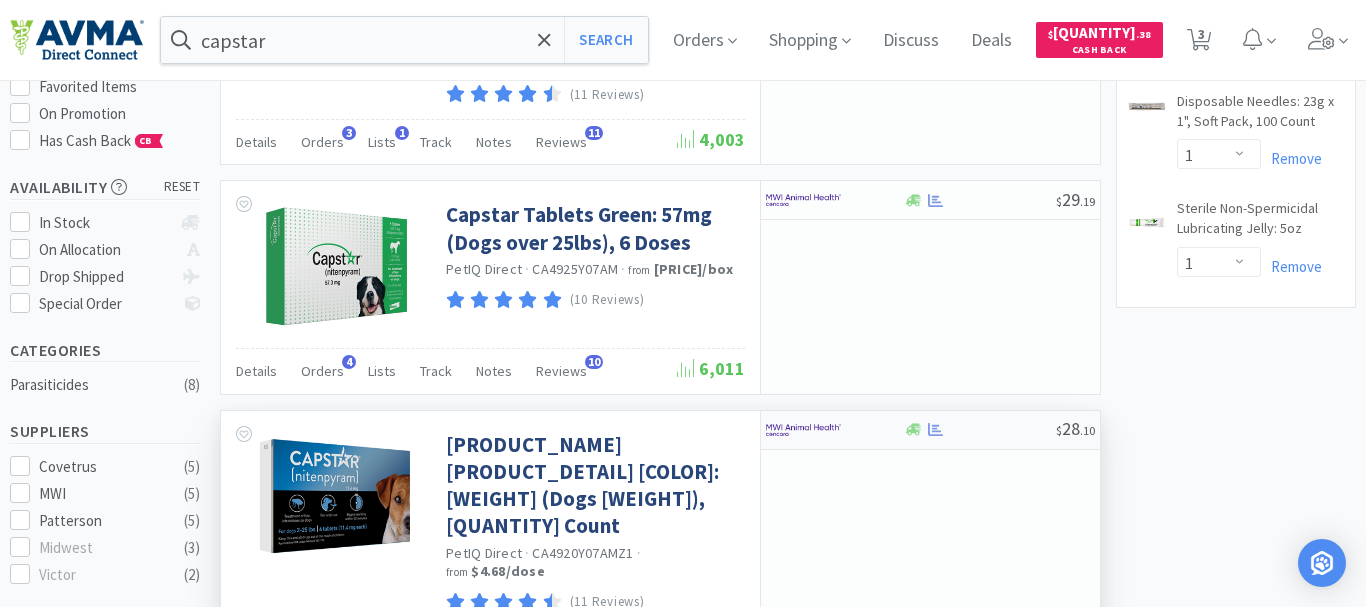 select on "1" 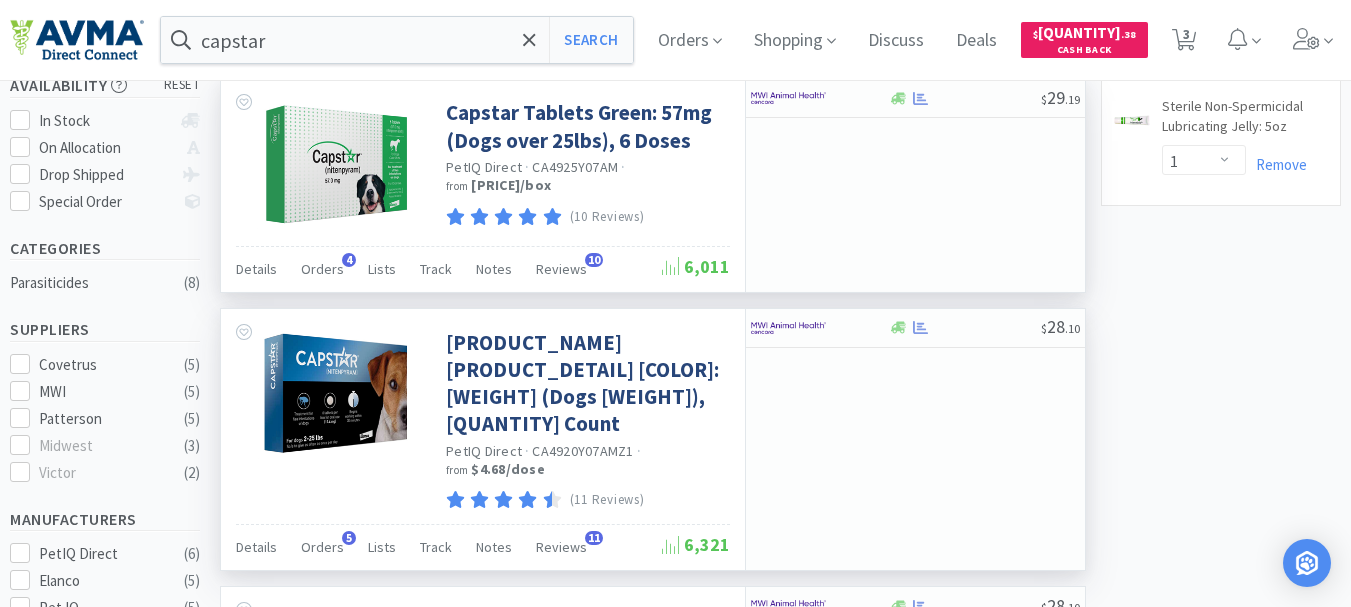 scroll, scrollTop: 363, scrollLeft: 0, axis: vertical 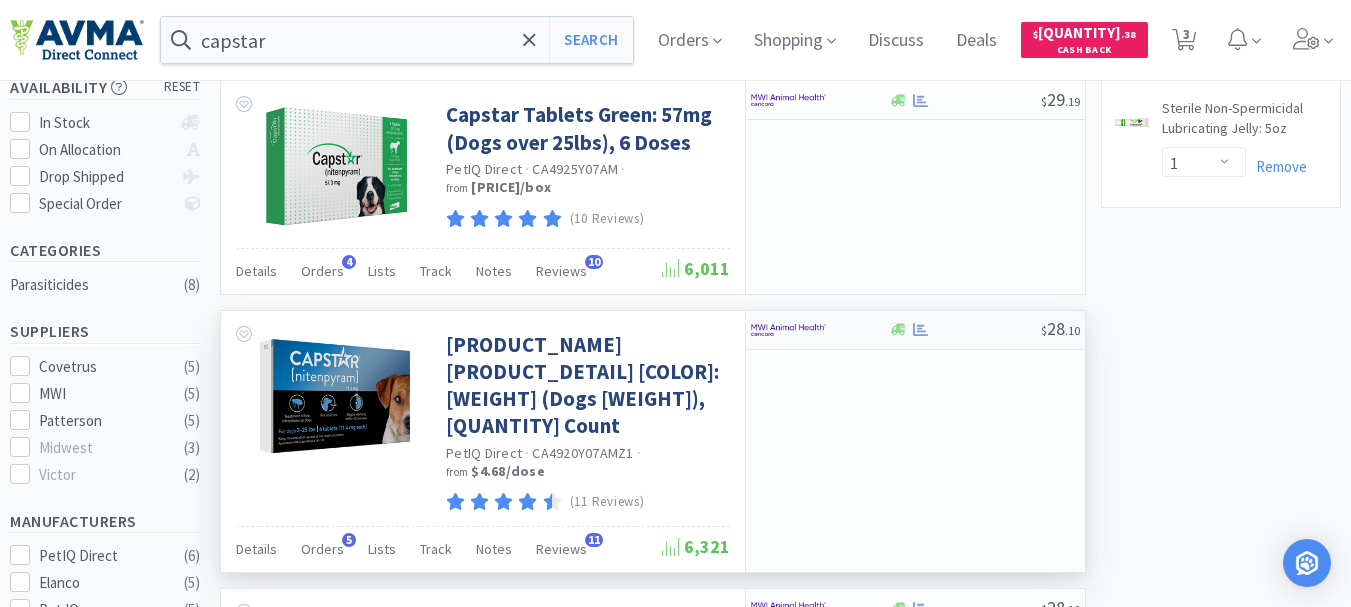 click at bounding box center [788, 330] 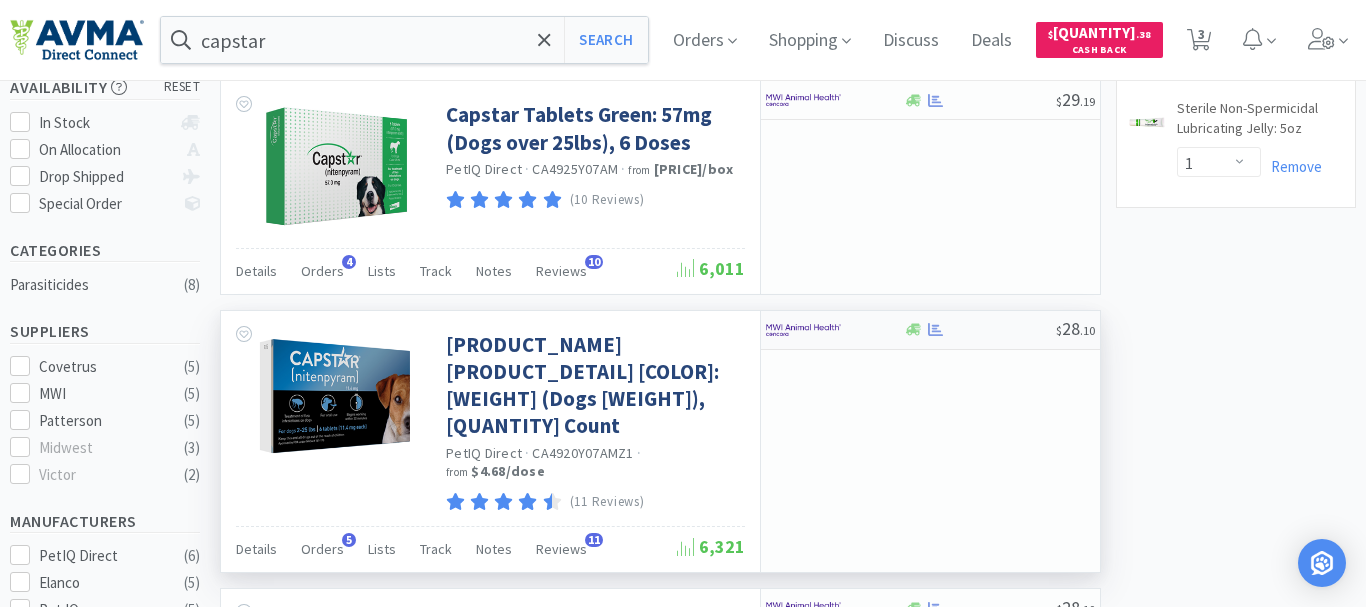 select on "1" 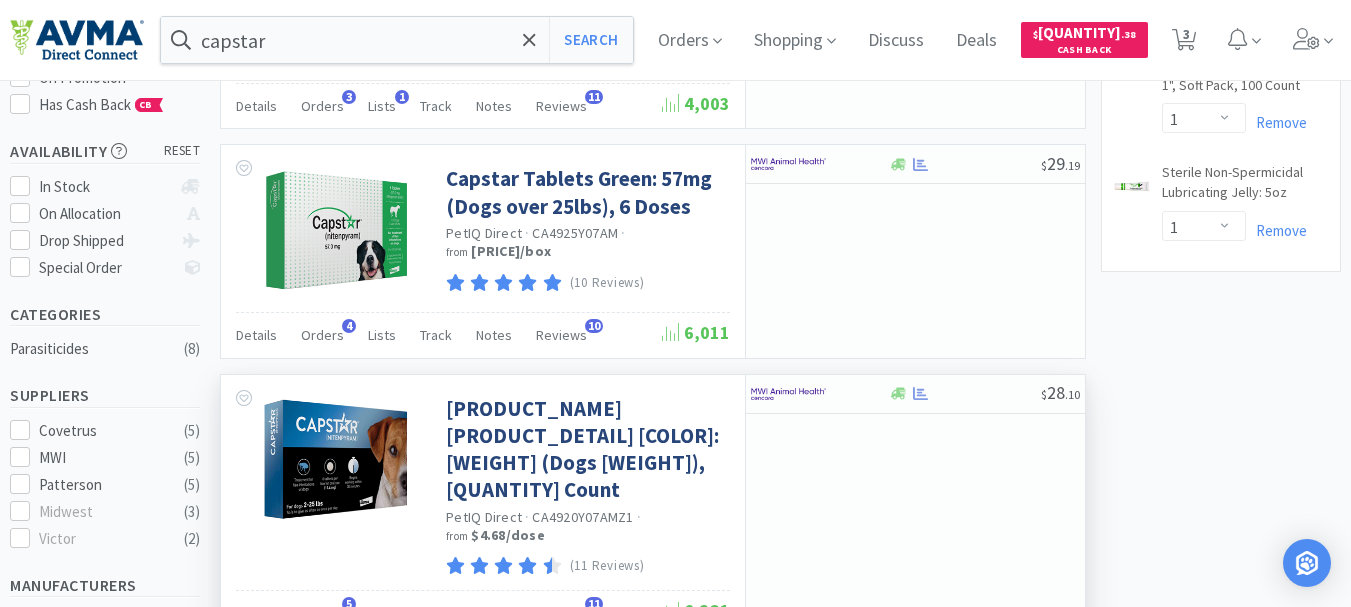 scroll, scrollTop: 263, scrollLeft: 0, axis: vertical 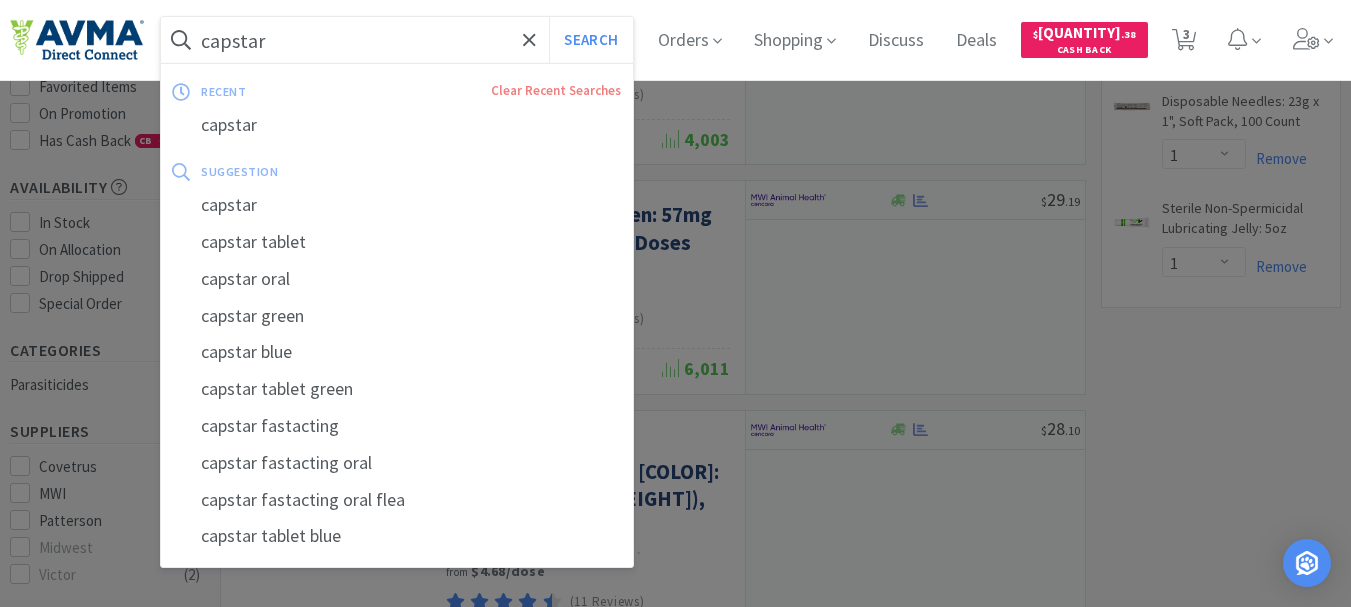 click on "capstar" at bounding box center (397, 40) 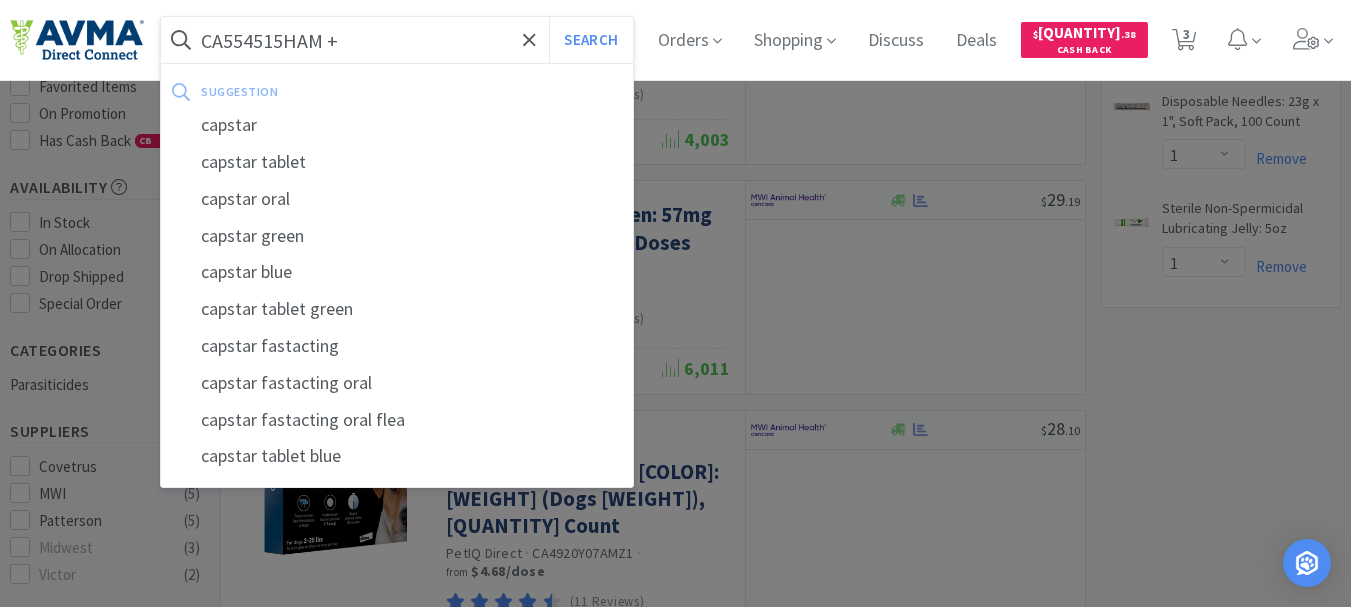 click on "Search" at bounding box center [590, 40] 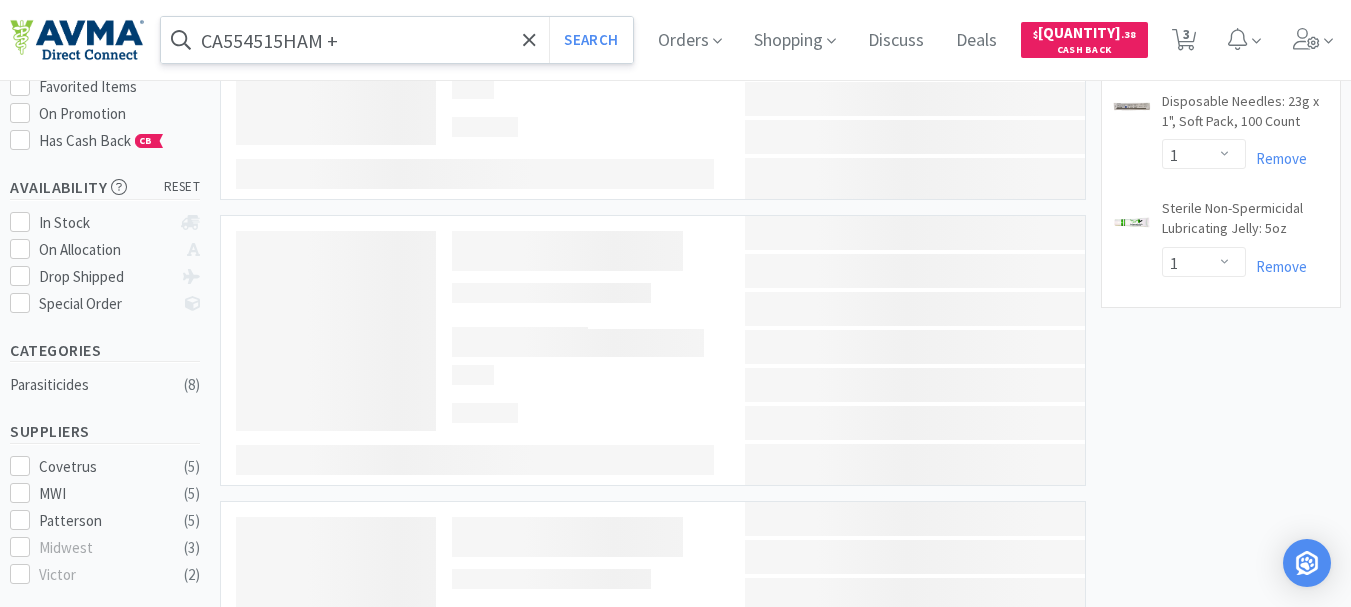 scroll, scrollTop: 0, scrollLeft: 0, axis: both 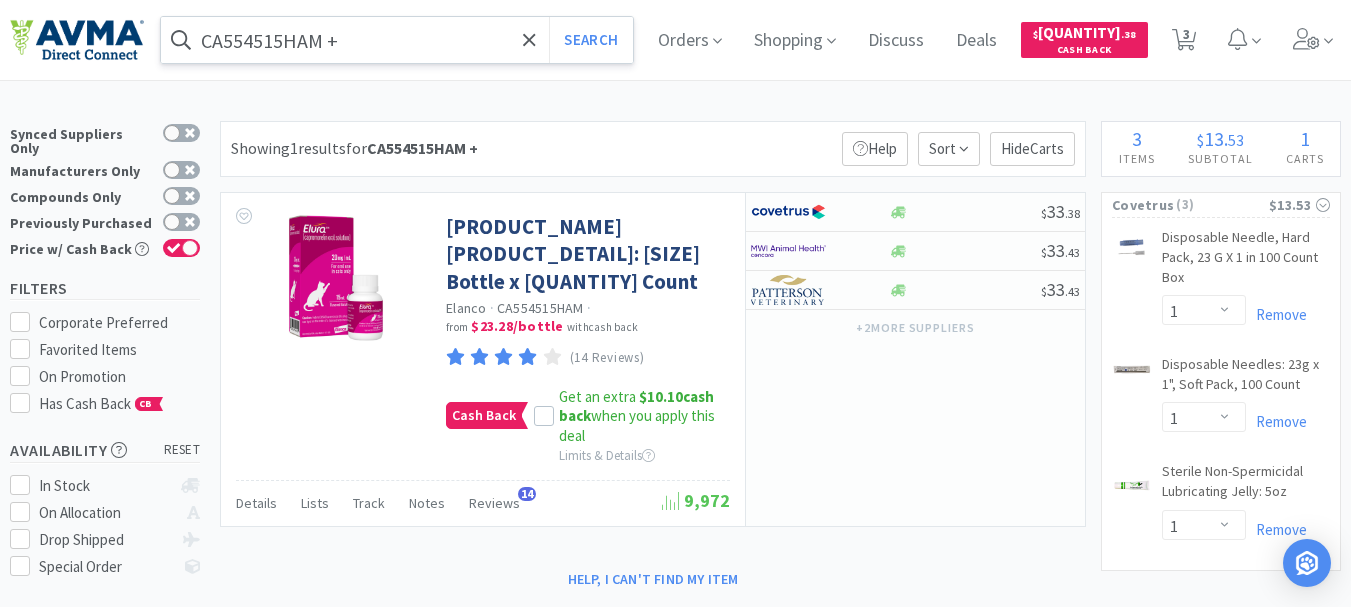 click on "CA554515HAM +" at bounding box center [397, 40] 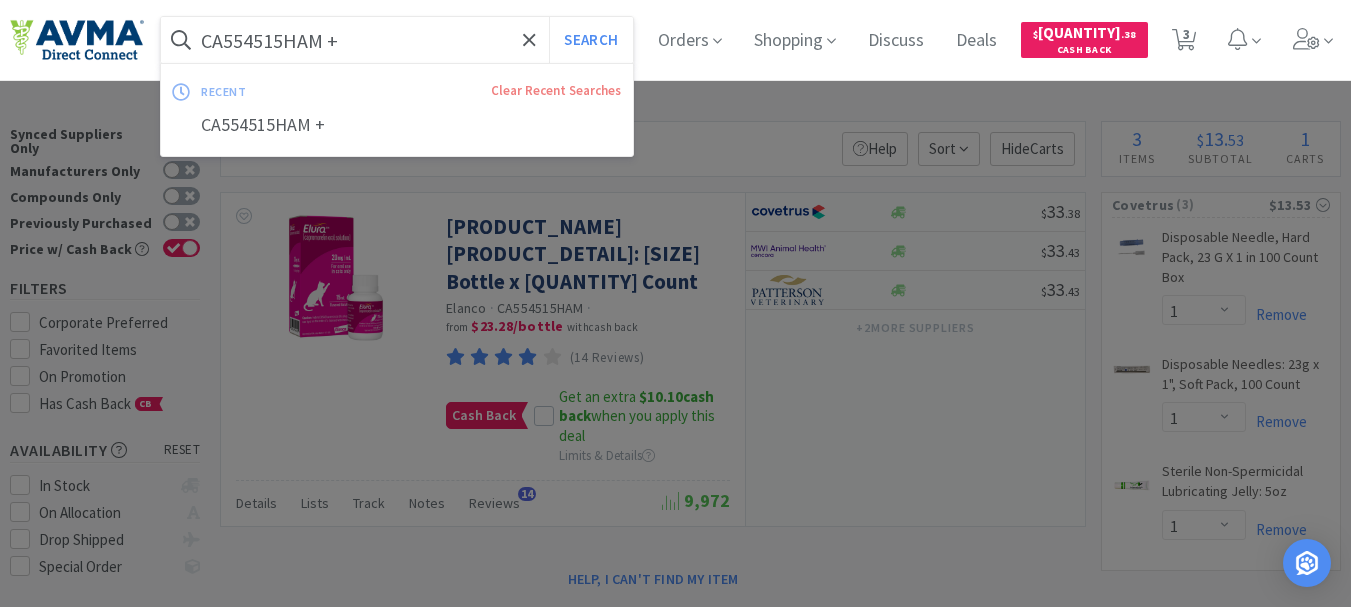 paste on "032445" 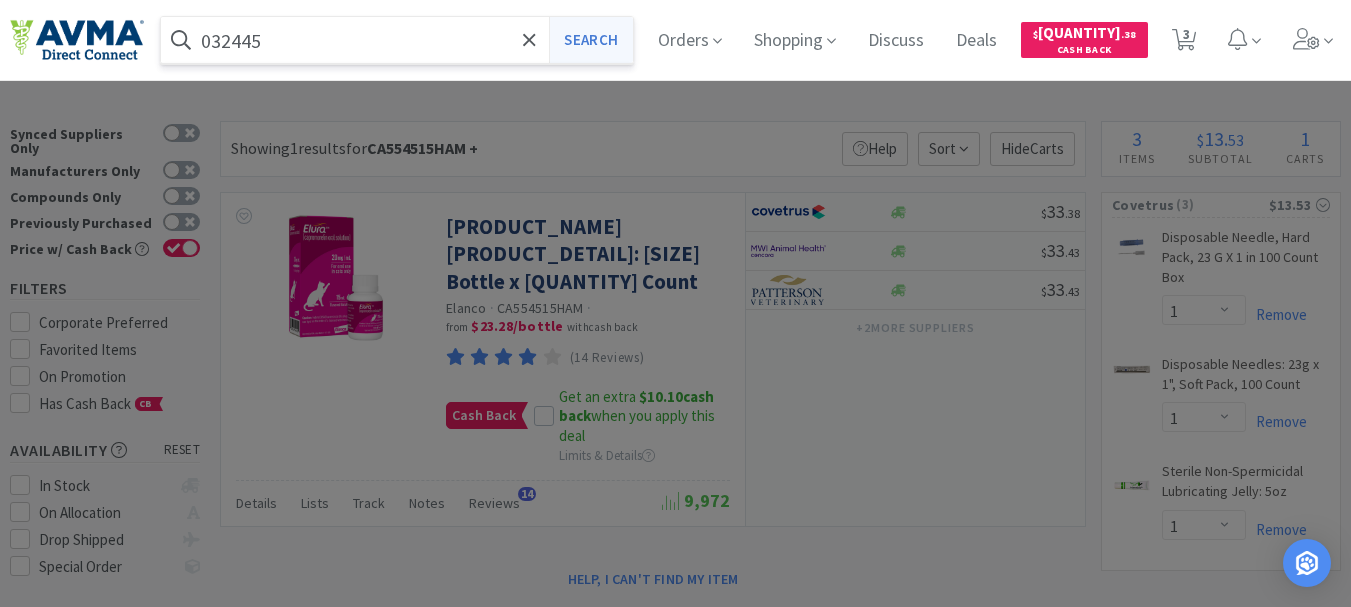 click on "Search" at bounding box center [590, 40] 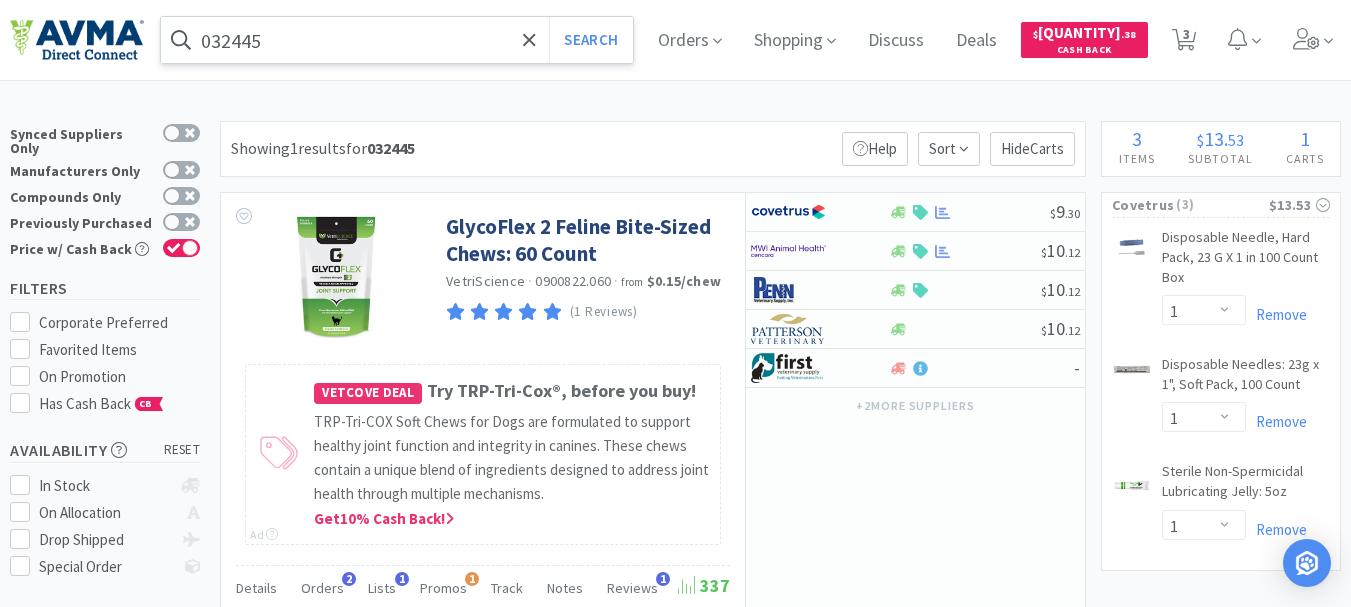 click on "032445" at bounding box center (397, 40) 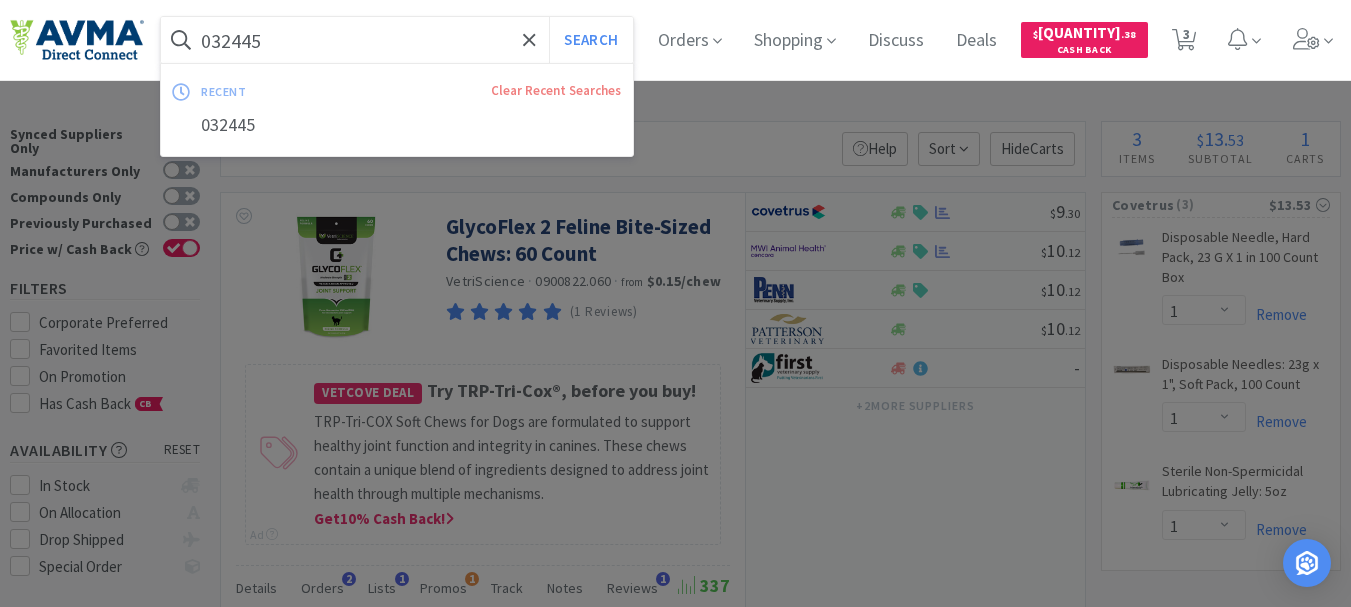 paste on "VED900" 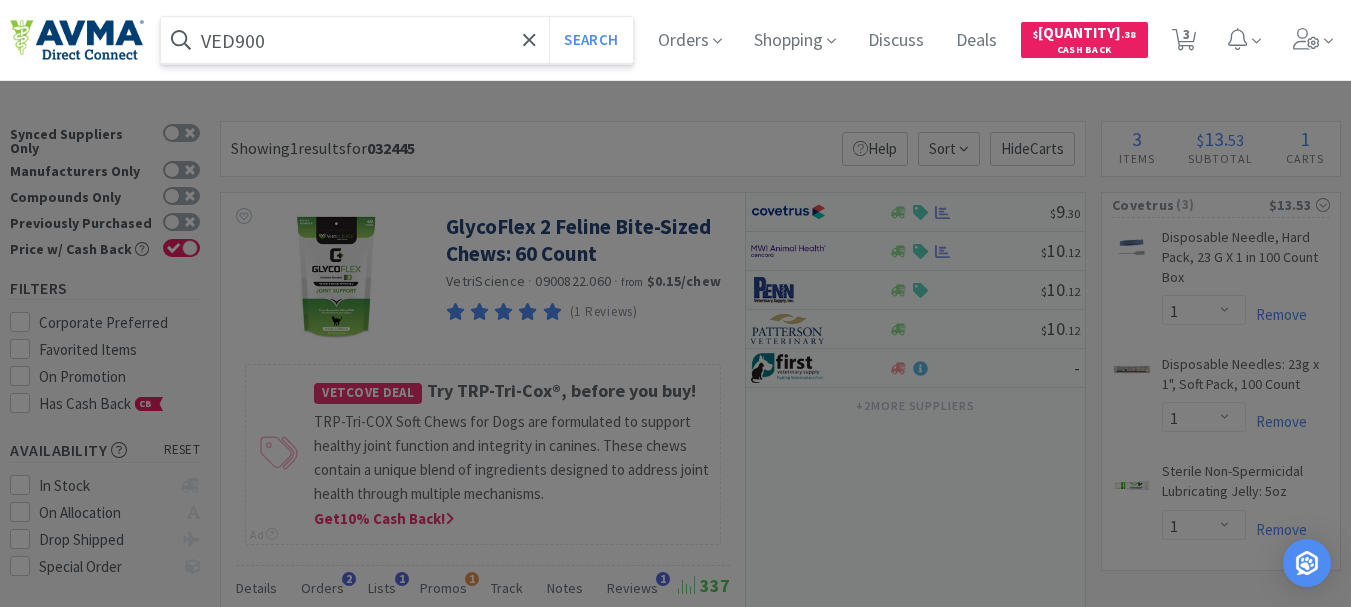 click on "Search" at bounding box center (590, 40) 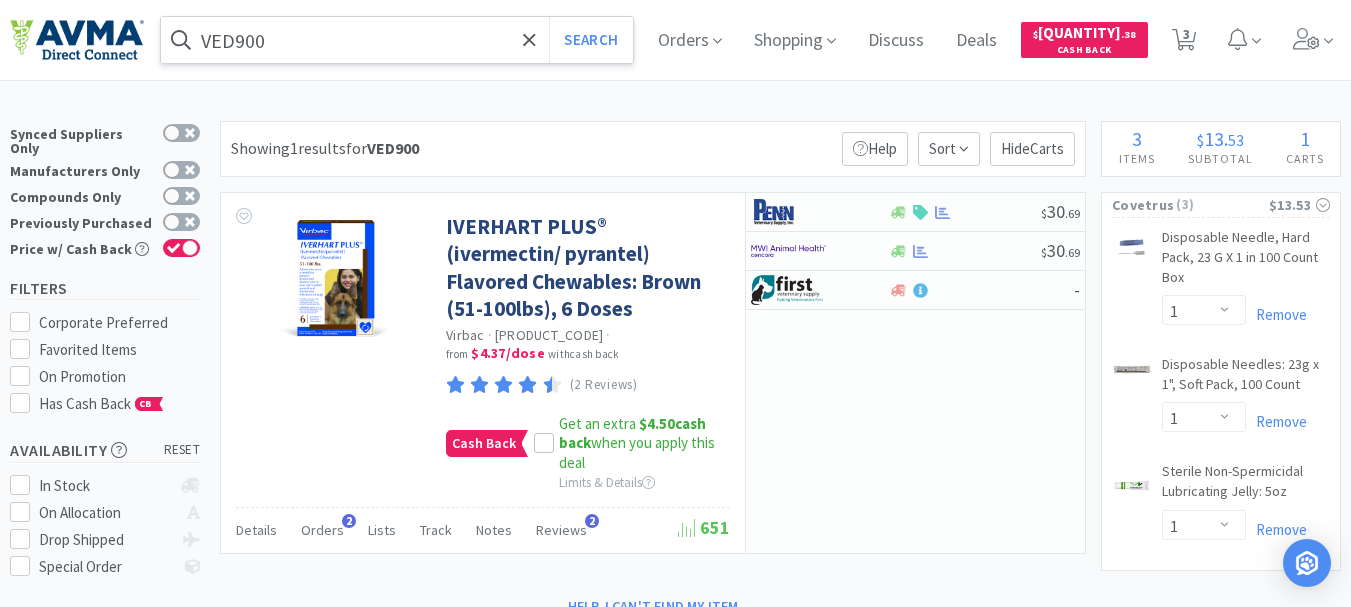 click on "VED900" at bounding box center [397, 40] 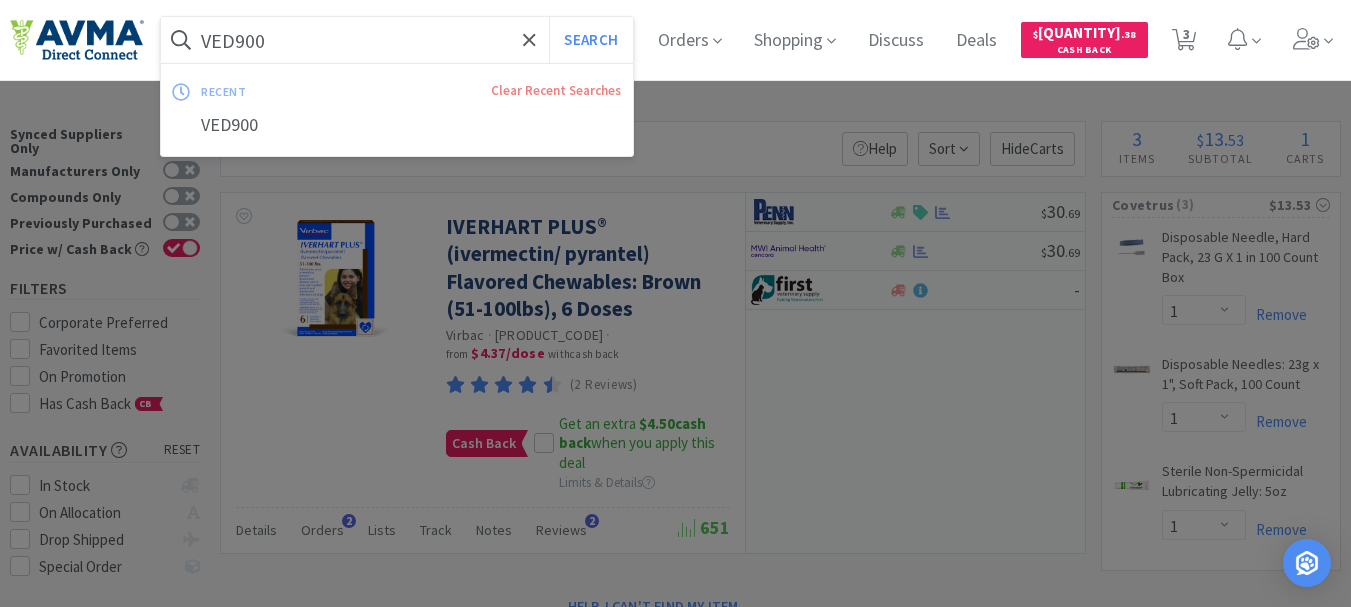 paste on "[PRODUCT_CODE]" 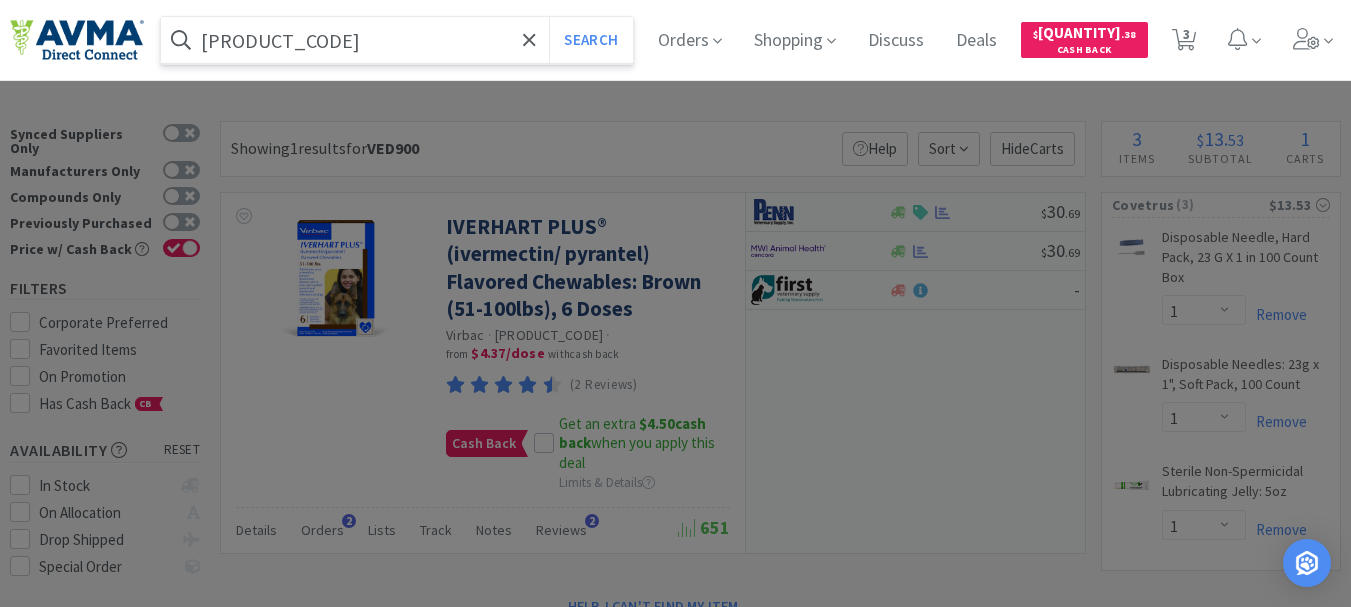 click on "Search" at bounding box center (590, 40) 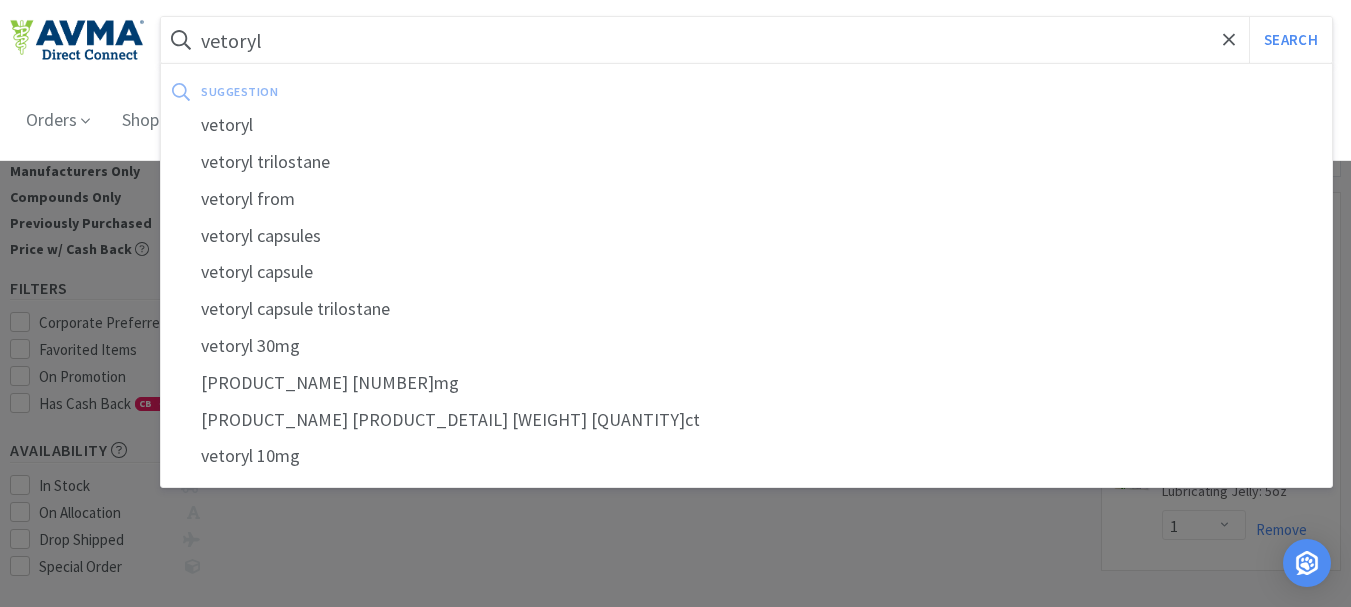 click on "Search" at bounding box center (1290, 40) 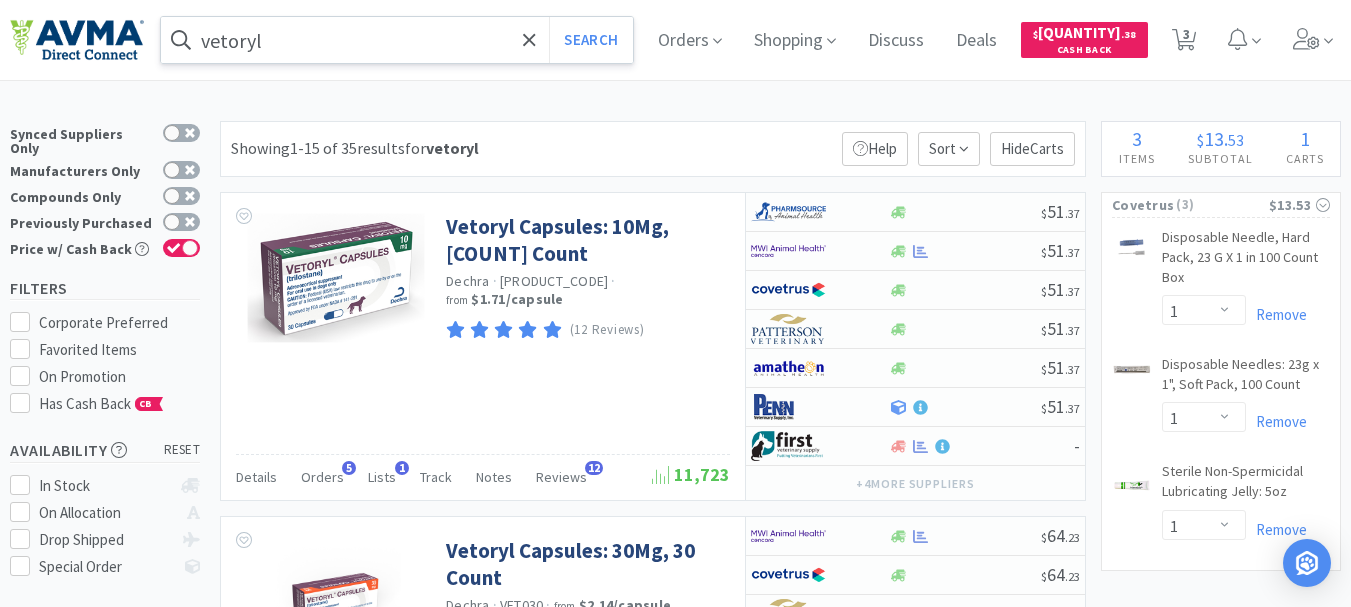 click on "vetoryl" at bounding box center (397, 40) 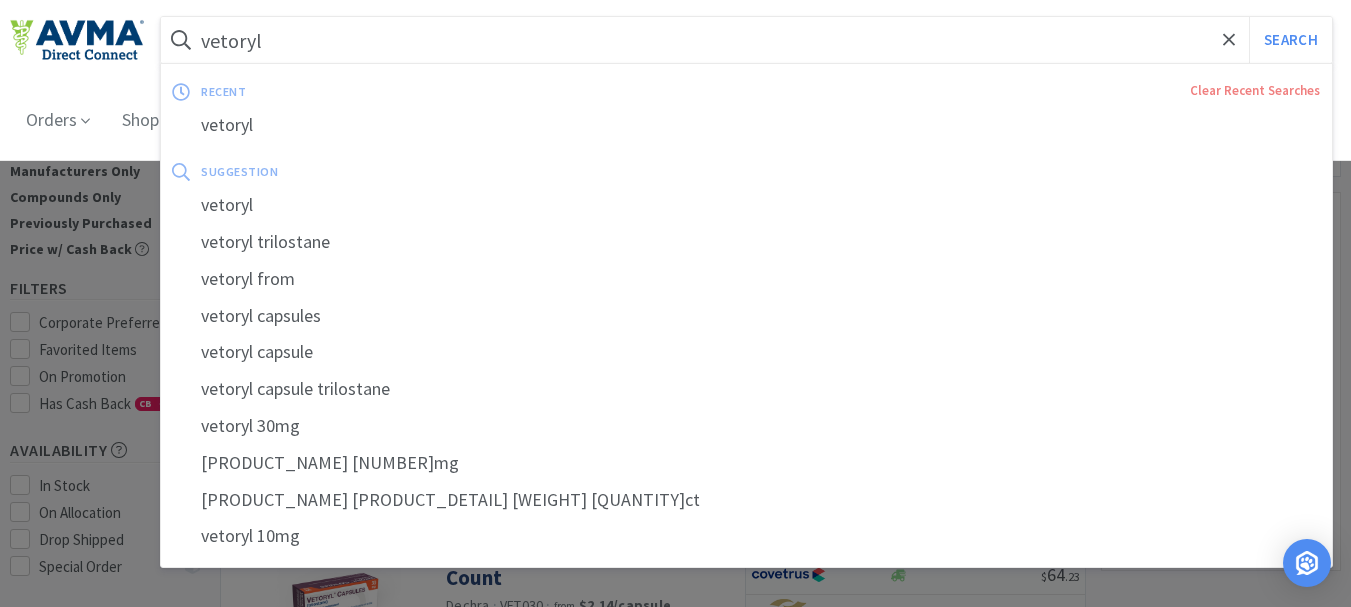 paste on "041125" 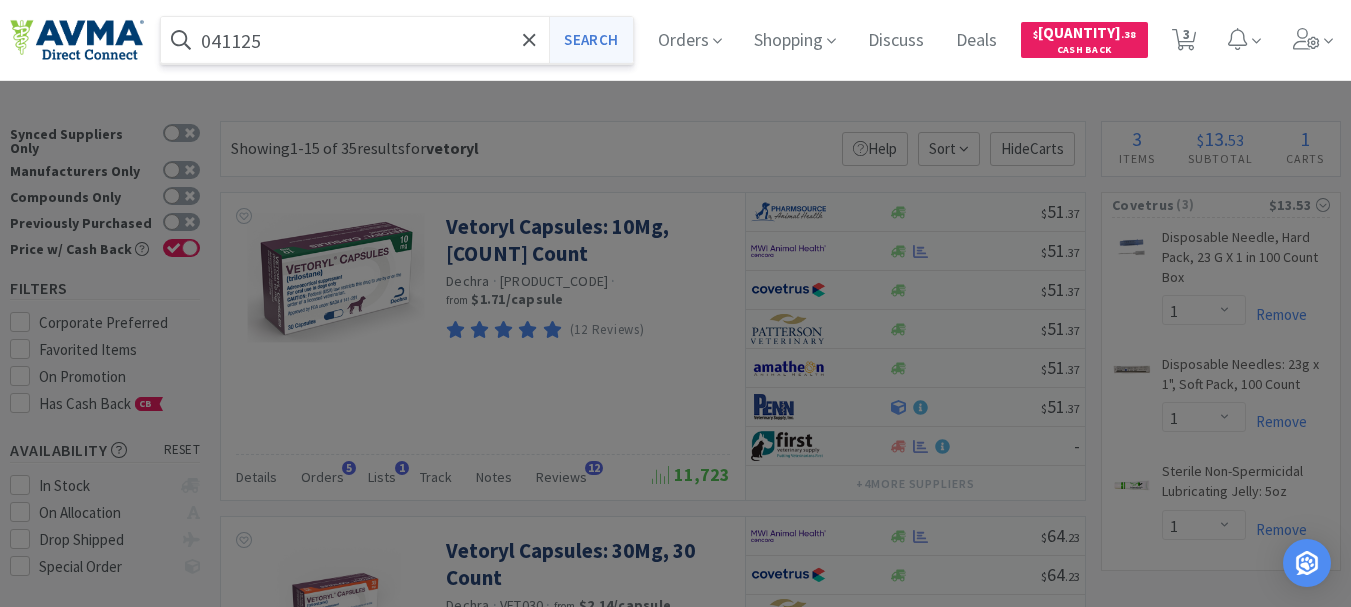 click on "Search" at bounding box center (590, 40) 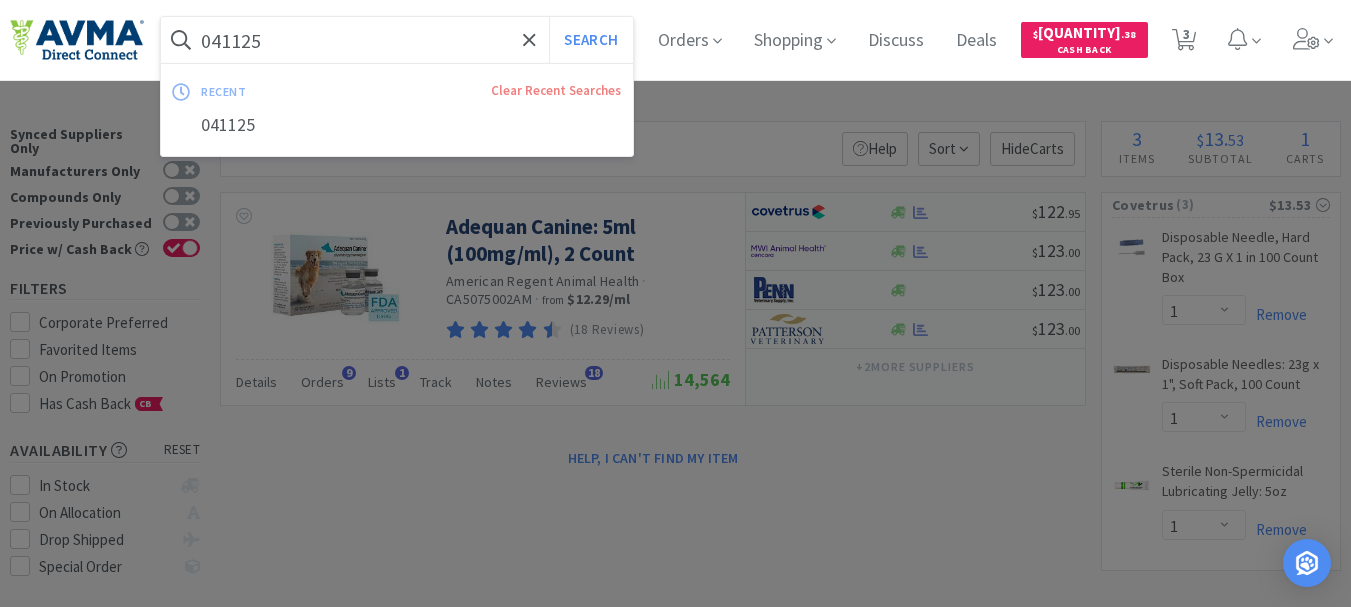 click on "041125" at bounding box center [397, 40] 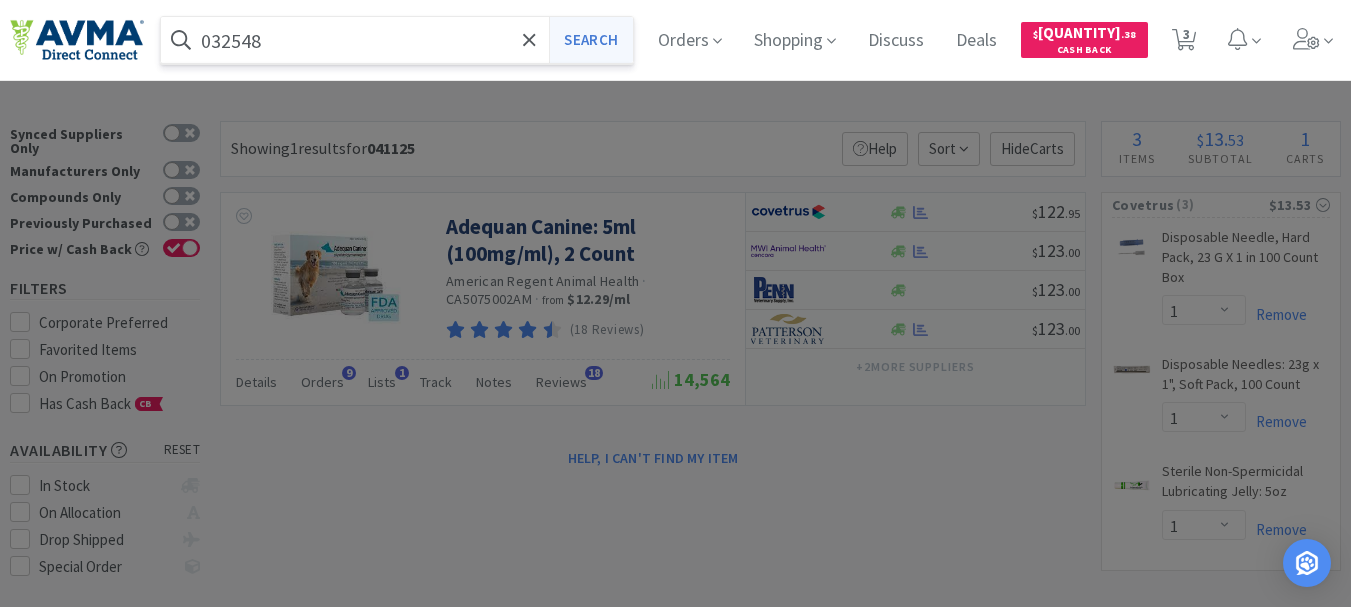click on "Search" at bounding box center [590, 40] 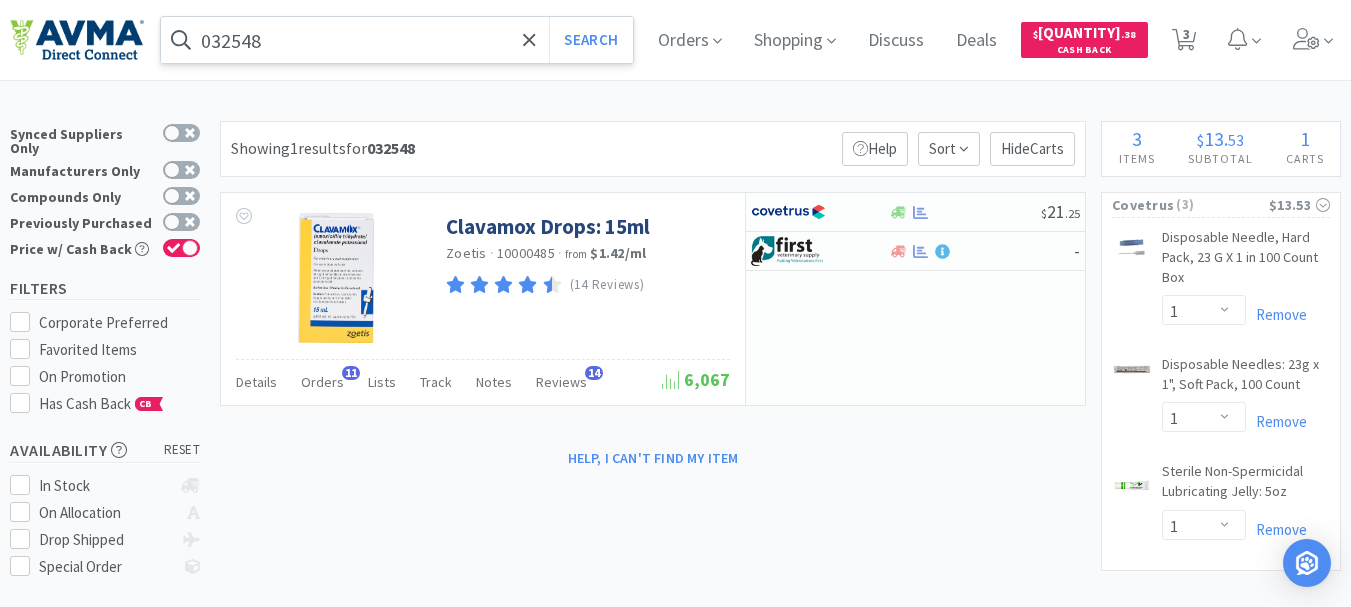 click on "032548" at bounding box center [397, 40] 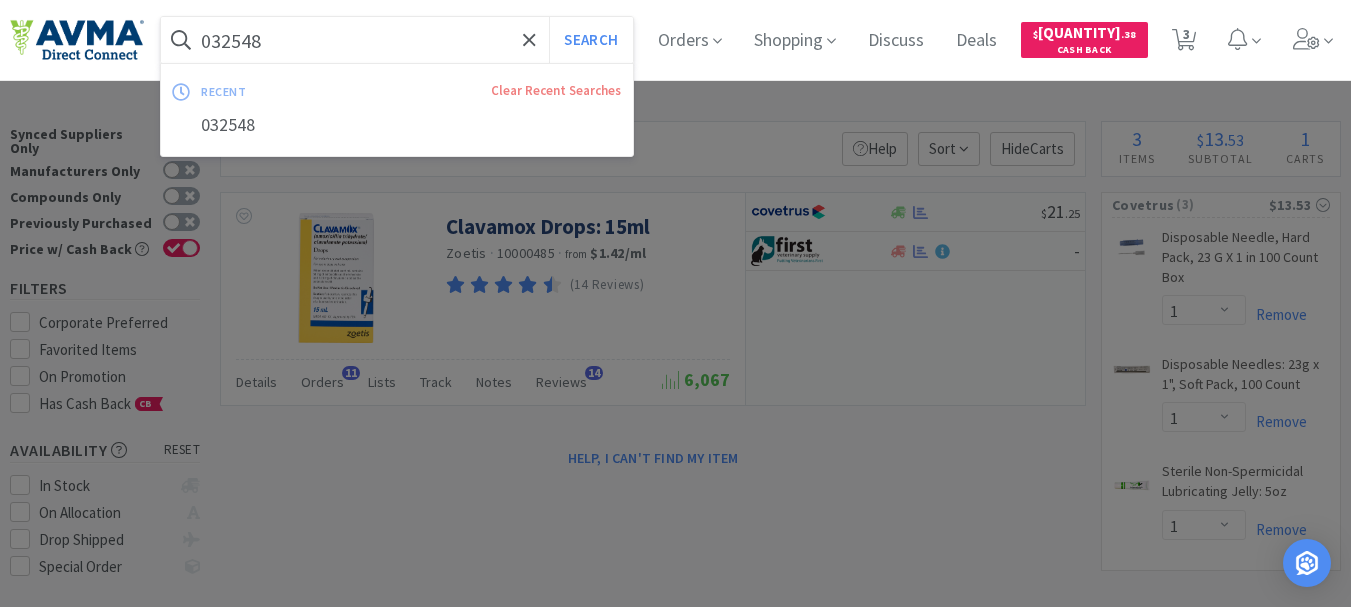 paste on "445" 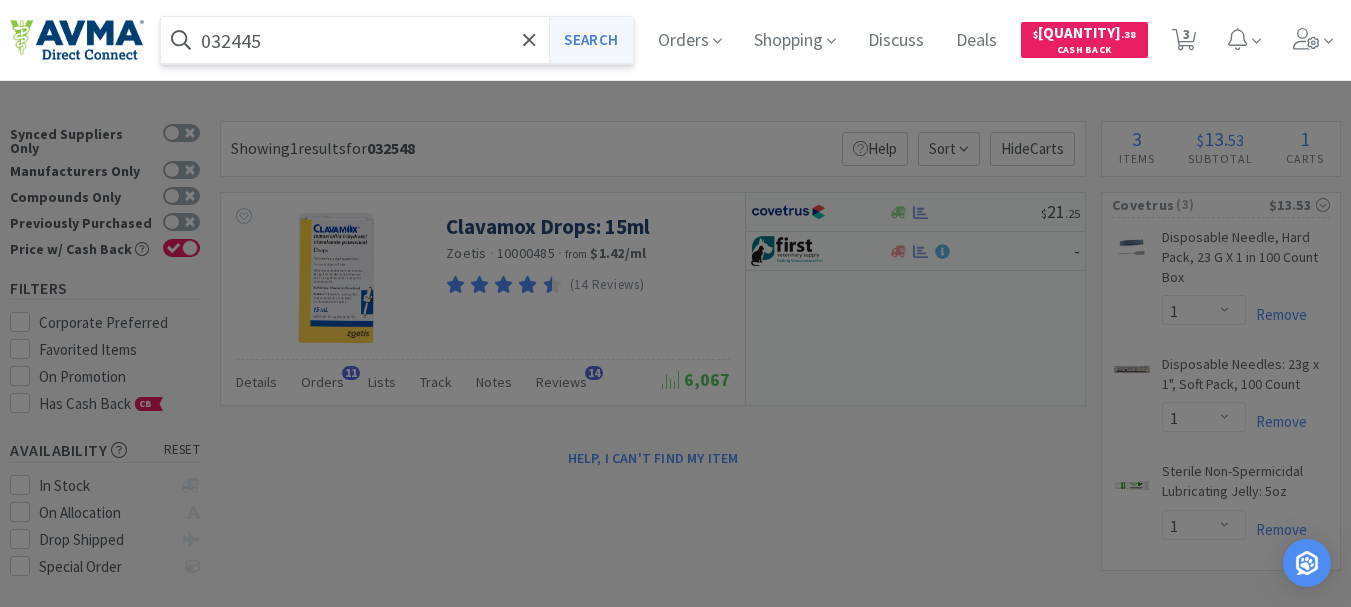 click on "Search" at bounding box center (590, 40) 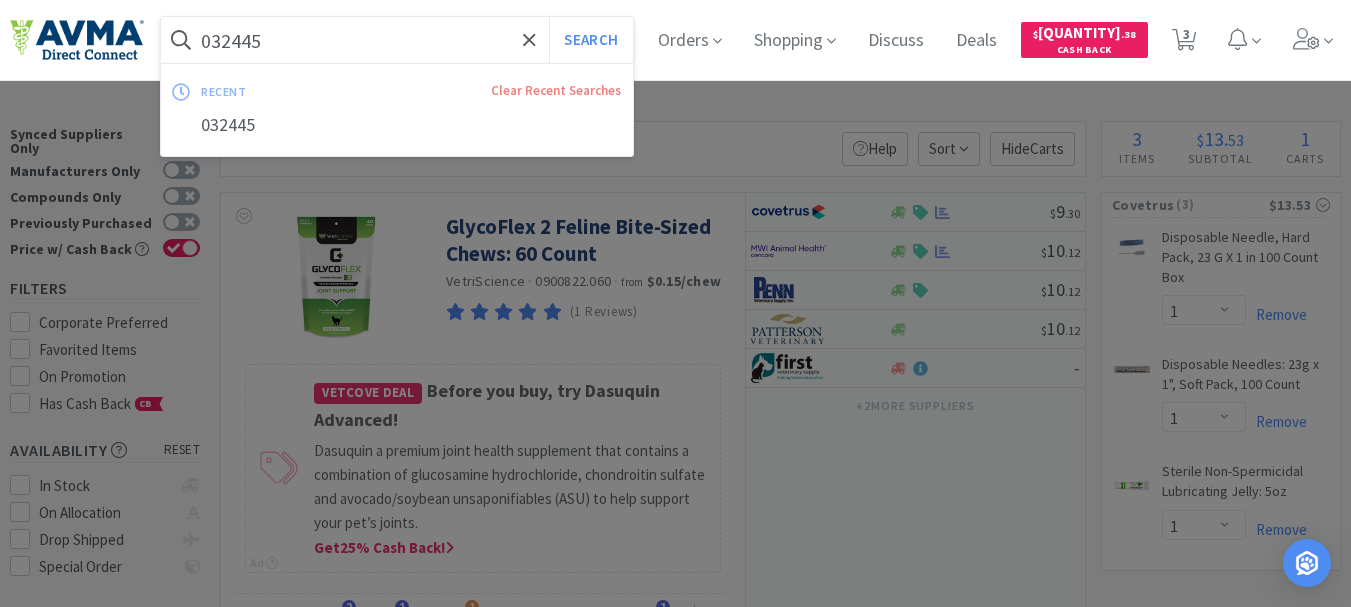 click on "032445" at bounding box center [397, 40] 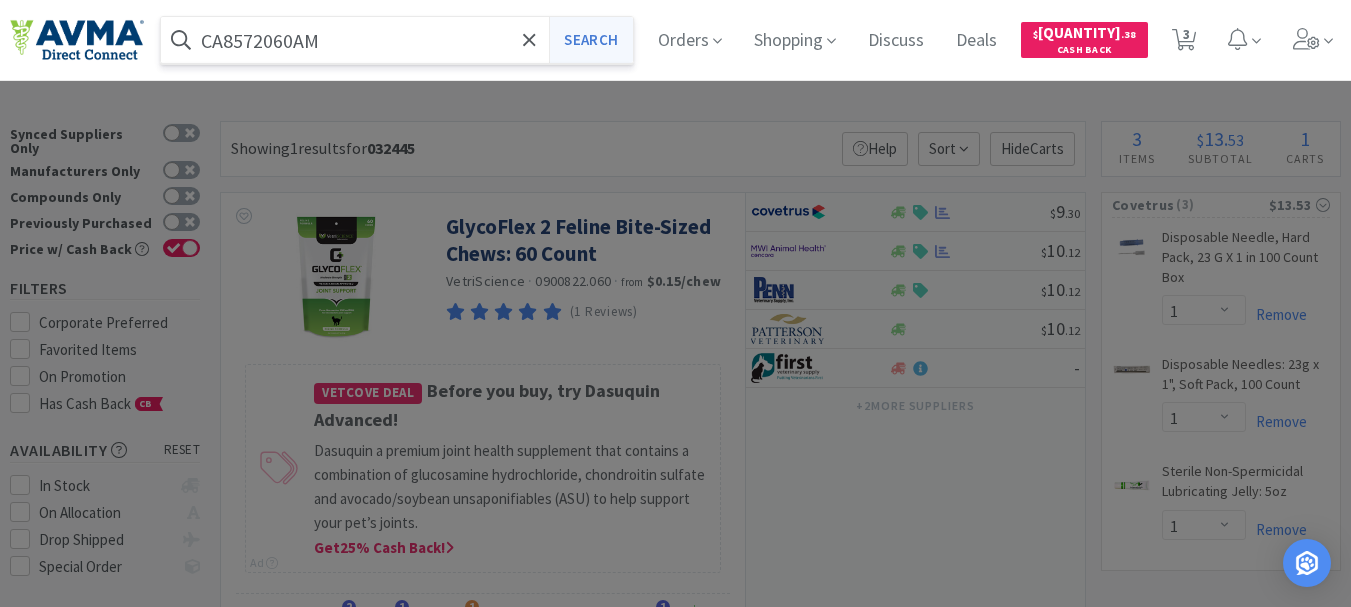 type on "CA8572060AM" 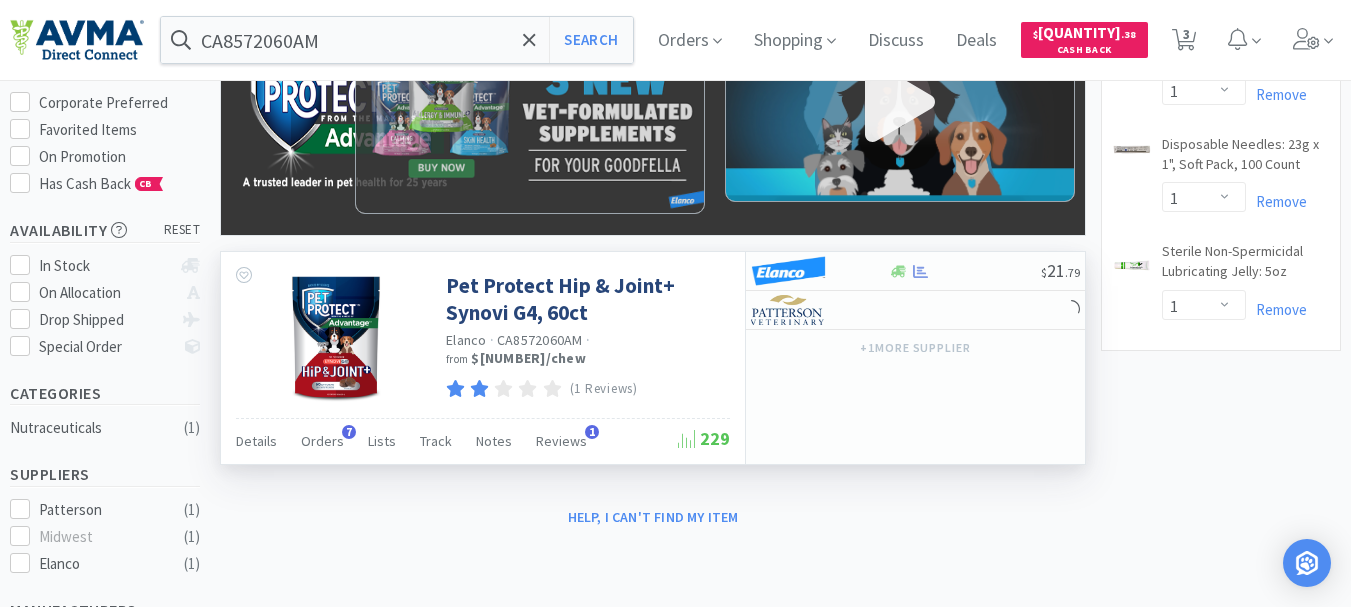 scroll, scrollTop: 300, scrollLeft: 0, axis: vertical 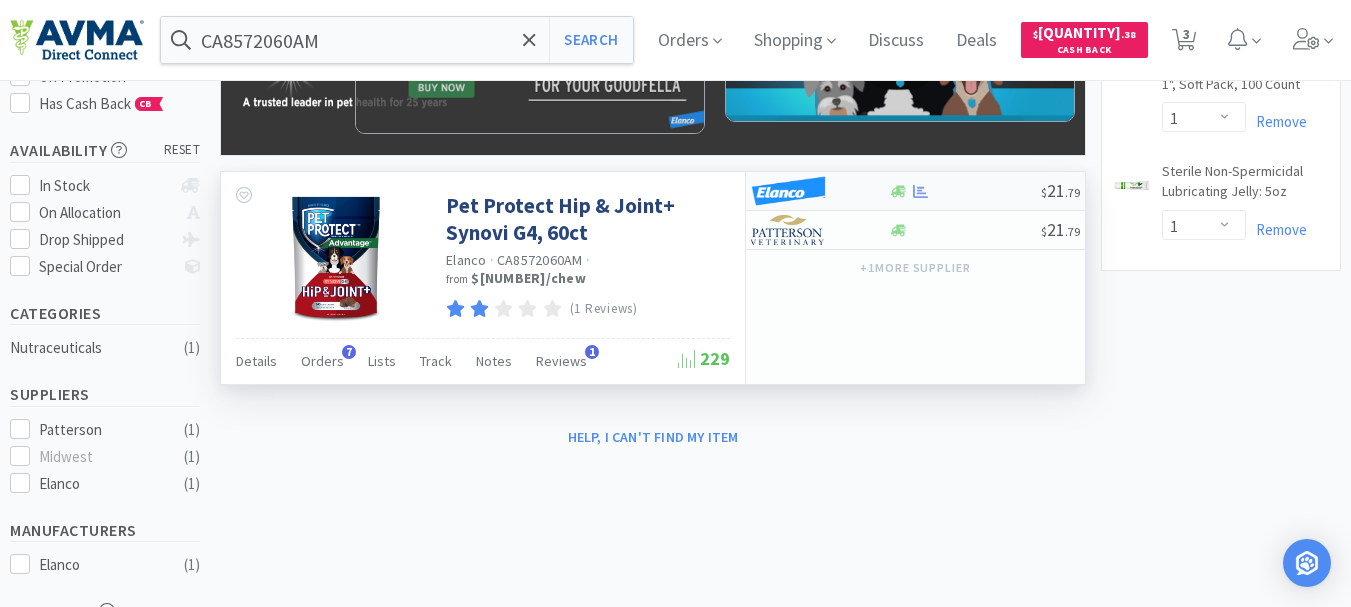 click at bounding box center [788, 191] 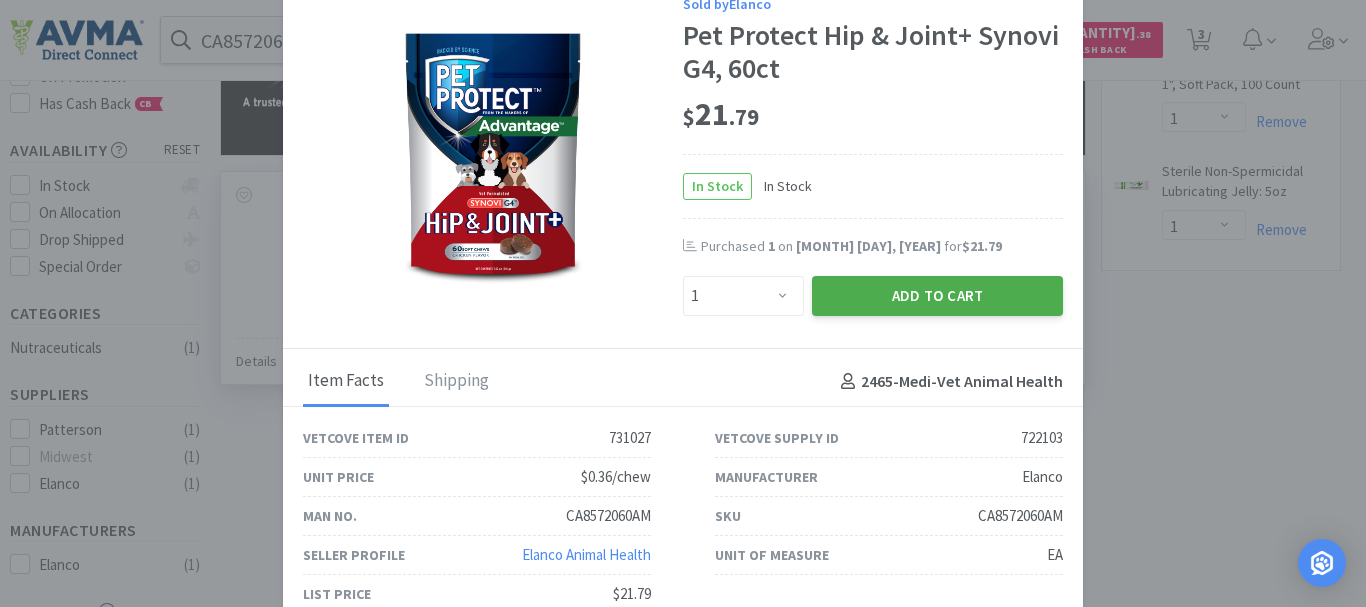 click on "Add to Cart" at bounding box center [937, 296] 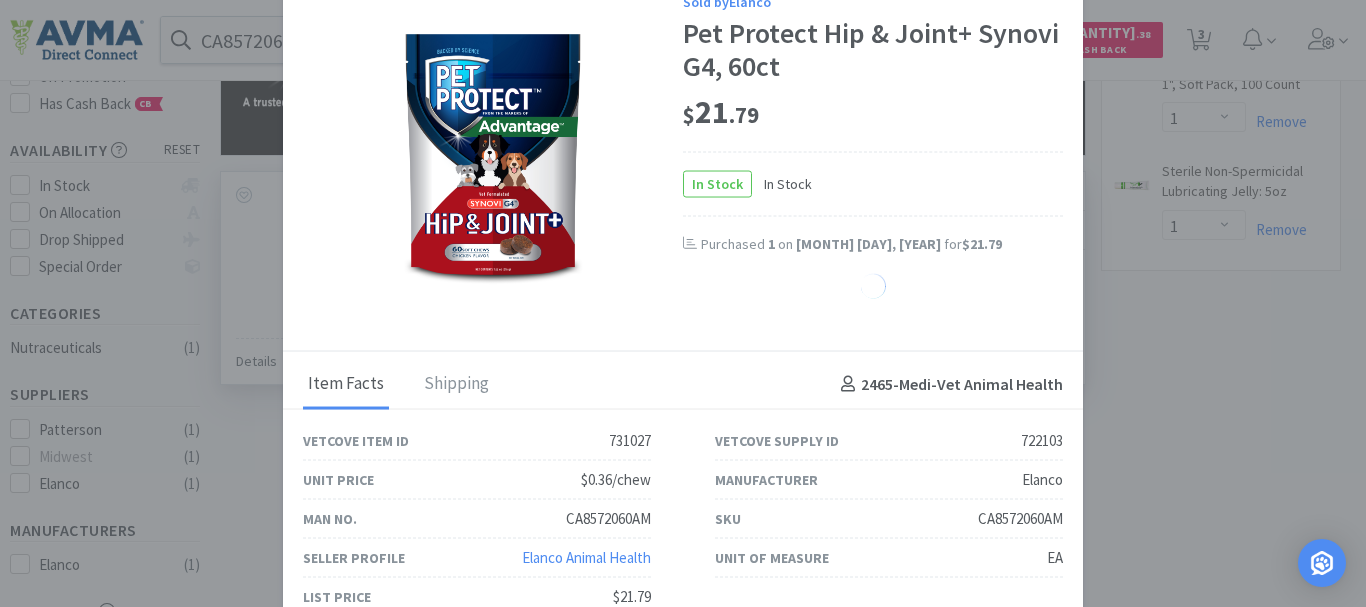 select on "1" 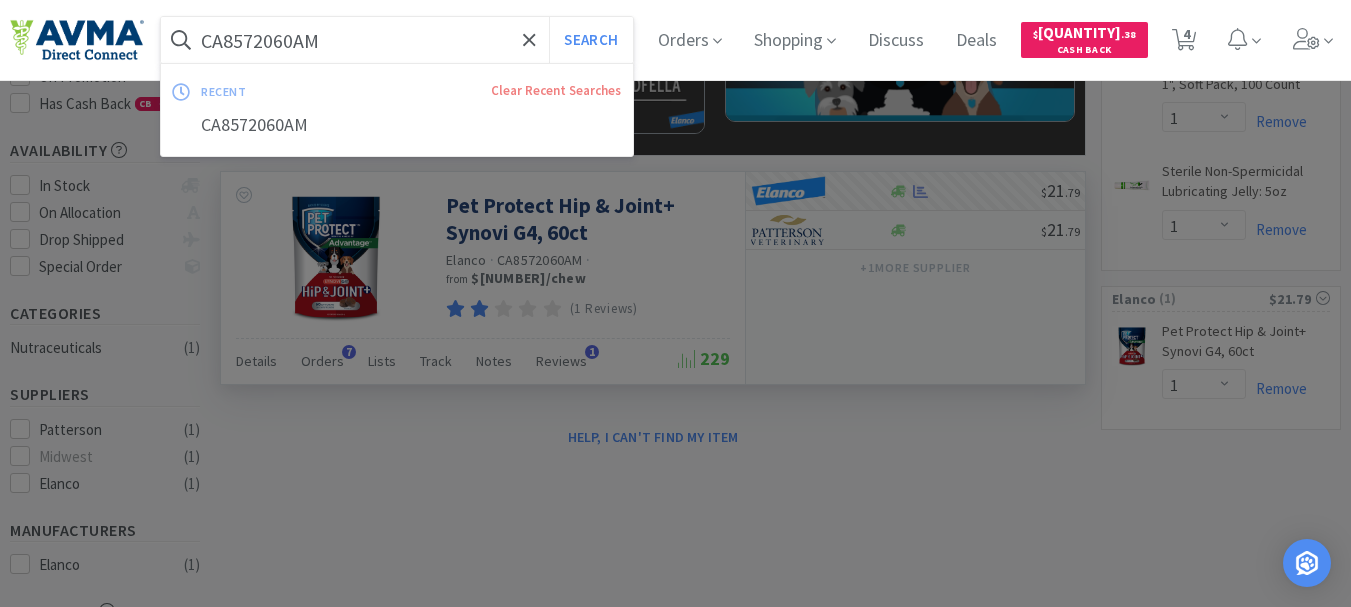 click on "CA8572060AM" at bounding box center (397, 40) 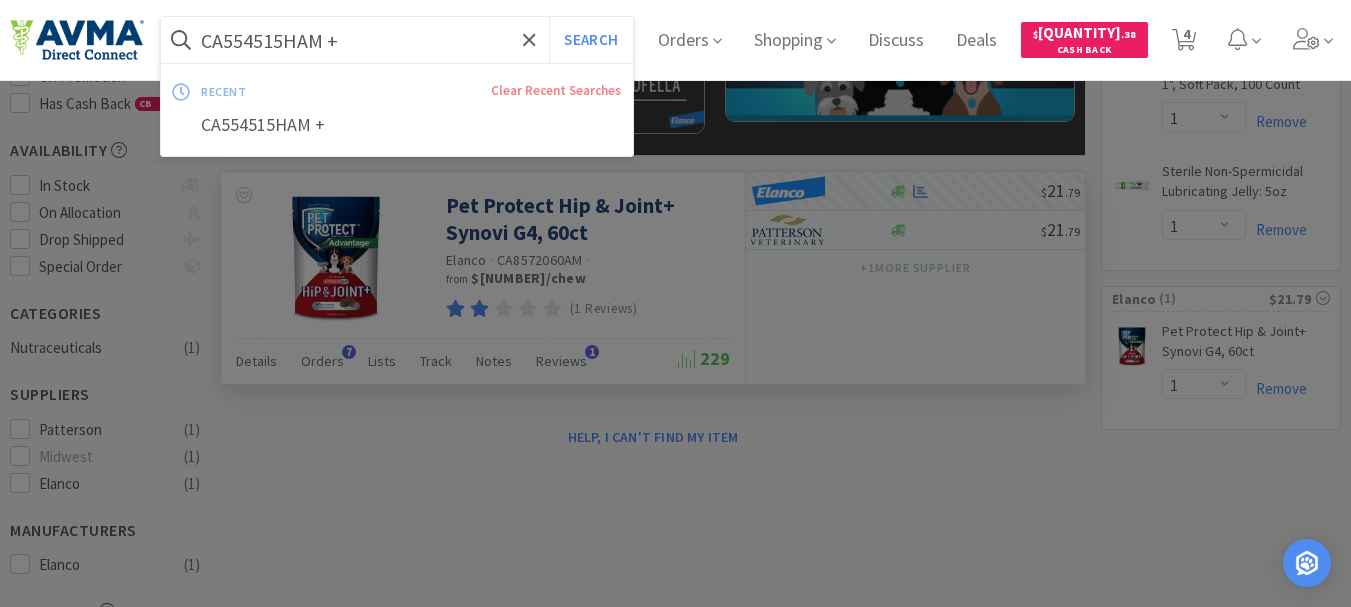type on "CA554515HAM +" 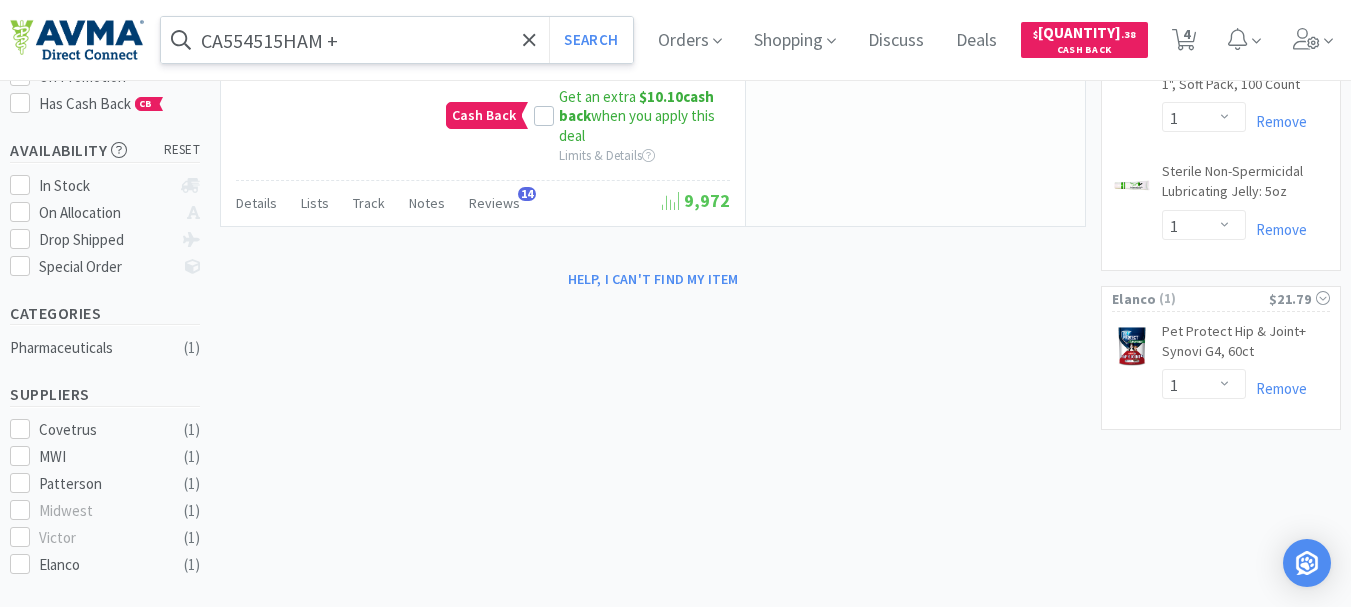 scroll, scrollTop: 0, scrollLeft: 0, axis: both 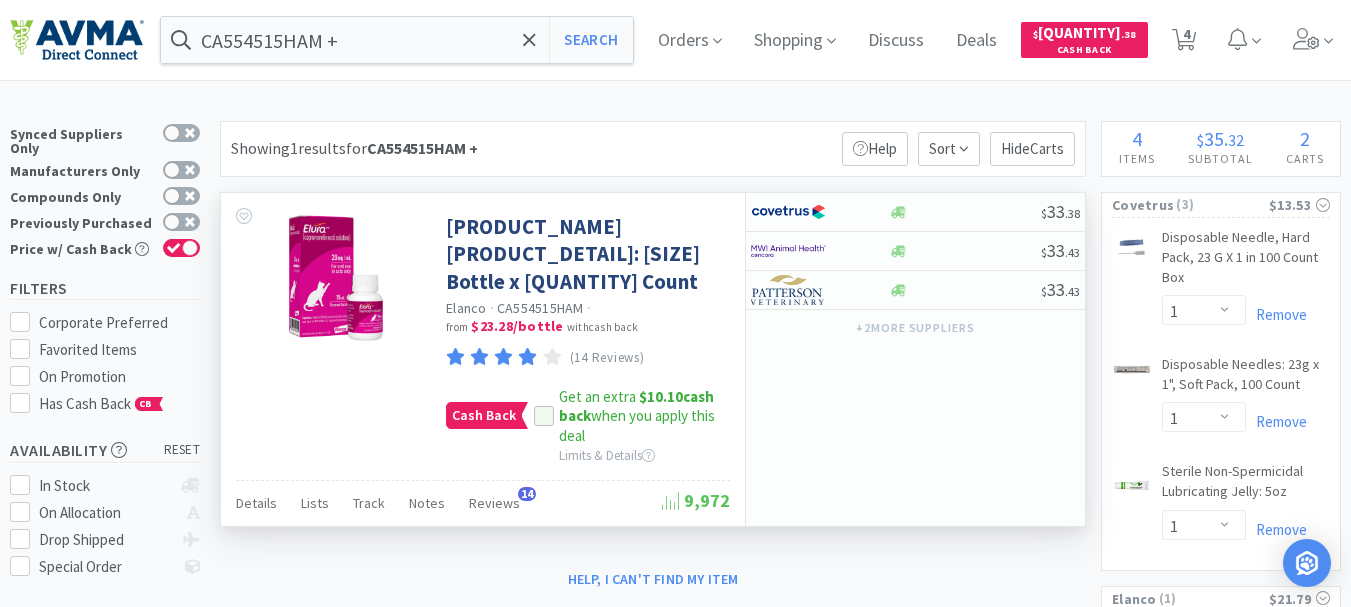 click on "$10.10  cash back" at bounding box center (636, 406) 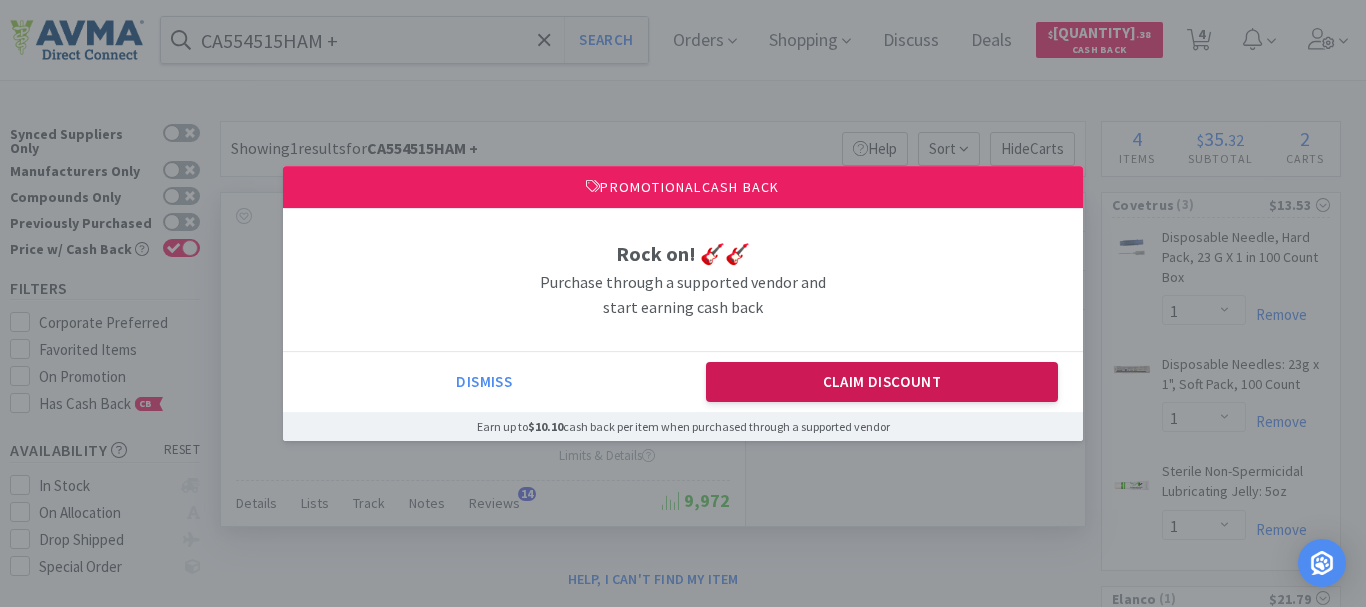click on "Claim Discount" at bounding box center (882, 382) 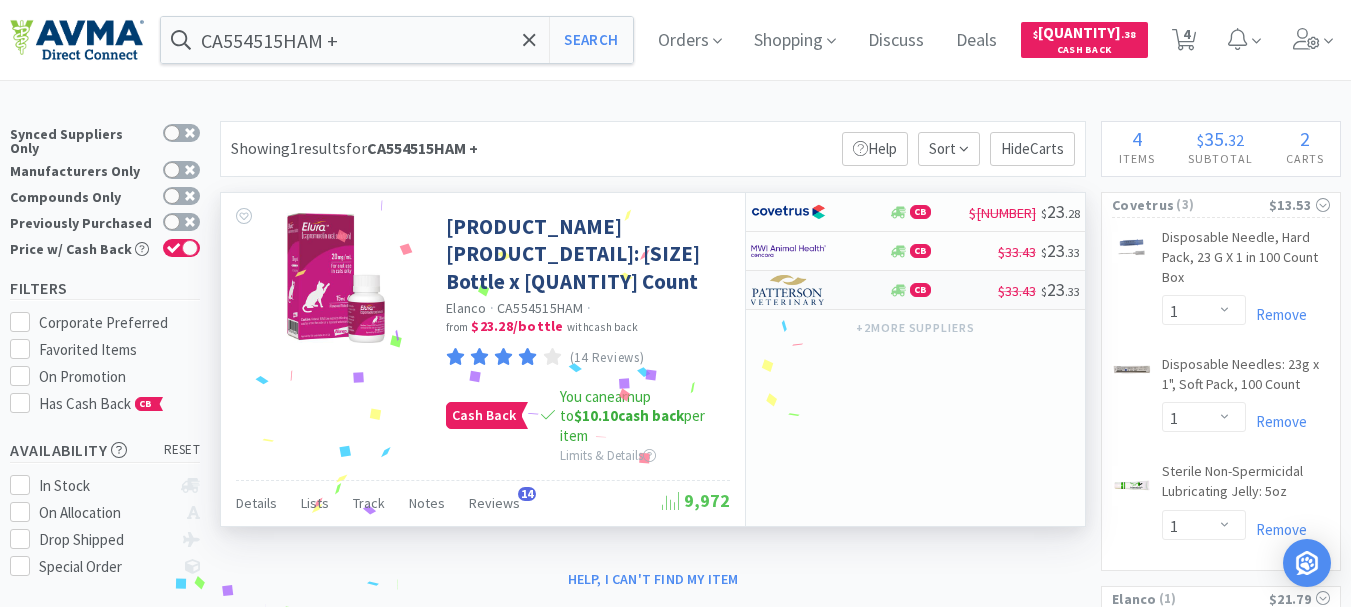click at bounding box center [788, 290] 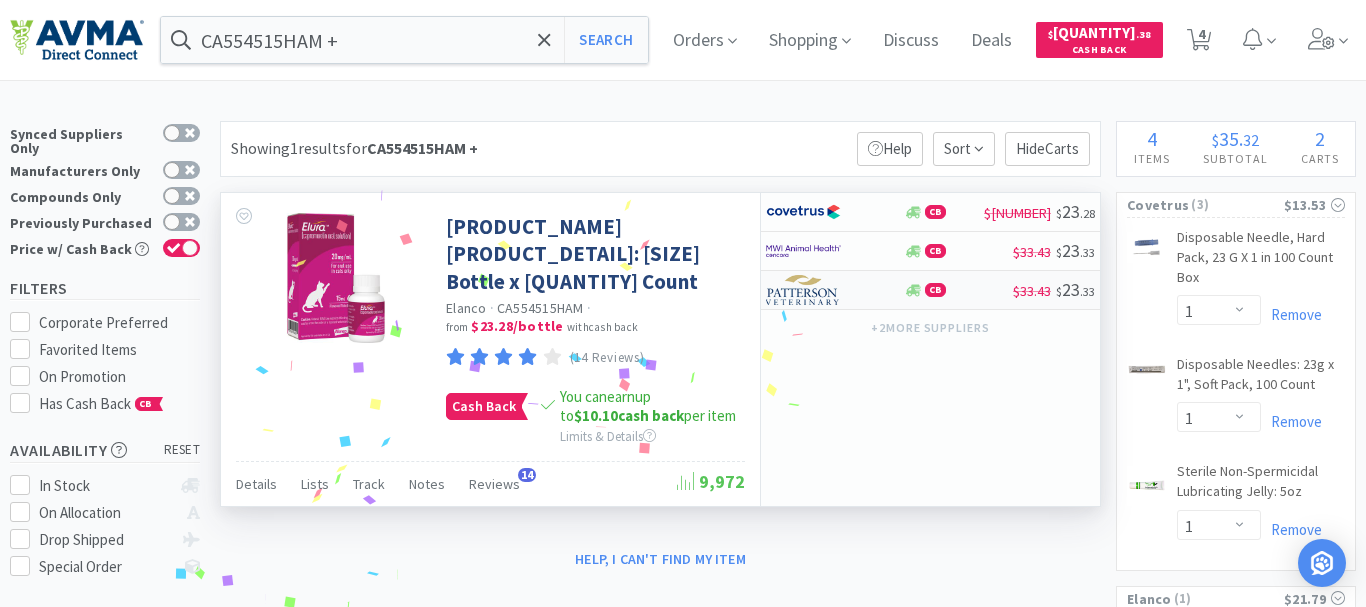 select on "1" 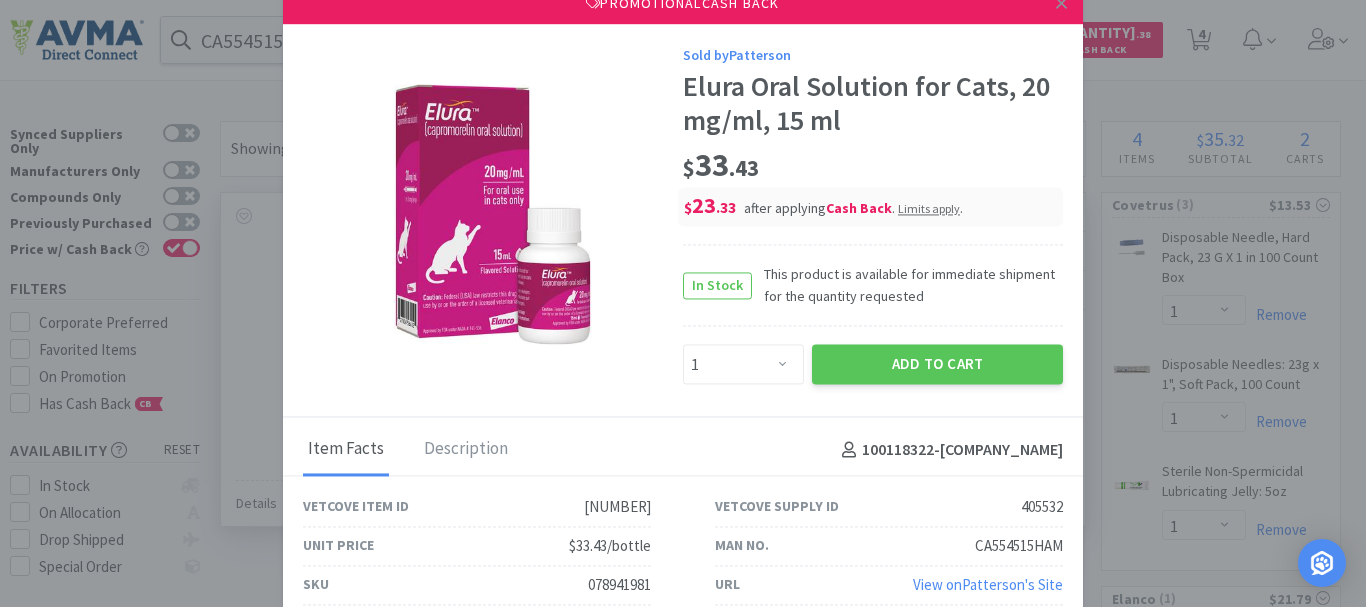 click on "078941981" at bounding box center (619, 585) 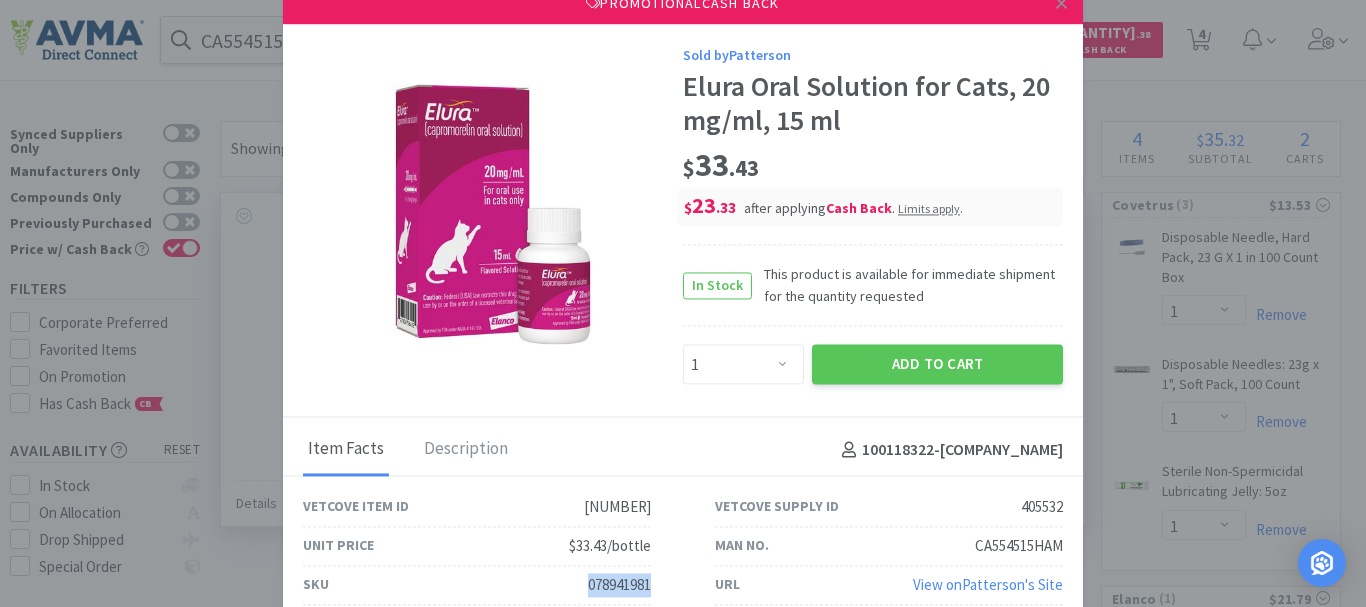 click on "078941981" at bounding box center (619, 585) 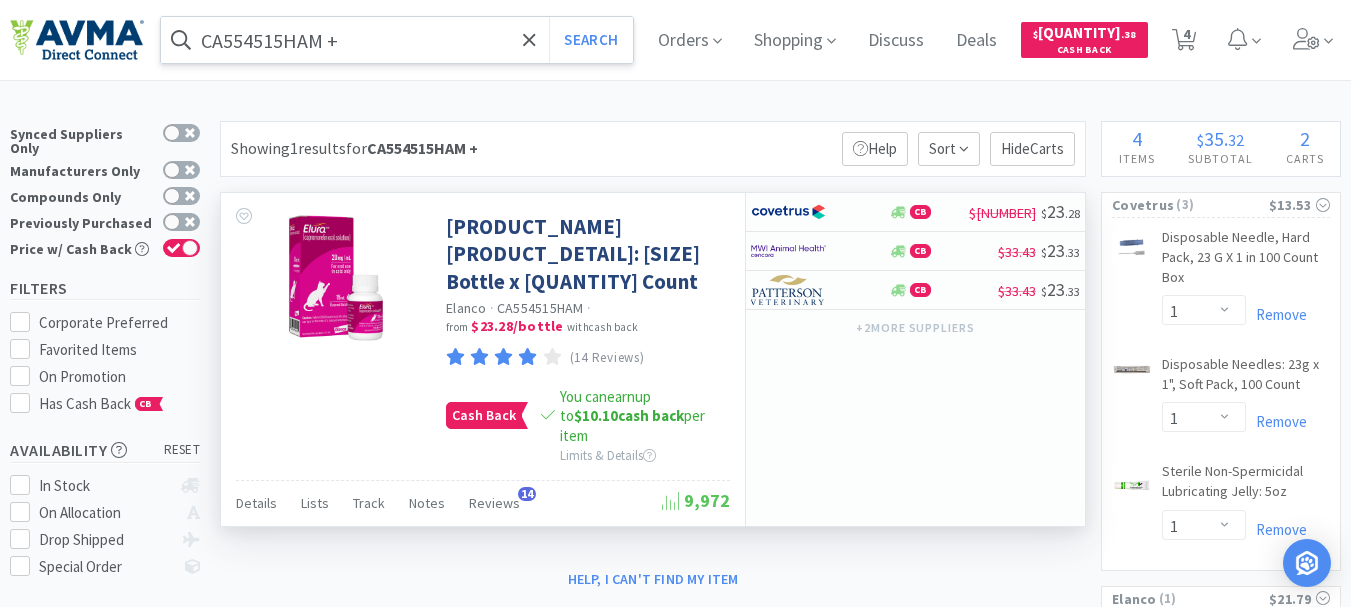 click on "CA554515HAM +" at bounding box center [397, 40] 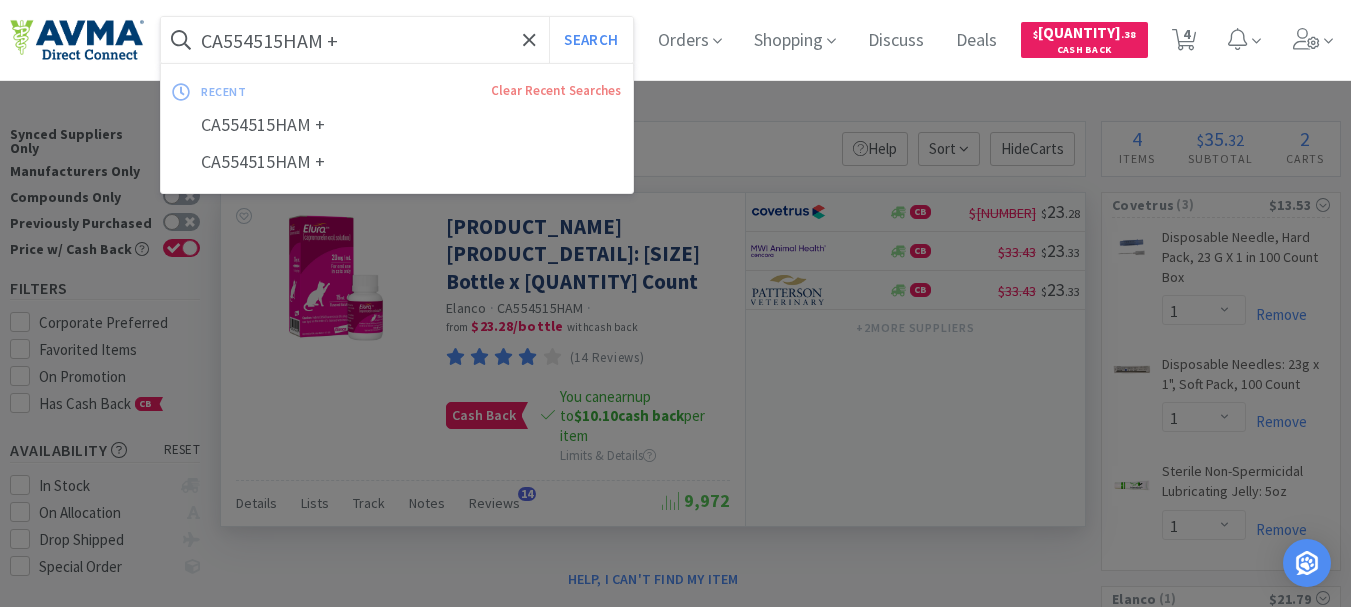 paste on "090544" 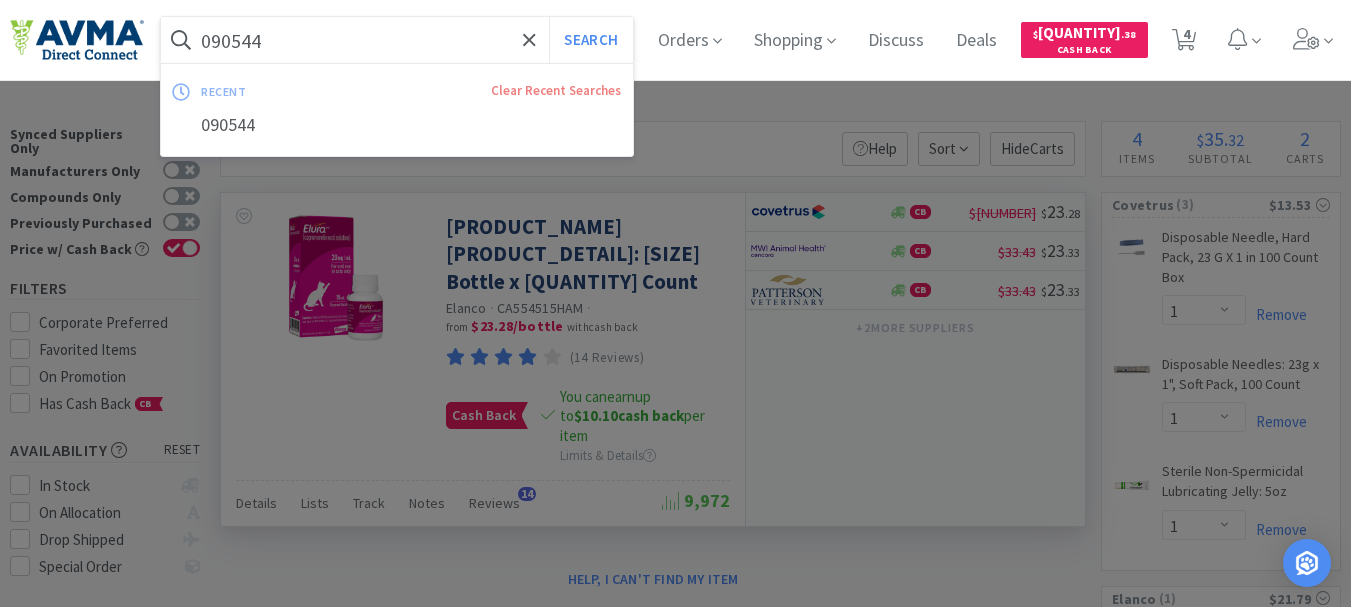 click on "Search" at bounding box center (590, 40) 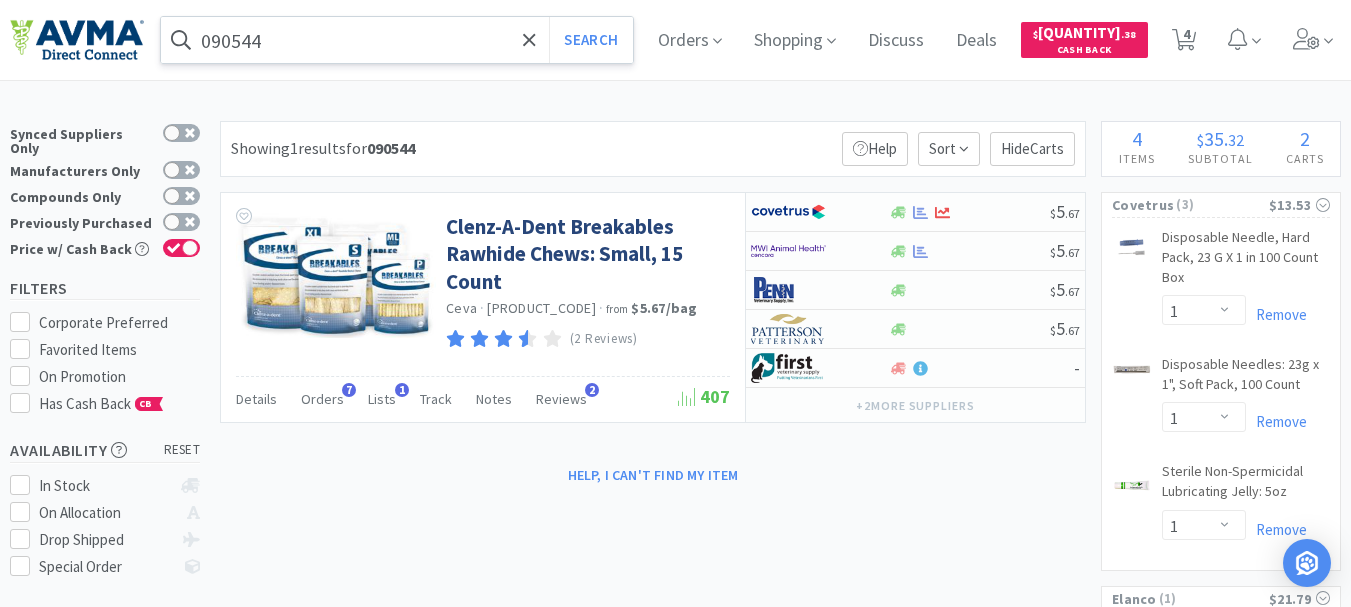 click on "090544" at bounding box center (397, 40) 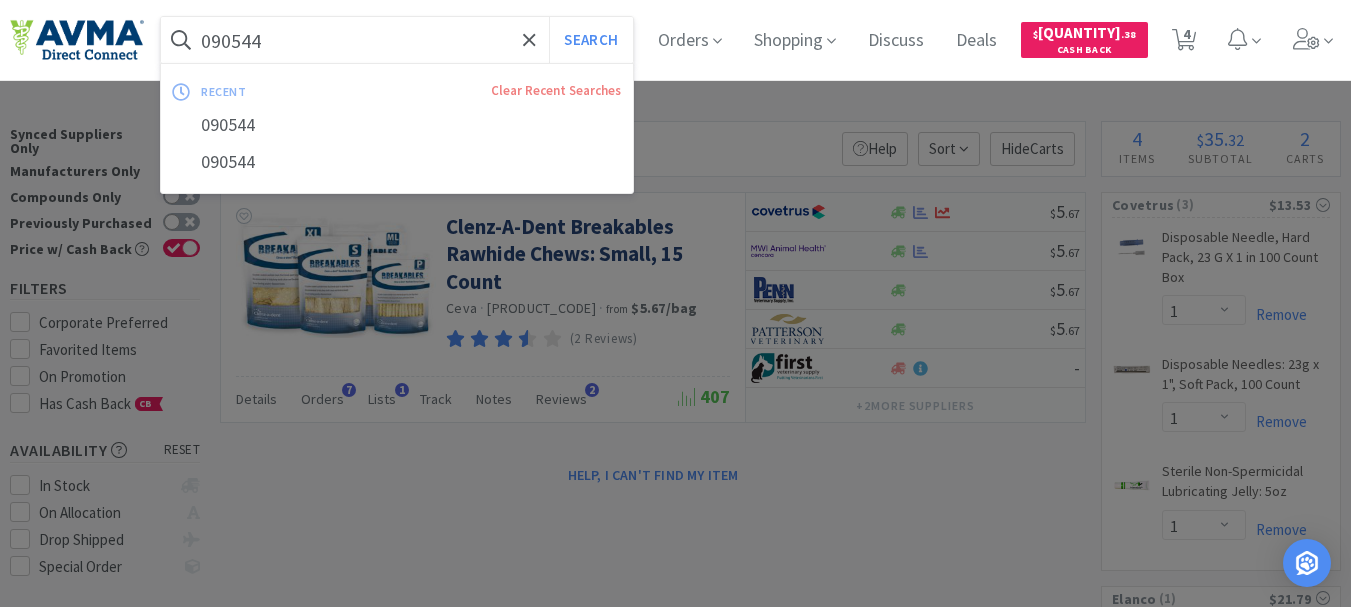 paste on "[NUMBER]" 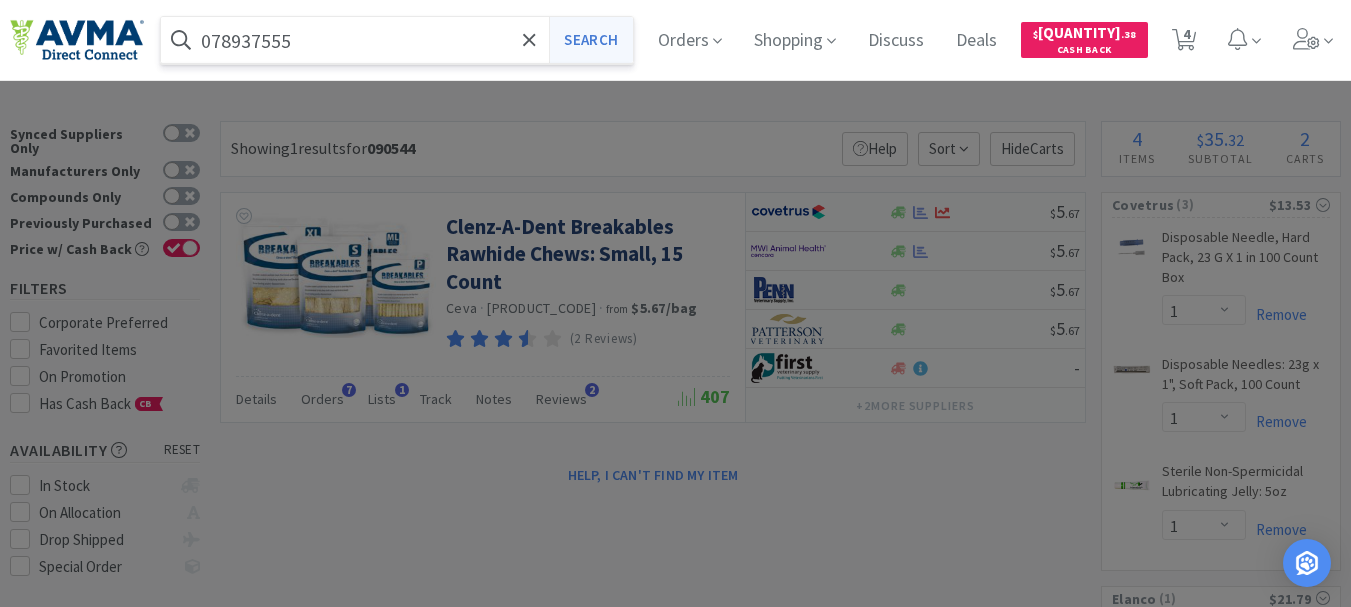 click on "Search" at bounding box center [590, 40] 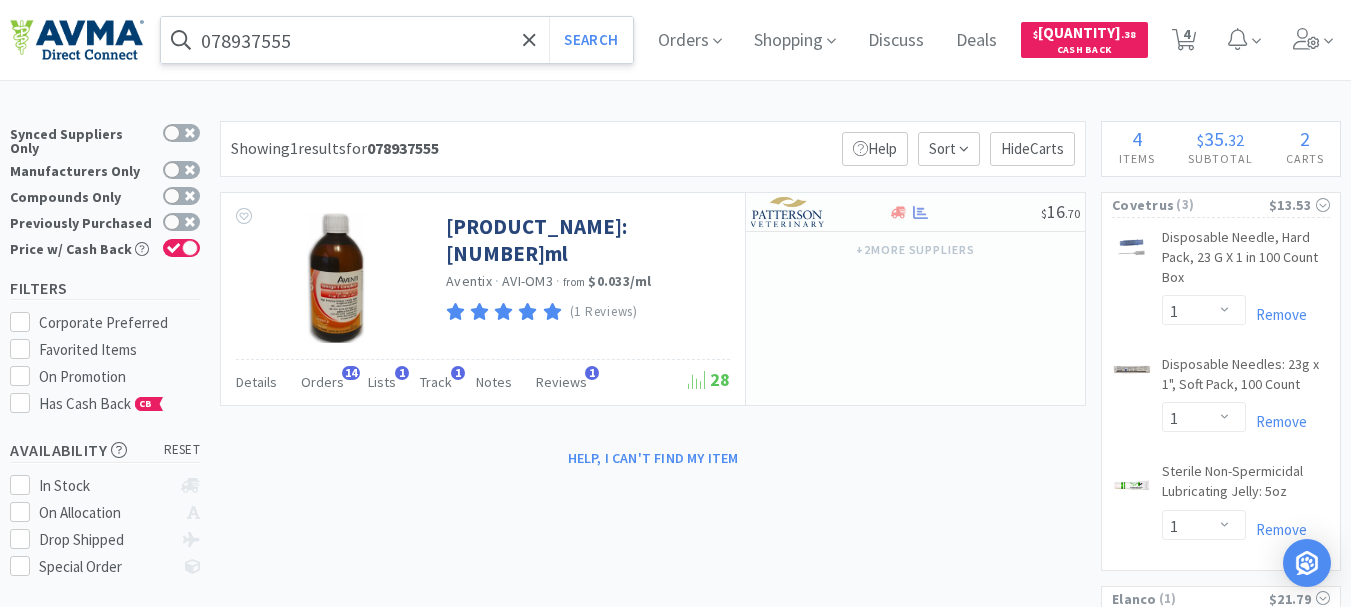 click on "078937555" at bounding box center (397, 40) 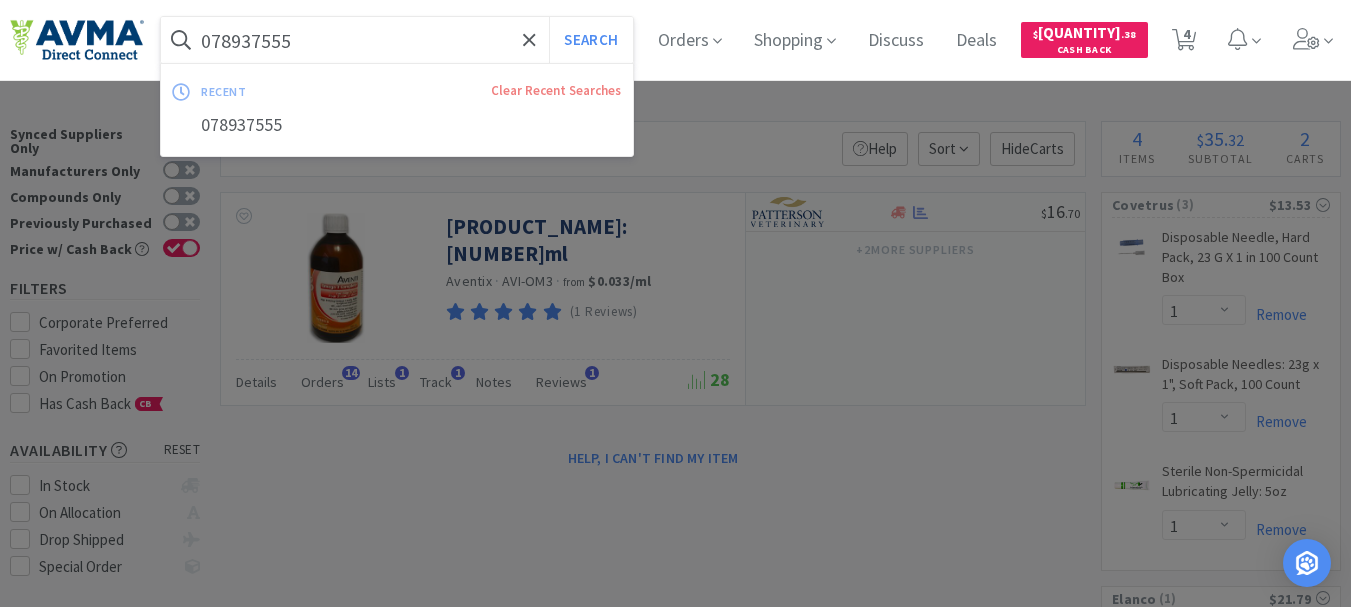 paste on "[NUMBER]" 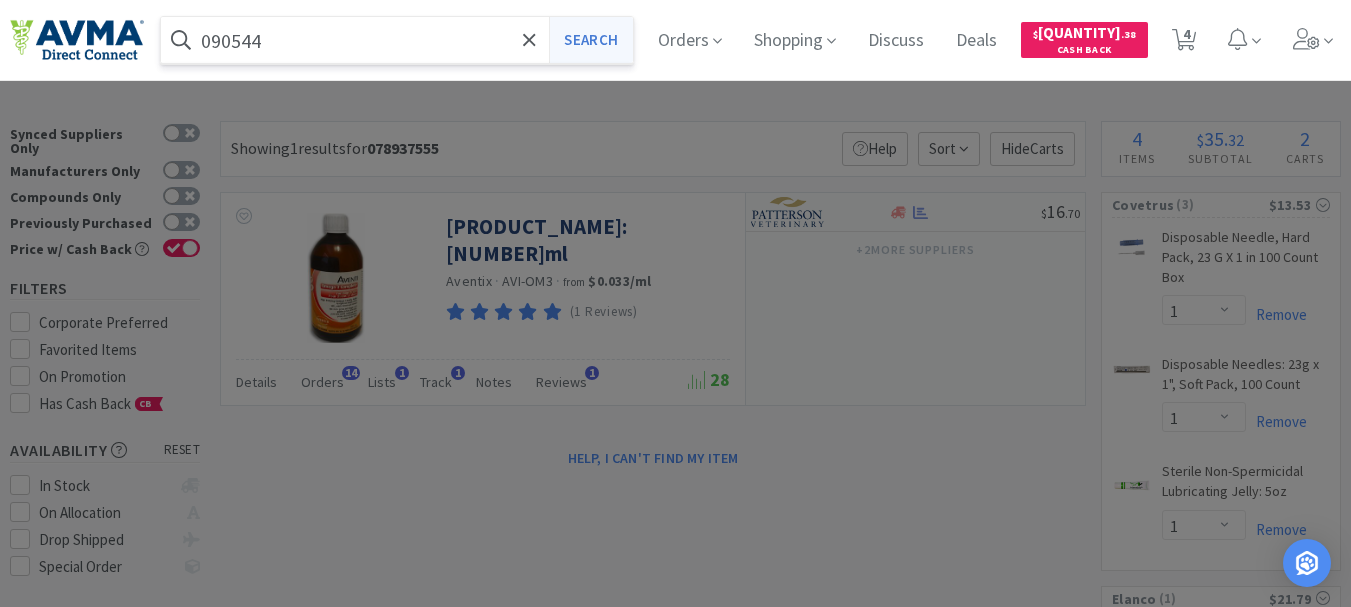 click on "Search" at bounding box center (590, 40) 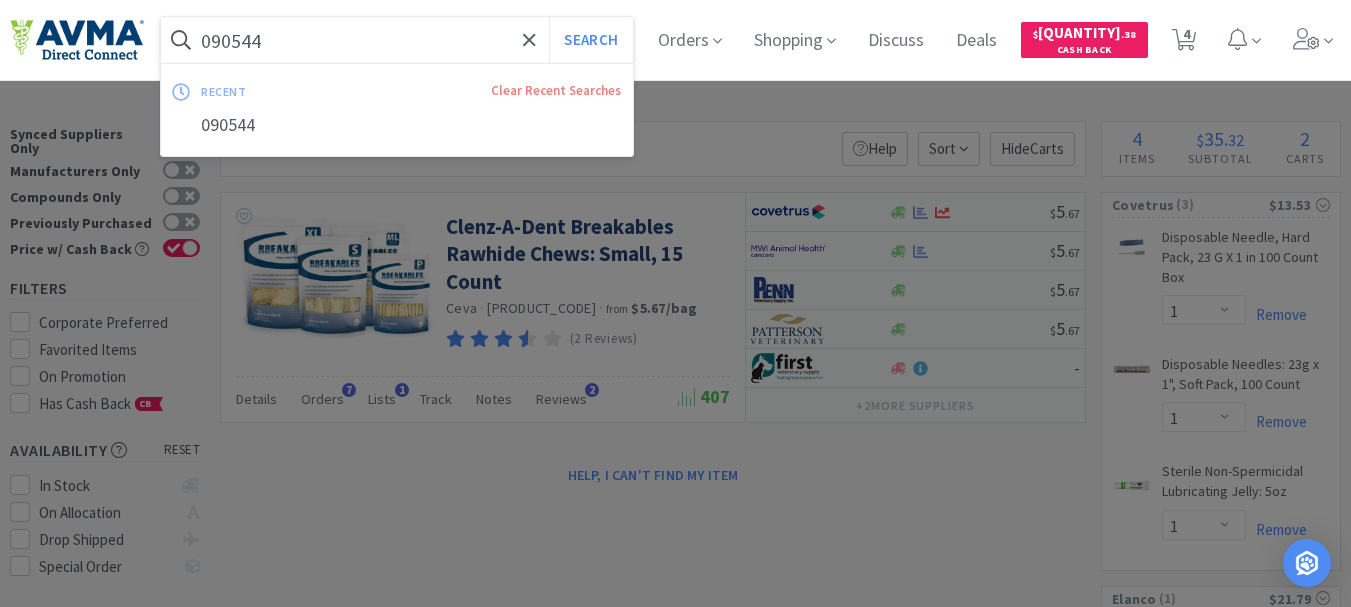 click on "090544" at bounding box center (397, 40) 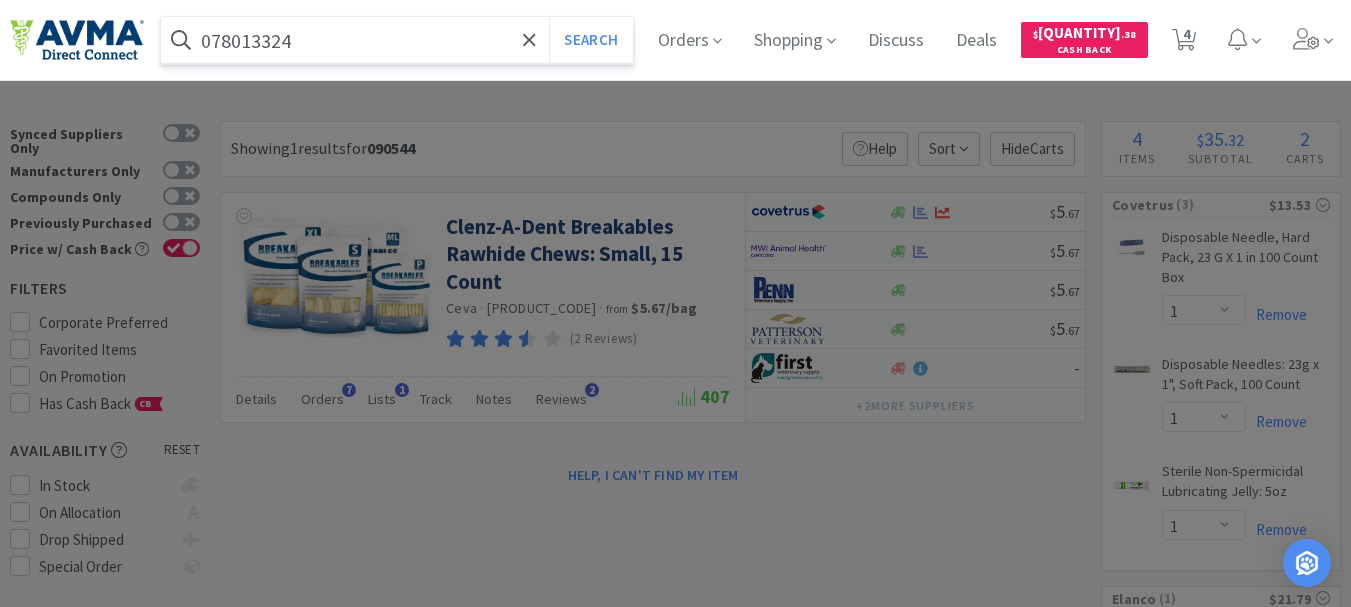 click on "Search" at bounding box center (590, 40) 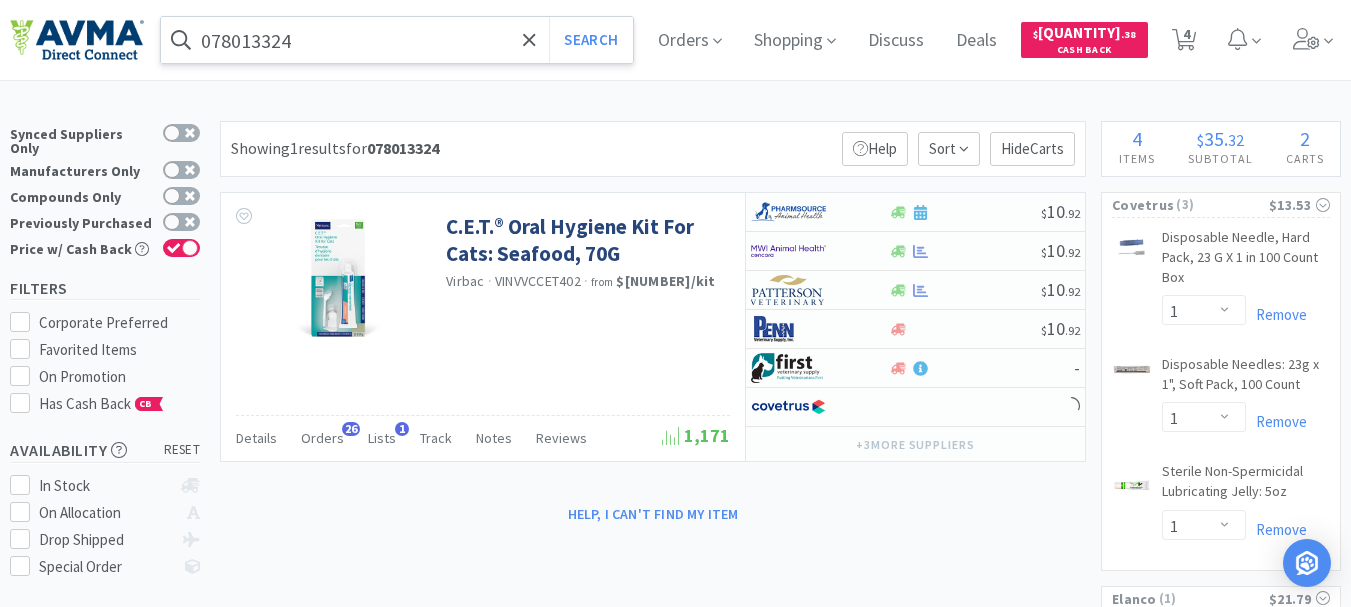 click on "078013324" at bounding box center [397, 40] 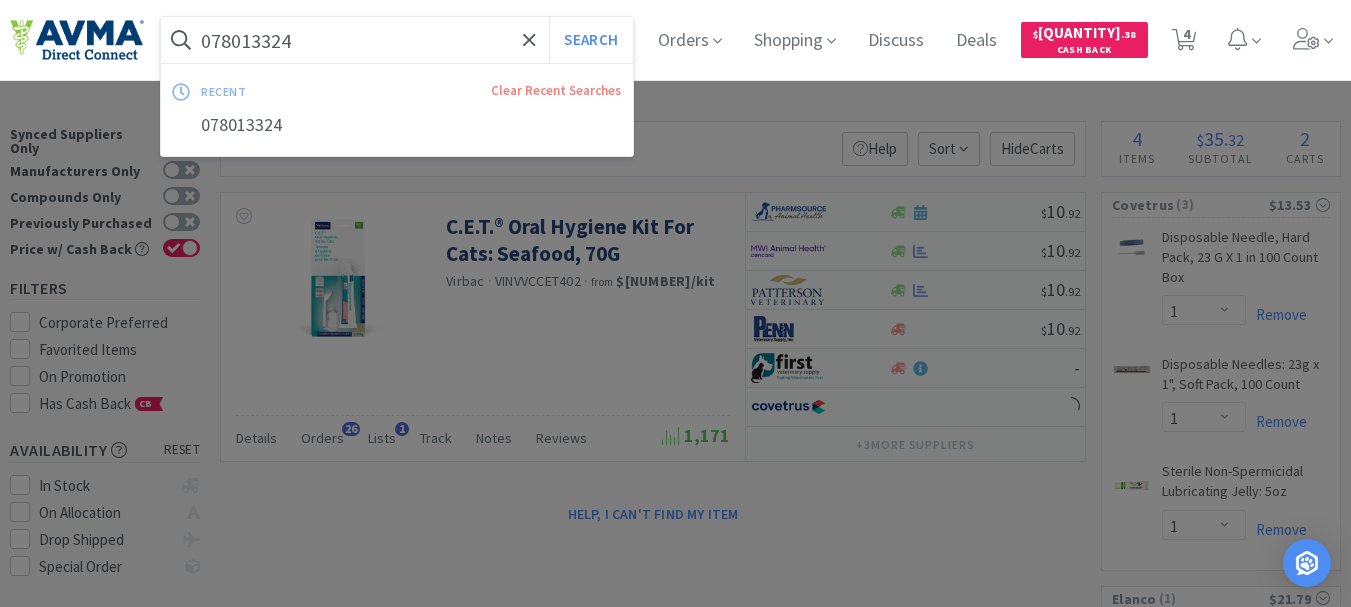 paste on "16" 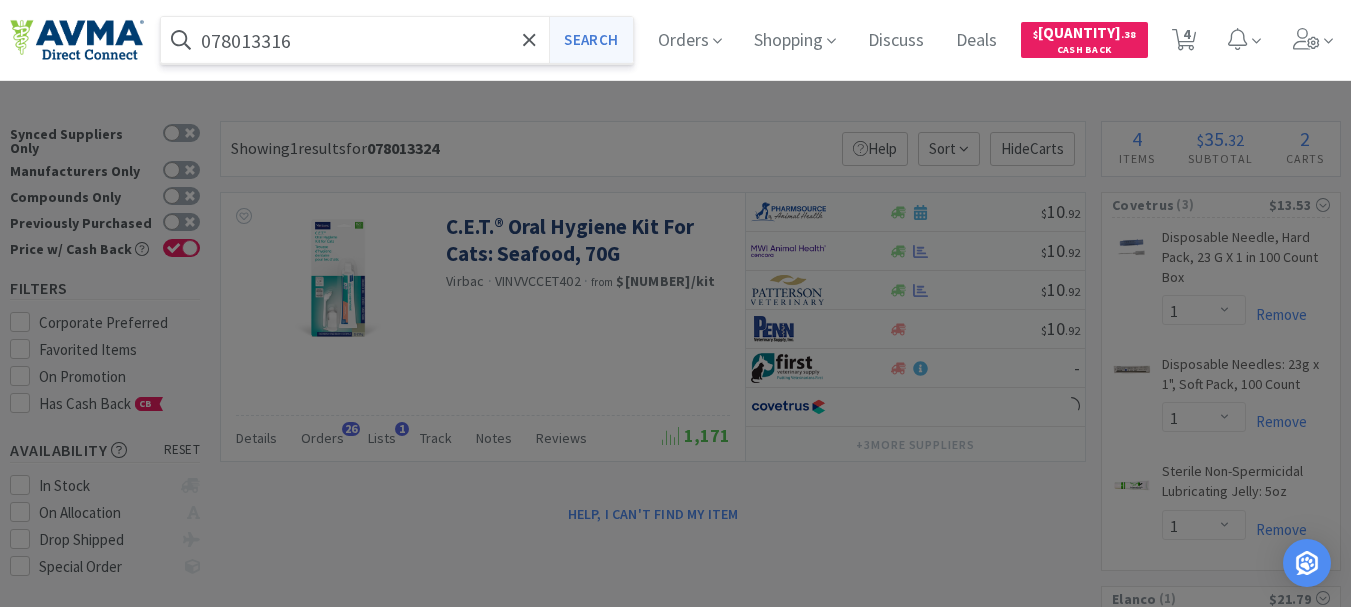 click on "Search" at bounding box center (590, 40) 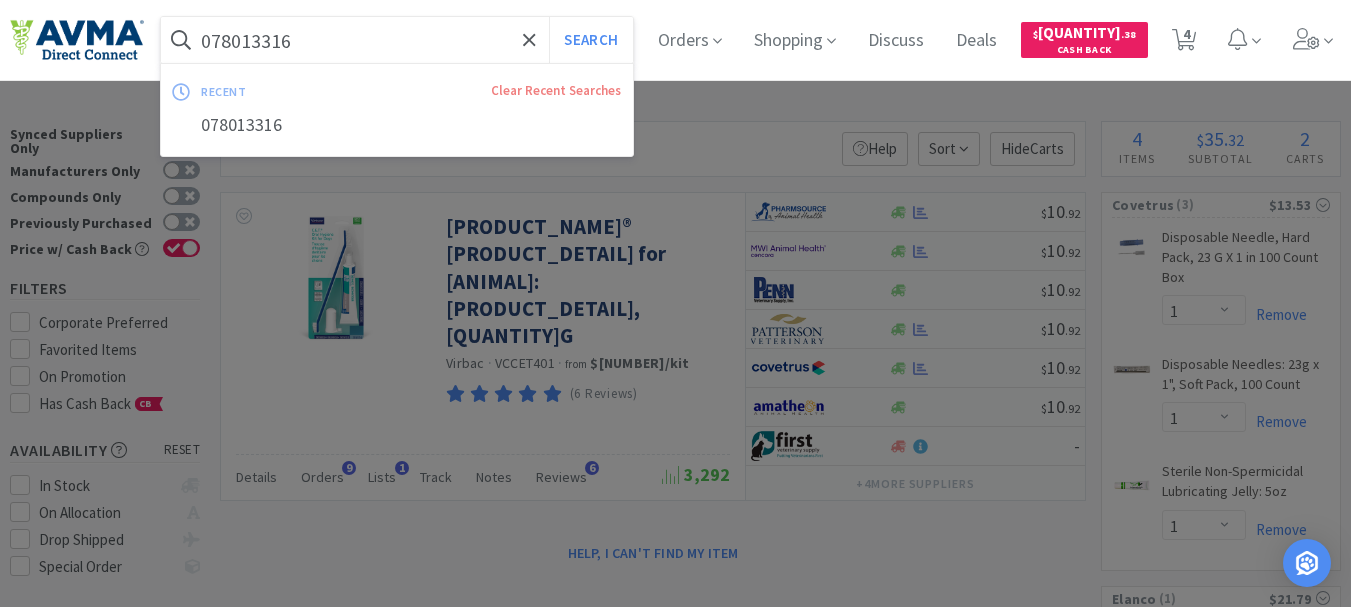 click on "078013316" at bounding box center [397, 40] 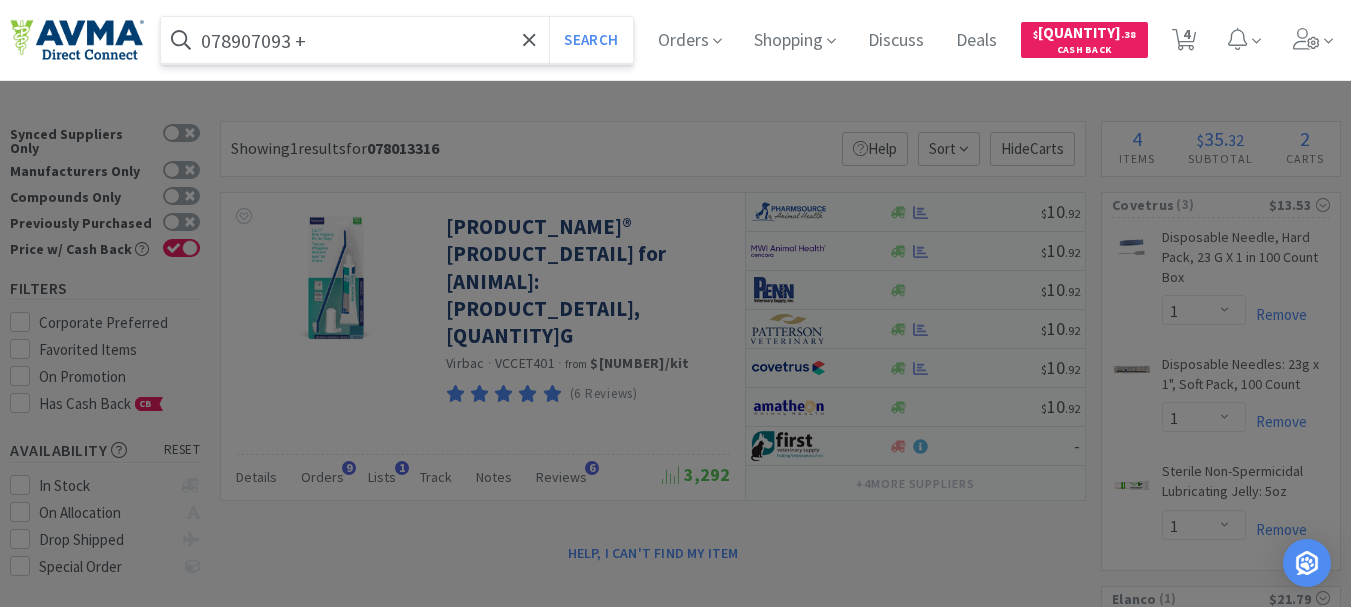 click on "Search" at bounding box center [590, 40] 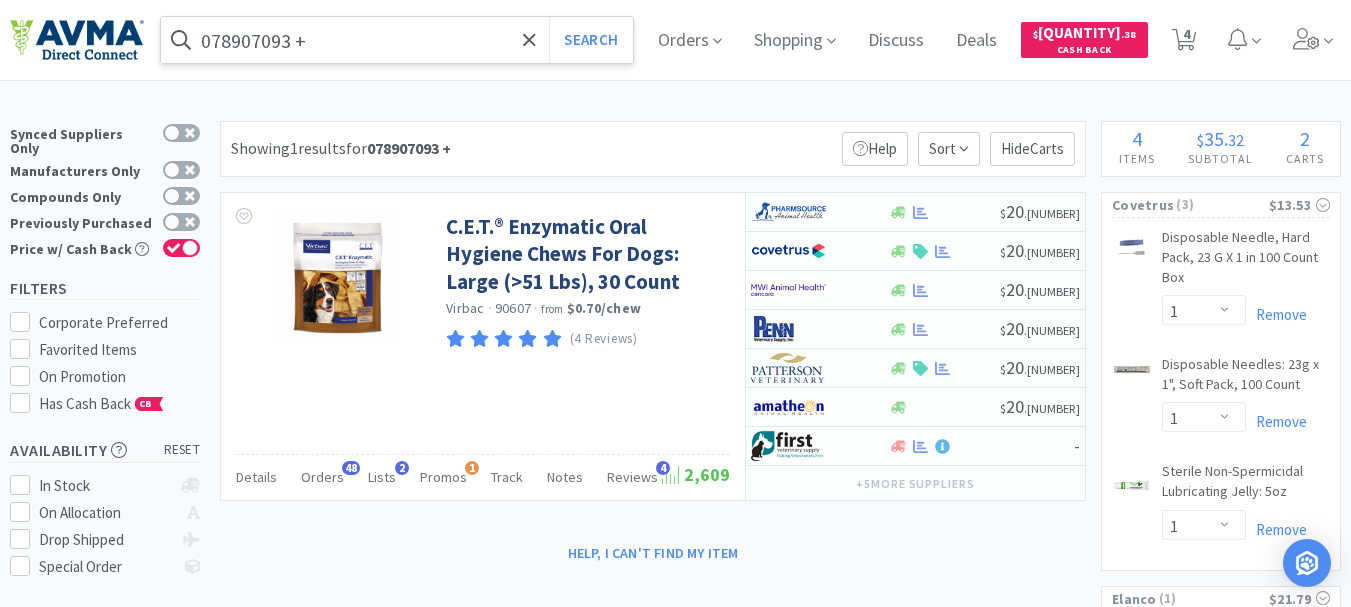 click on "078907093 +" at bounding box center [397, 40] 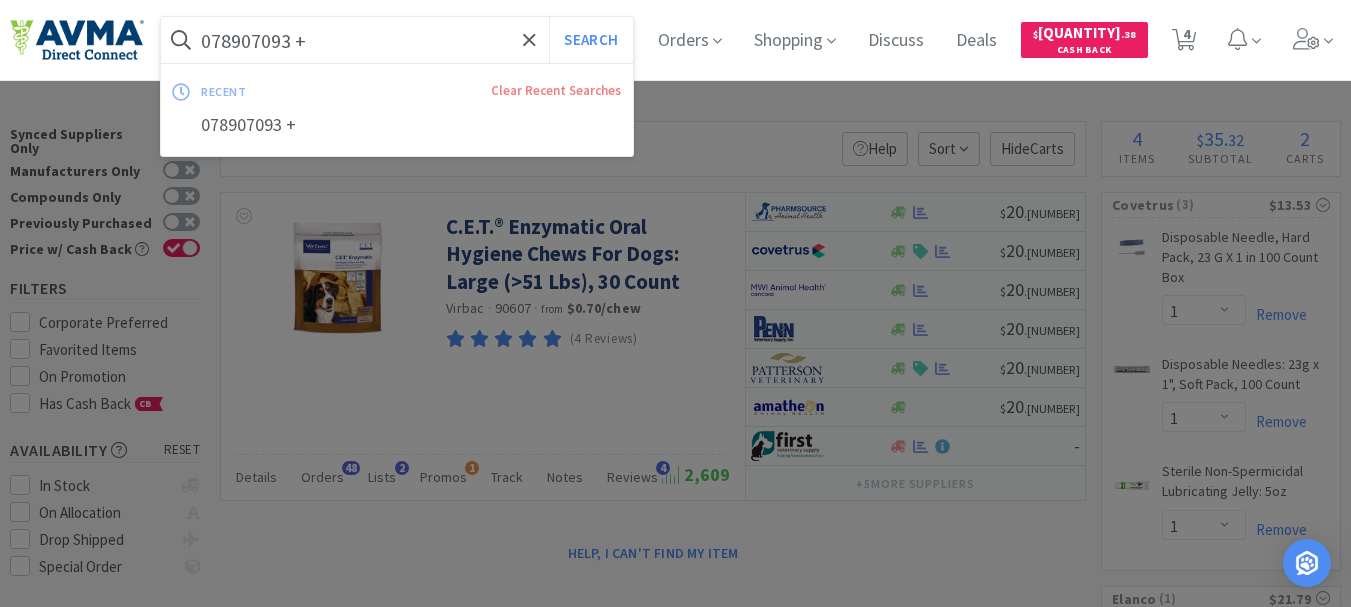 paste on "[NUMBER]" 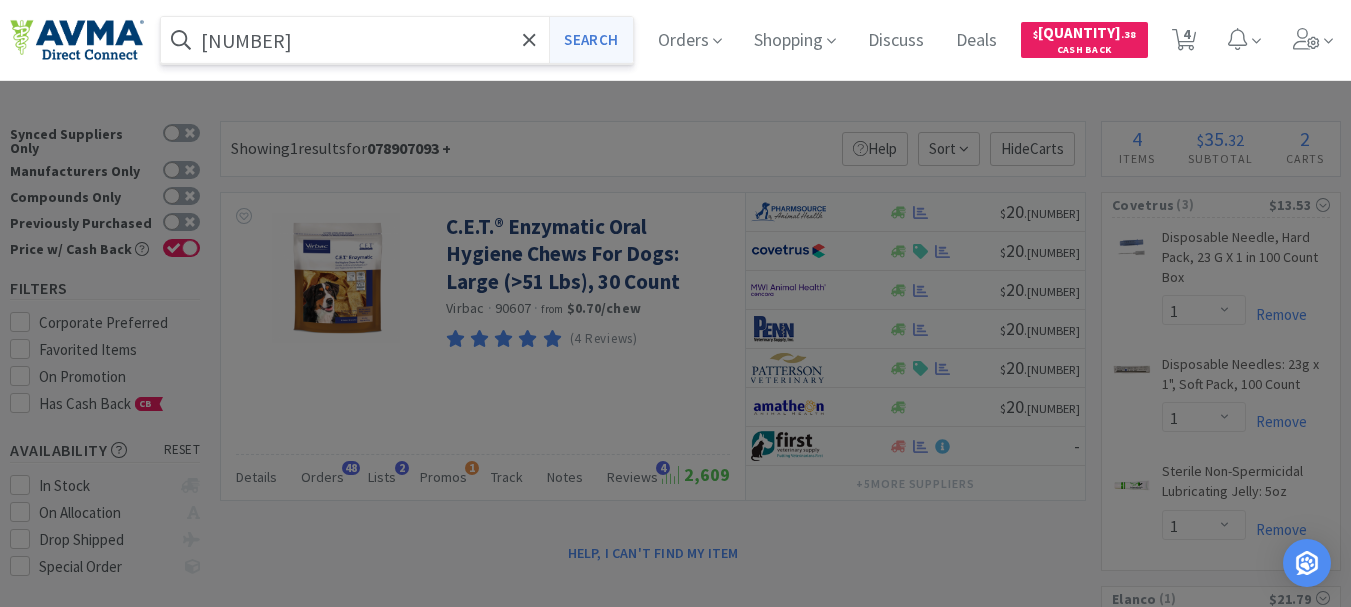click on "Search" at bounding box center (590, 40) 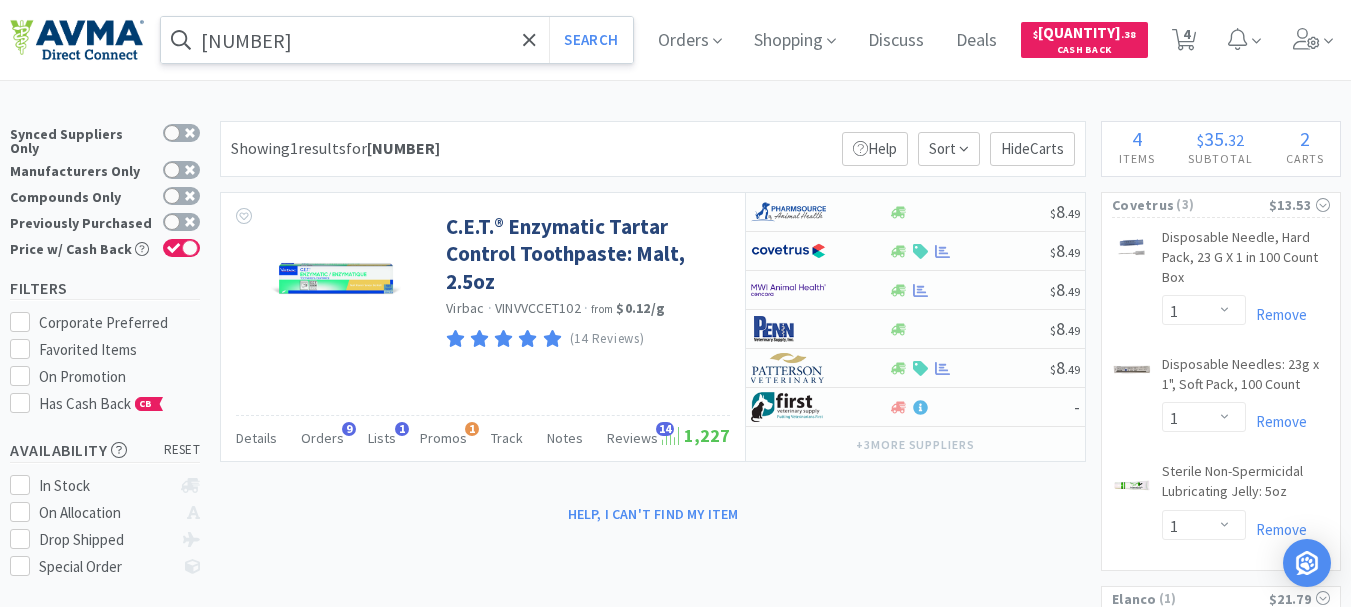 click on "[NUMBER]" at bounding box center (397, 40) 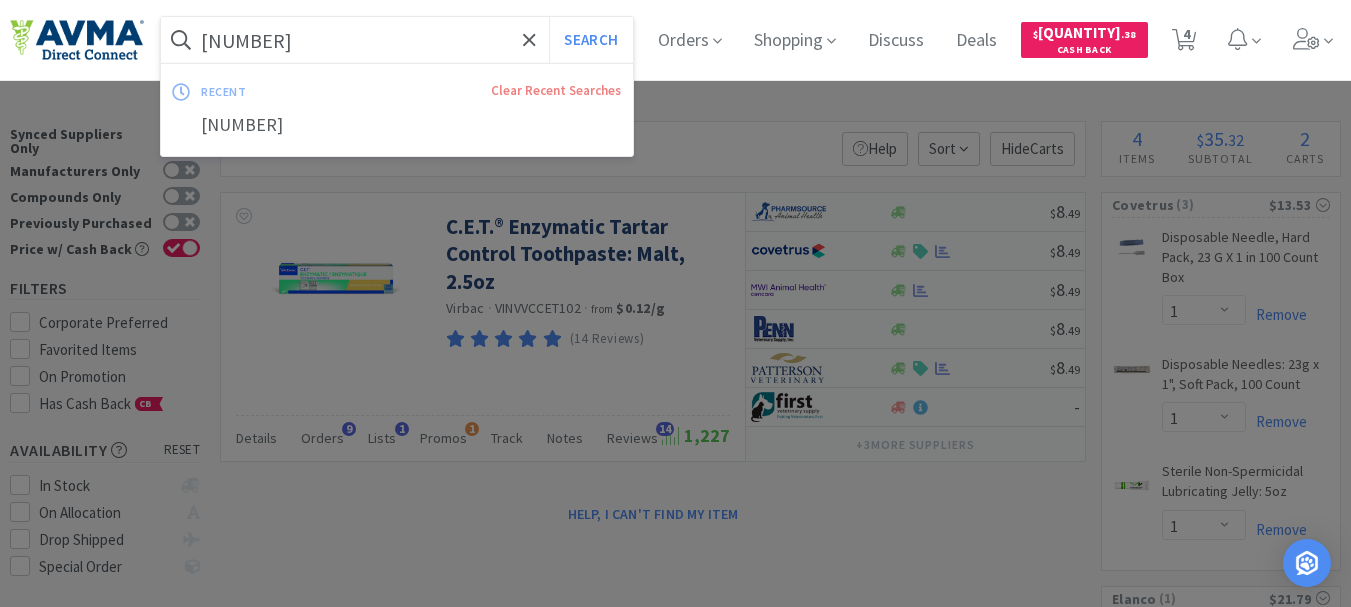 paste on "33" 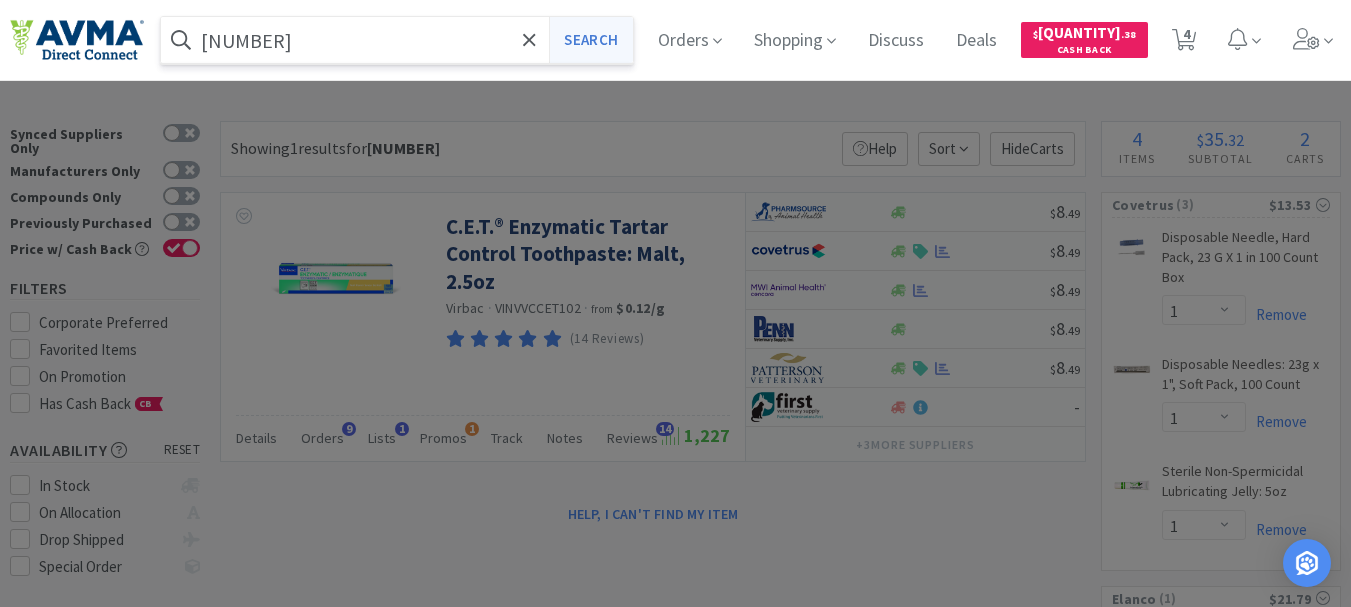 click on "Search" at bounding box center [590, 40] 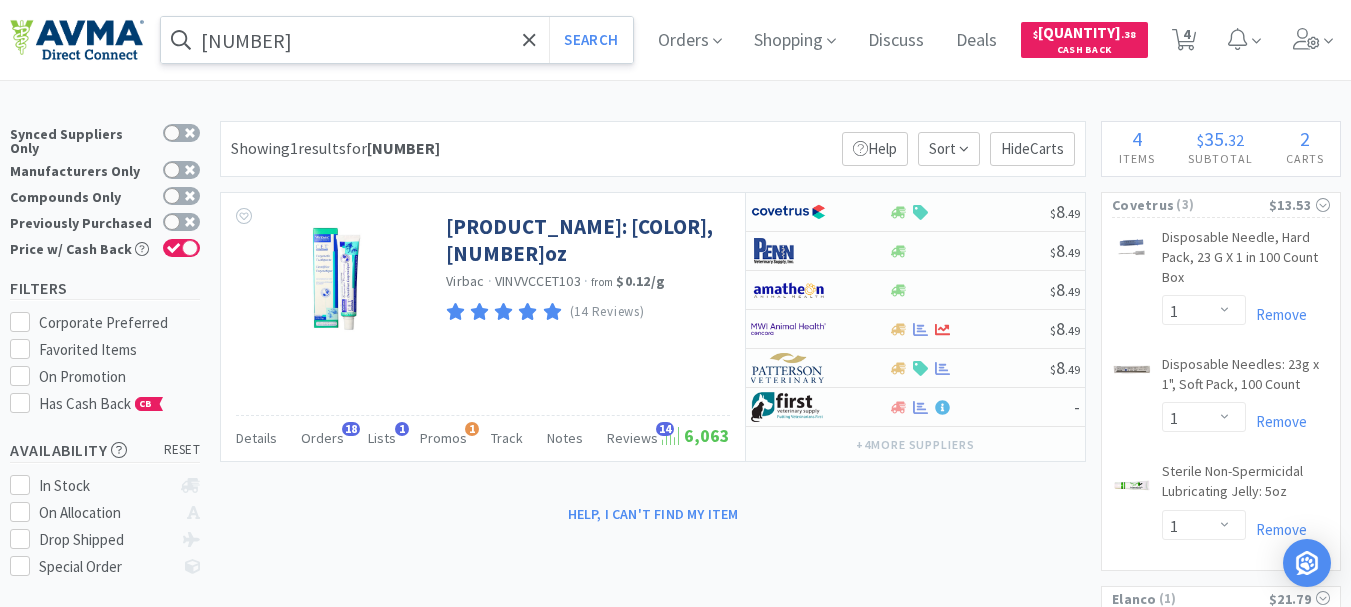click on "[NUMBER]" at bounding box center [397, 40] 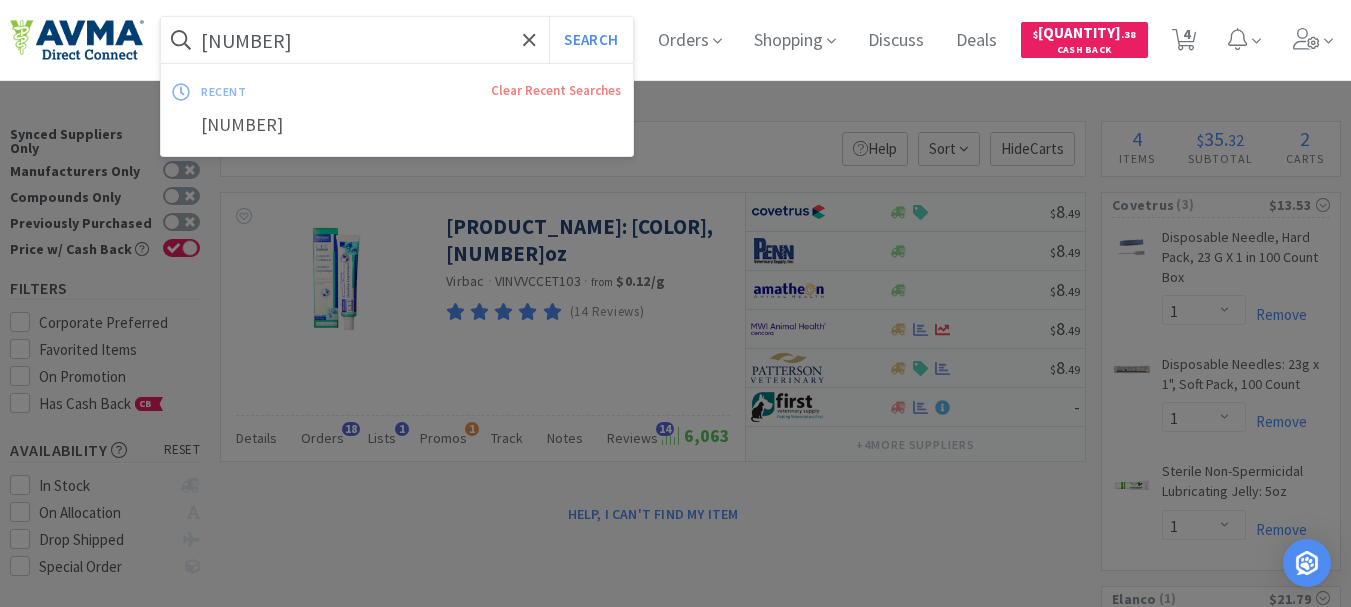 paste on "934204" 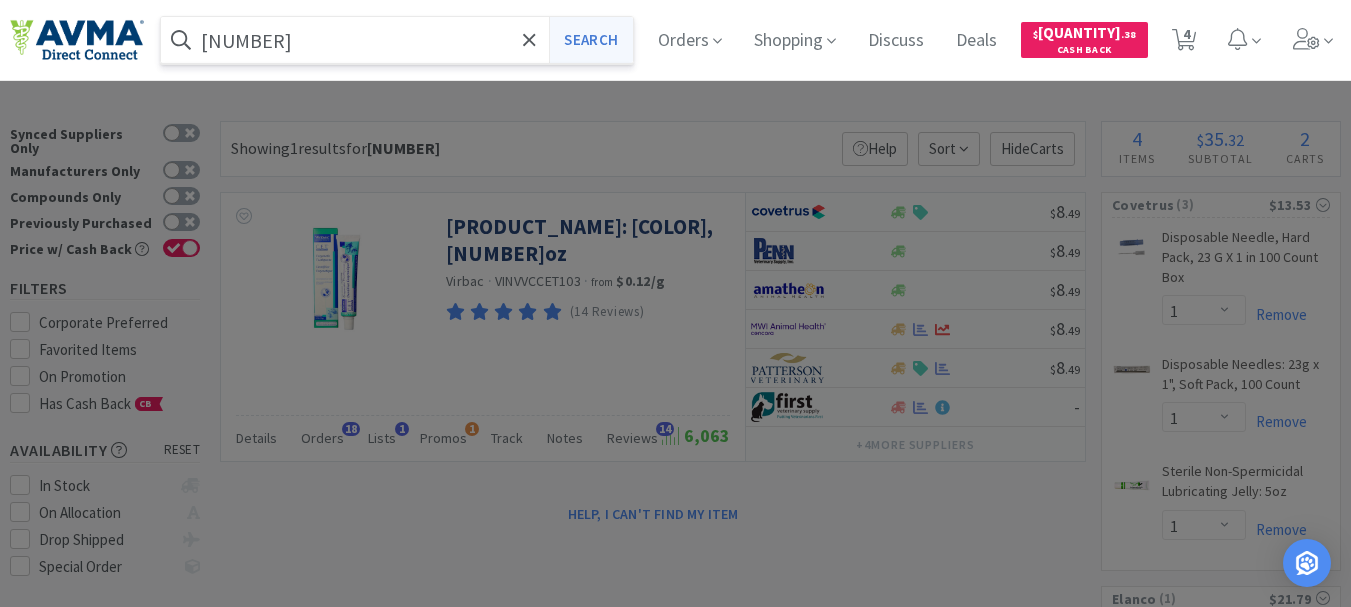 click on "Search" at bounding box center [590, 40] 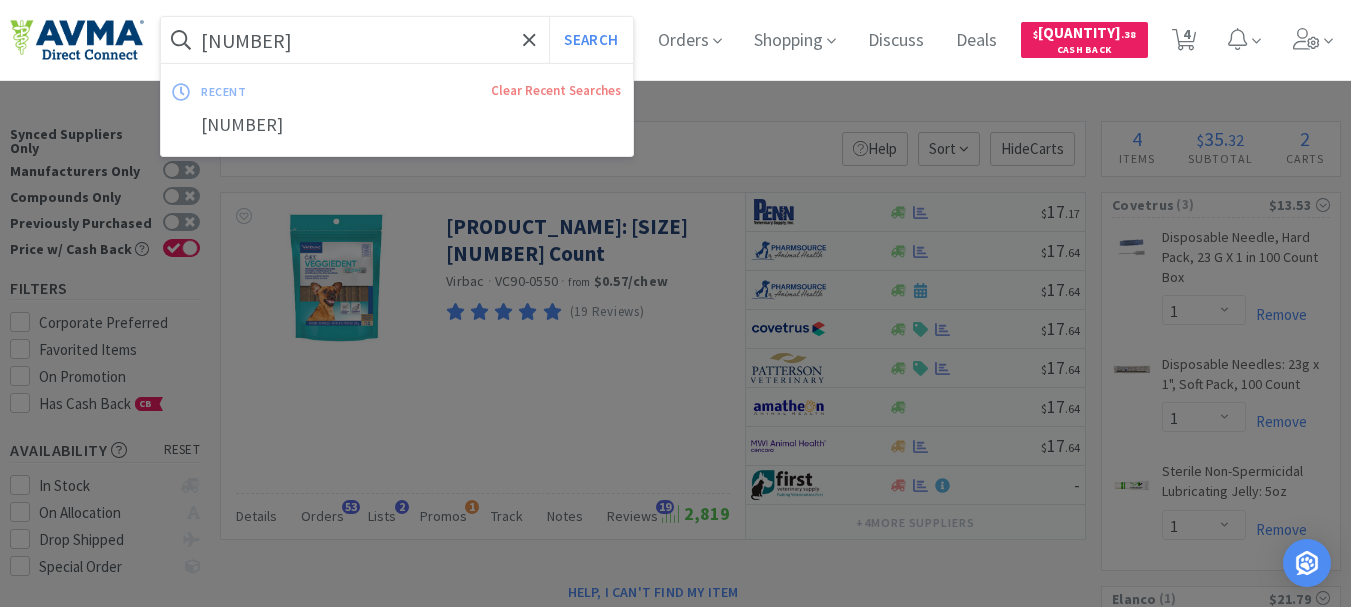 click on "[NUMBER]" at bounding box center (397, 40) 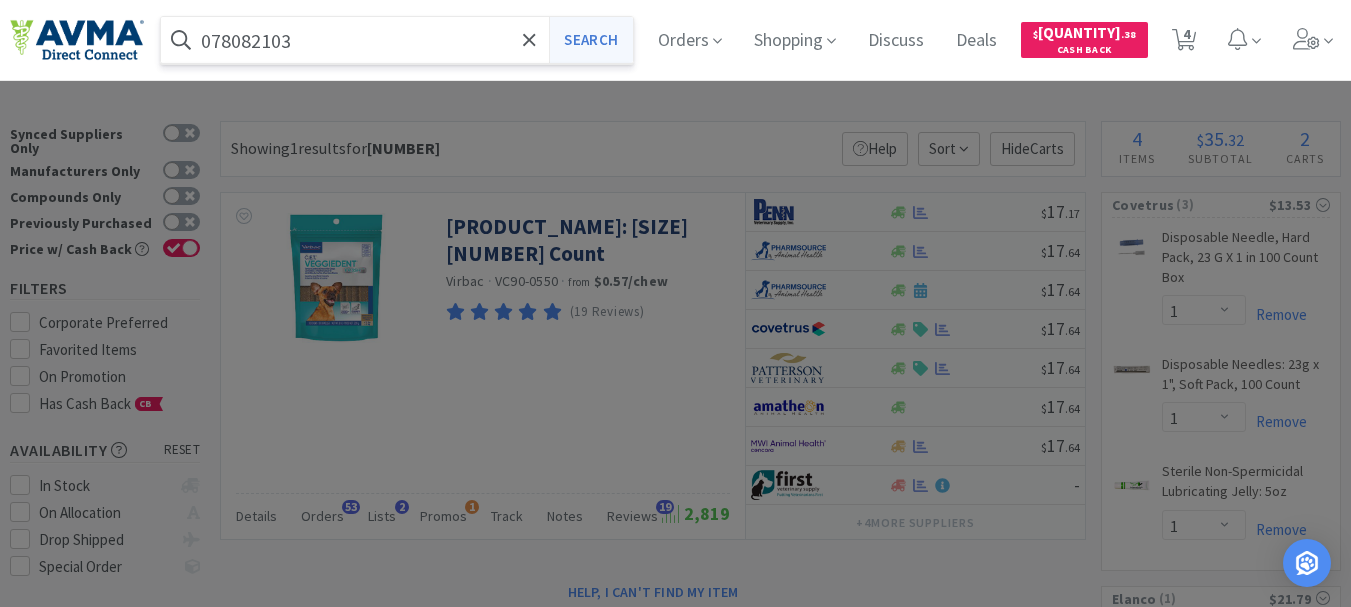 click on "Search" at bounding box center [590, 40] 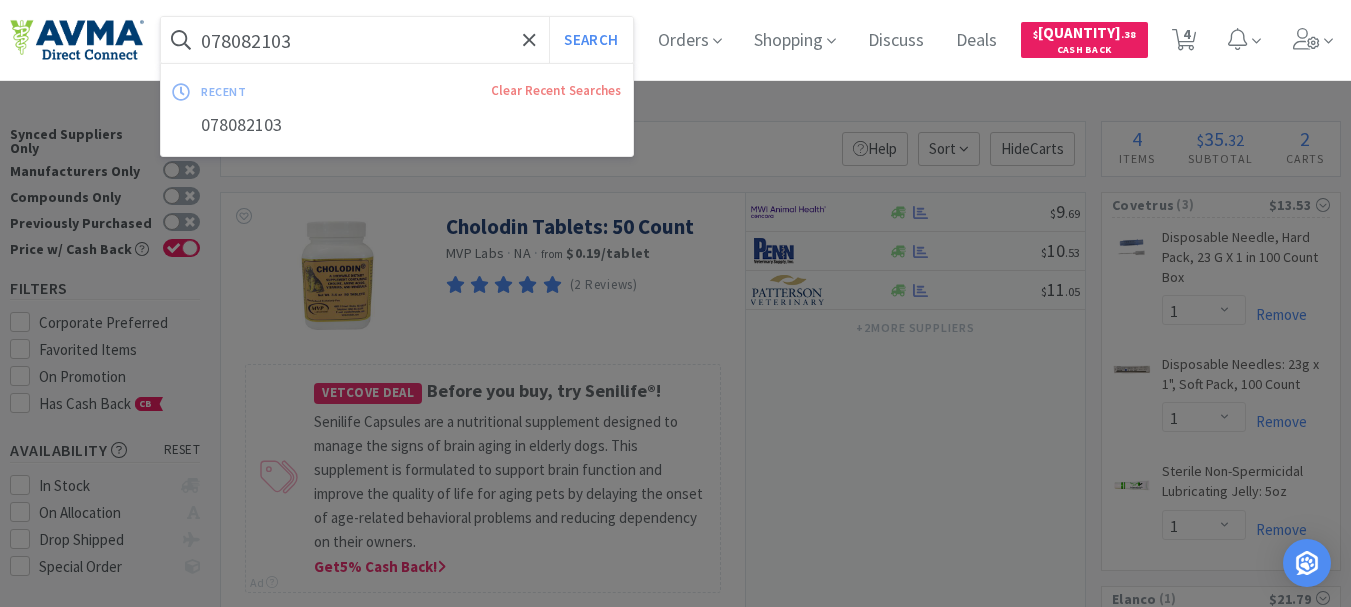 click on "078082103" at bounding box center [397, 40] 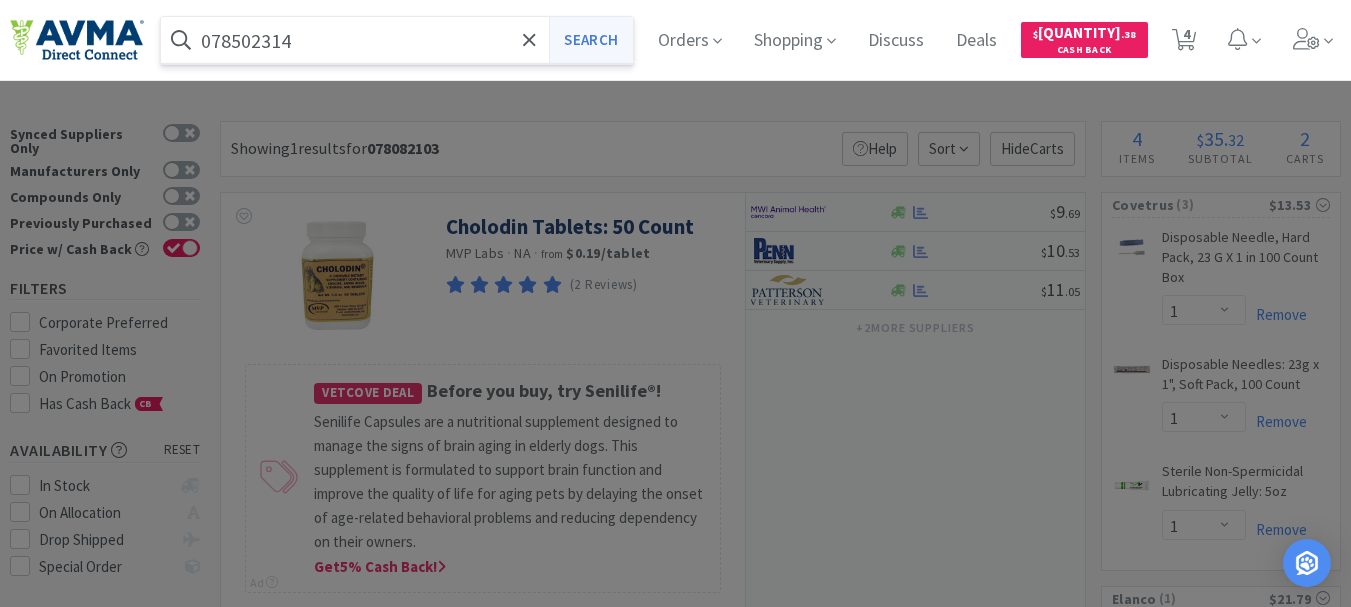 click on "Search" at bounding box center [590, 40] 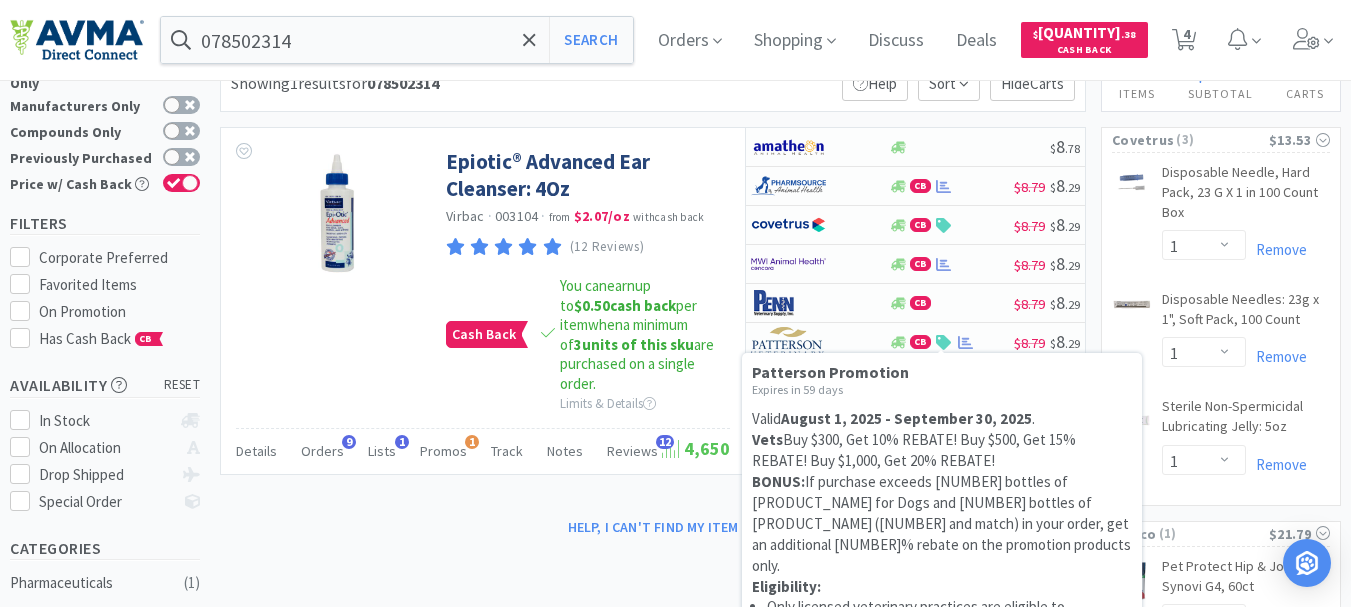 scroll, scrollTop: 100, scrollLeft: 0, axis: vertical 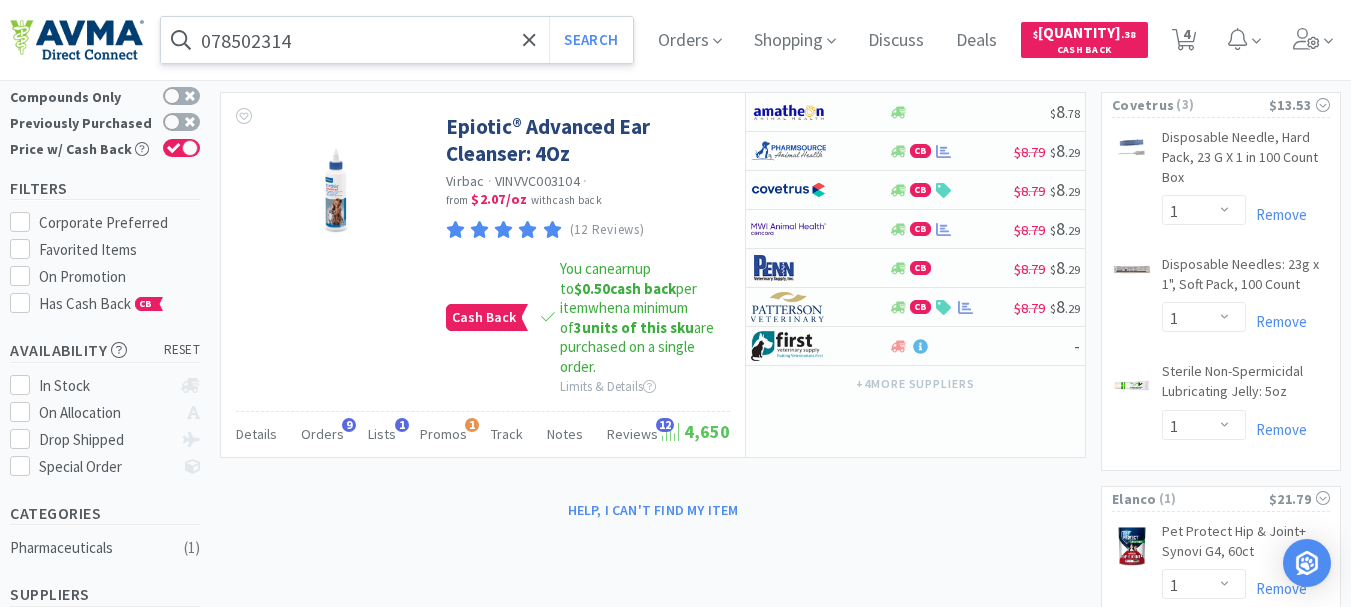 click on "078502314" at bounding box center (397, 40) 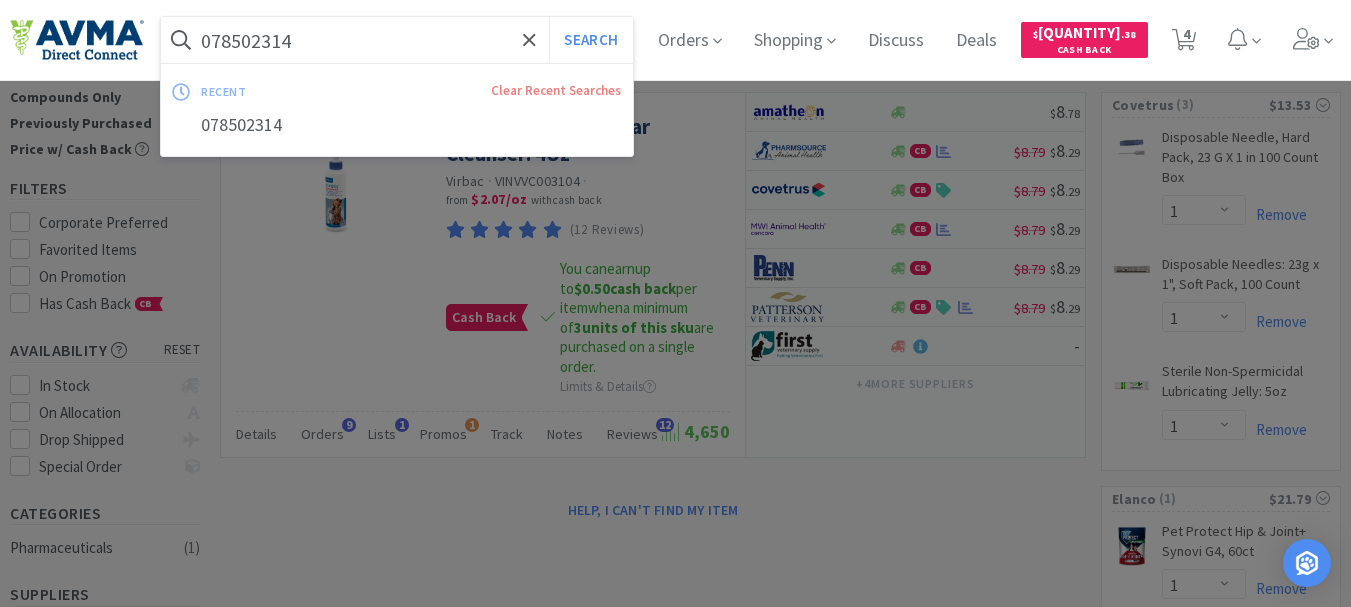 paste on "011878" 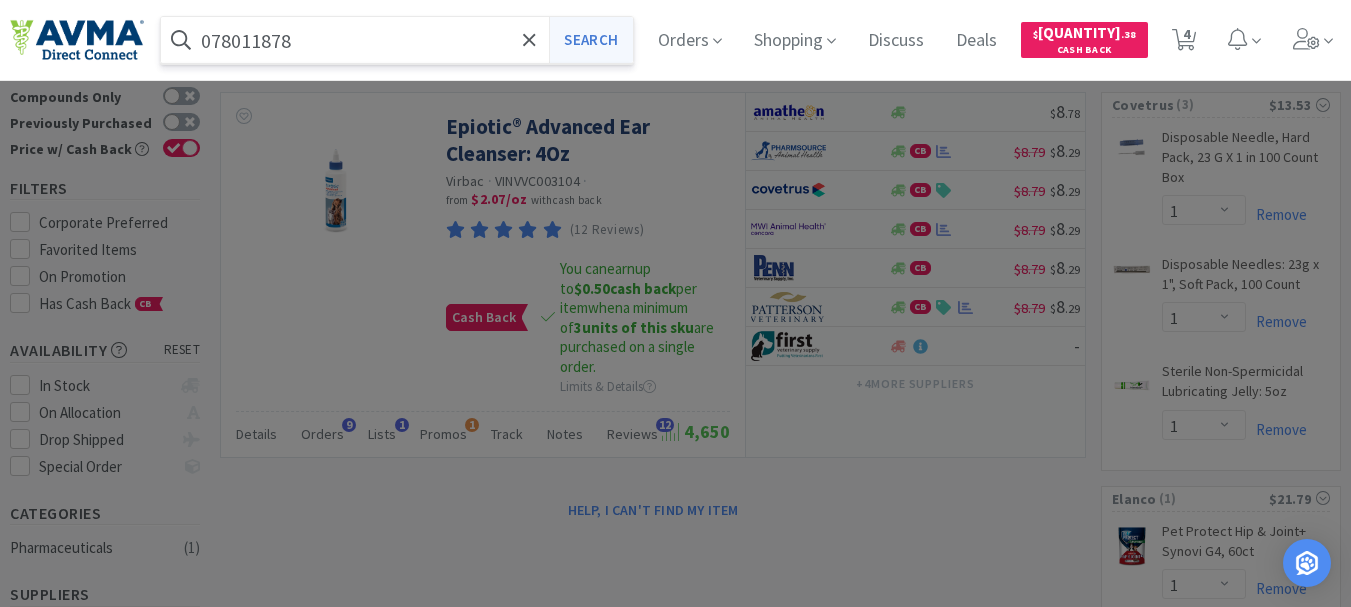 click on "Search" at bounding box center [590, 40] 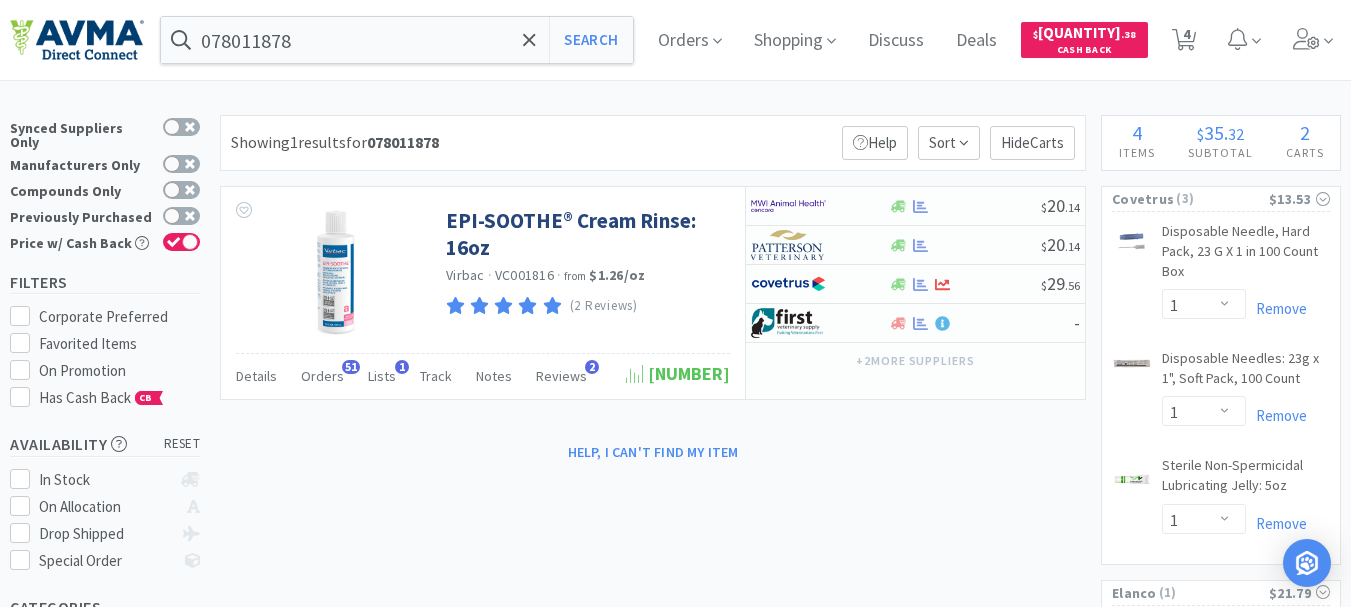 scroll, scrollTop: 0, scrollLeft: 0, axis: both 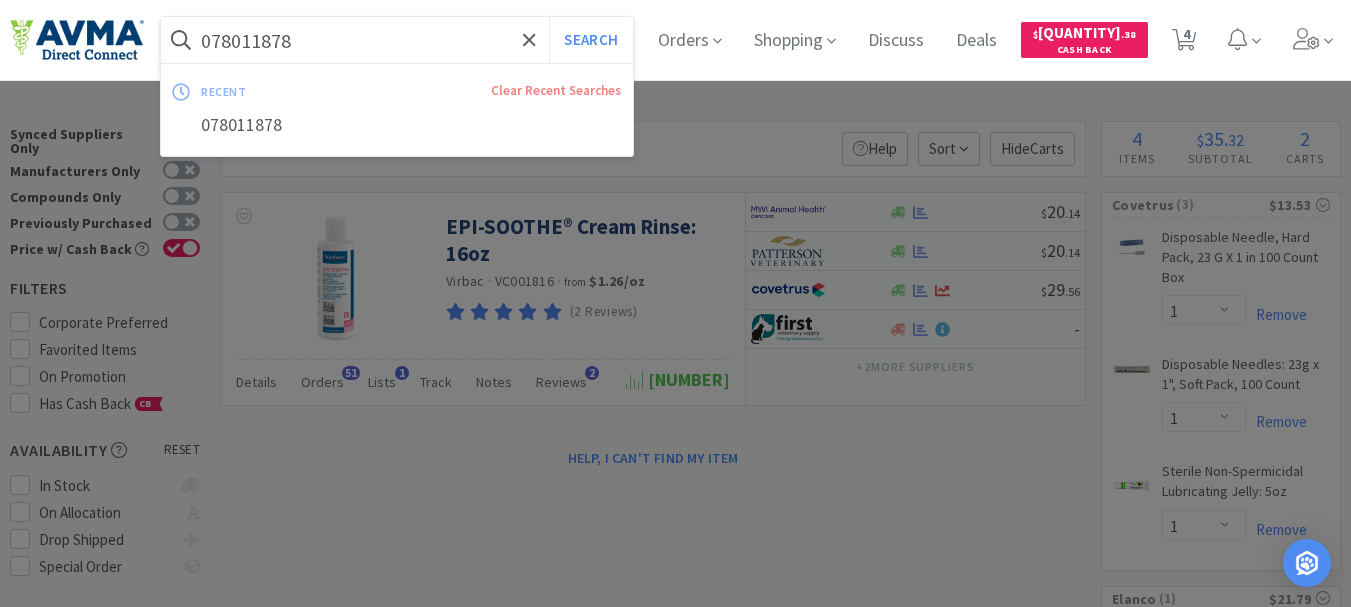 click on "078011878" at bounding box center [397, 40] 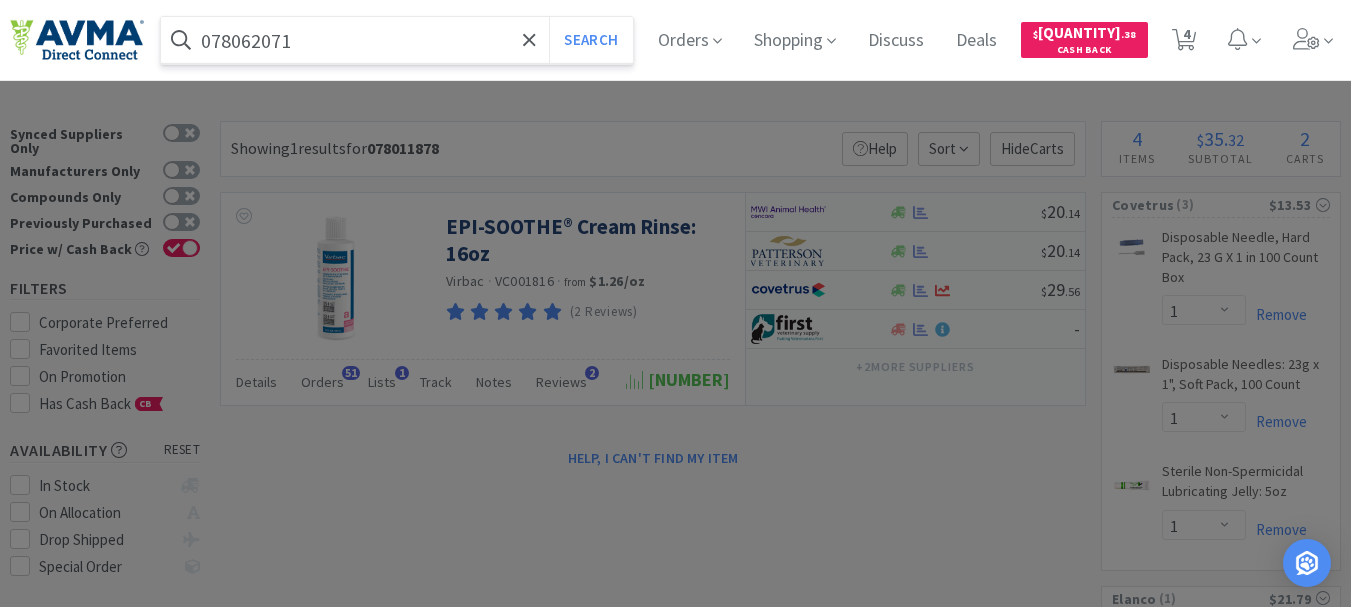 click on "Search" at bounding box center (590, 40) 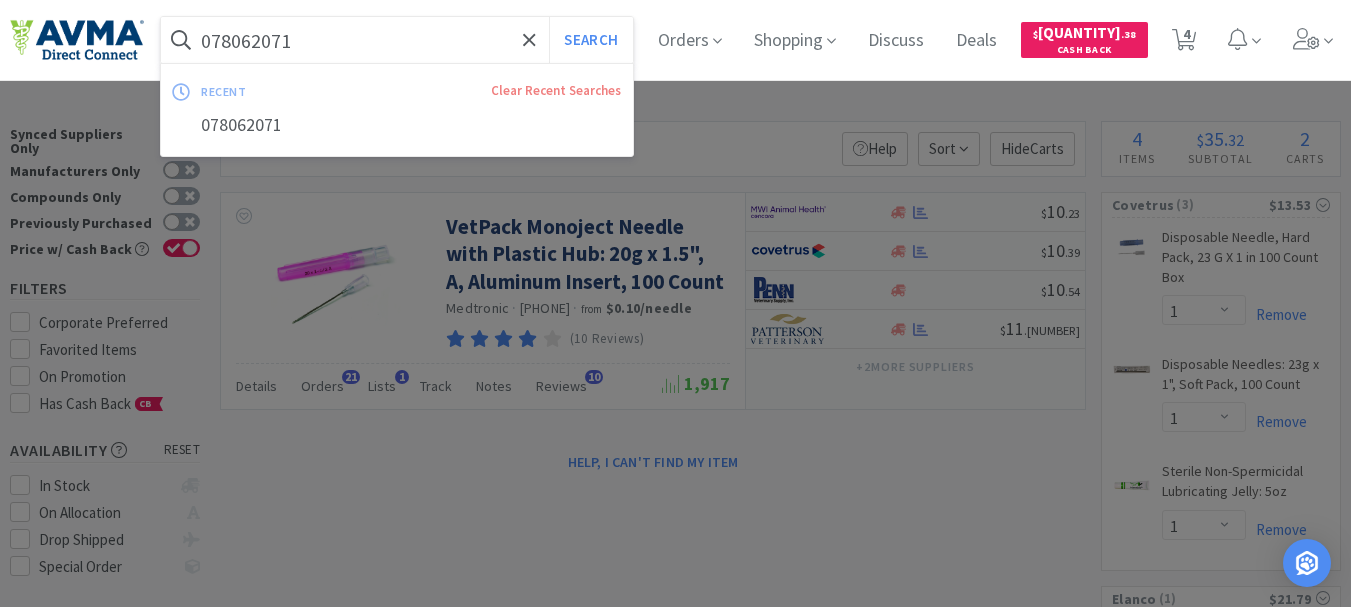 click on "078062071" at bounding box center [397, 40] 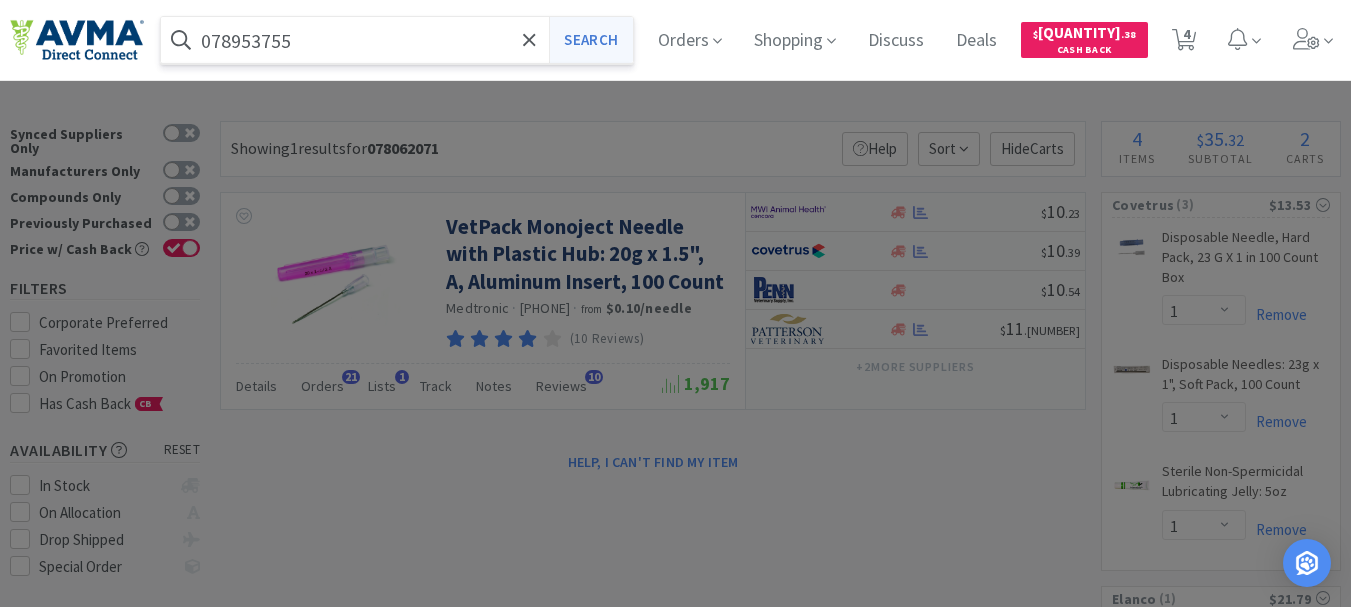 click on "Search" at bounding box center [590, 40] 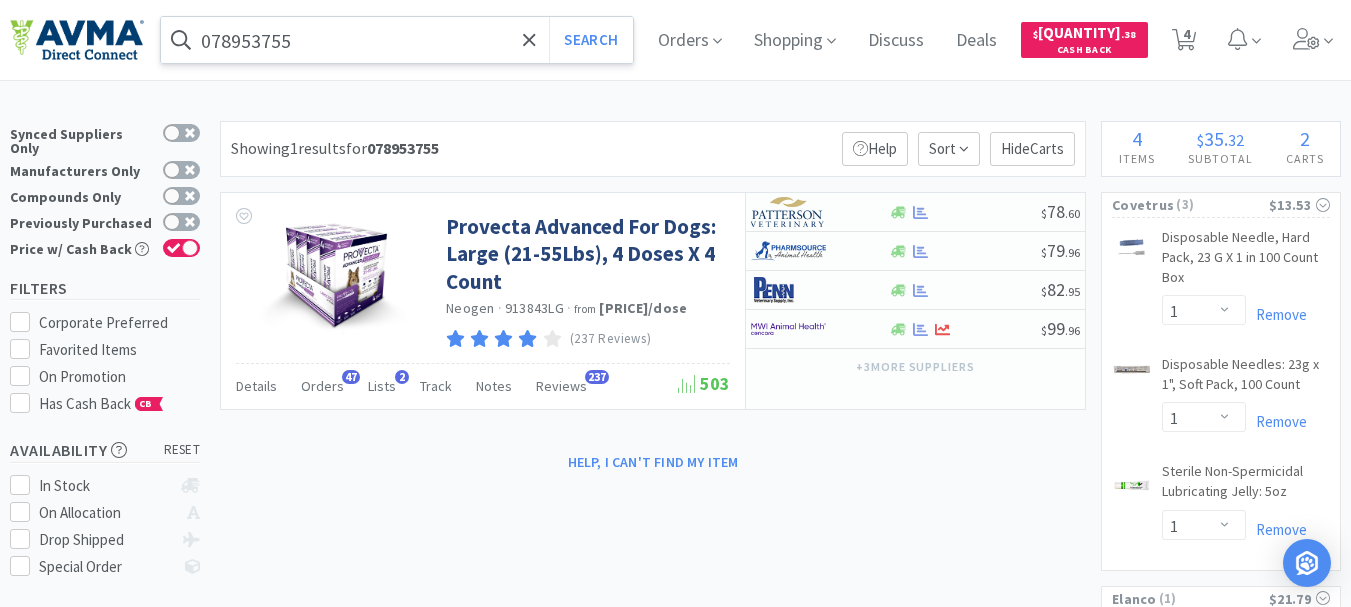 click on "078953755" at bounding box center [397, 40] 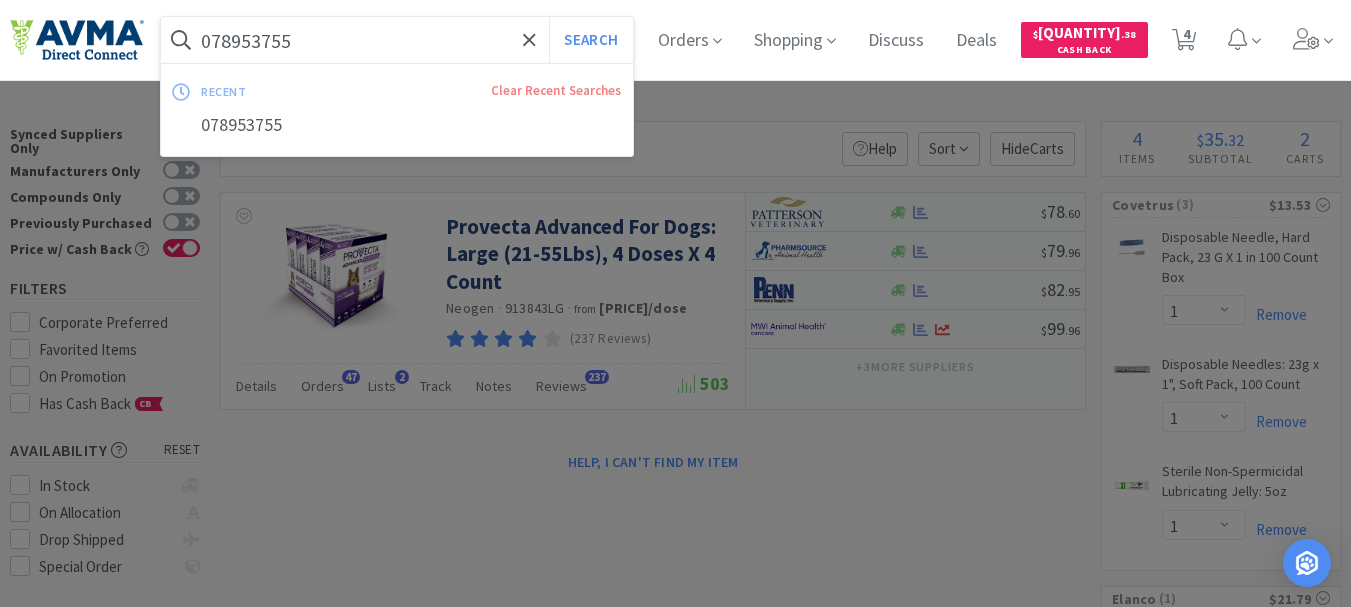 paste on "[NUMBER]" 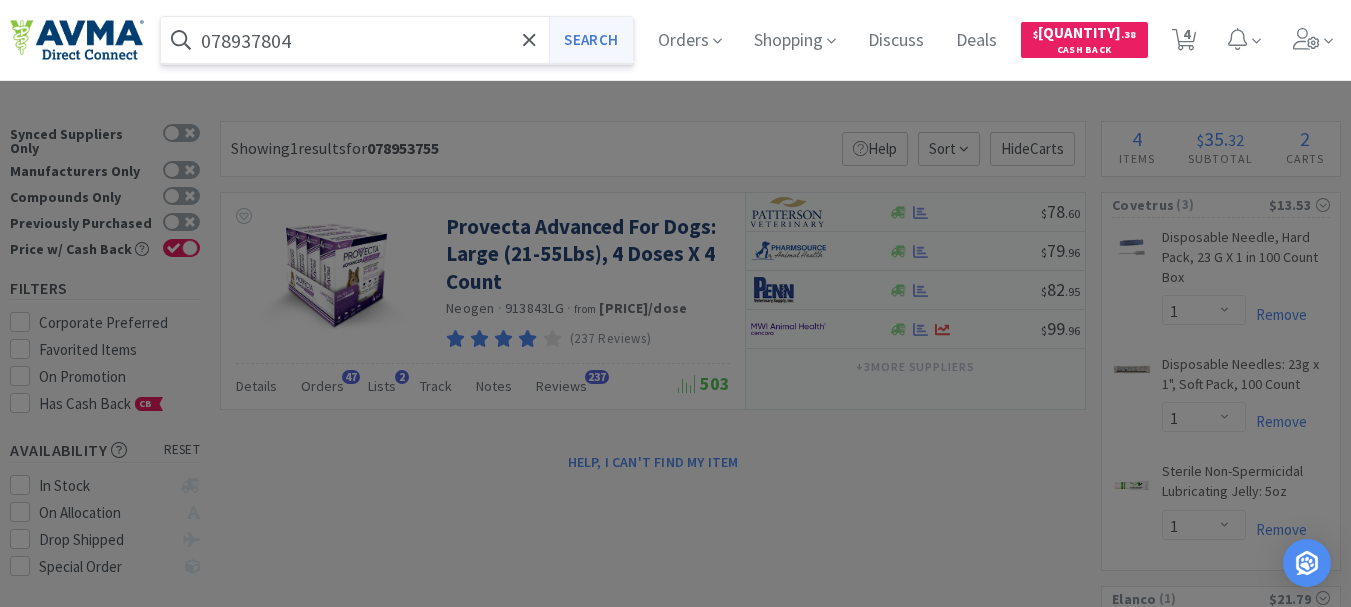 click on "Search" at bounding box center [590, 40] 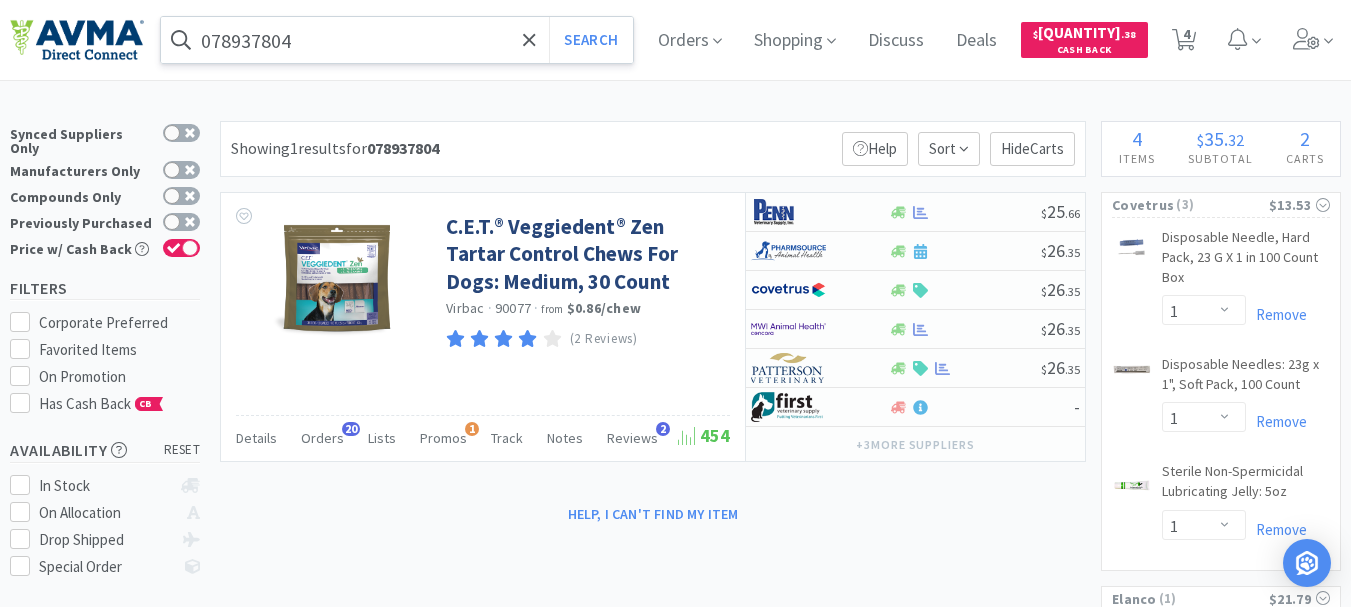 click on "078937804" at bounding box center (397, 40) 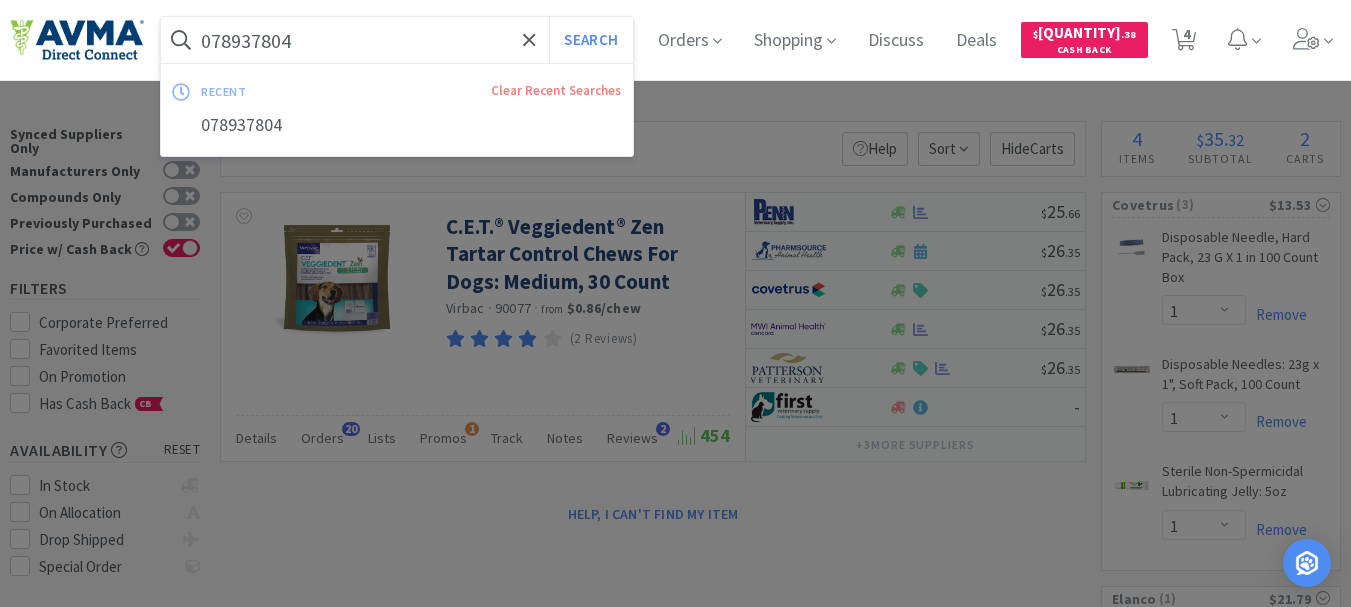 paste on "2" 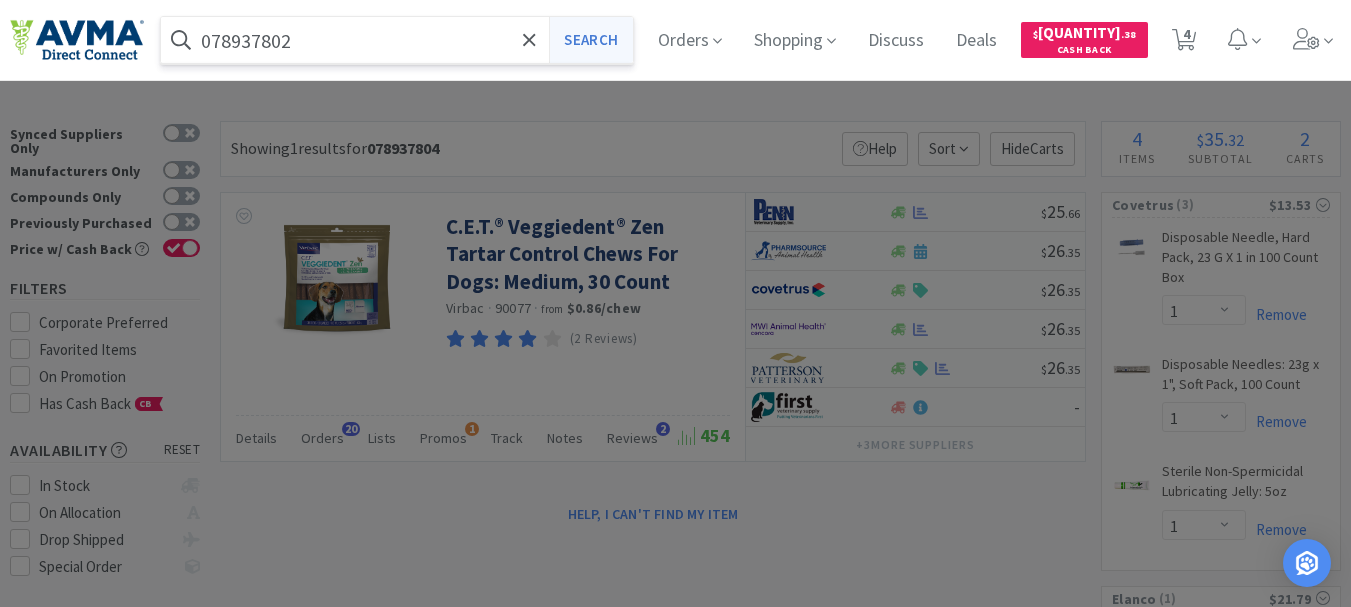click on "Search" at bounding box center [590, 40] 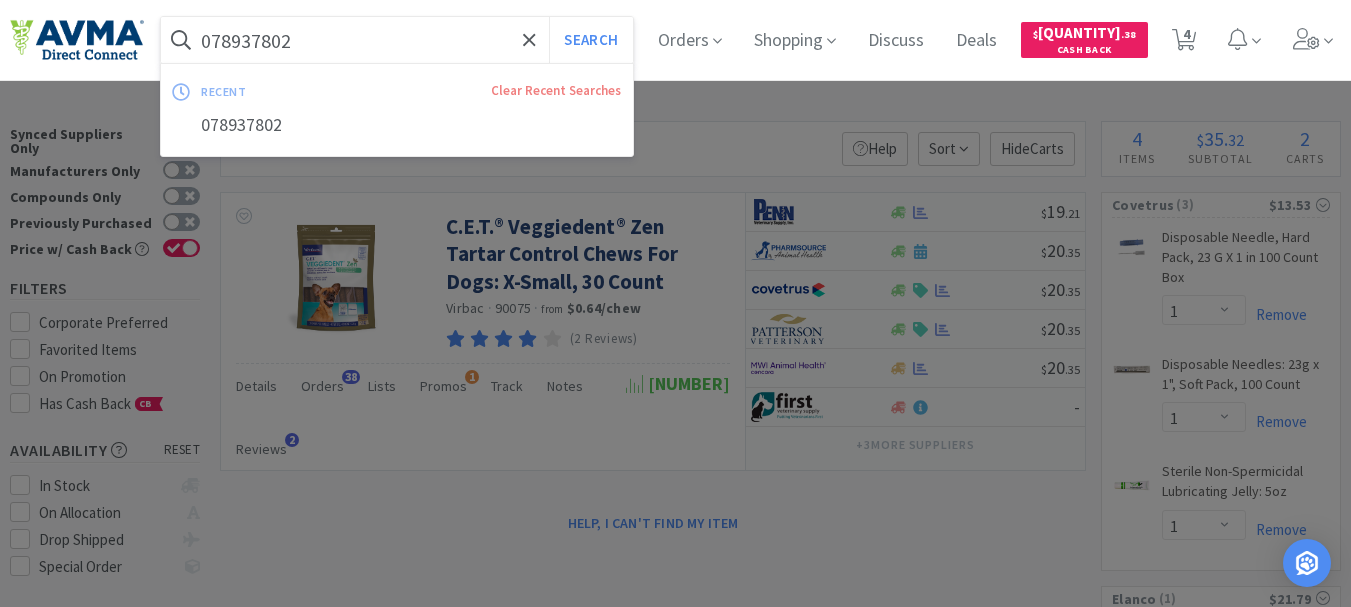 click on "078937802" at bounding box center (397, 40) 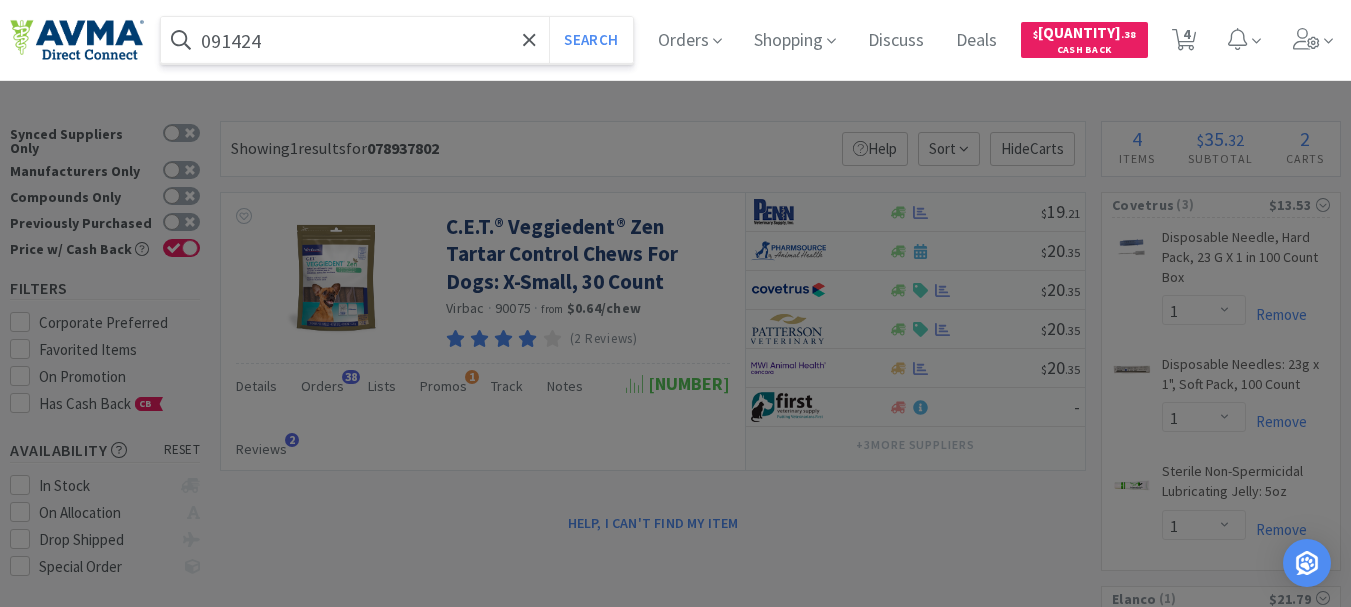 click on "Search" at bounding box center [590, 40] 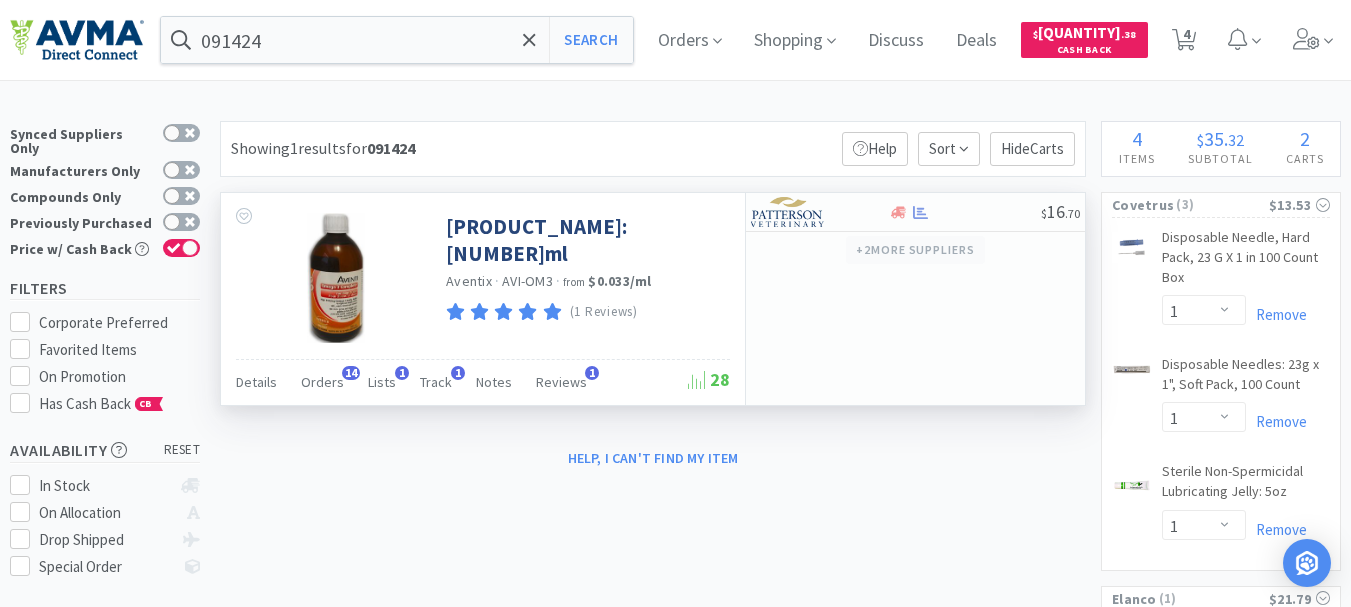 click on "+  2  more supplier s" at bounding box center [915, 250] 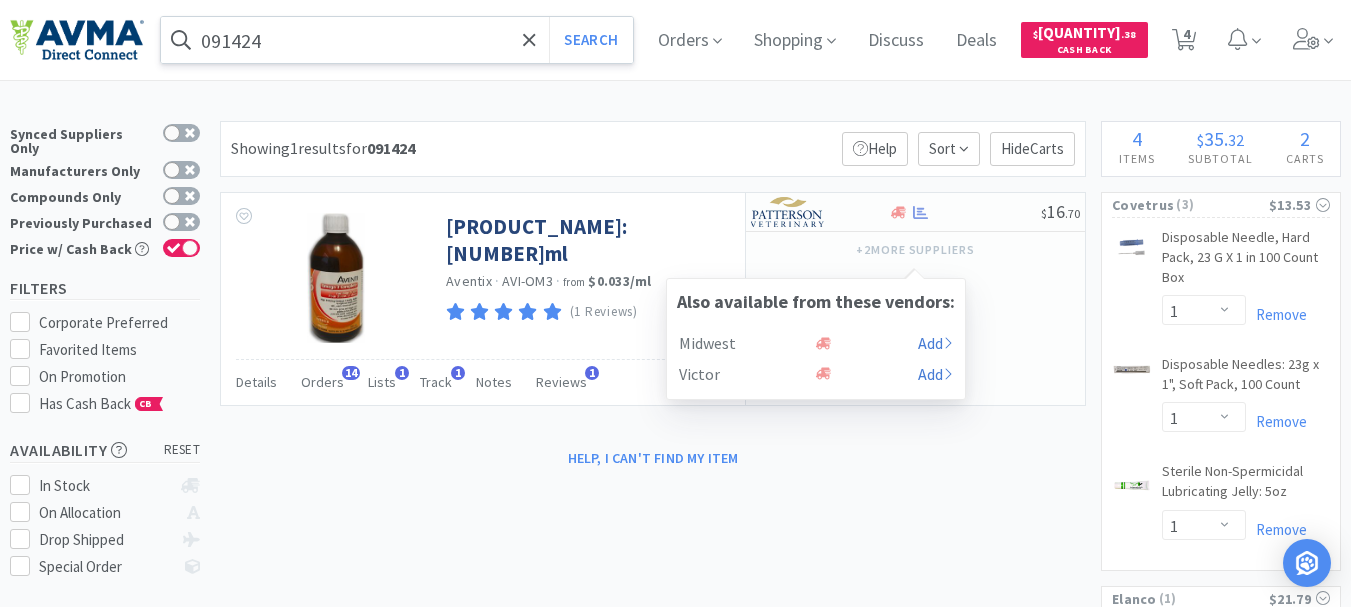 click on "091424" at bounding box center (397, 40) 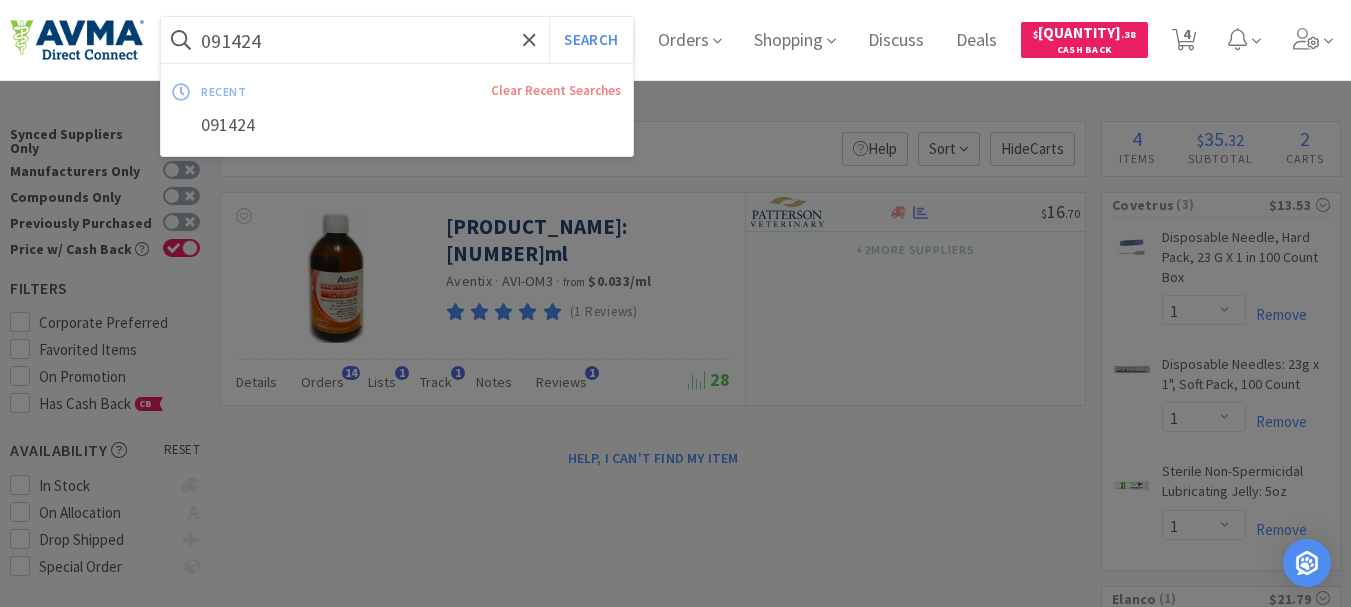 paste on "04476" 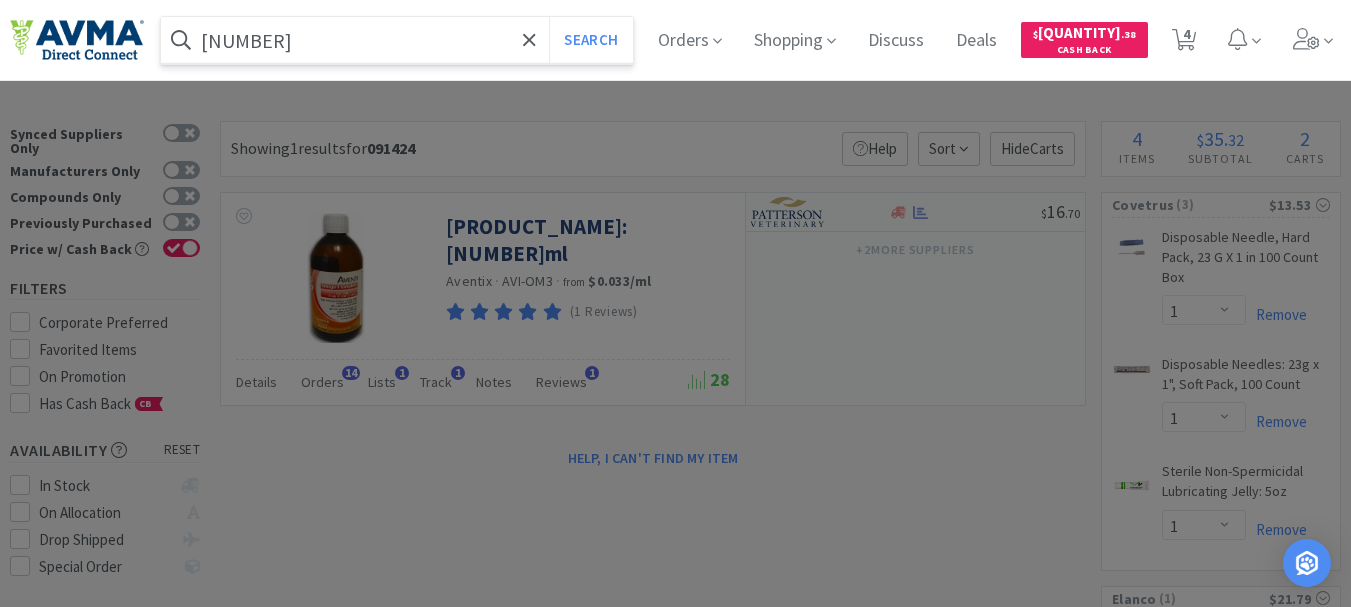 click on "Search" at bounding box center (590, 40) 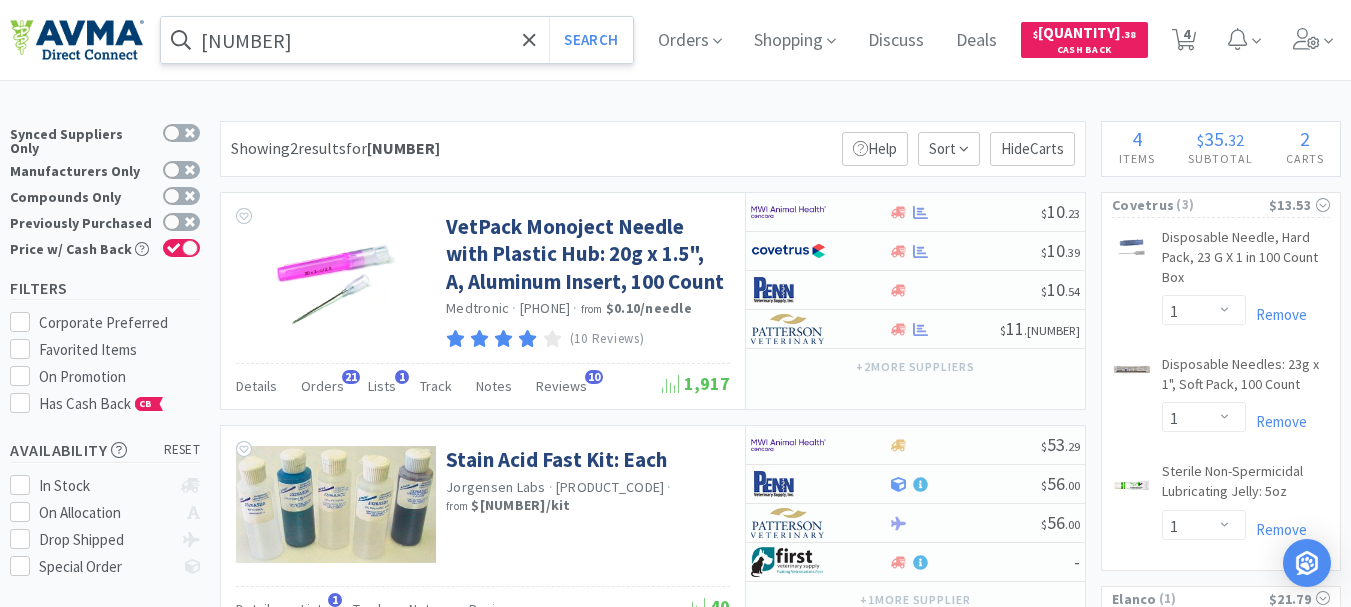 click on "[NUMBER]" at bounding box center [397, 40] 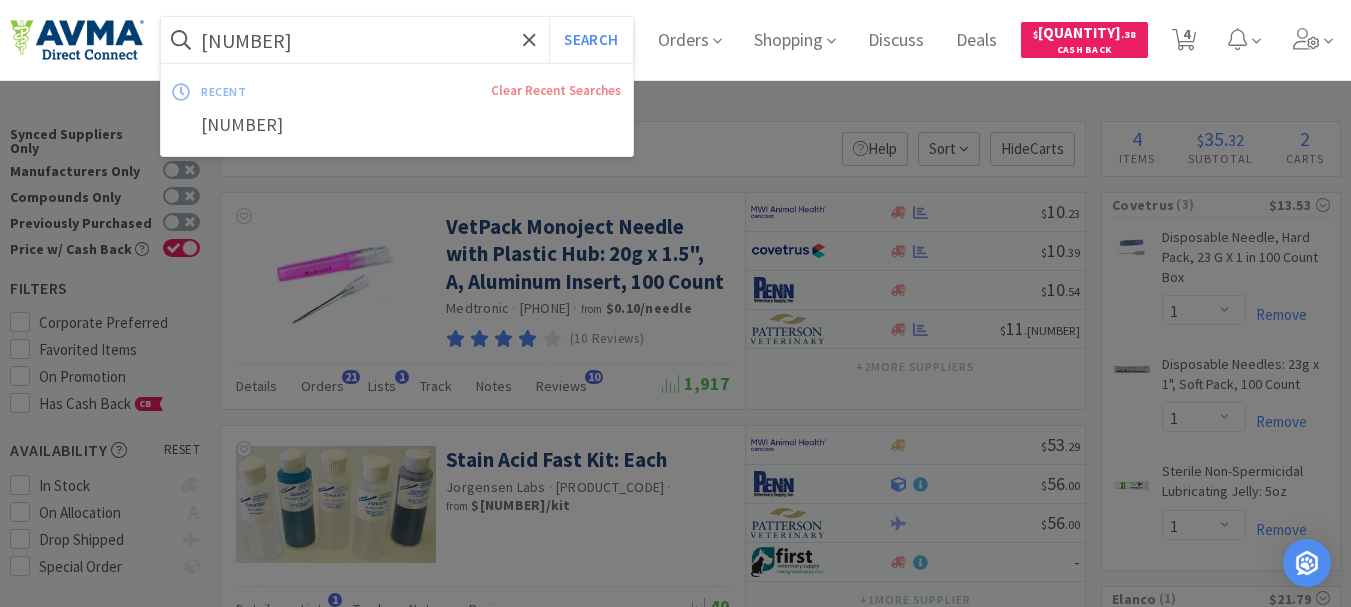 paste on "366.56230.4" 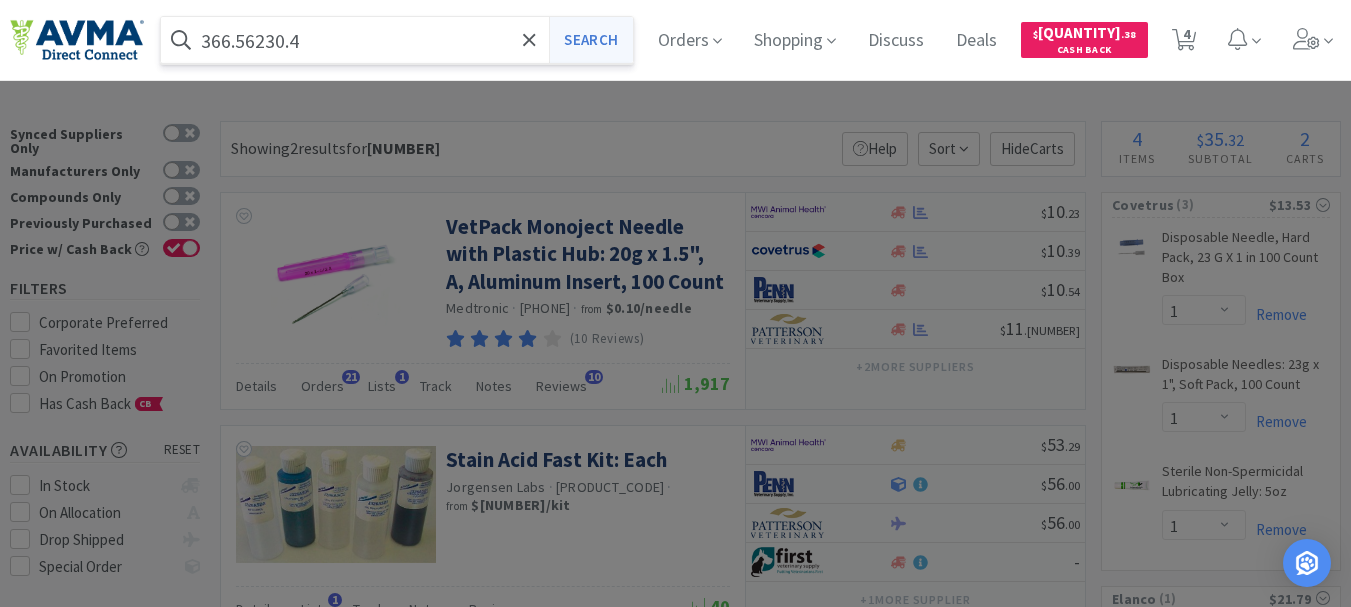 click on "Search" at bounding box center [590, 40] 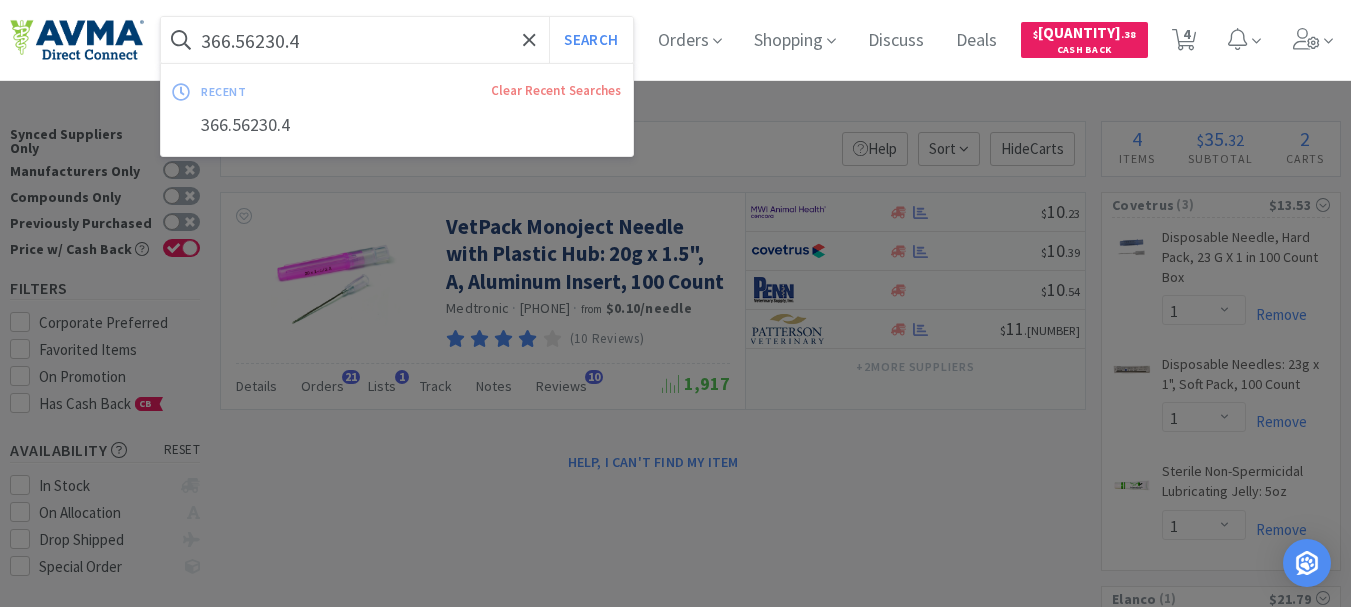 click on "366.56230.4" at bounding box center (397, 40) 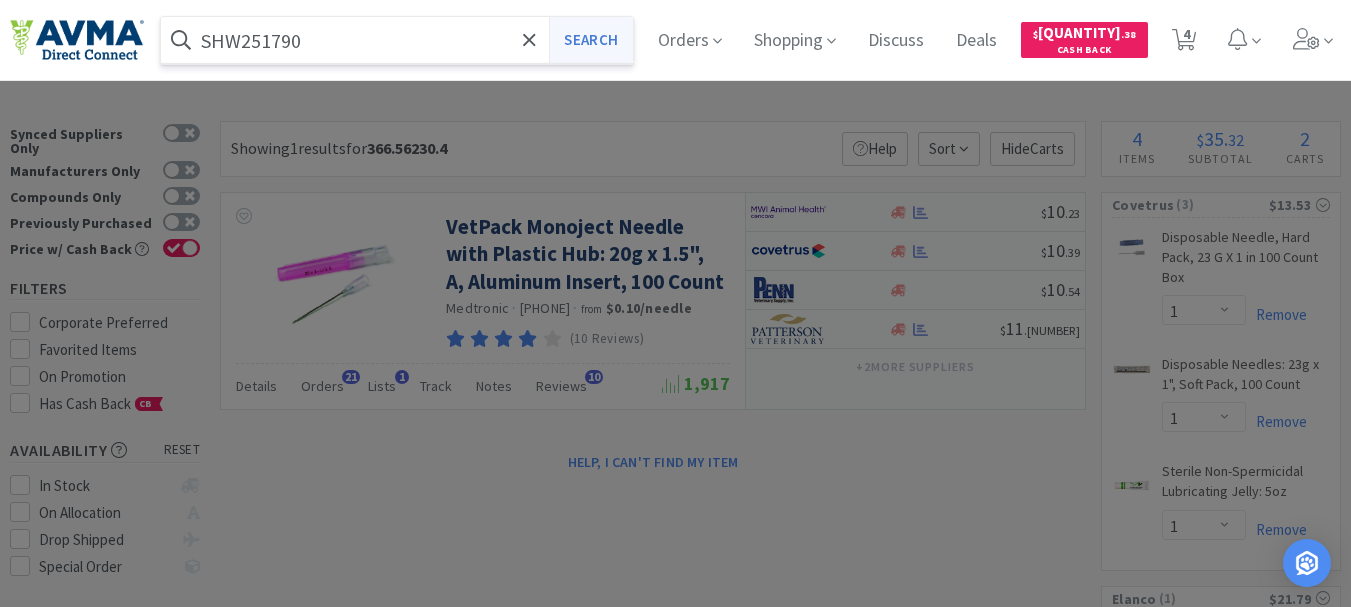 click on "Search" at bounding box center (590, 40) 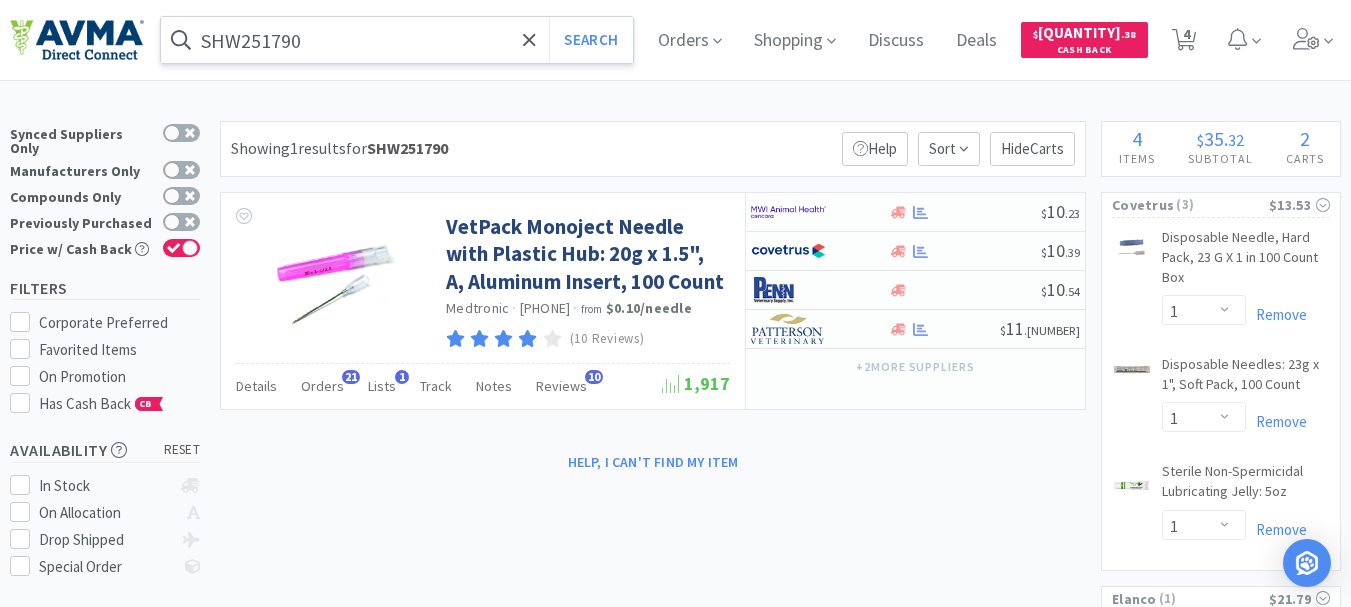 click on "SHW251790" at bounding box center [397, 40] 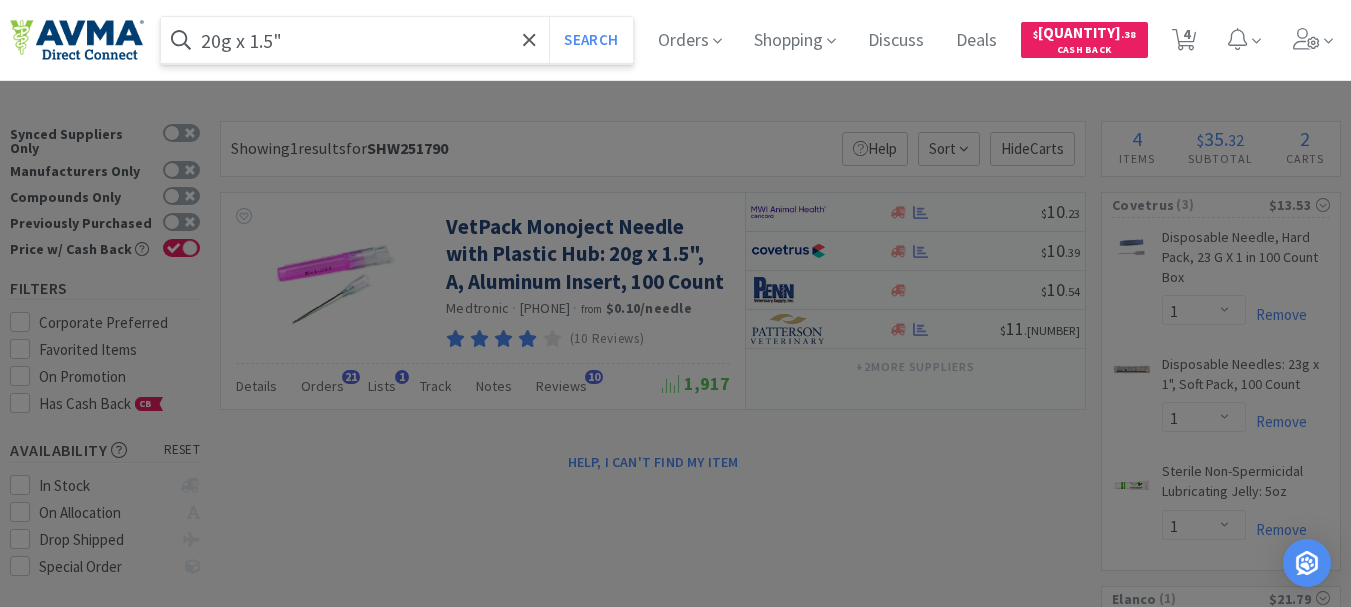 type on "20g x 1.5"" 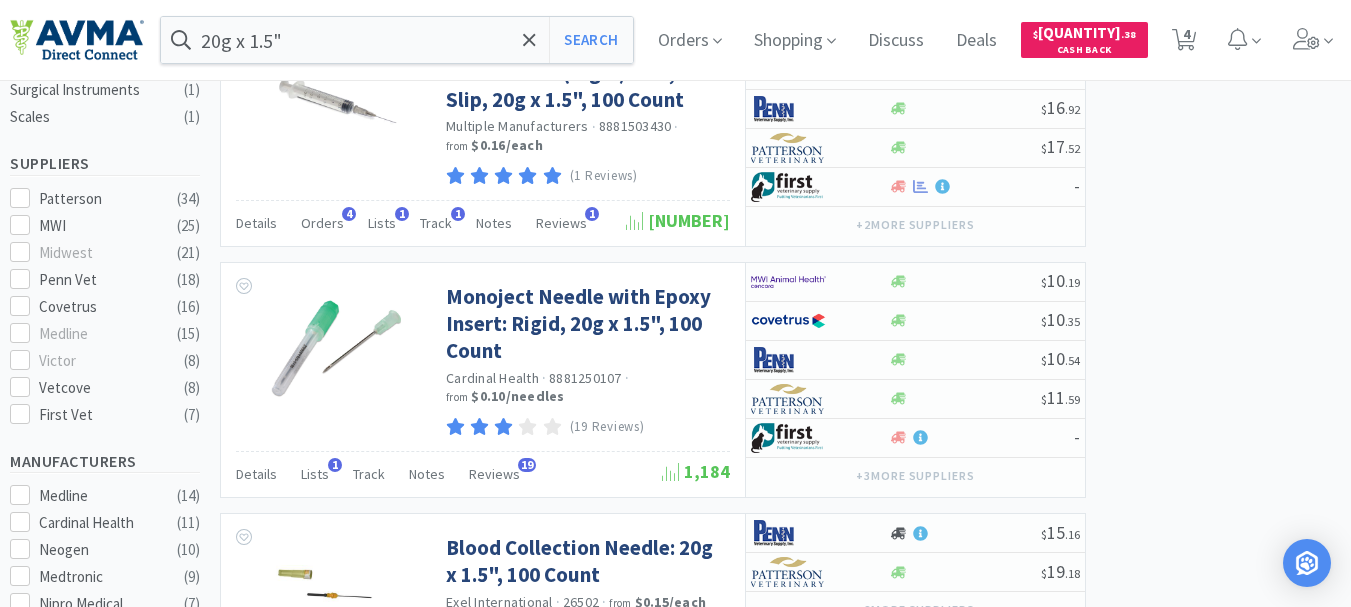 scroll, scrollTop: 700, scrollLeft: 0, axis: vertical 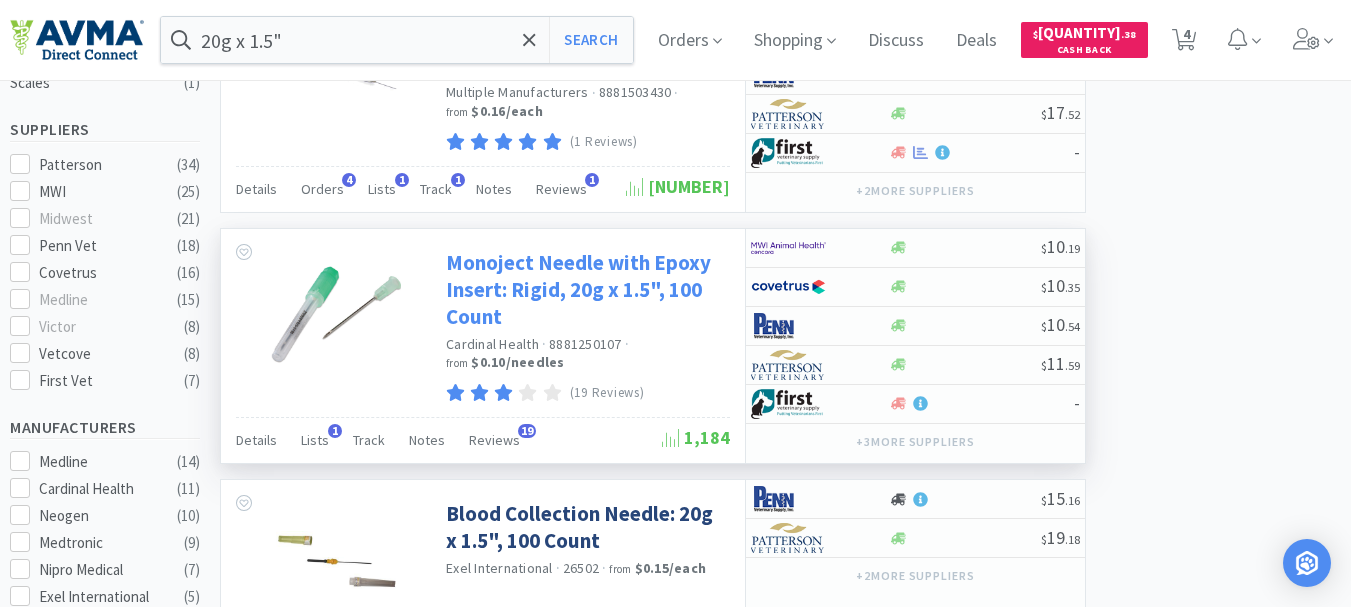 click on "Monoject Needle with Epoxy Insert: Rigid, 20g x 1.5", 100 Count" at bounding box center (585, 290) 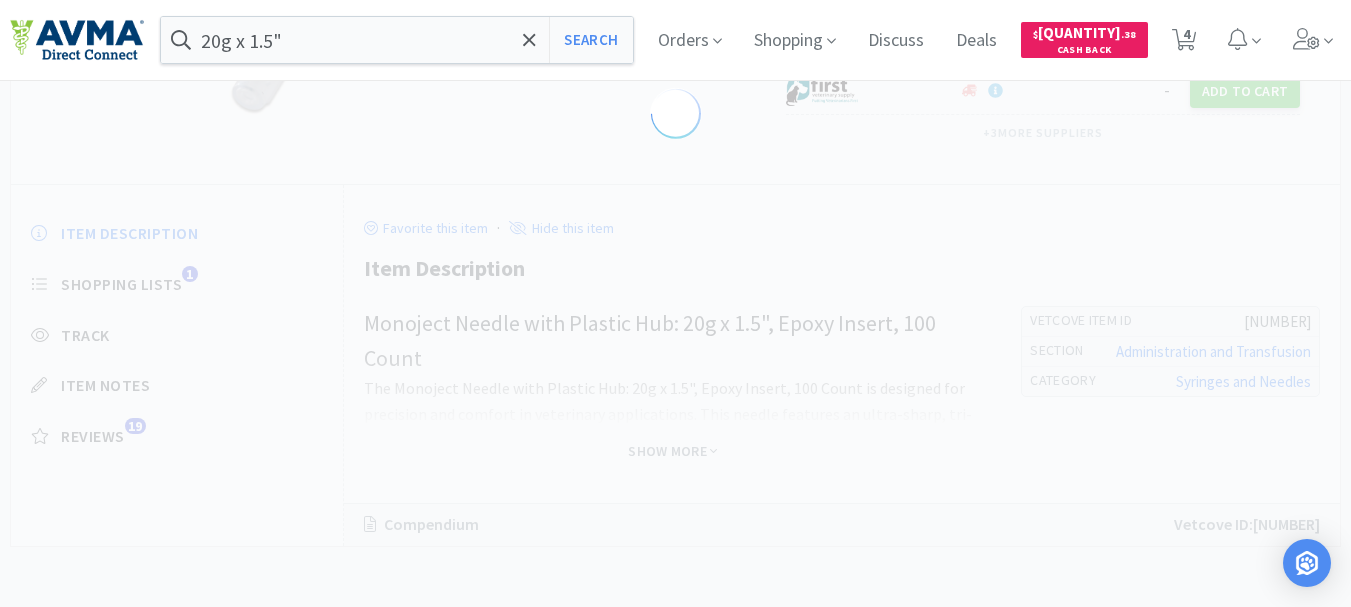 scroll, scrollTop: 0, scrollLeft: 0, axis: both 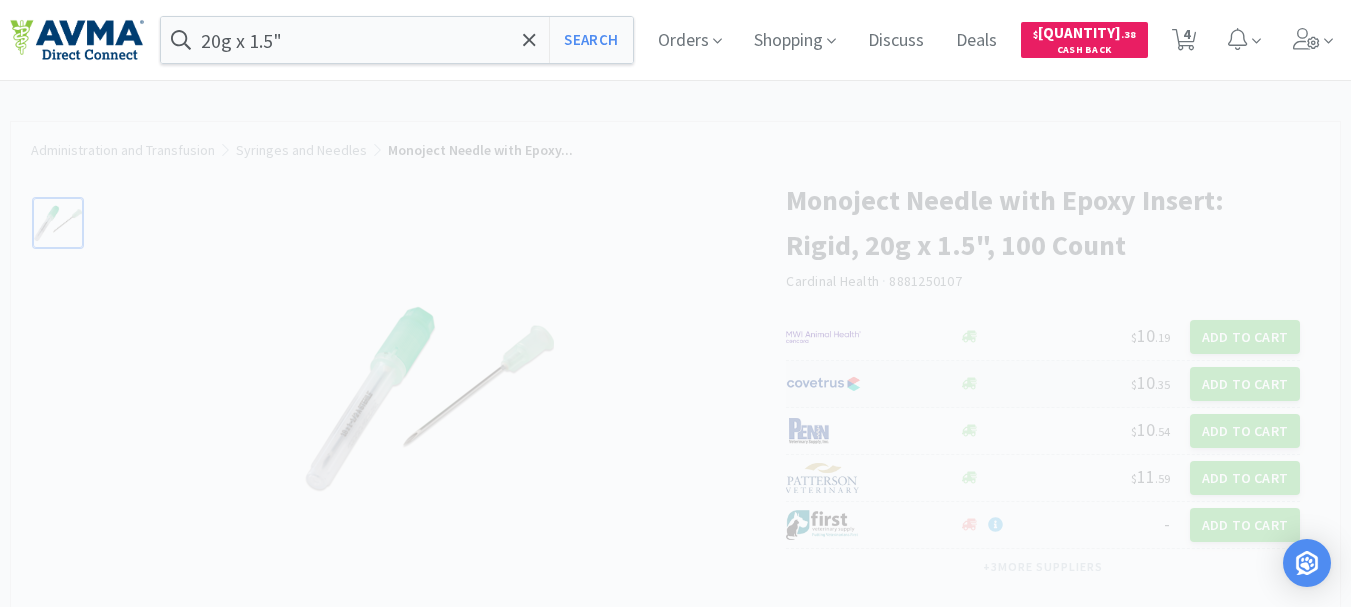 select on "[NUMBER]" 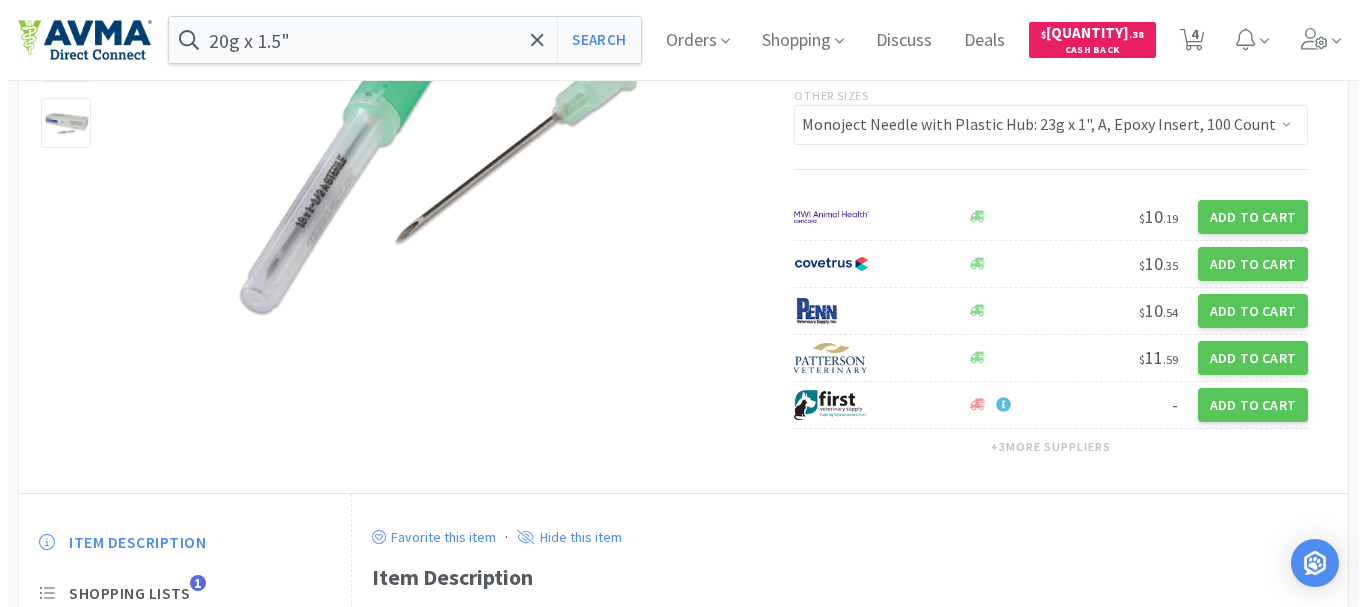 scroll, scrollTop: 200, scrollLeft: 0, axis: vertical 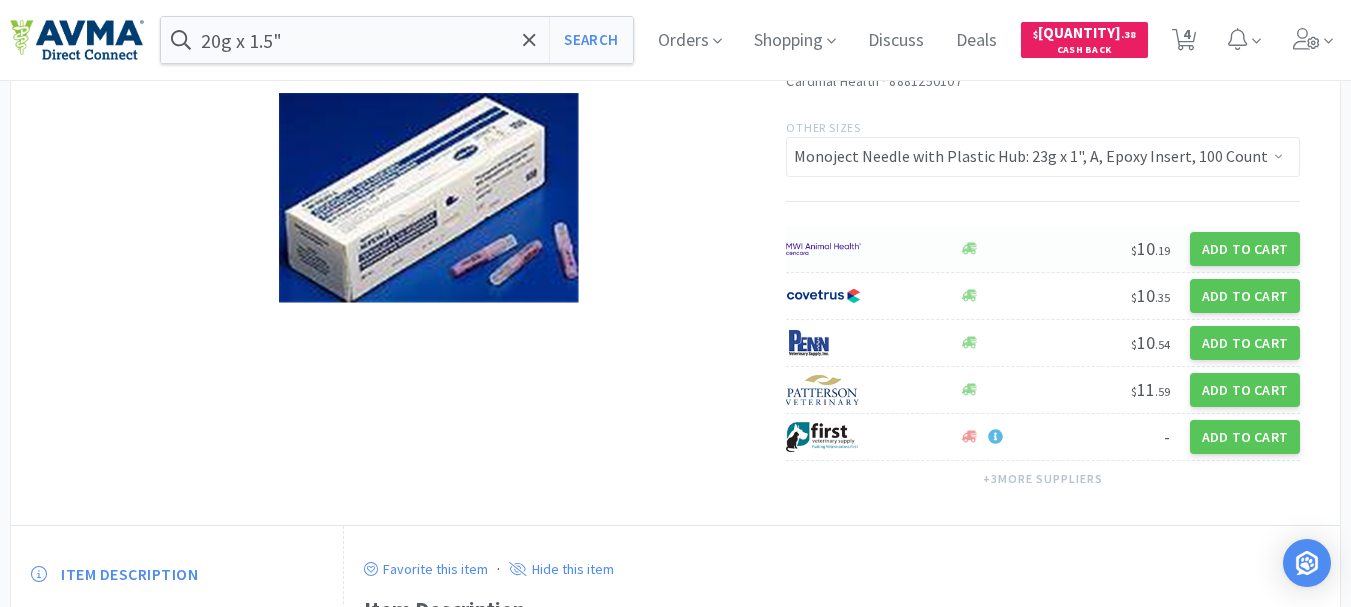 click at bounding box center [823, 249] 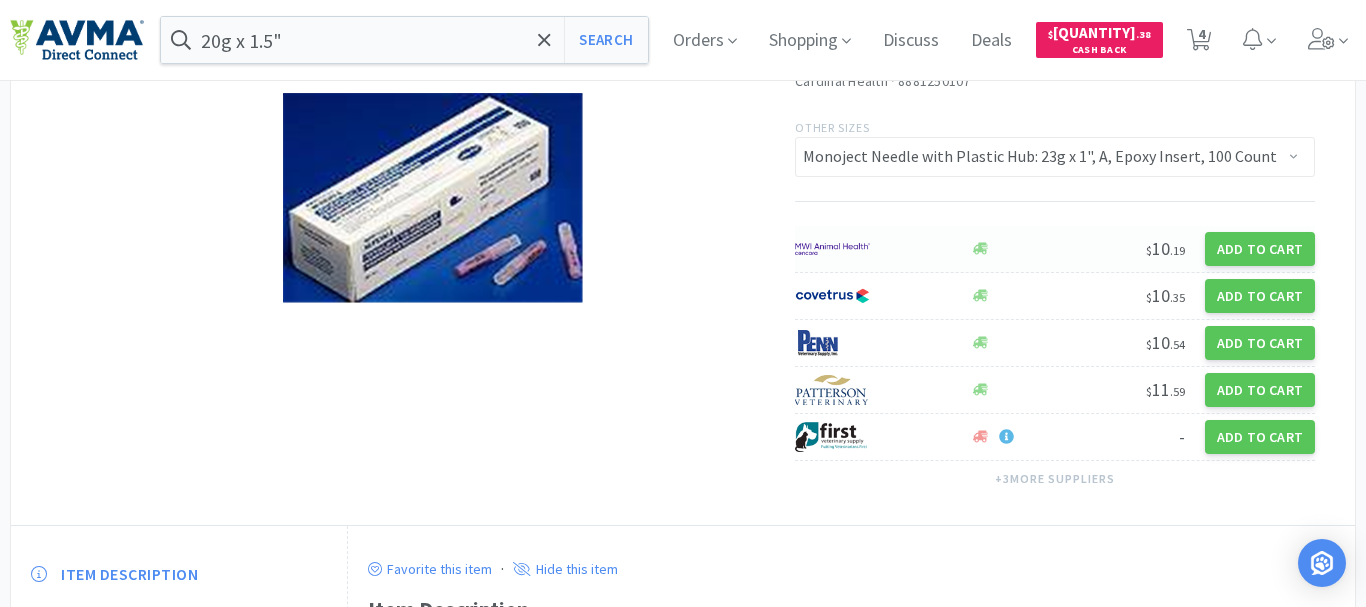 select on "1" 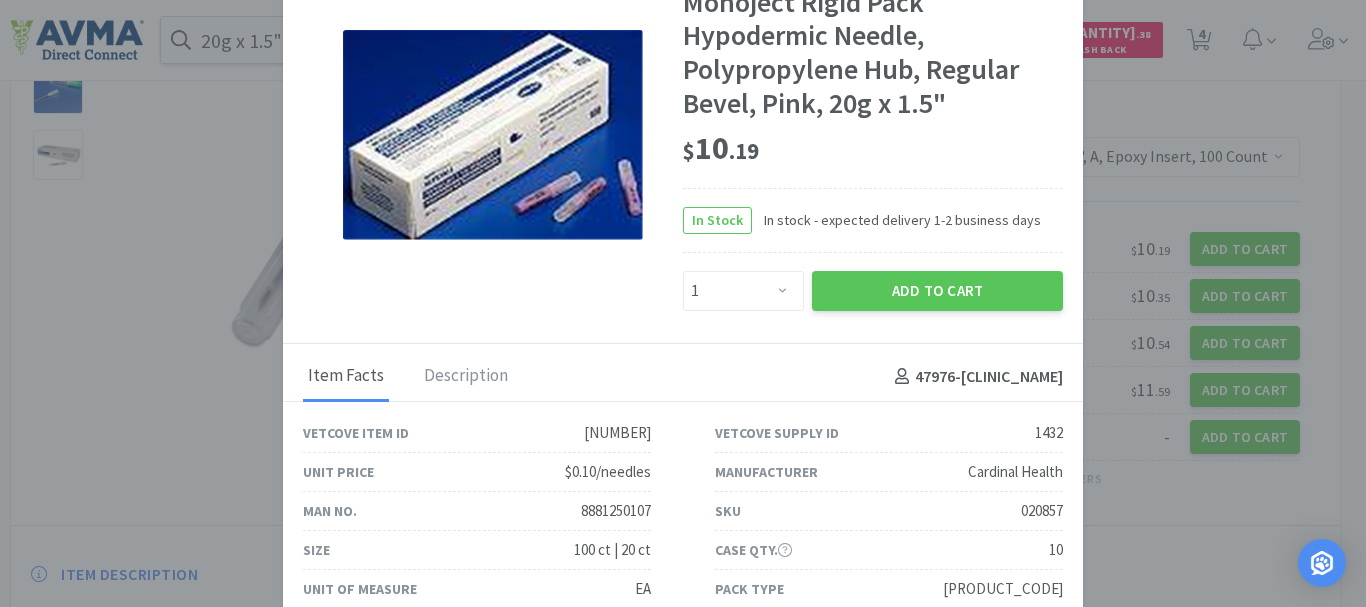 scroll, scrollTop: 28, scrollLeft: 0, axis: vertical 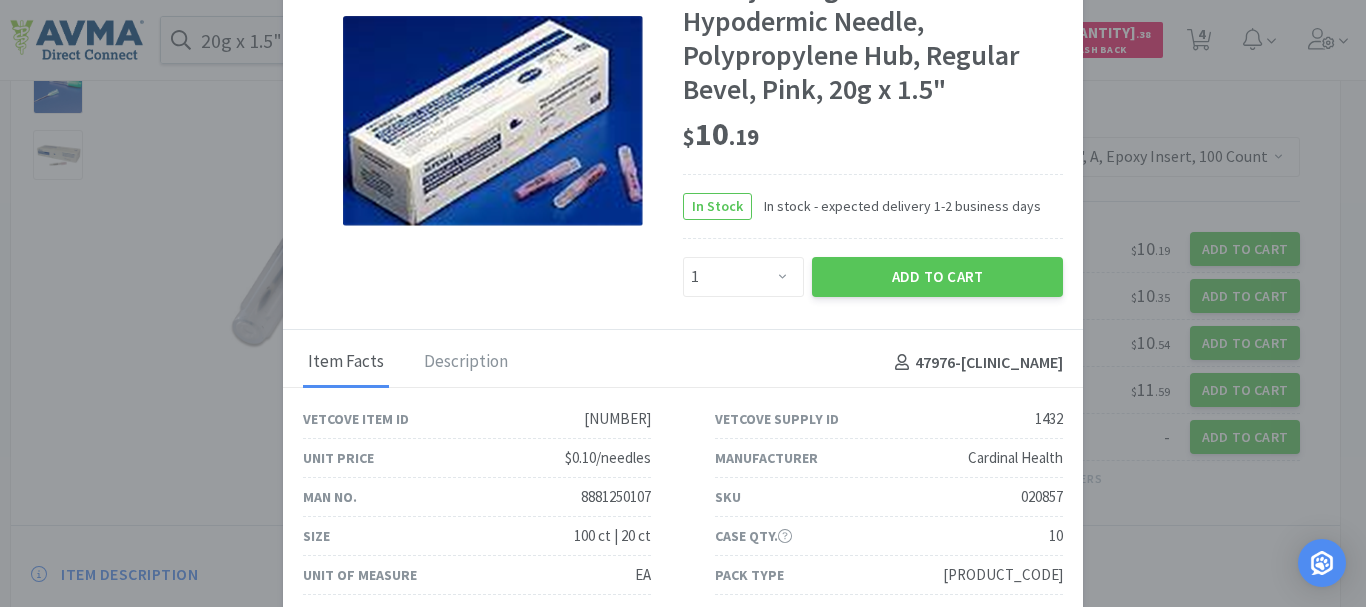 click on "020857" at bounding box center (1042, 497) 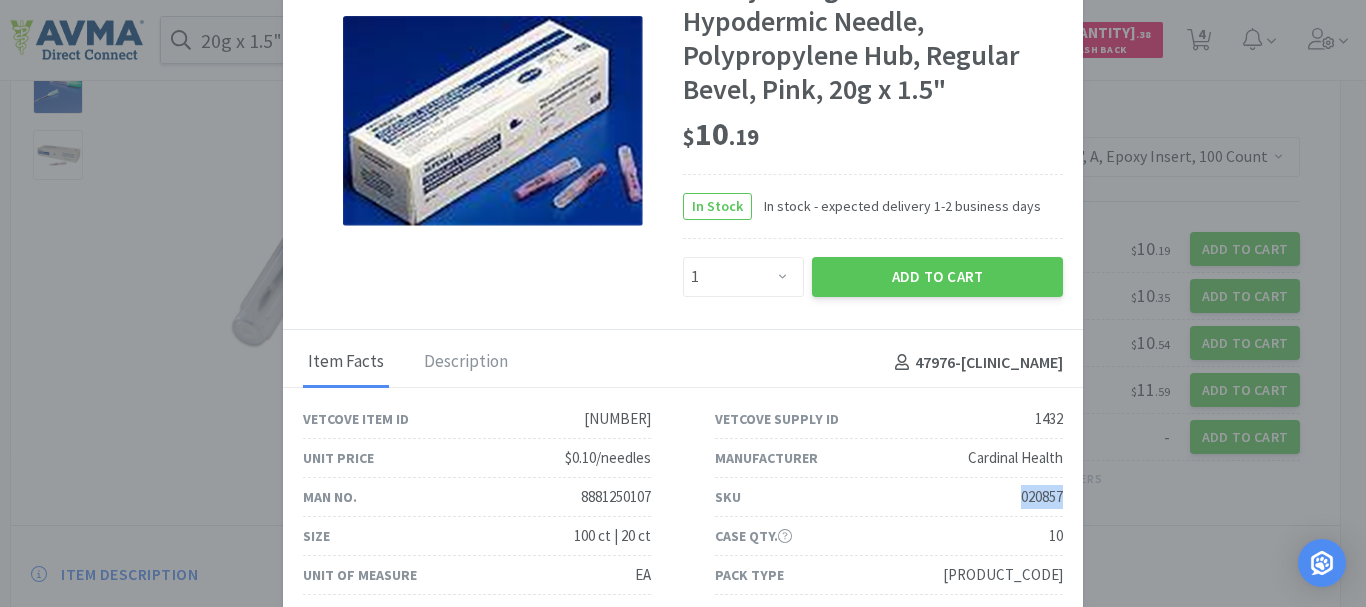 click on "020857" at bounding box center [1042, 497] 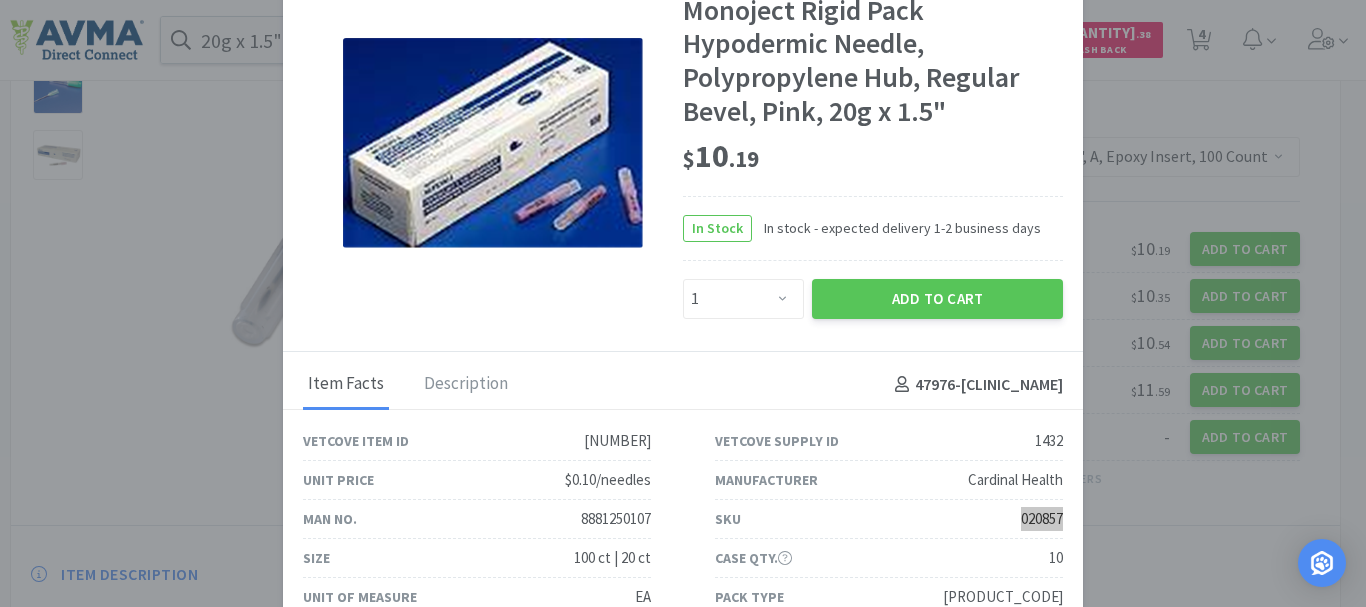 scroll, scrollTop: 0, scrollLeft: 0, axis: both 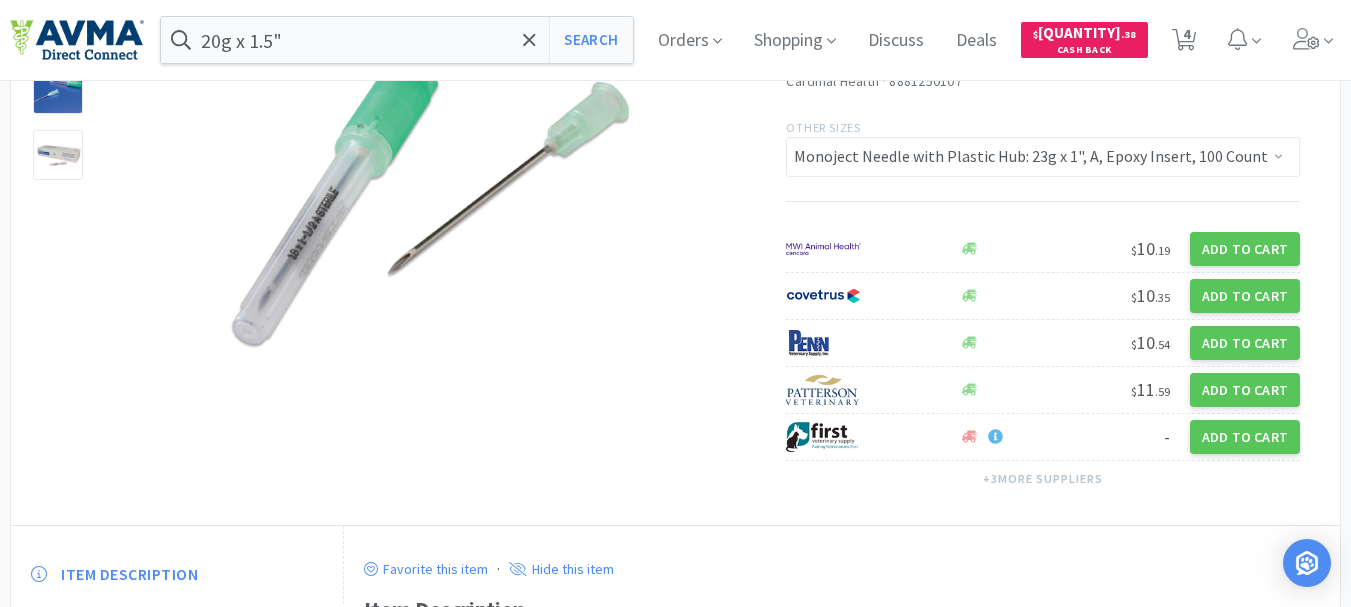 drag, startPoint x: 1222, startPoint y: 122, endPoint x: 1223, endPoint y: 104, distance: 18.027756 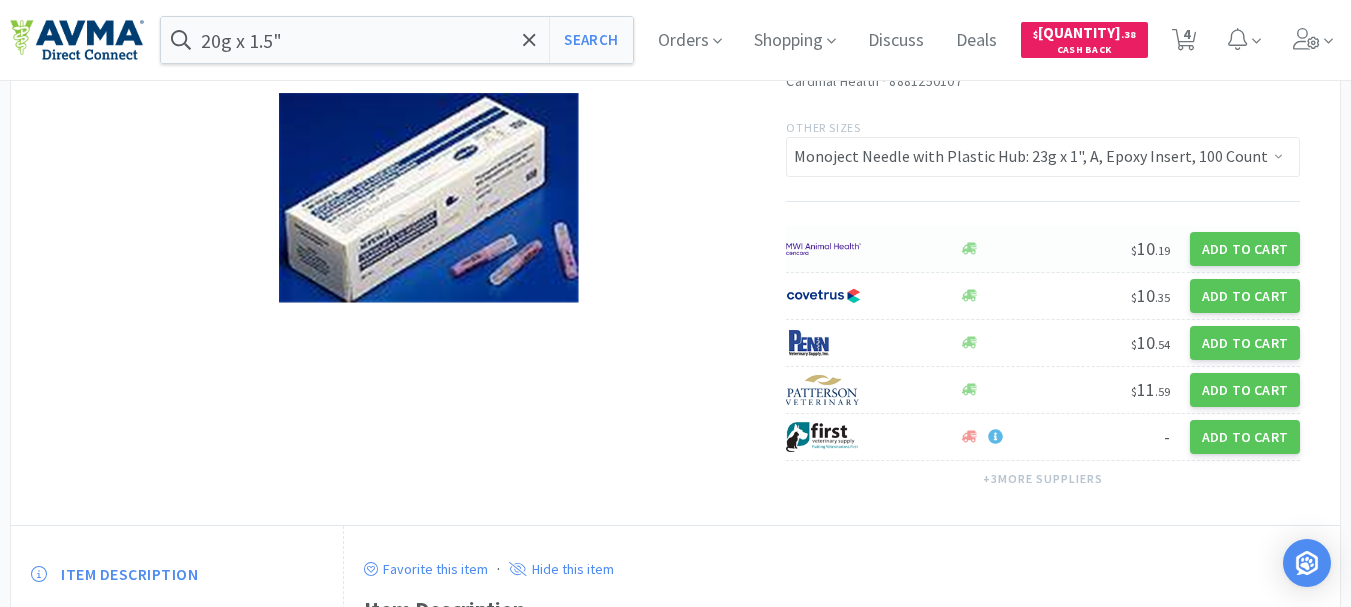 click at bounding box center [823, 249] 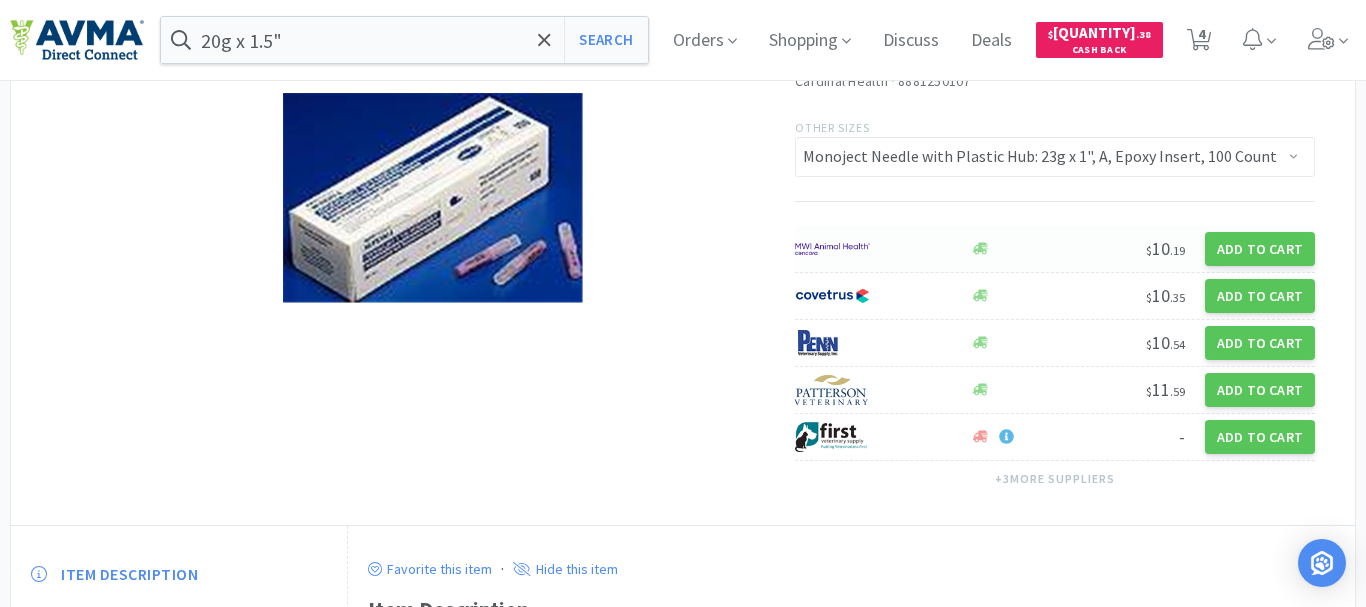 select on "1" 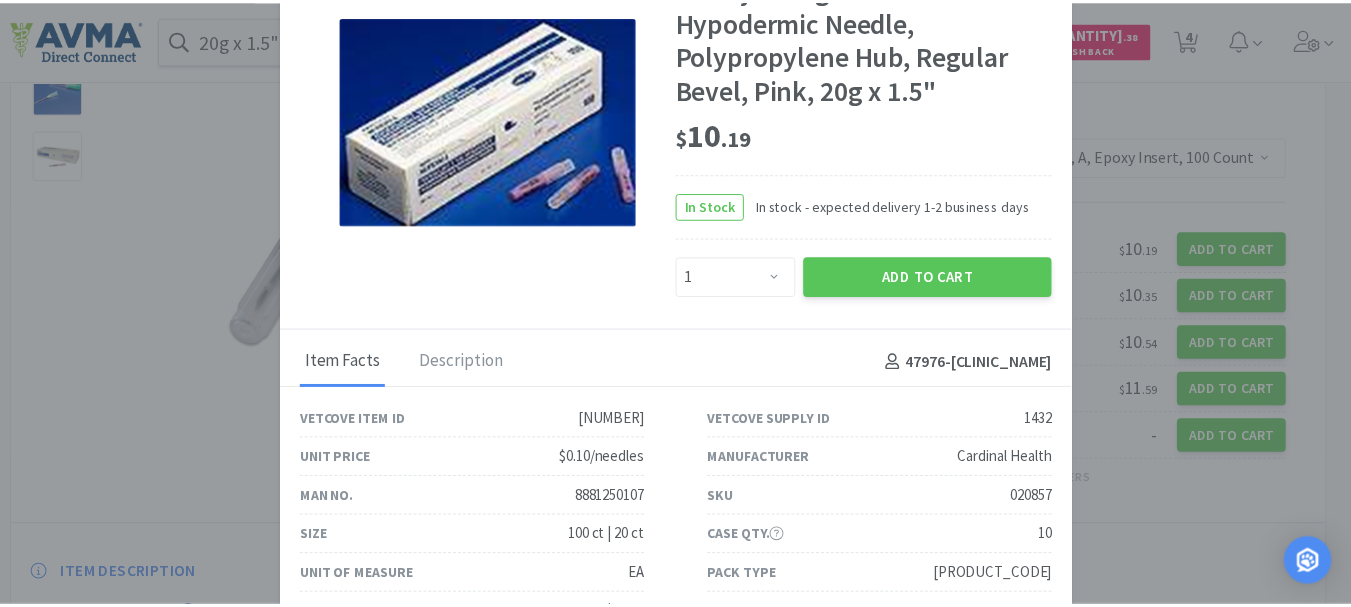 scroll, scrollTop: 0, scrollLeft: 0, axis: both 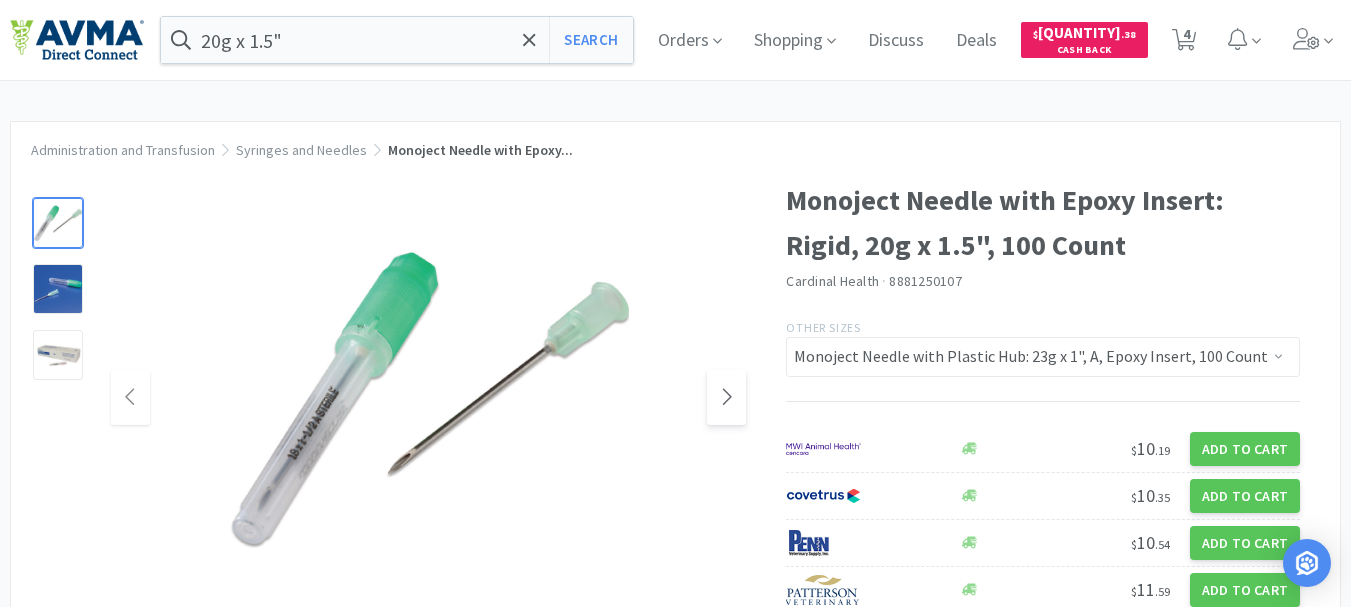 click 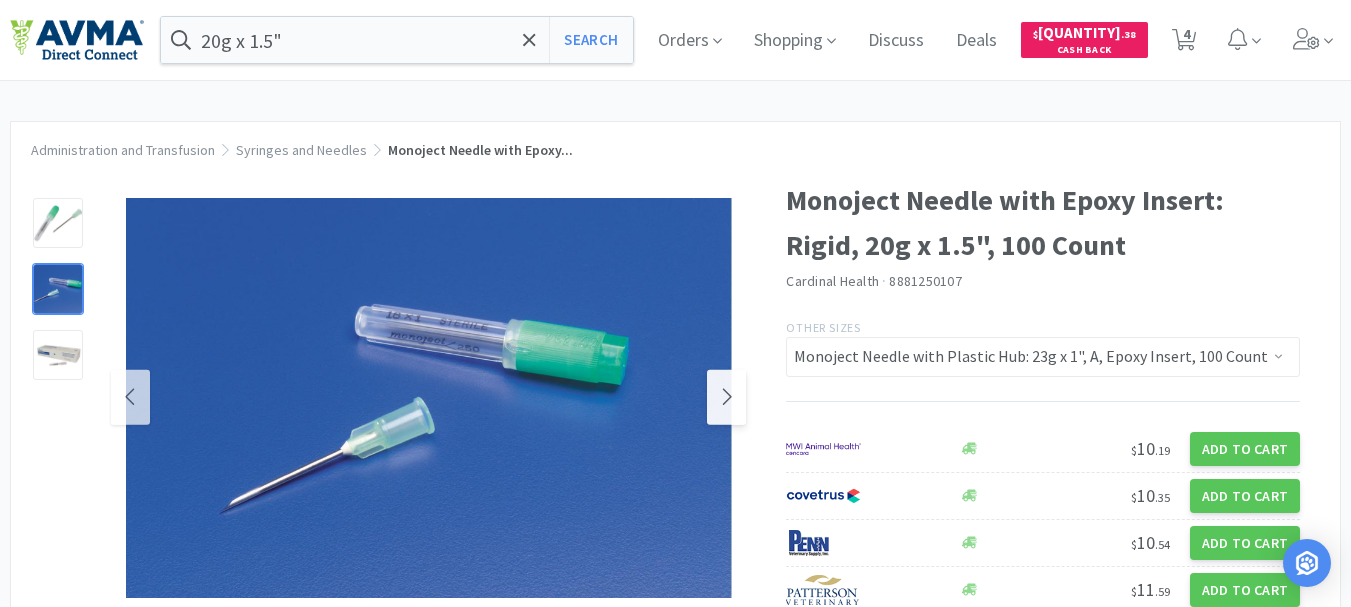 click 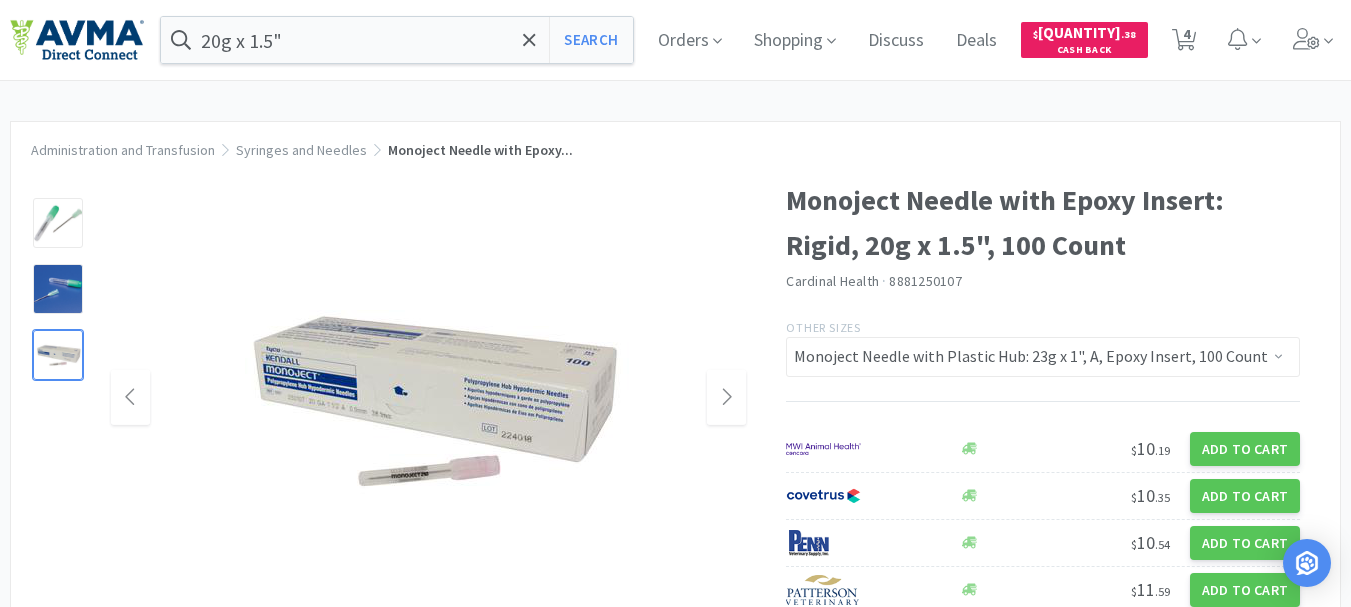 click at bounding box center [429, 398] 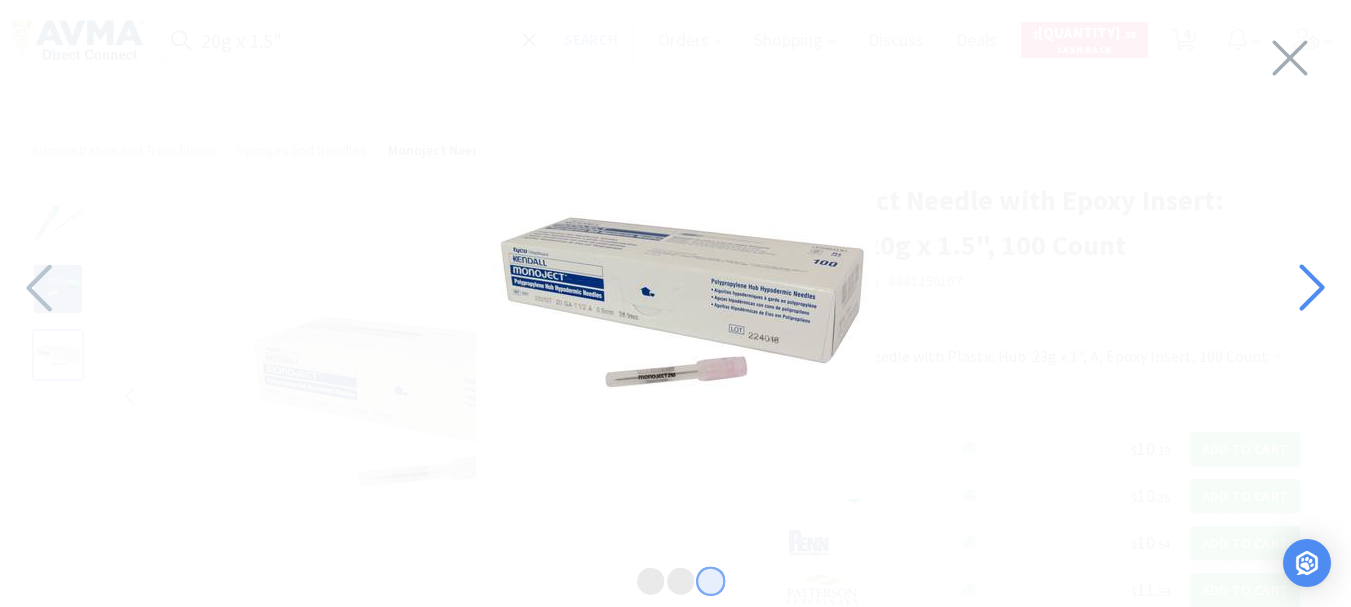 click 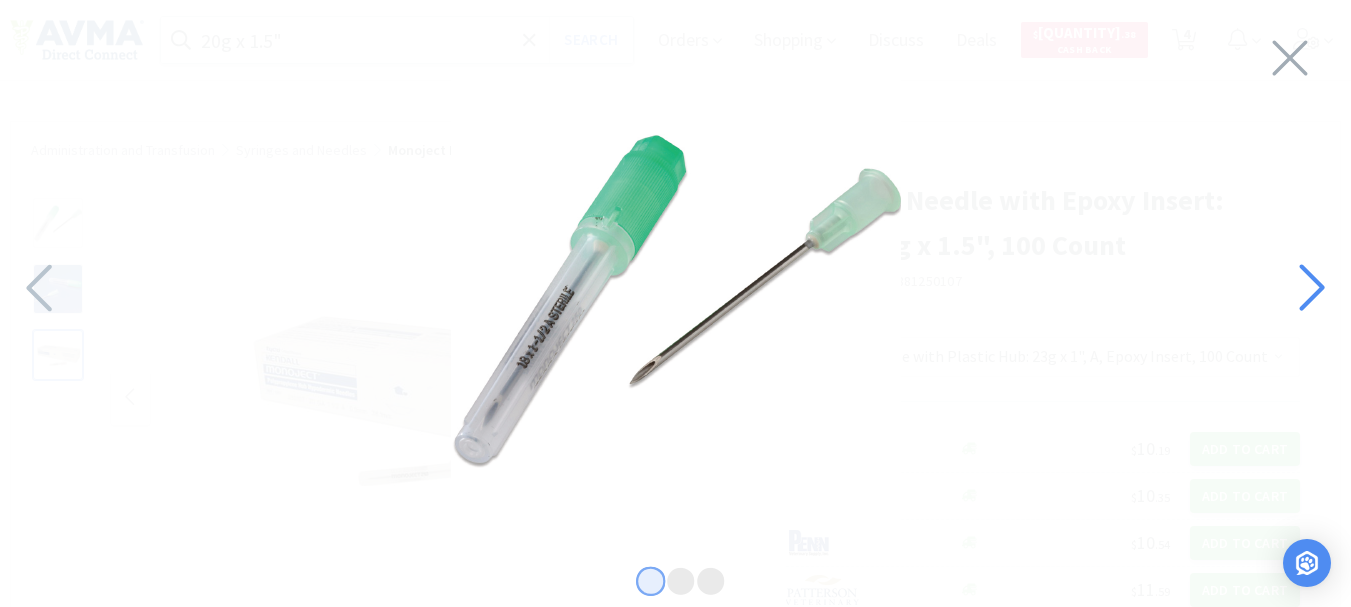 click 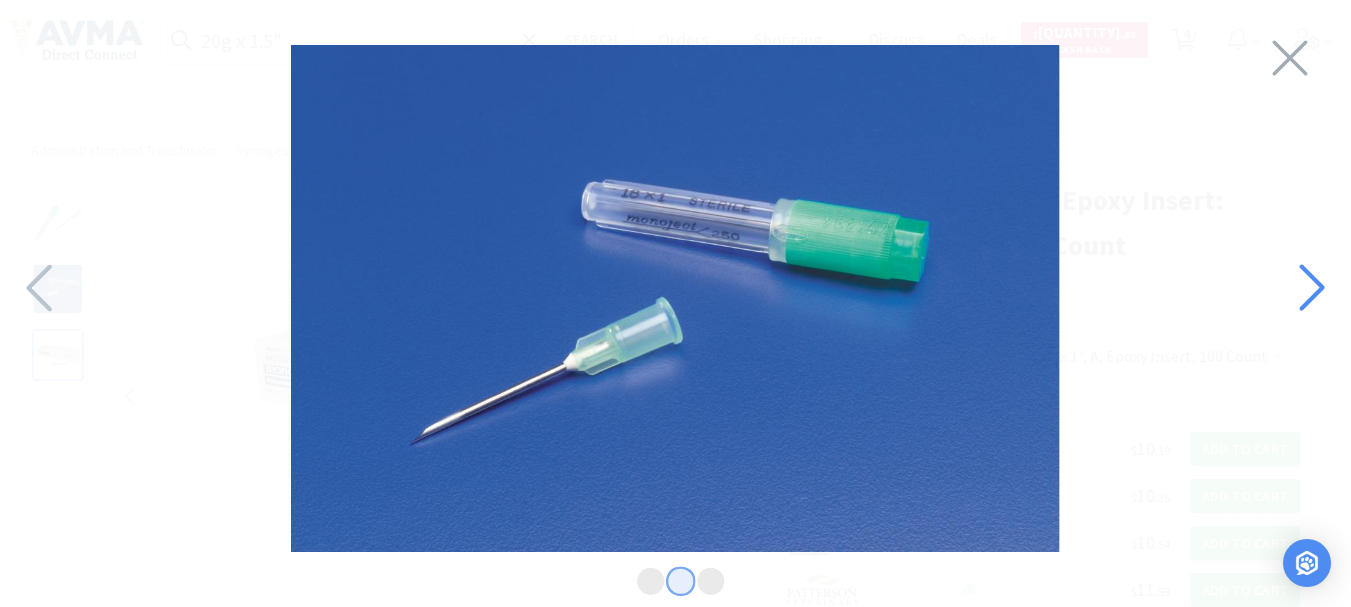 click 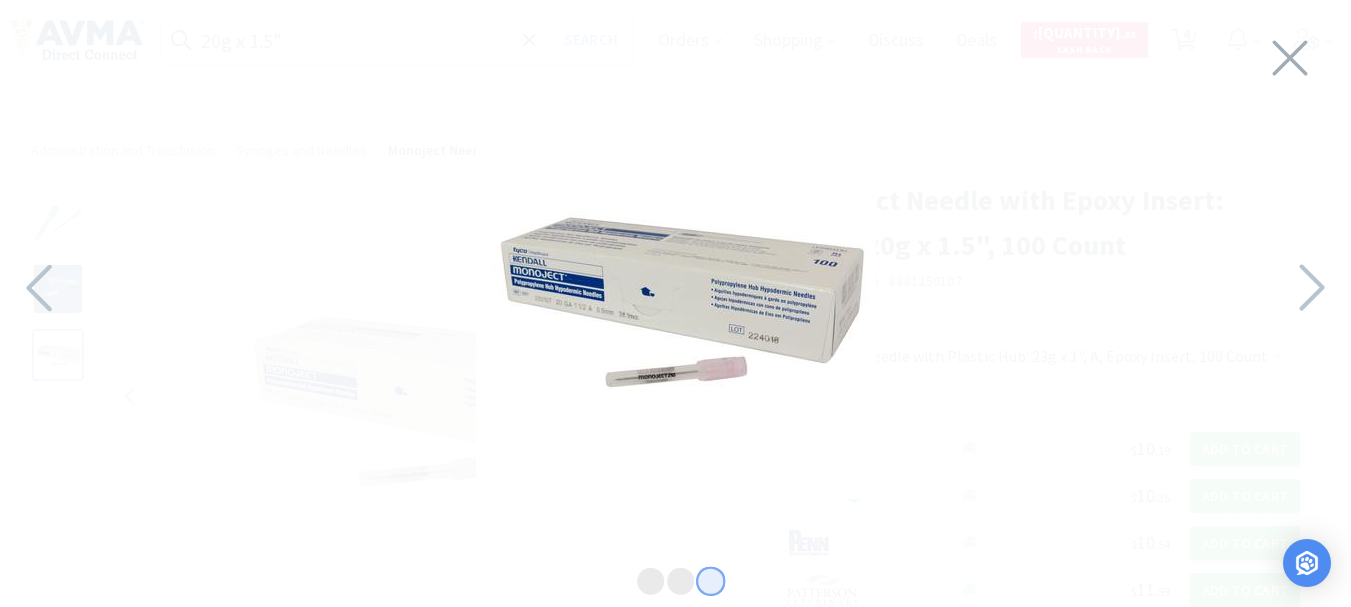 click at bounding box center [676, 299] 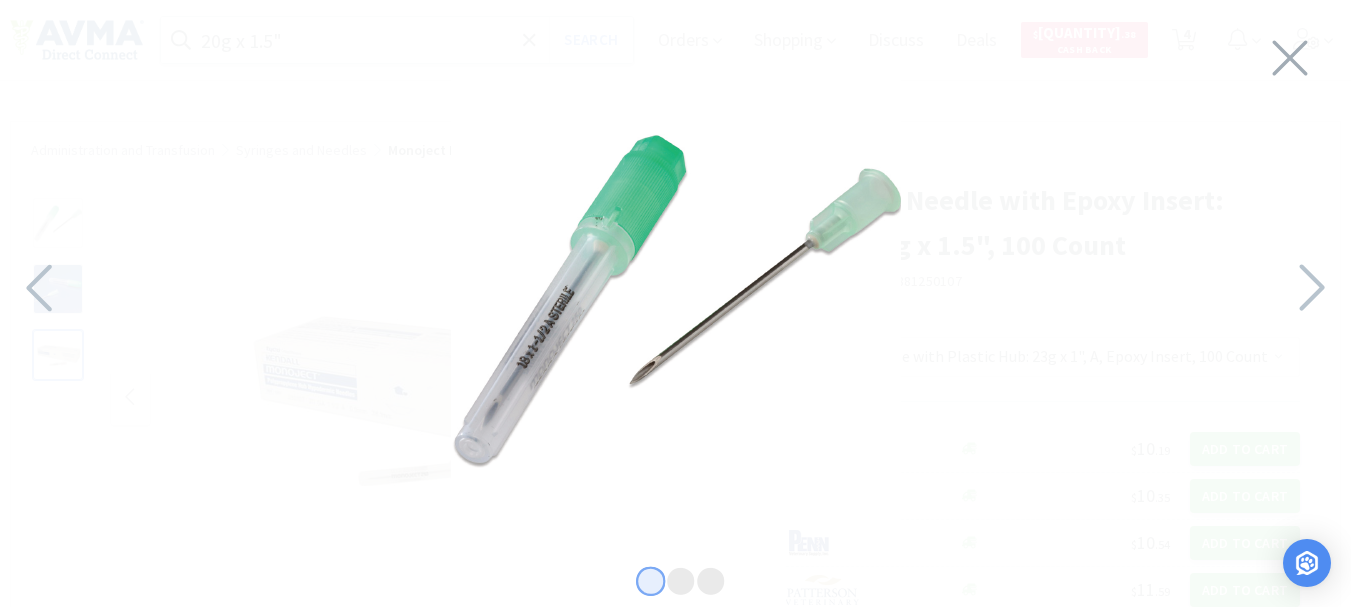 click at bounding box center [676, 299] 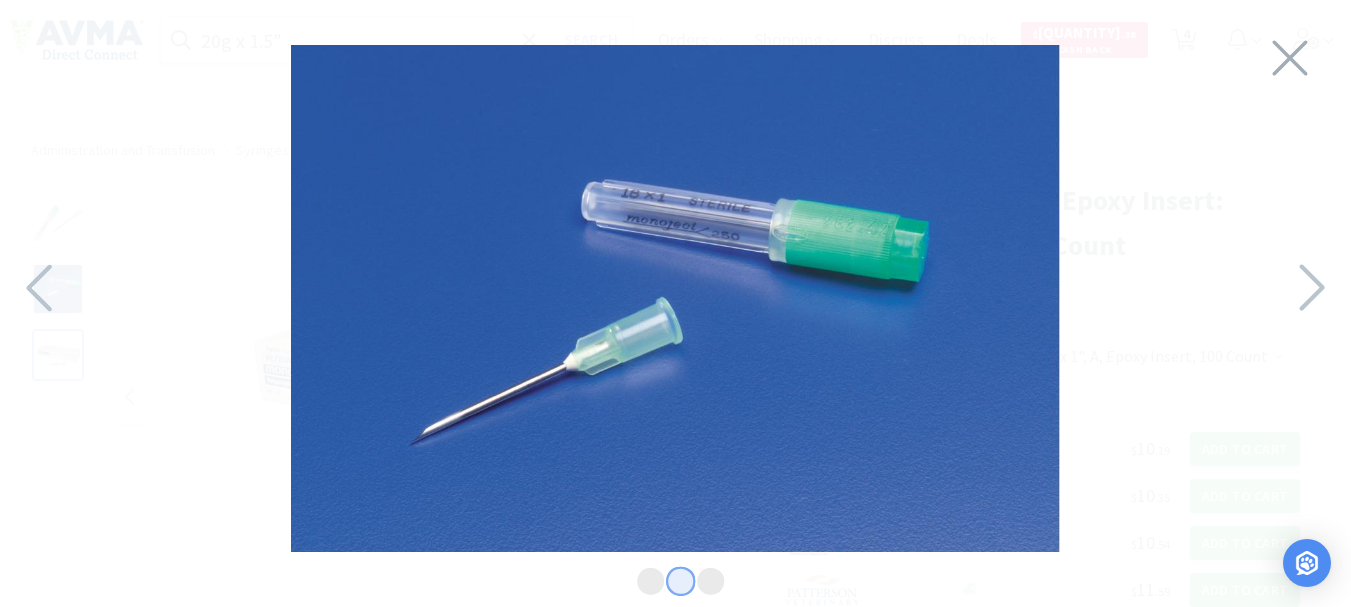 click at bounding box center (675, 298) 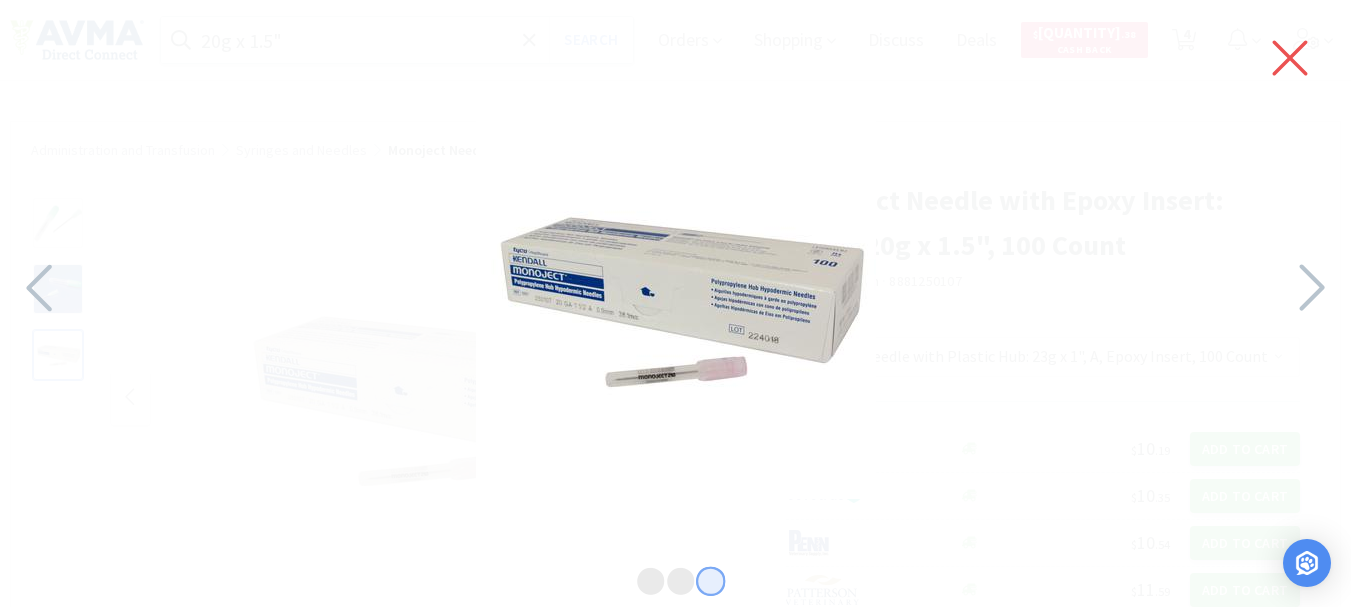 click 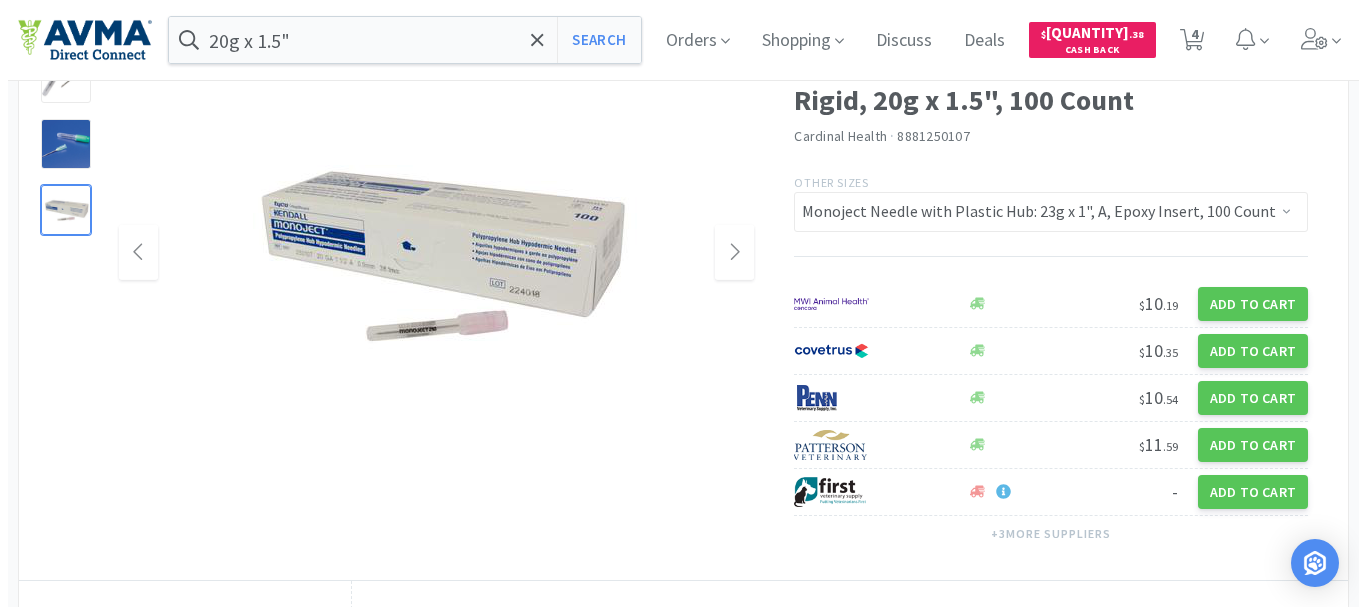 scroll, scrollTop: 200, scrollLeft: 0, axis: vertical 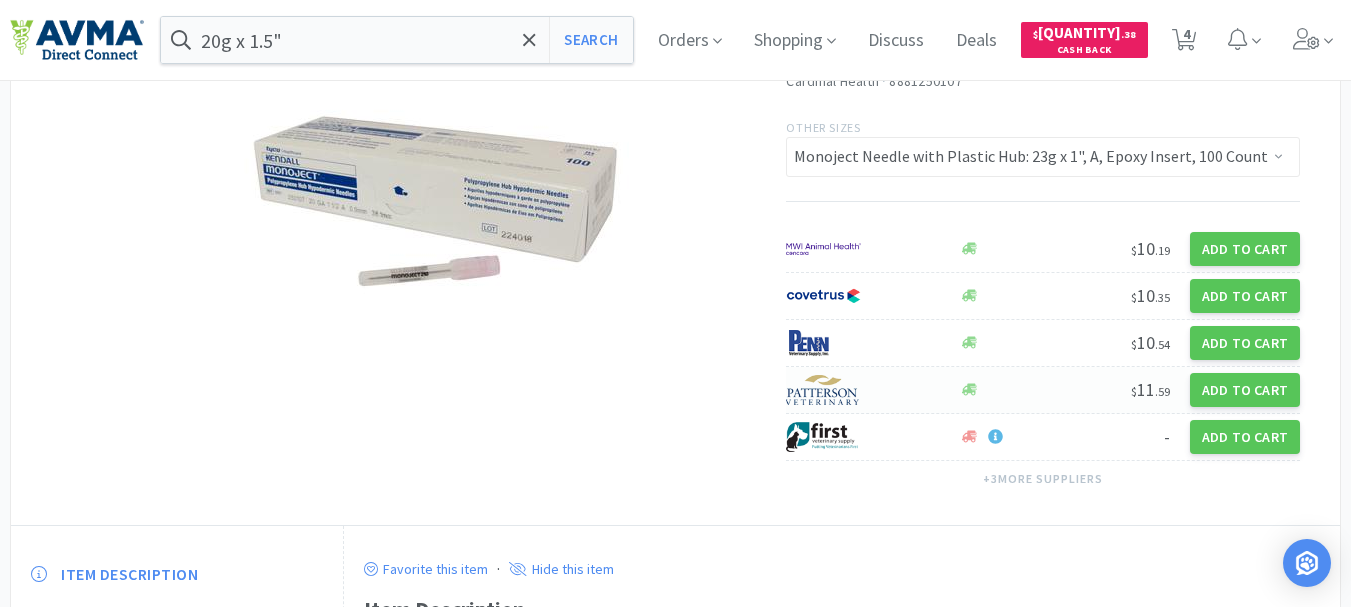 click at bounding box center (823, 390) 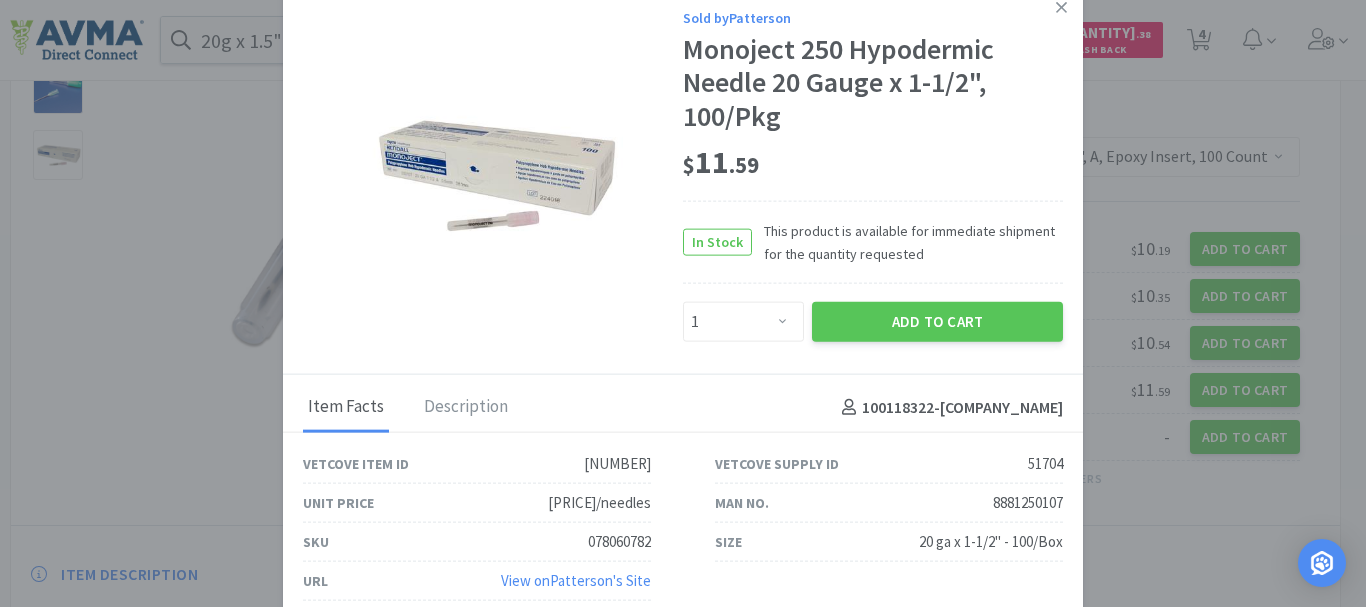 click on "078060782" at bounding box center (619, 542) 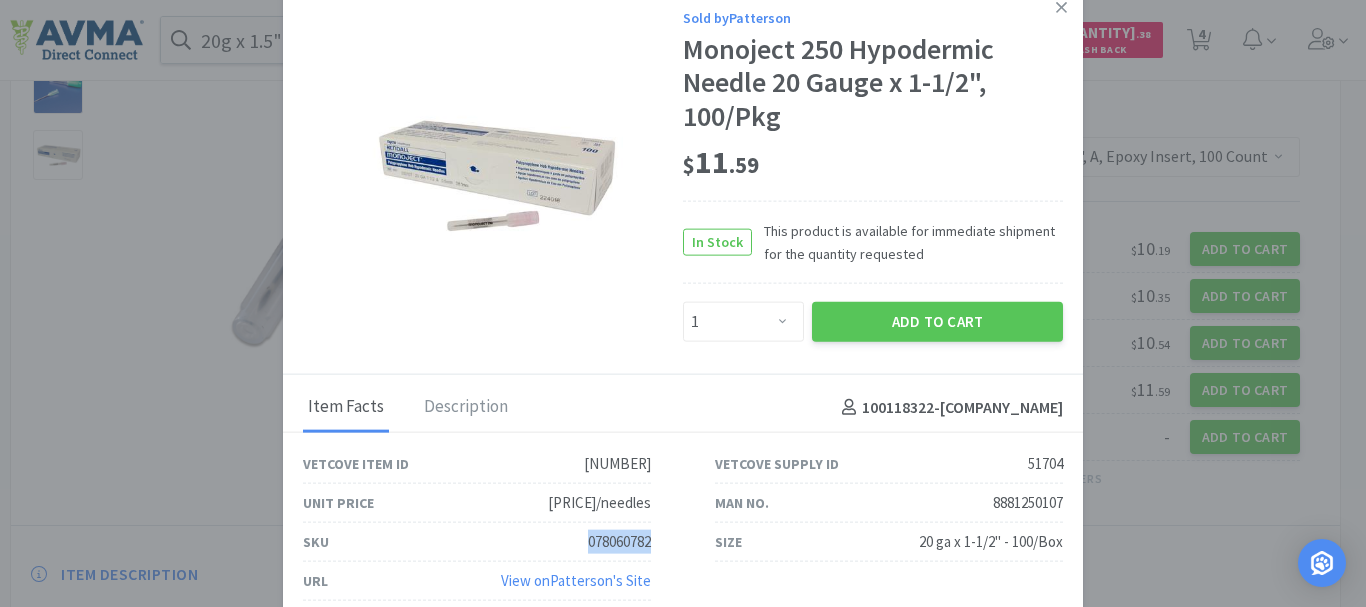 click on "078060782" at bounding box center (619, 542) 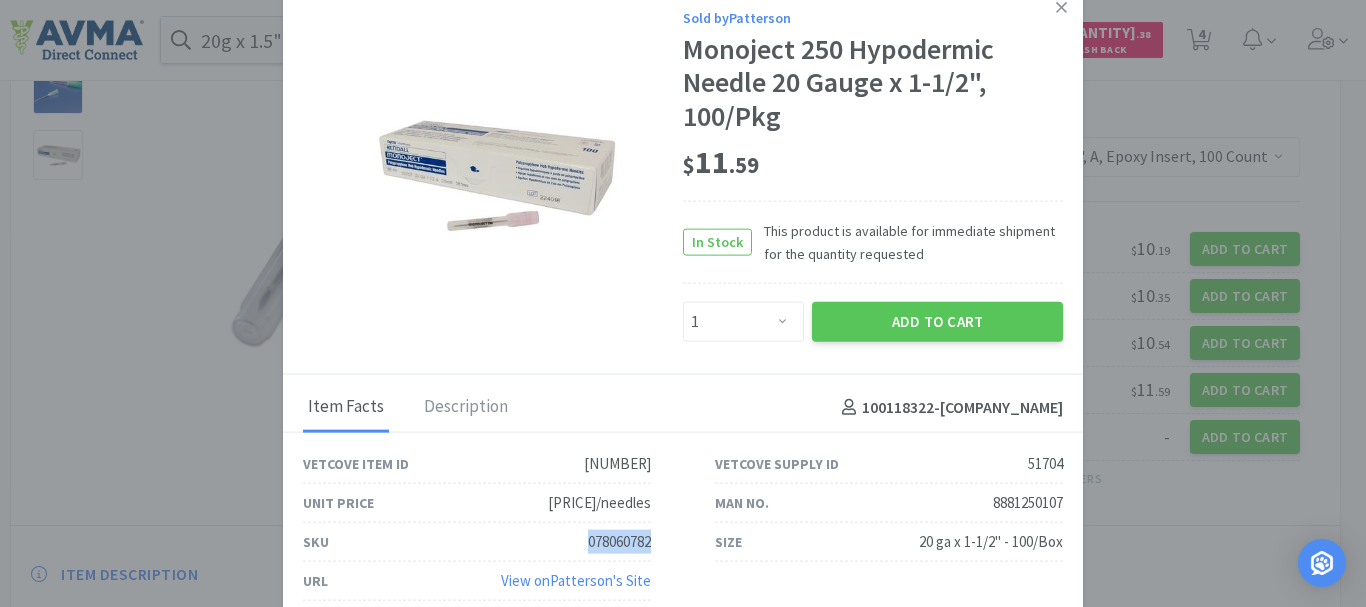 copy on "078060782" 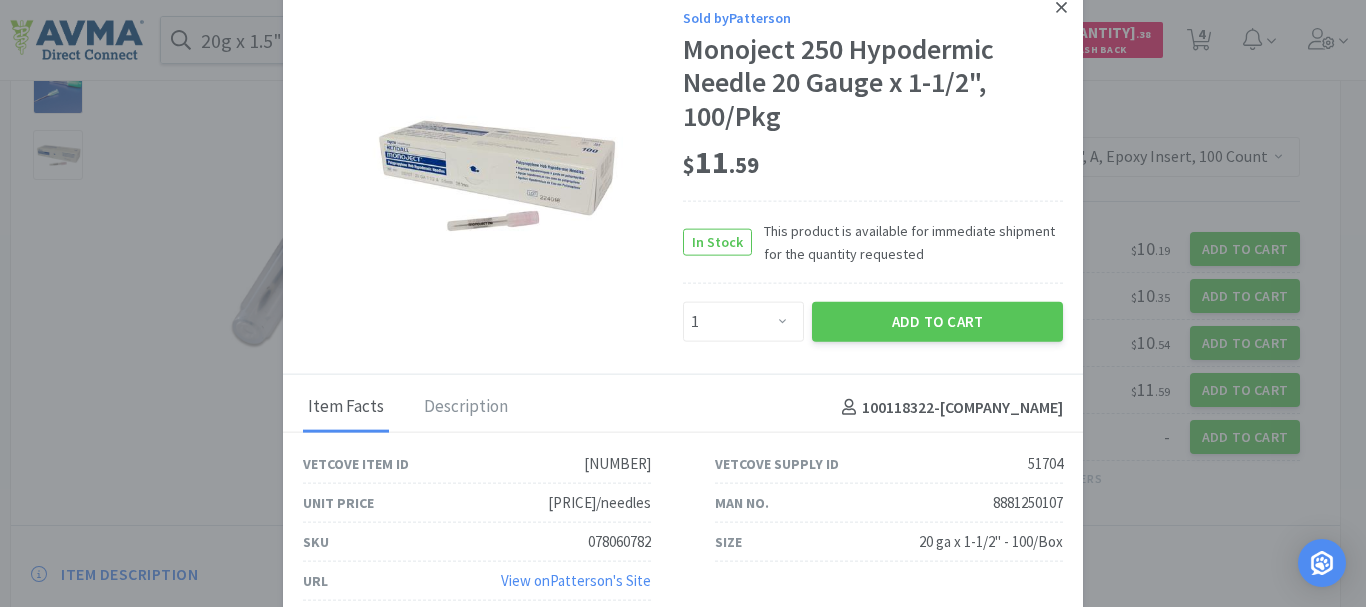 click 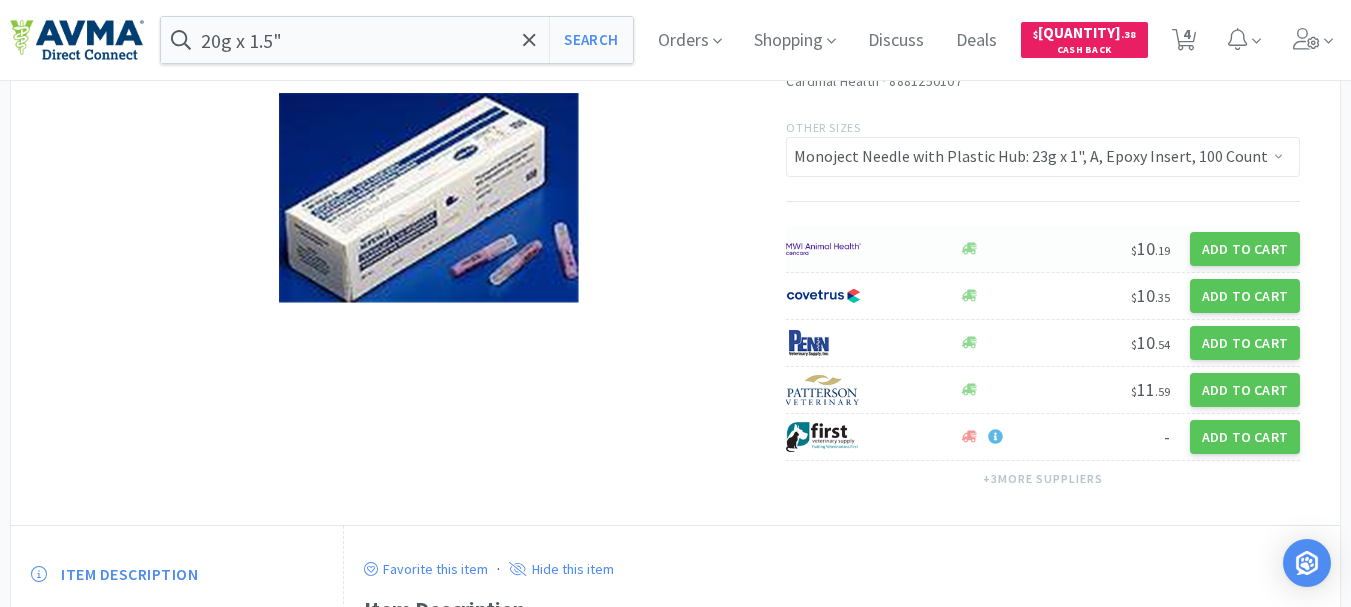 click at bounding box center (823, 249) 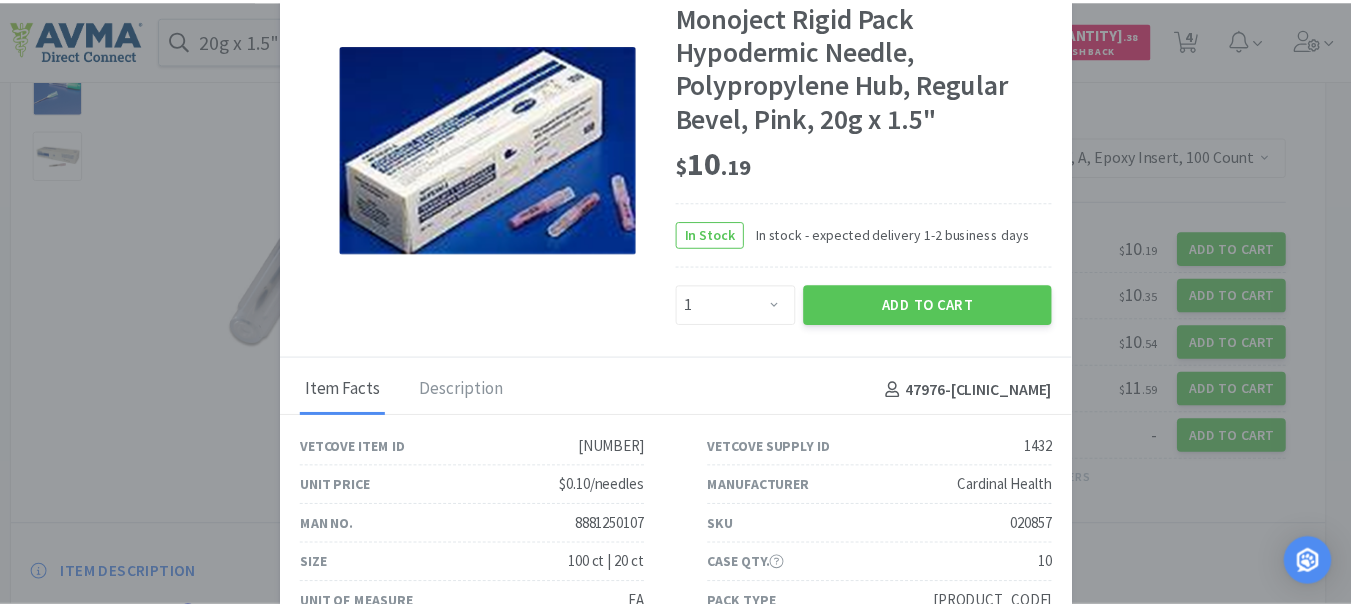 scroll, scrollTop: 28, scrollLeft: 0, axis: vertical 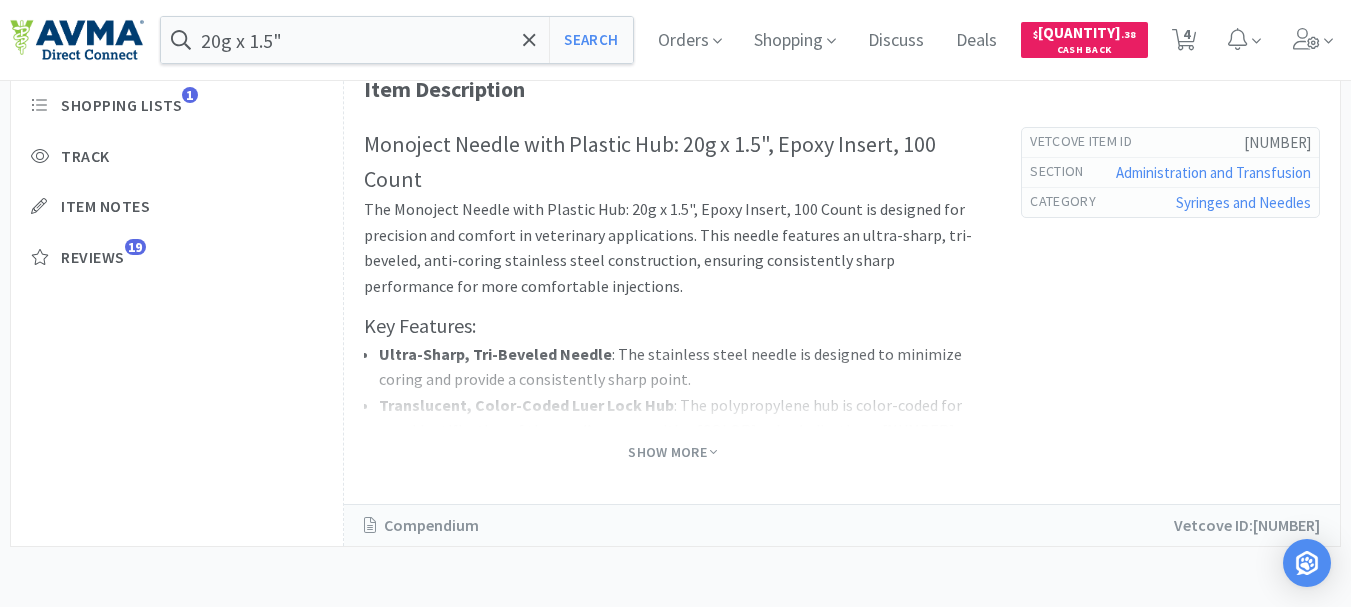 click on "Show More" at bounding box center [672, 452] 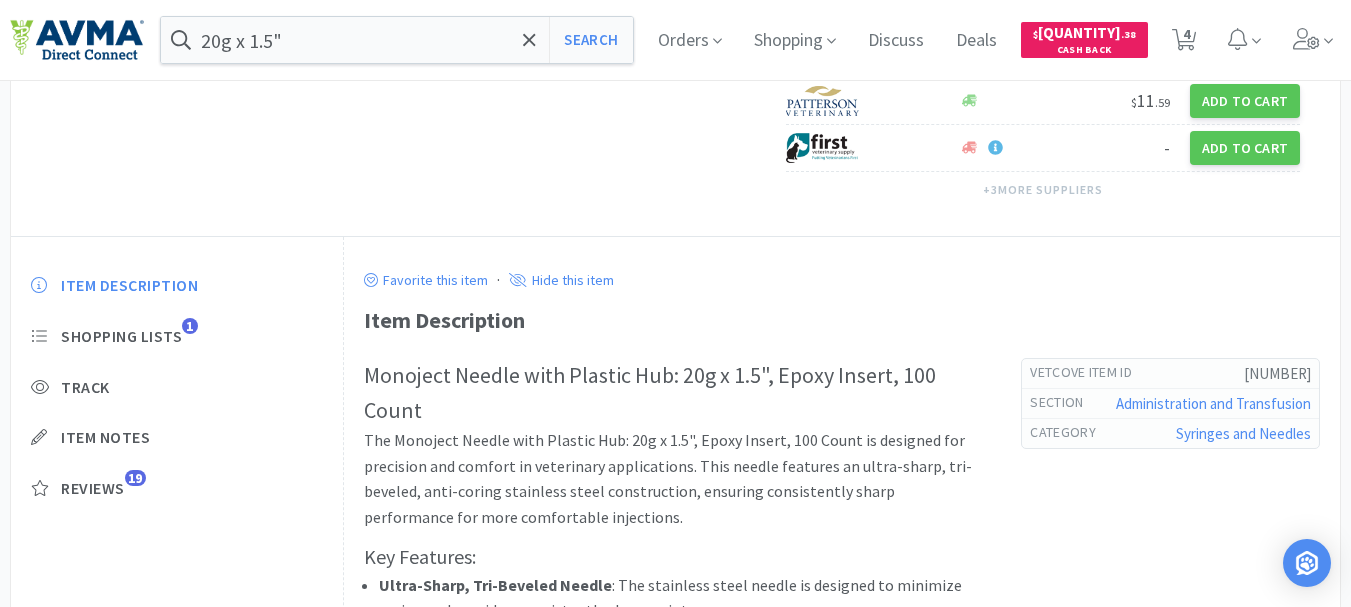 scroll, scrollTop: 520, scrollLeft: 0, axis: vertical 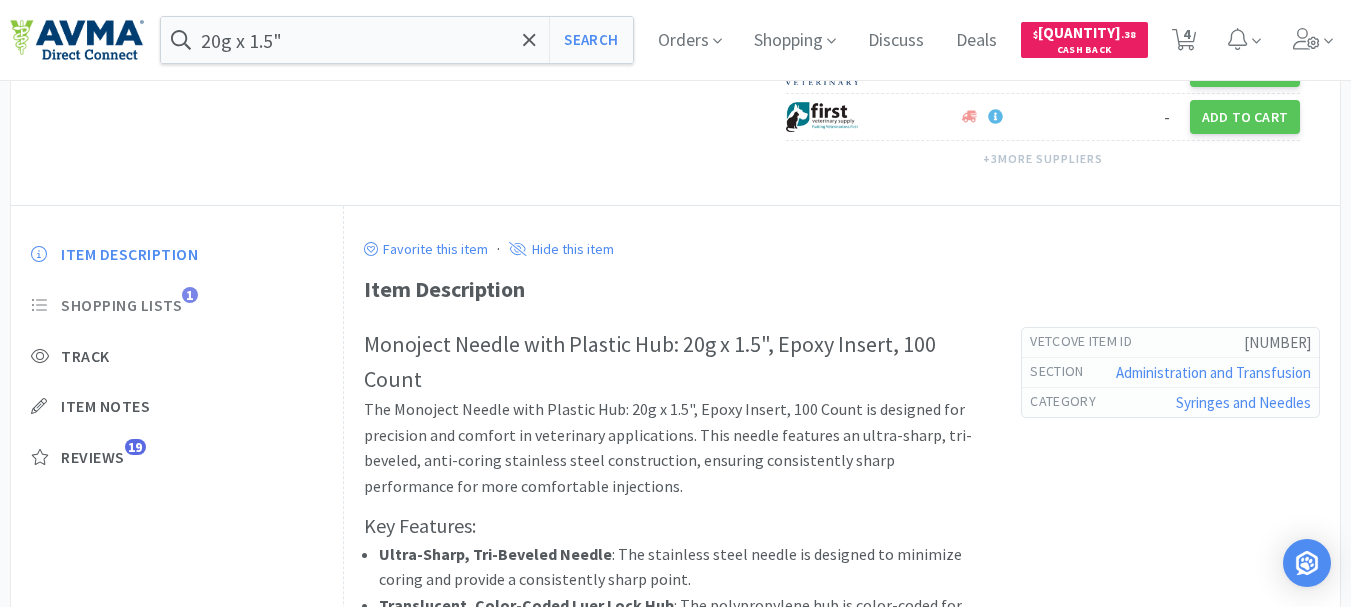 click on "Shopping Lists" at bounding box center [121, 305] 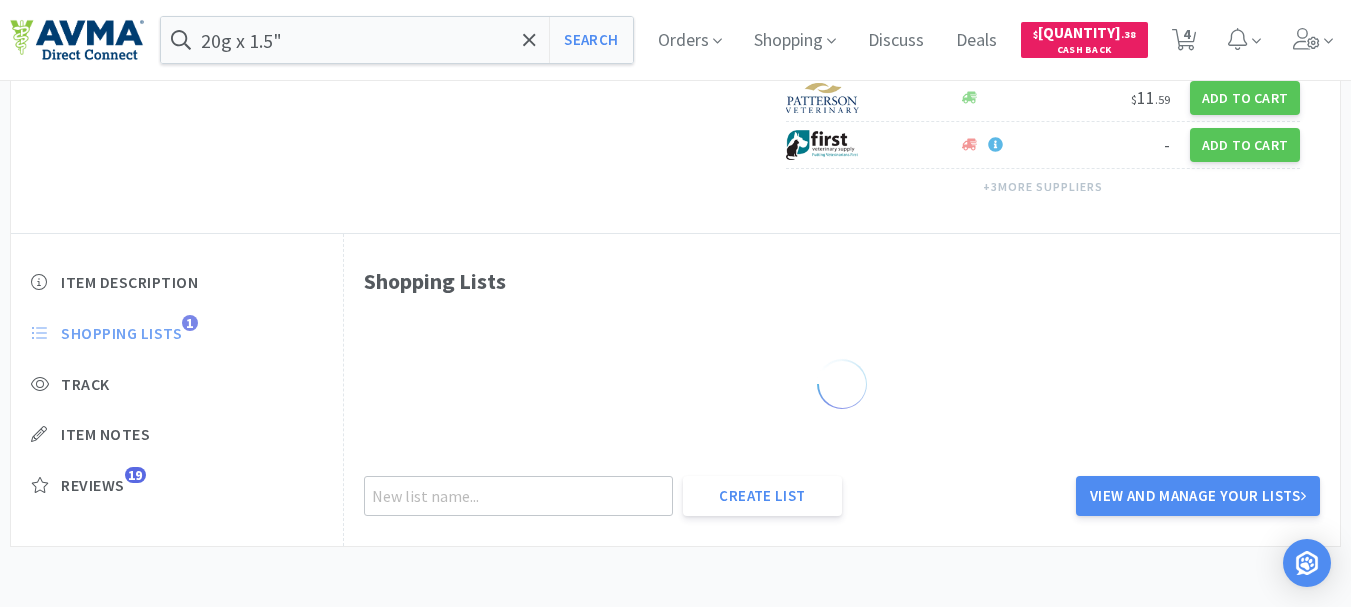 scroll, scrollTop: 492, scrollLeft: 0, axis: vertical 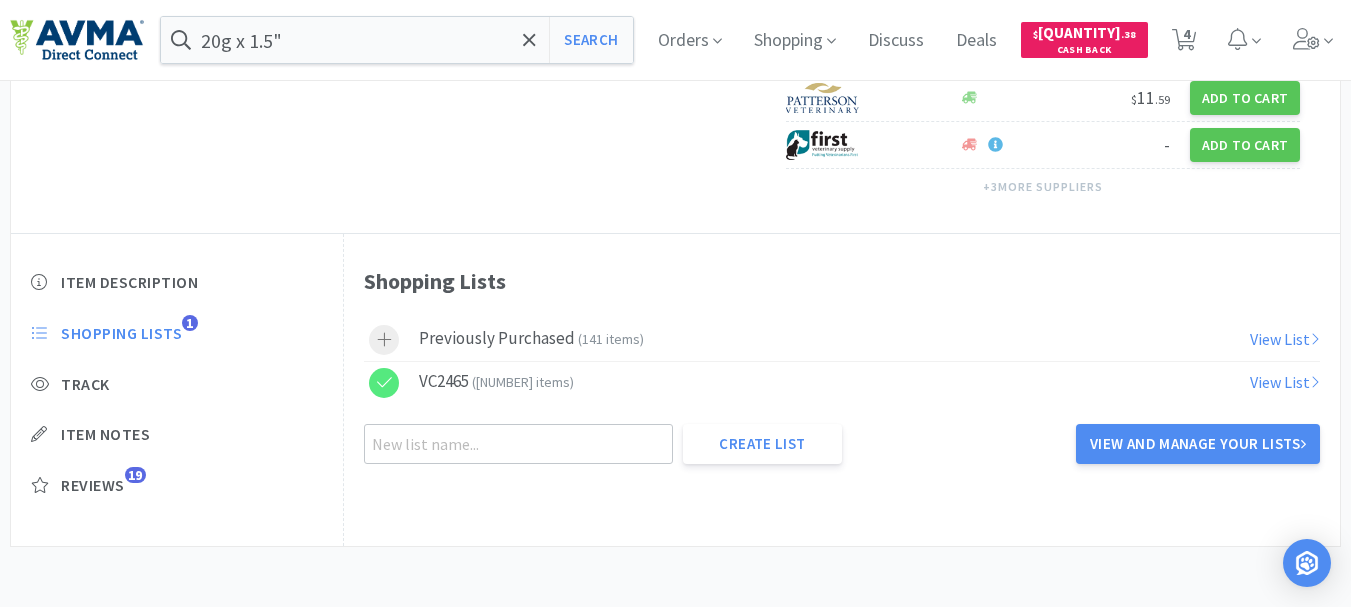 click on "View List" at bounding box center (1285, 382) 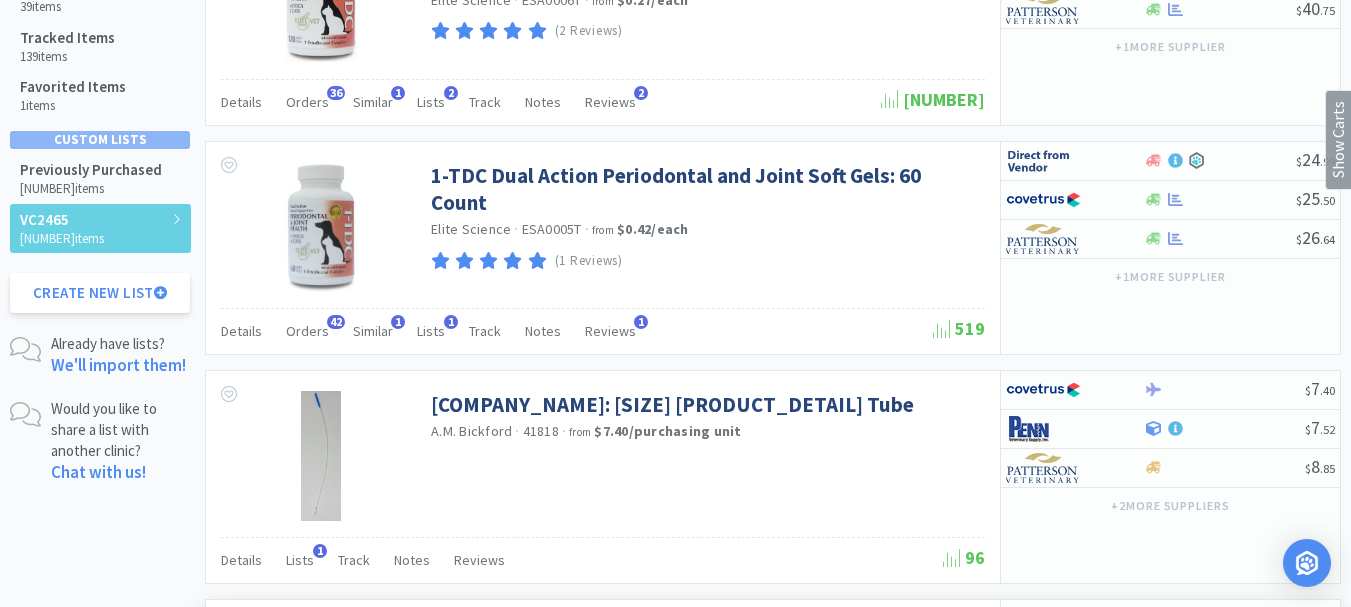 scroll, scrollTop: 0, scrollLeft: 0, axis: both 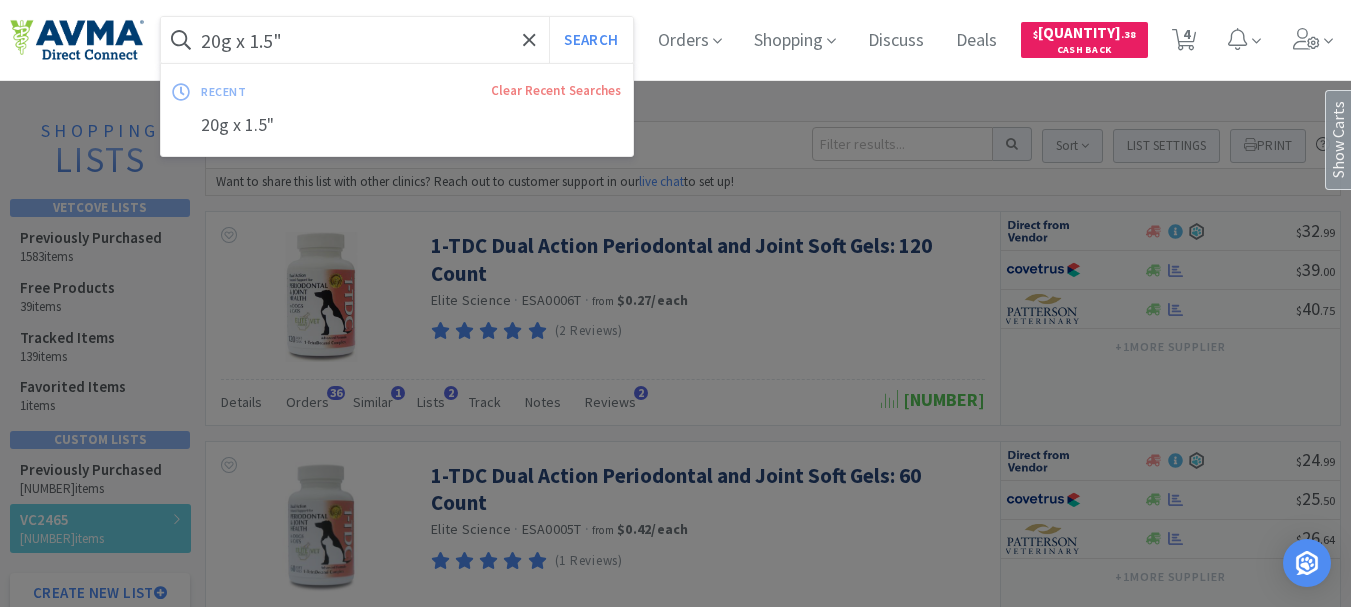 click on "20g x 1.5"" at bounding box center [397, 40] 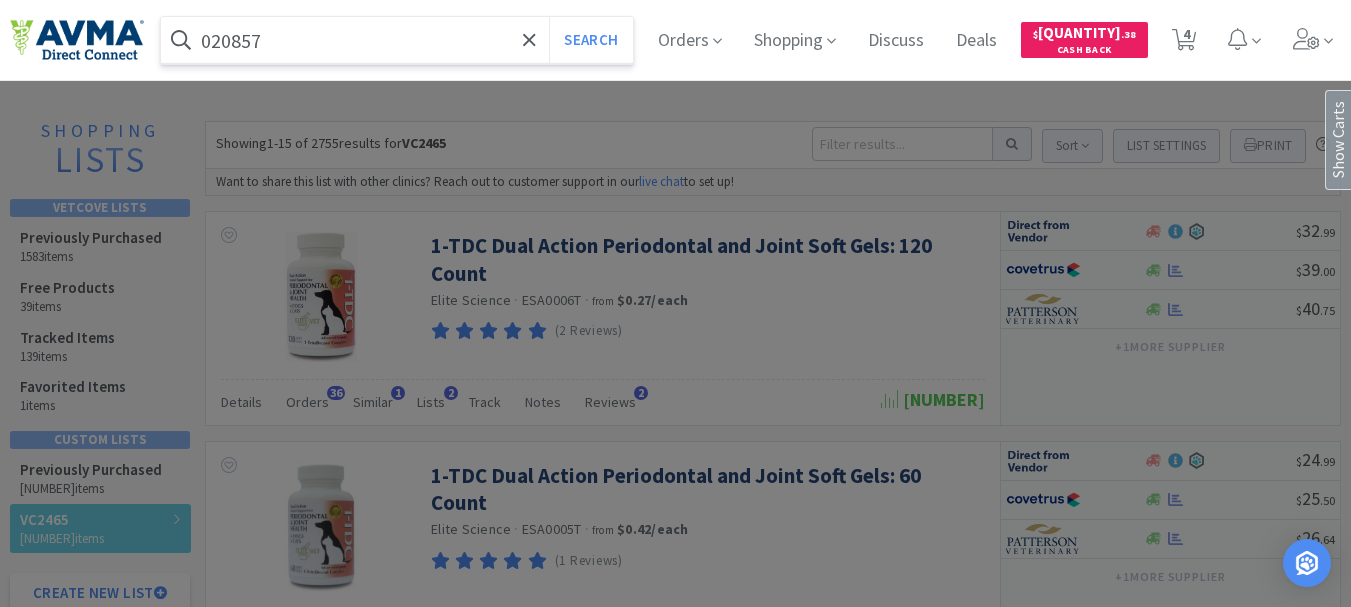 type on "020857" 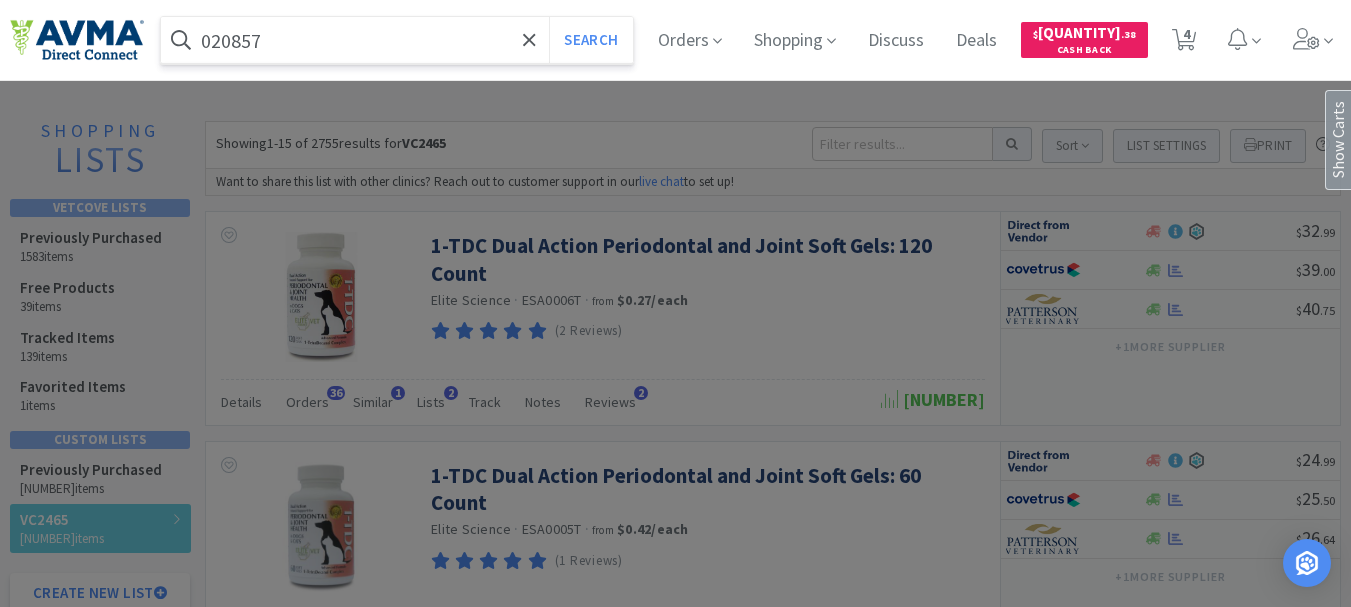 click on "Search" at bounding box center [590, 40] 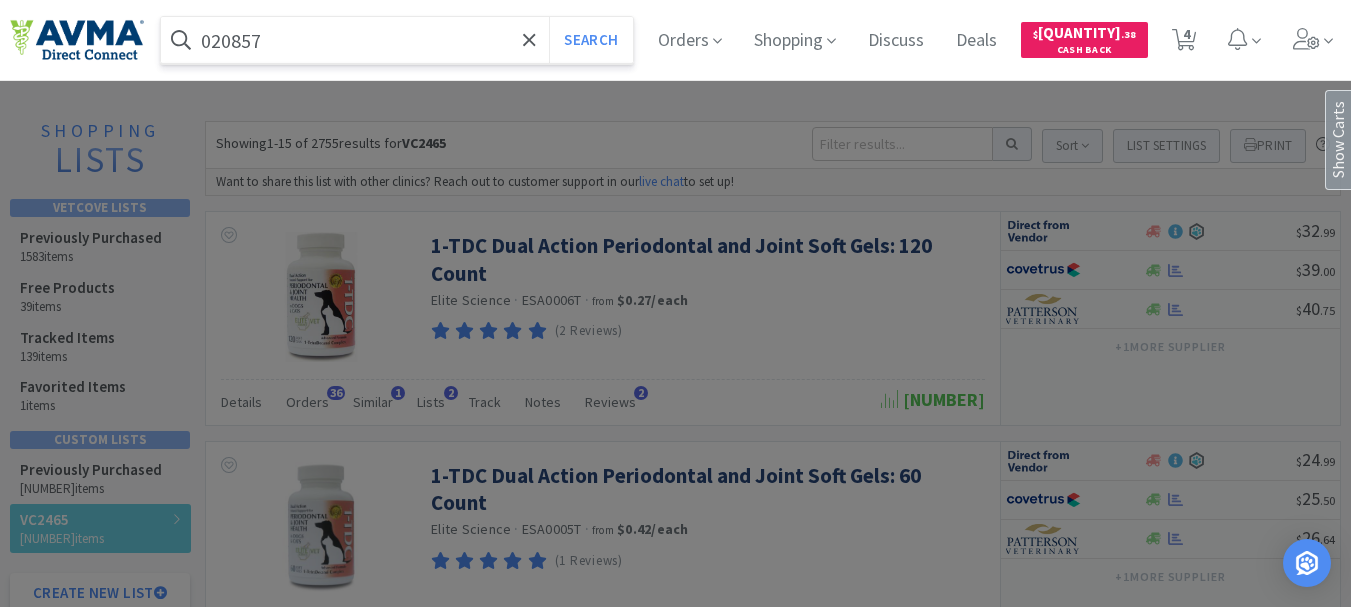 select on "1" 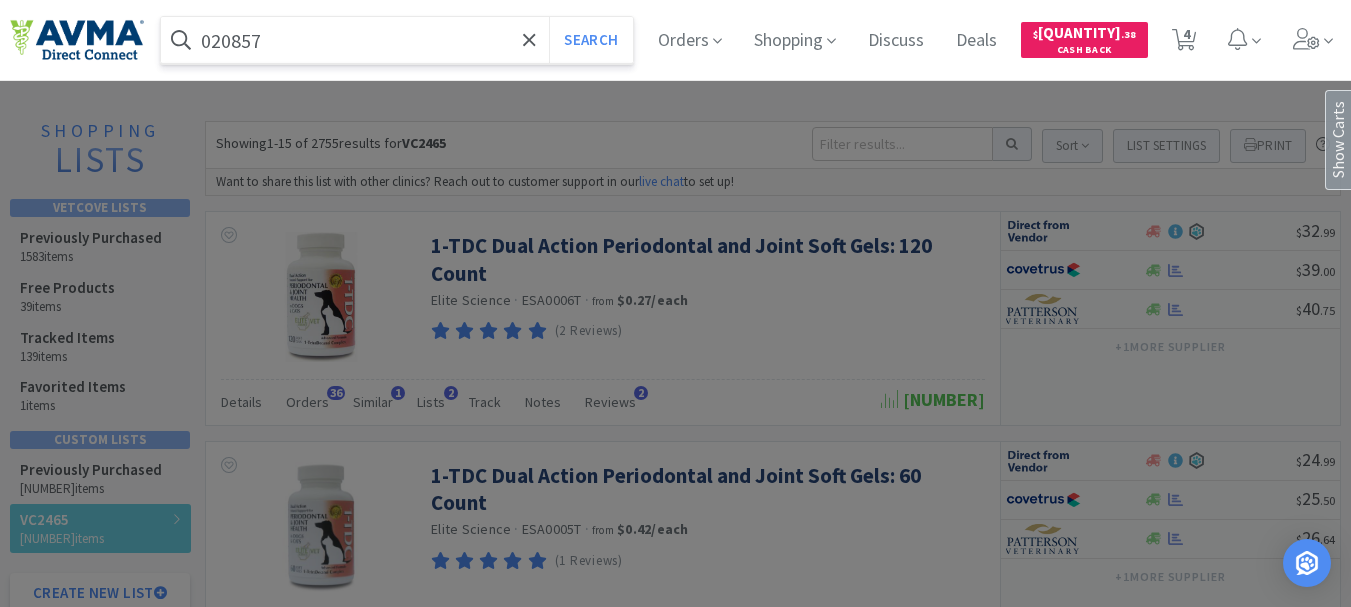 select on "1" 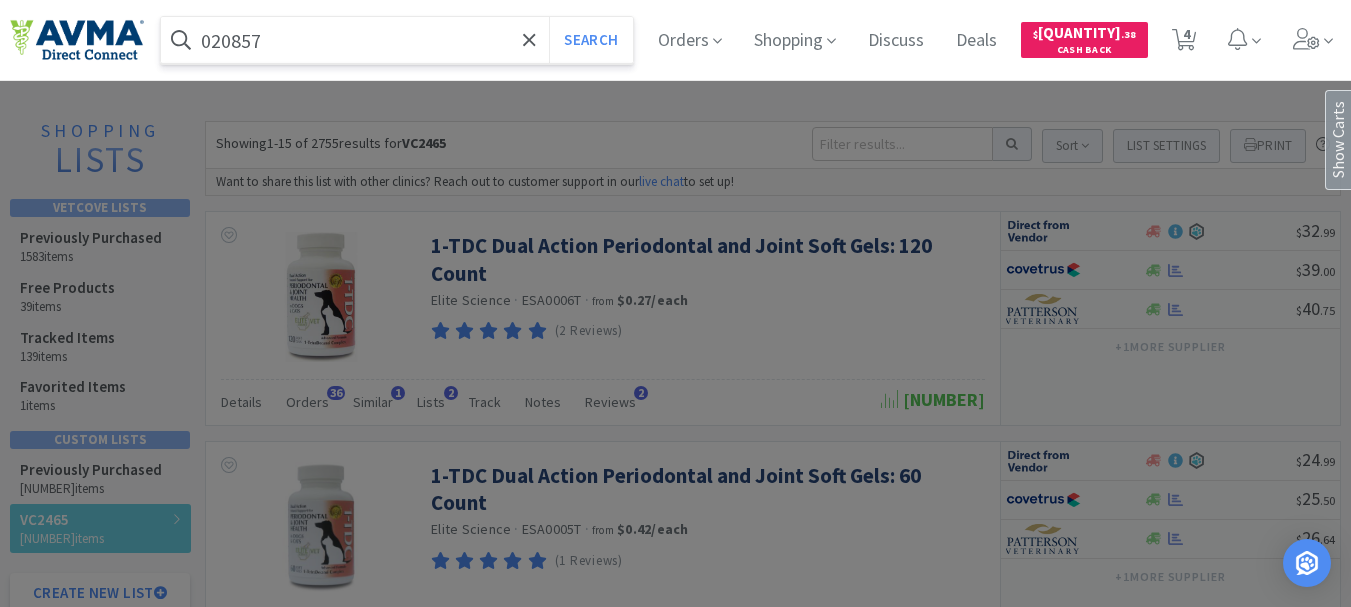 select on "1" 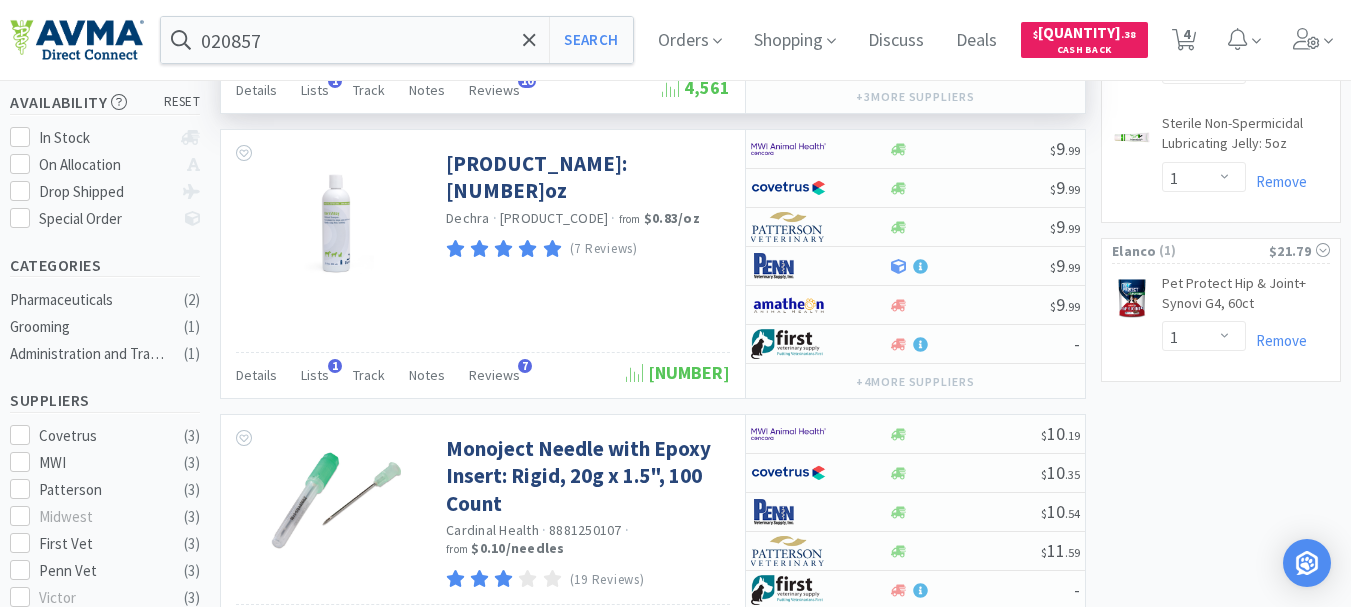 scroll, scrollTop: 400, scrollLeft: 0, axis: vertical 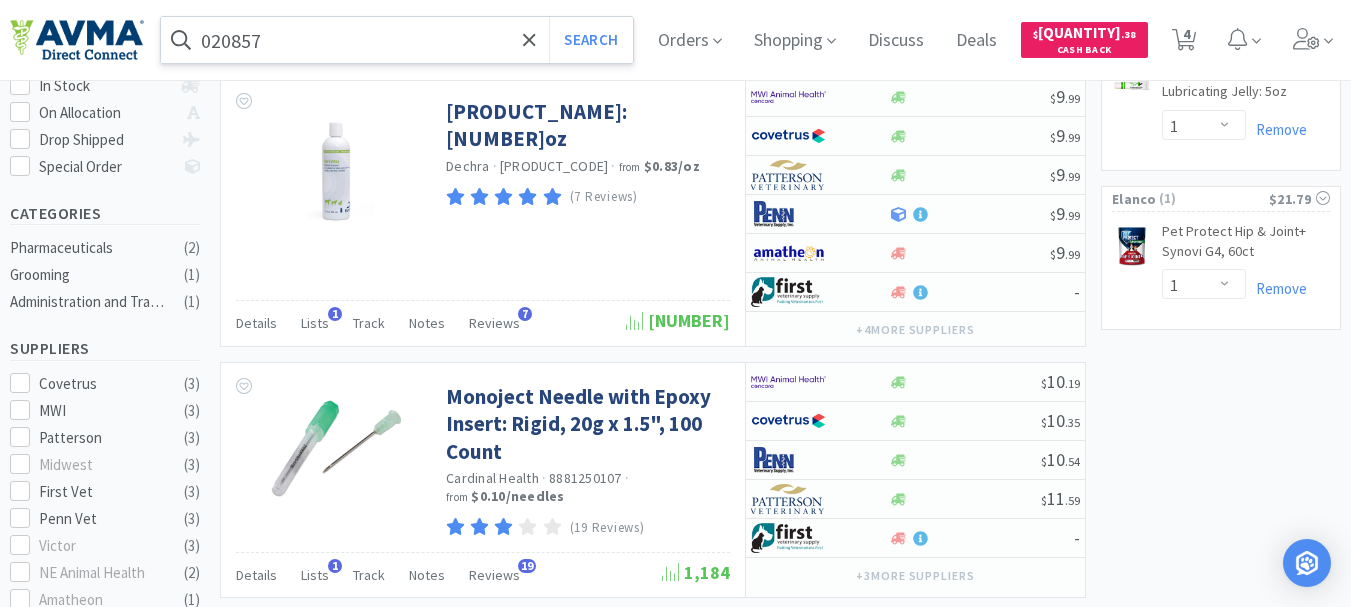 click on "020857" at bounding box center [397, 40] 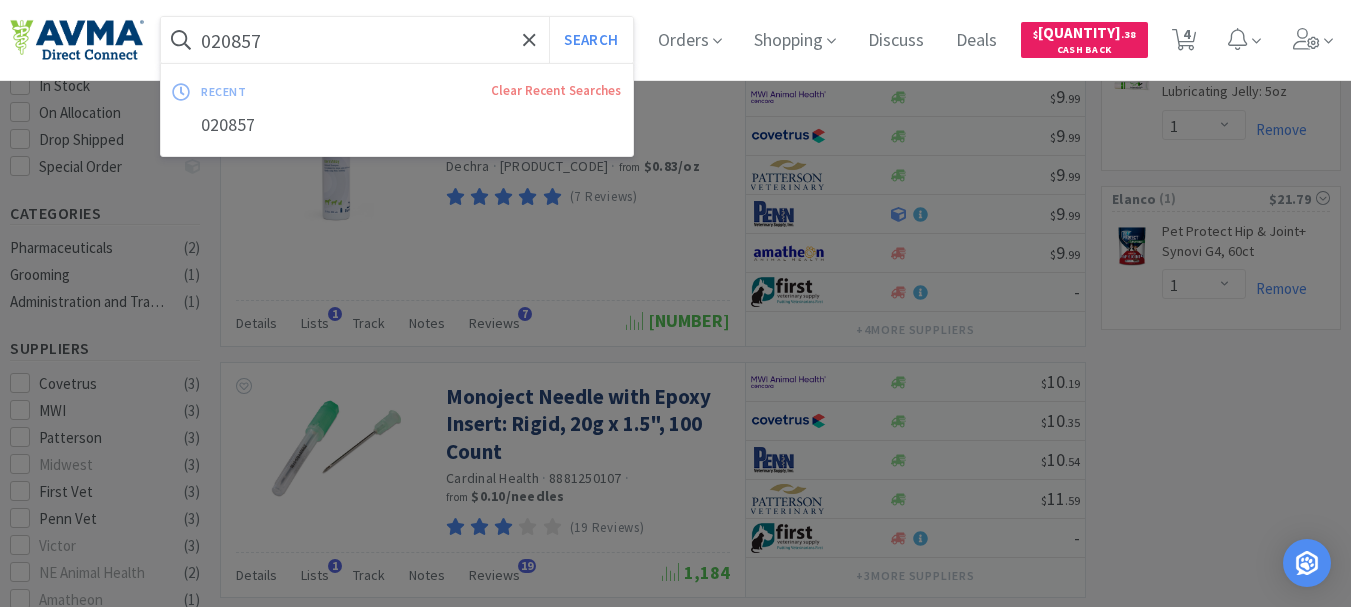 paste on "78937802" 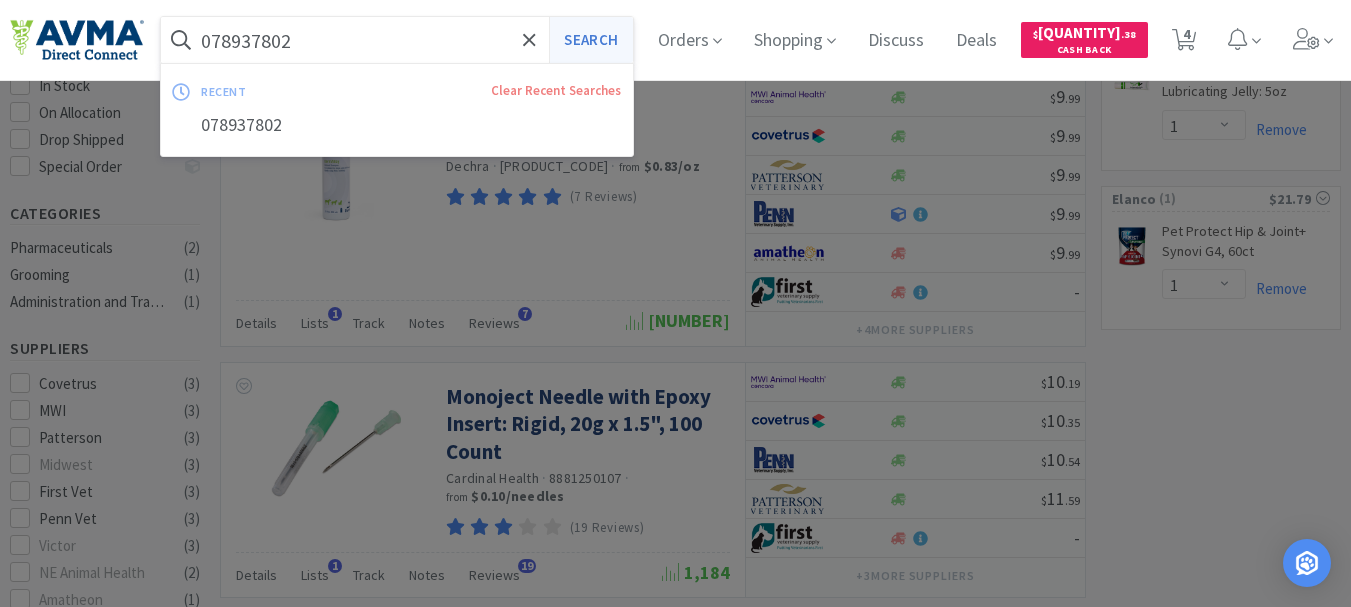 click on "Search" at bounding box center (590, 40) 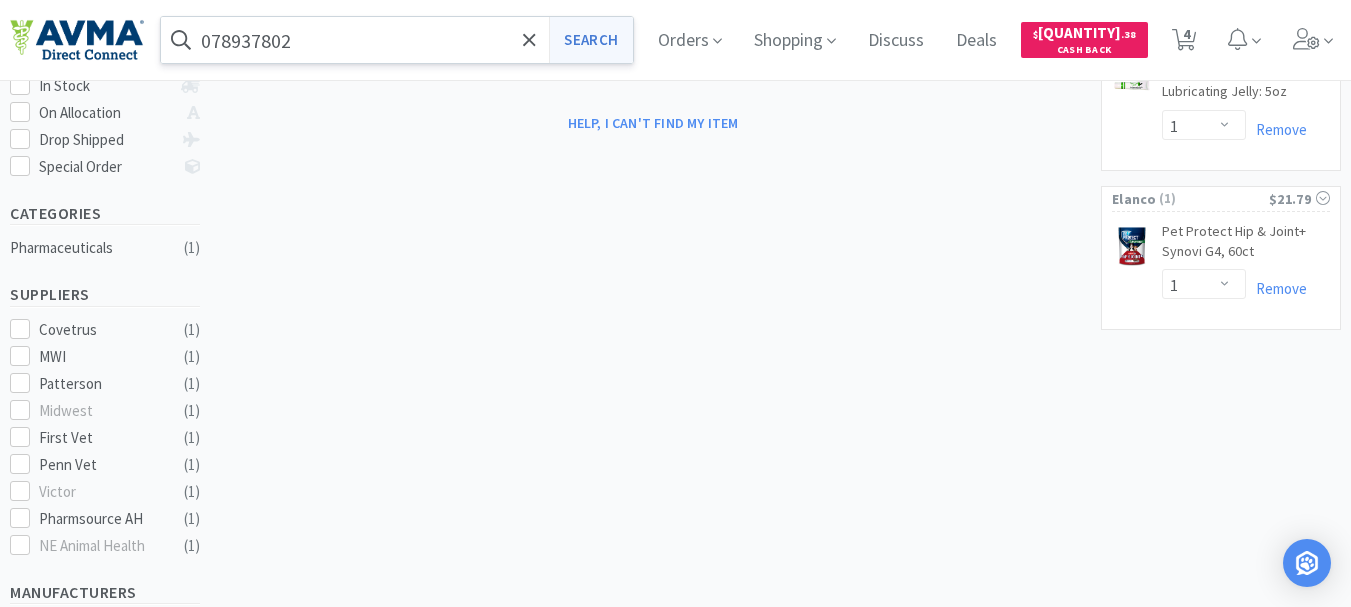 scroll, scrollTop: 0, scrollLeft: 0, axis: both 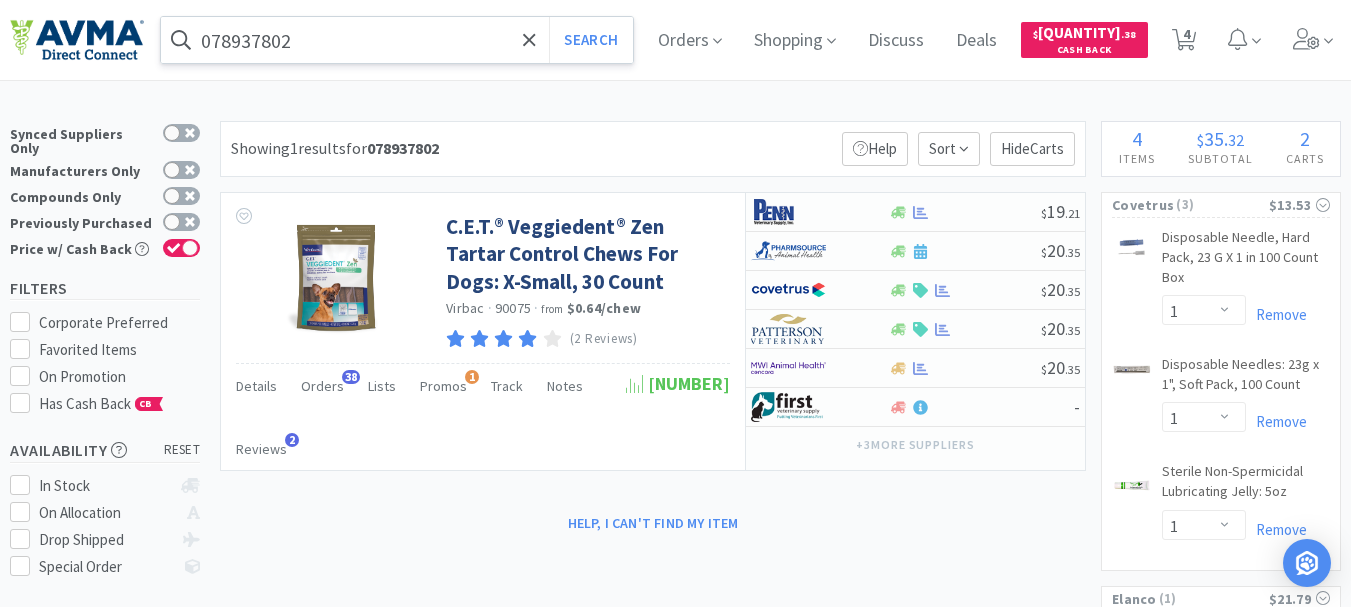 click on "078937802" at bounding box center [397, 40] 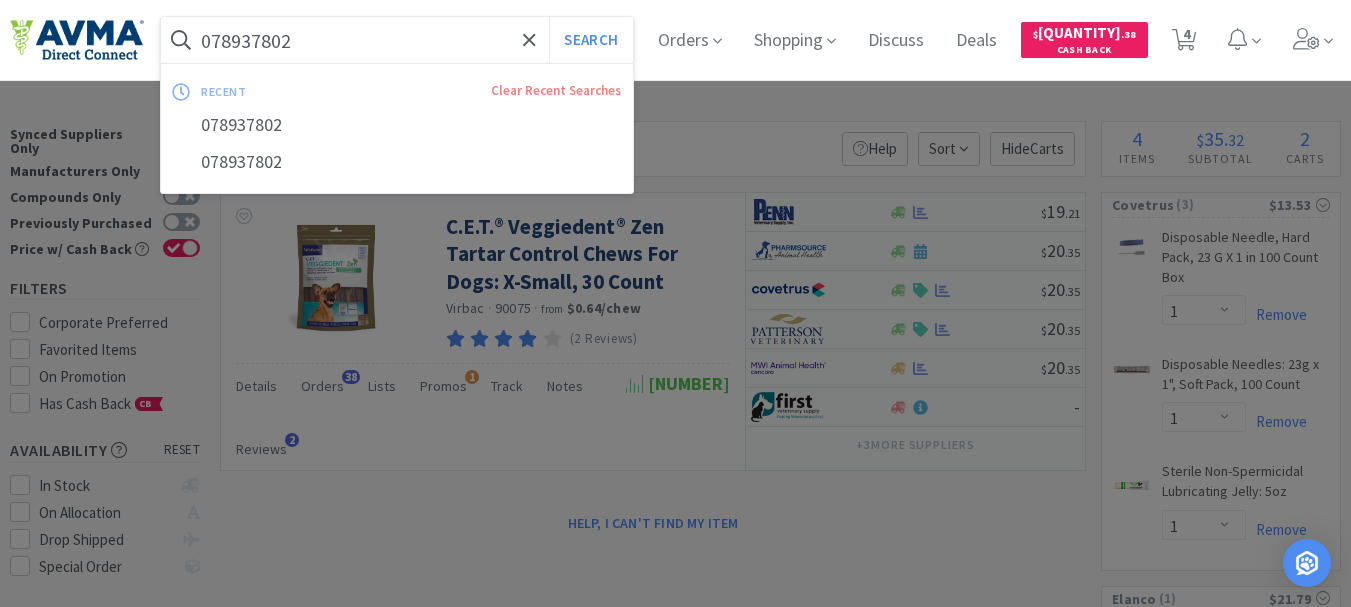 paste on "97801" 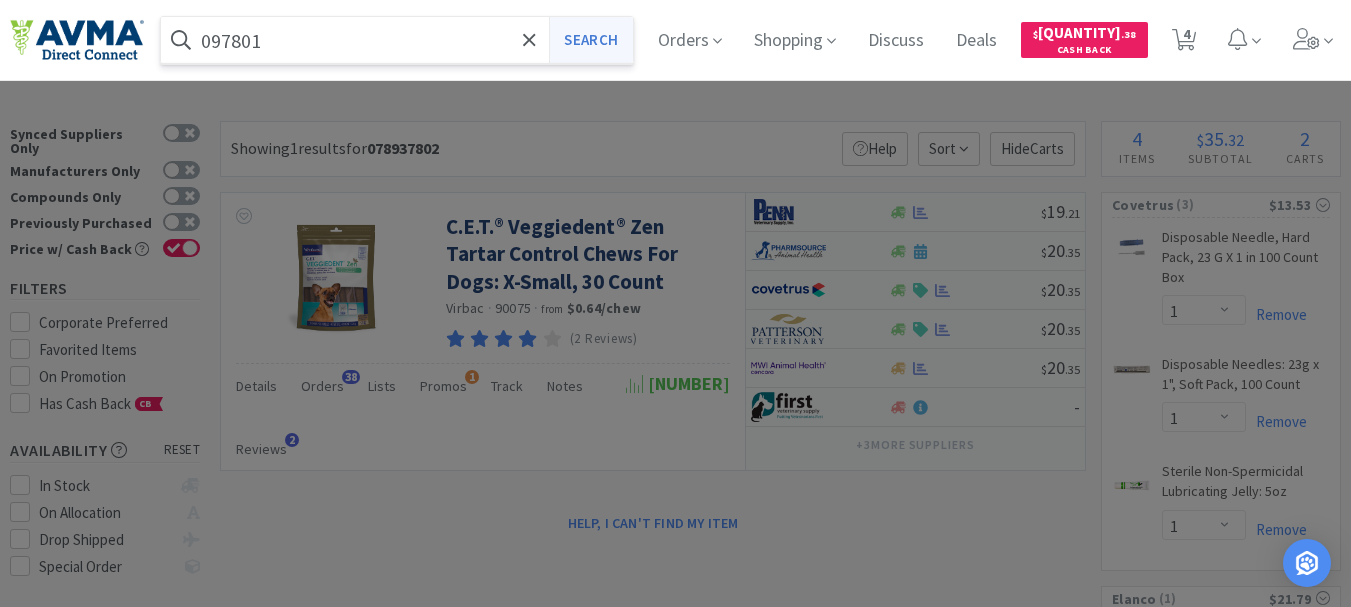 click on "Search" at bounding box center [590, 40] 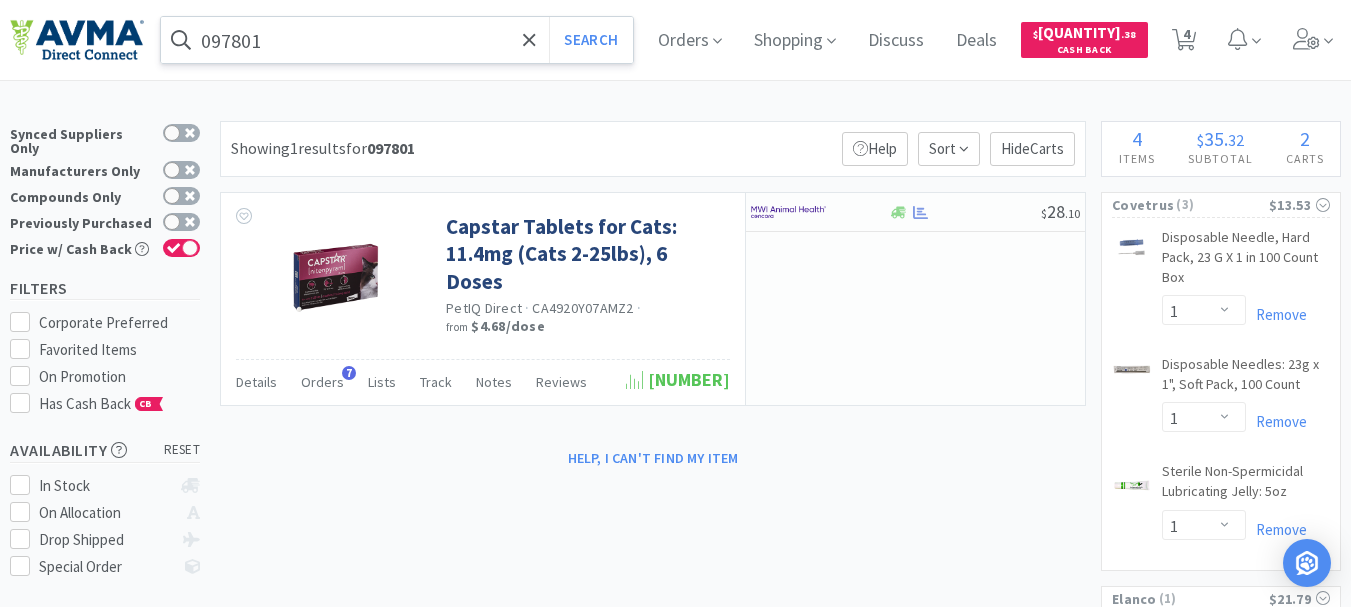 click on "097801" at bounding box center (397, 40) 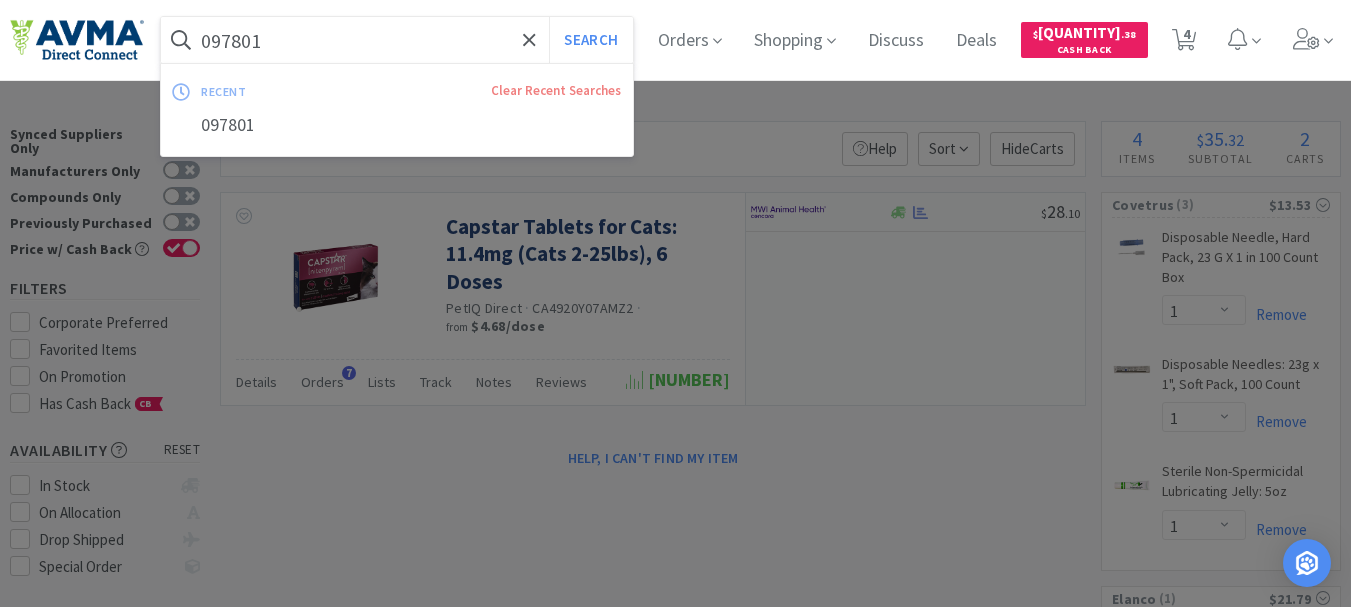 paste on "0" 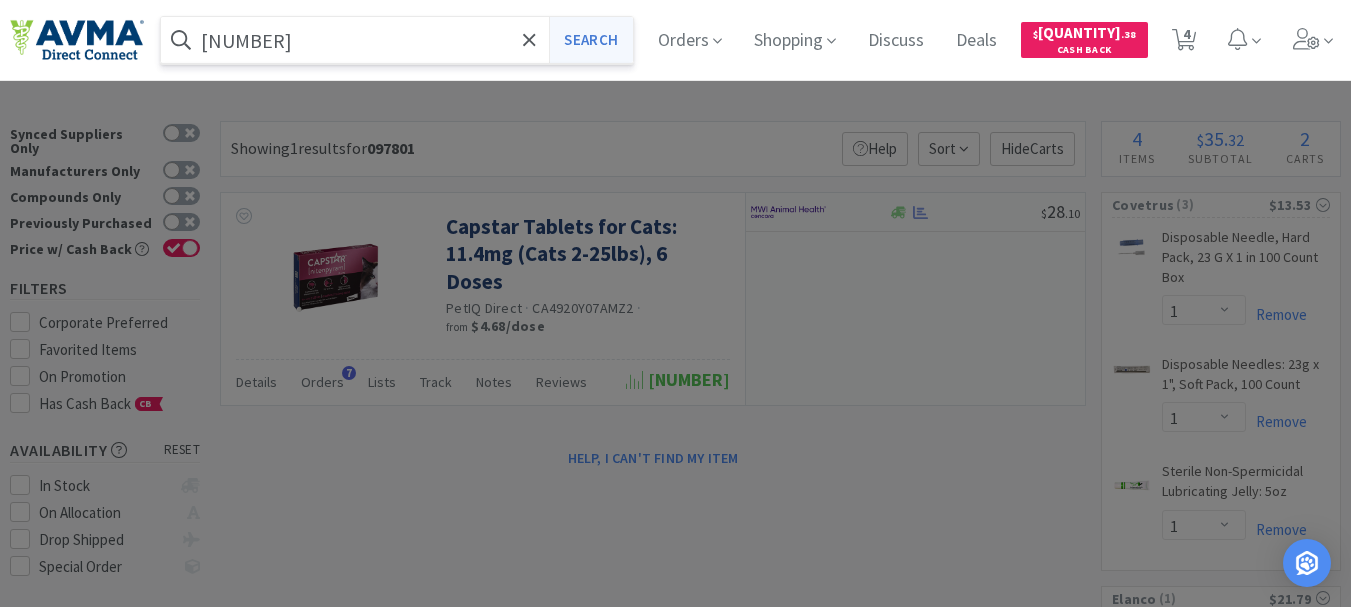 click on "Search" at bounding box center [590, 40] 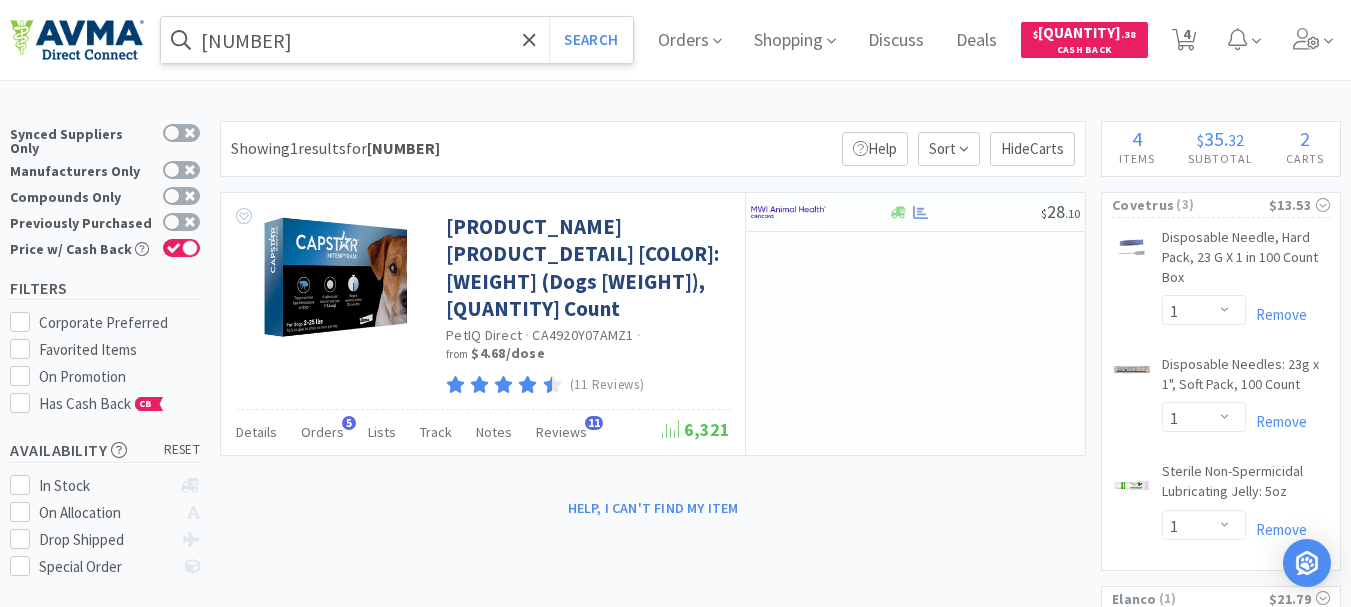 click on "[NUMBER]" at bounding box center (397, 40) 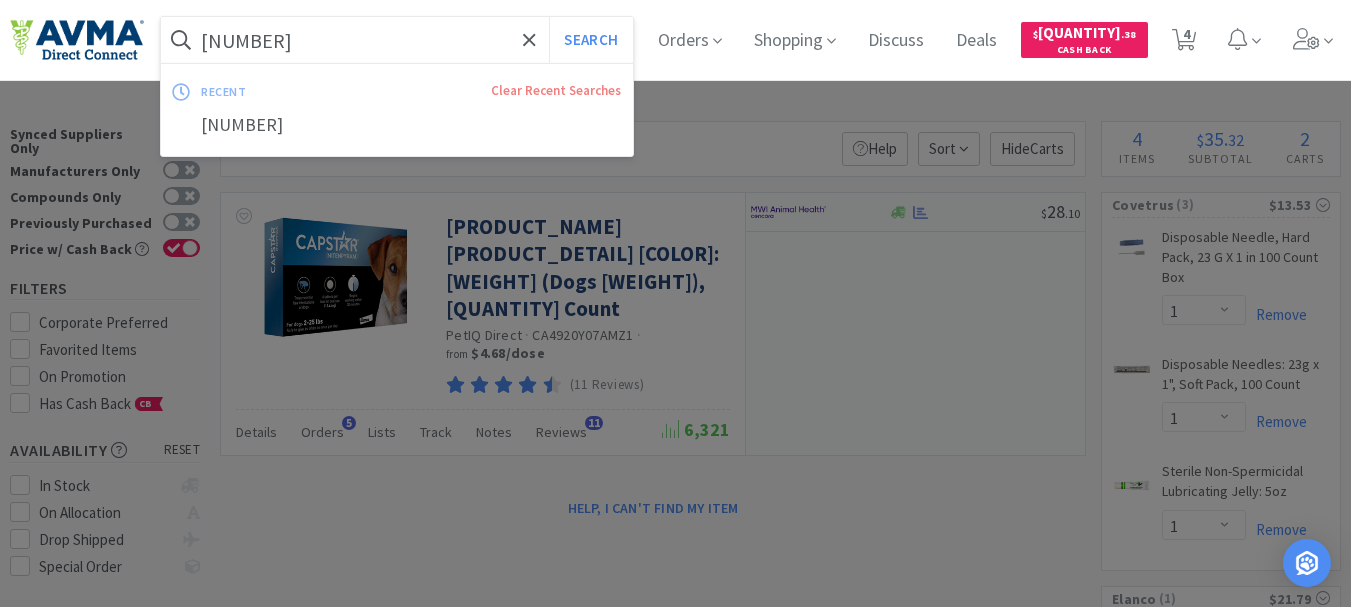 paste on "35959" 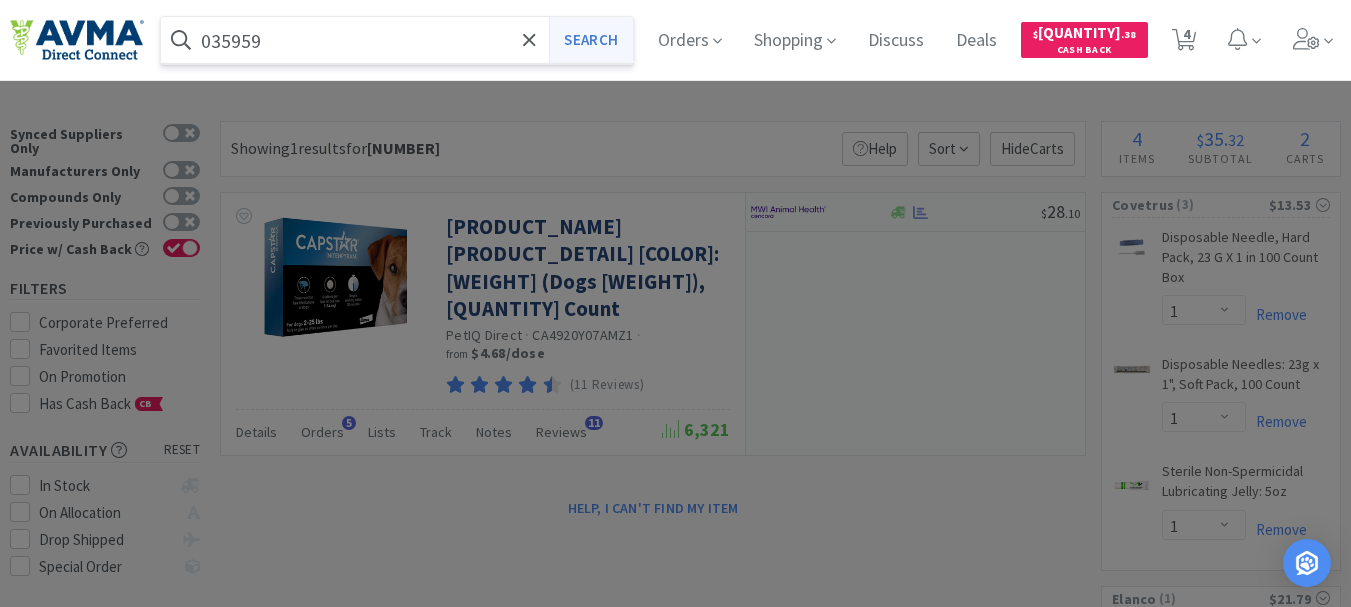 click on "Search" at bounding box center [590, 40] 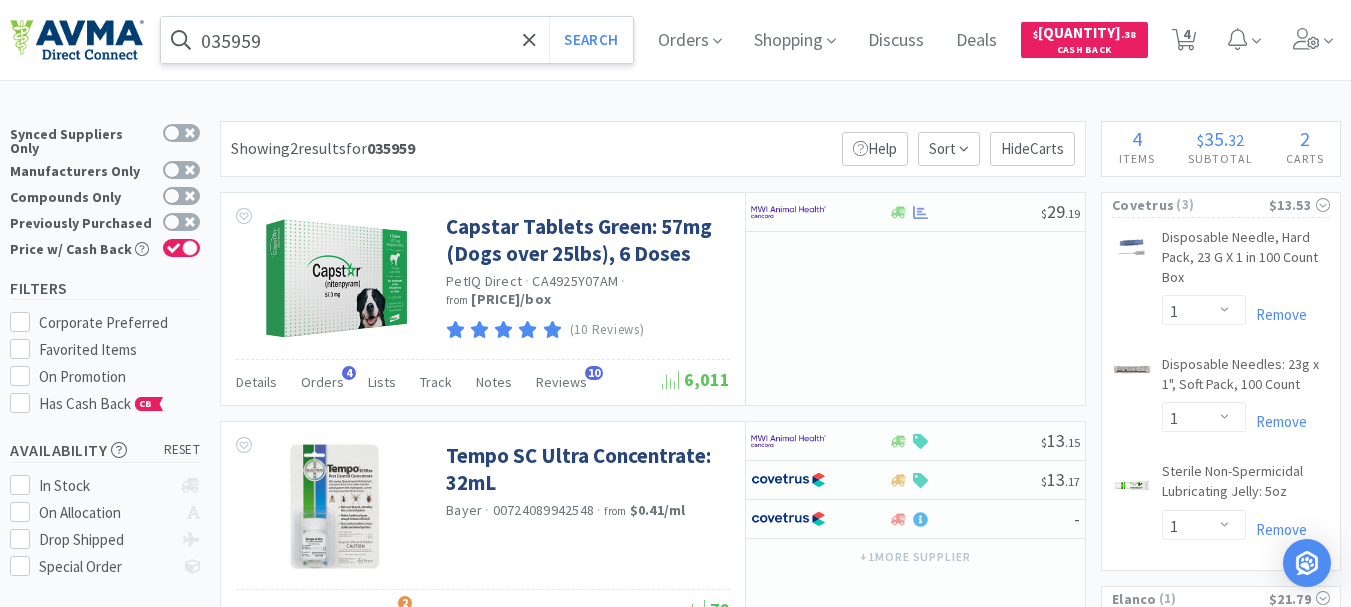 click on "035959" at bounding box center (397, 40) 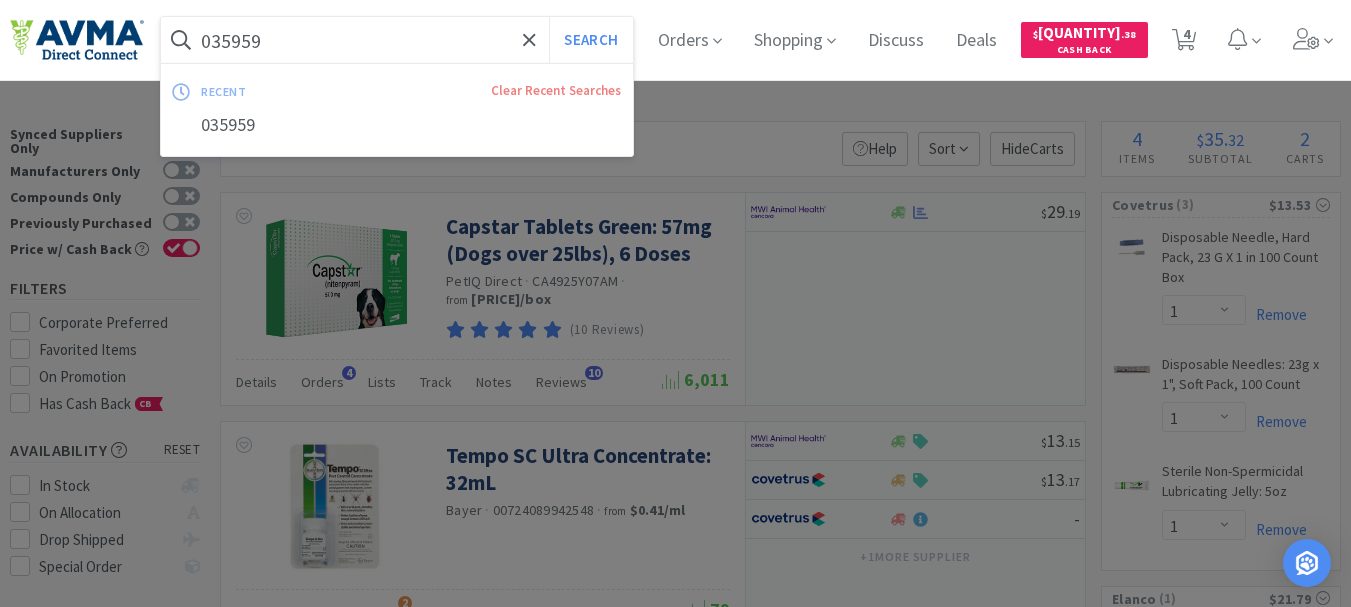 paste on "99674" 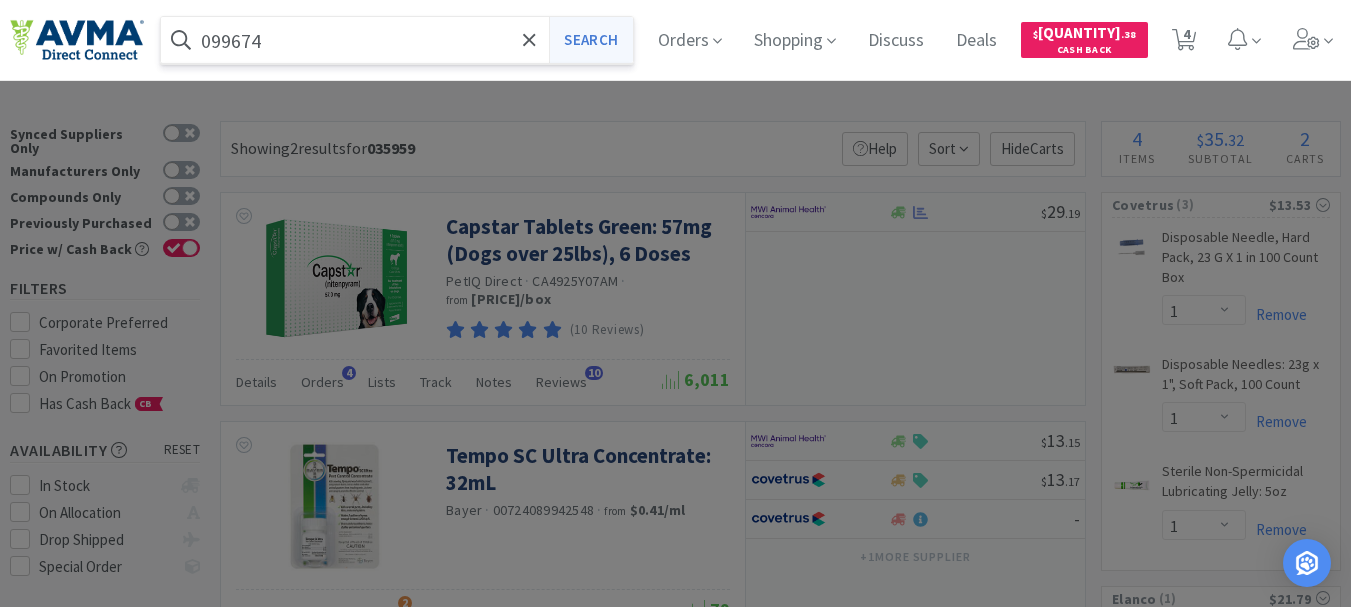 click on "Search" at bounding box center (590, 40) 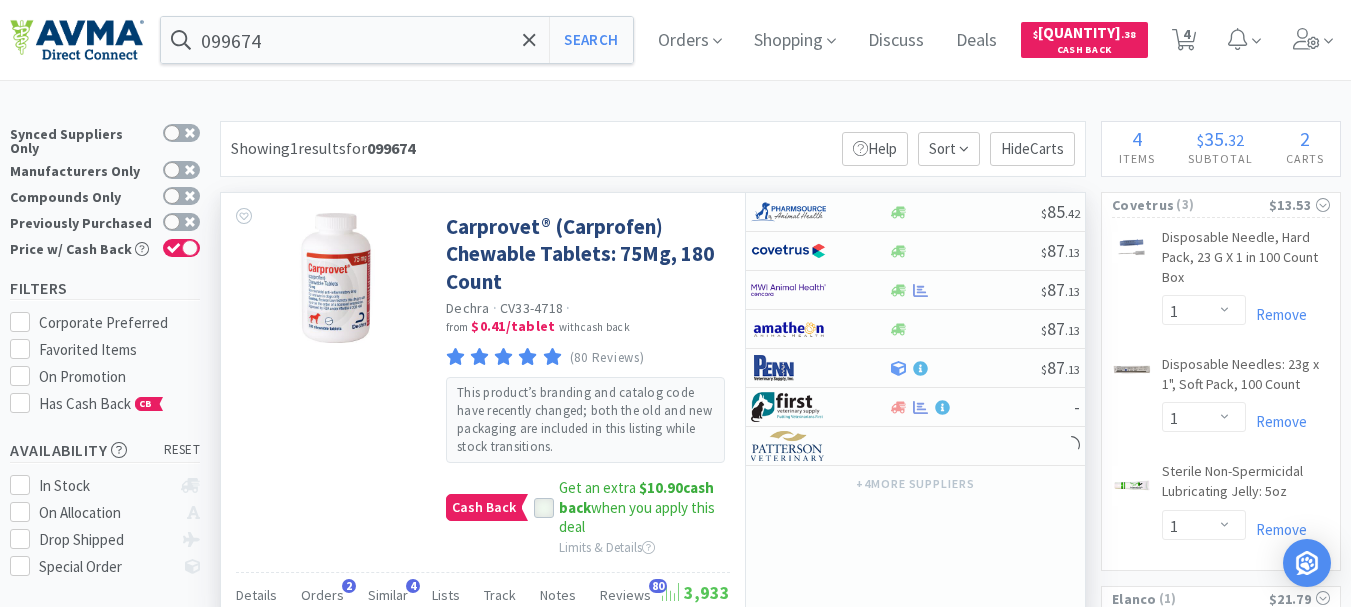 click 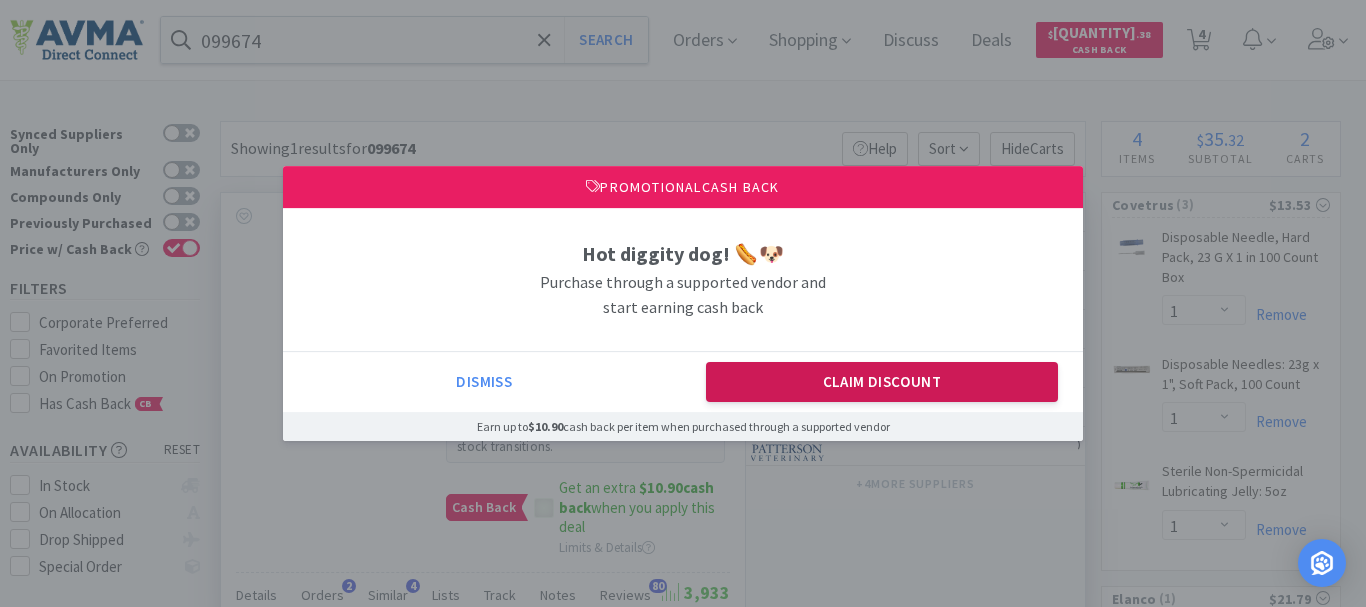 click on "Claim Discount" at bounding box center [882, 382] 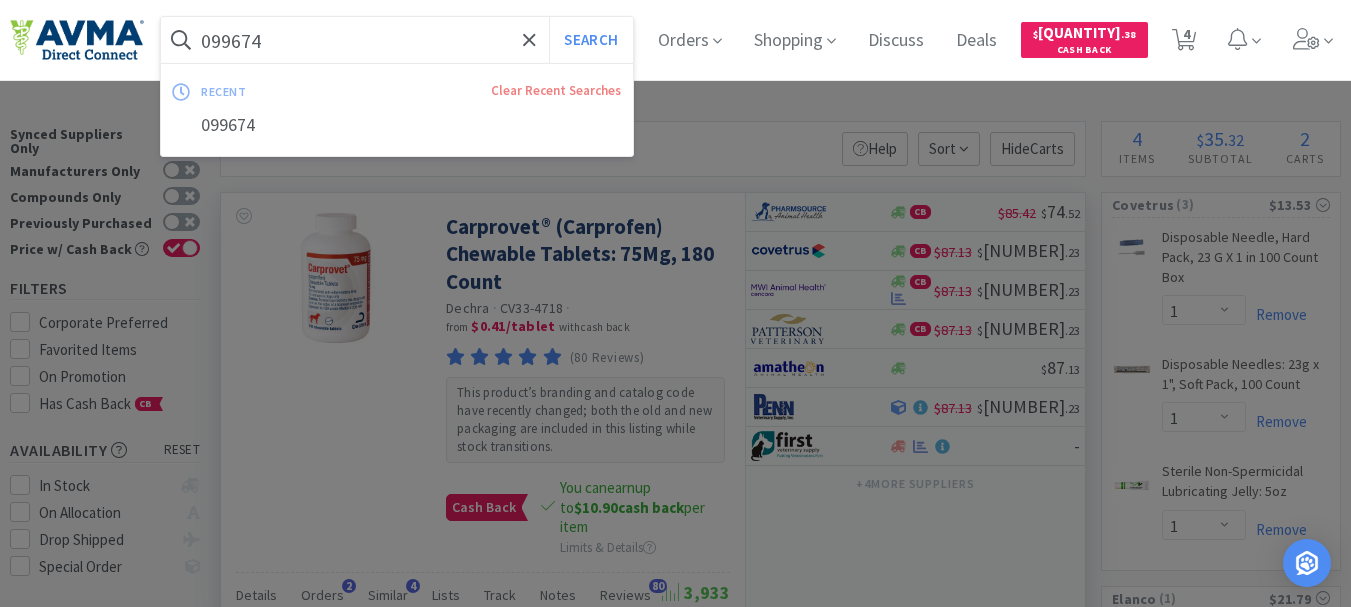 click on "099674" at bounding box center (397, 40) 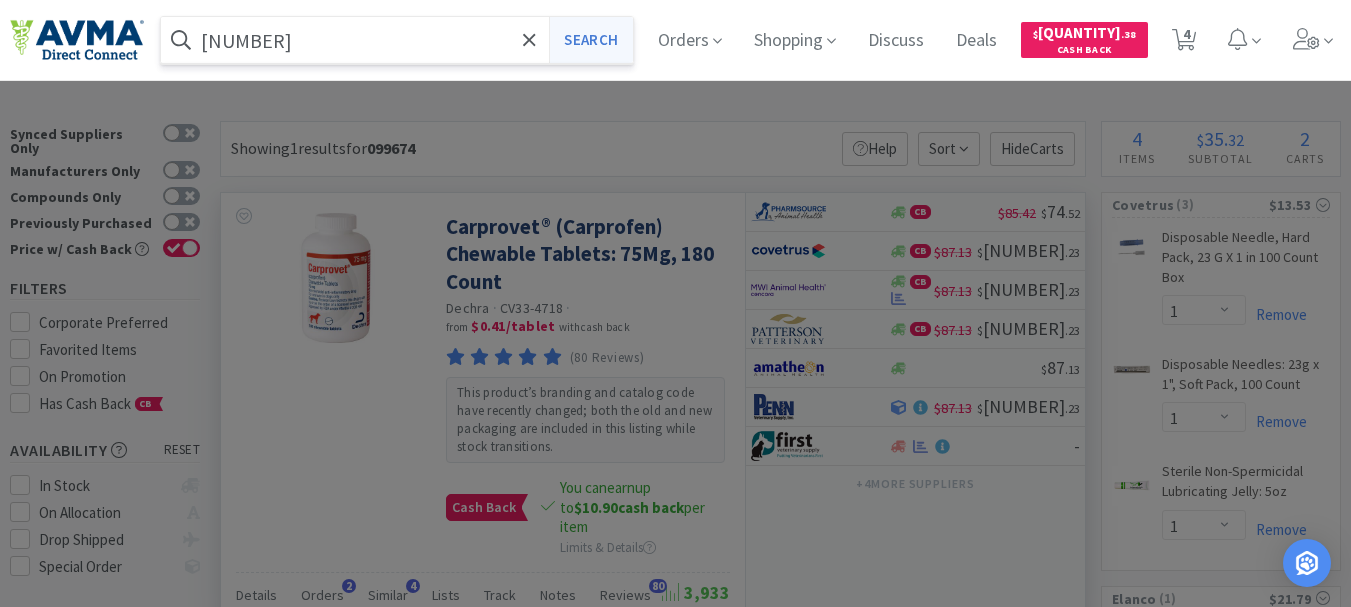 click on "Search" at bounding box center (590, 40) 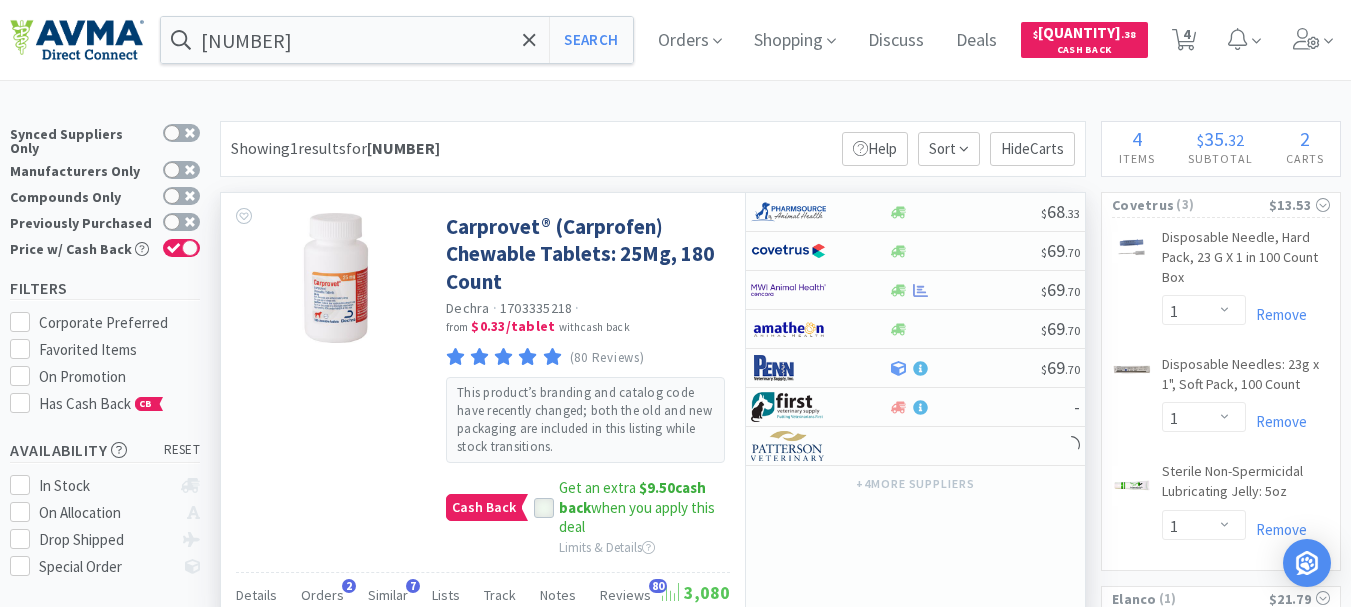 click 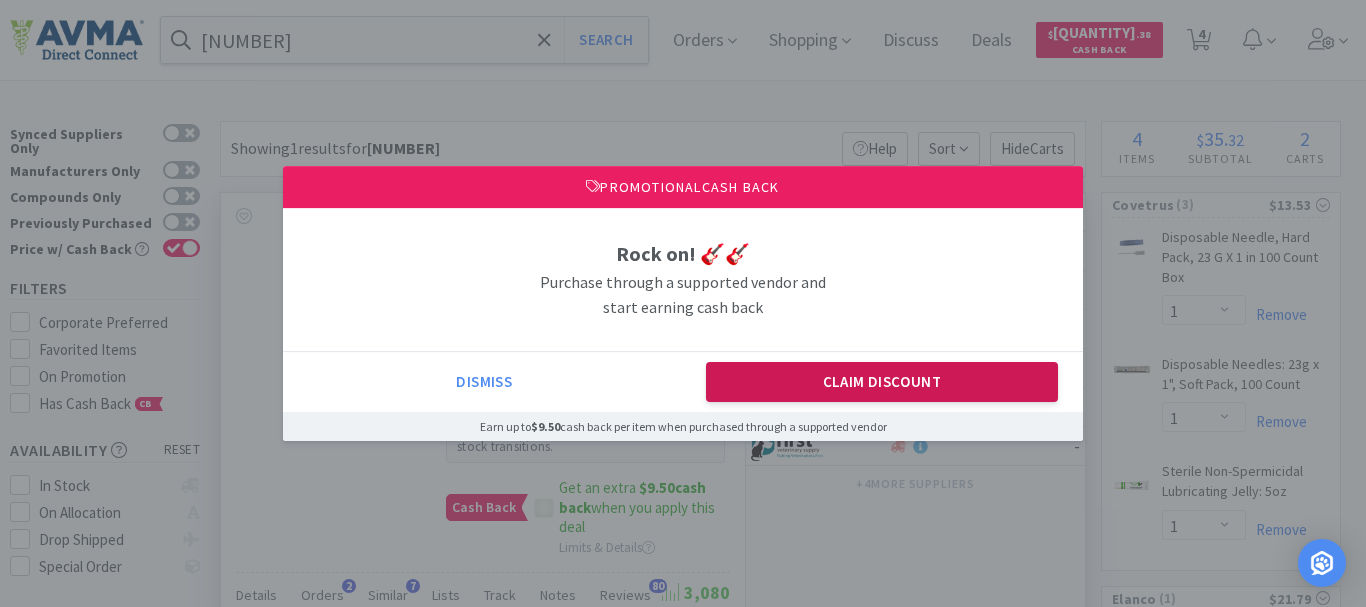 click on "Claim Discount" at bounding box center [882, 382] 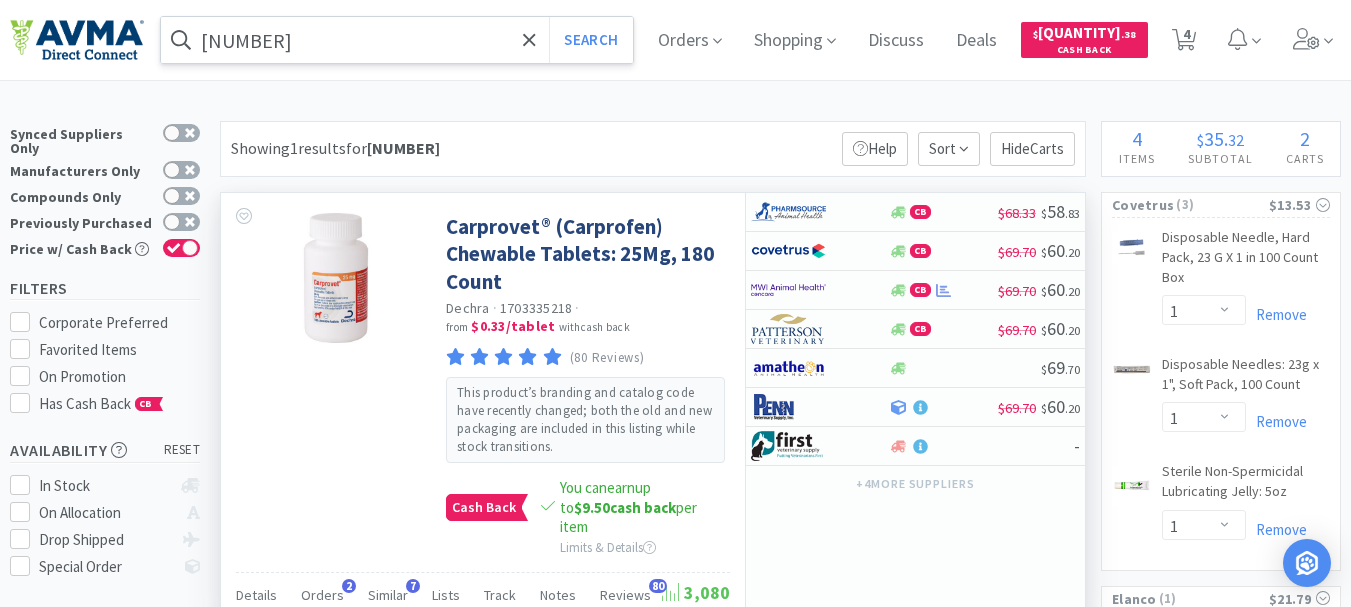 click on "[NUMBER]" at bounding box center [397, 40] 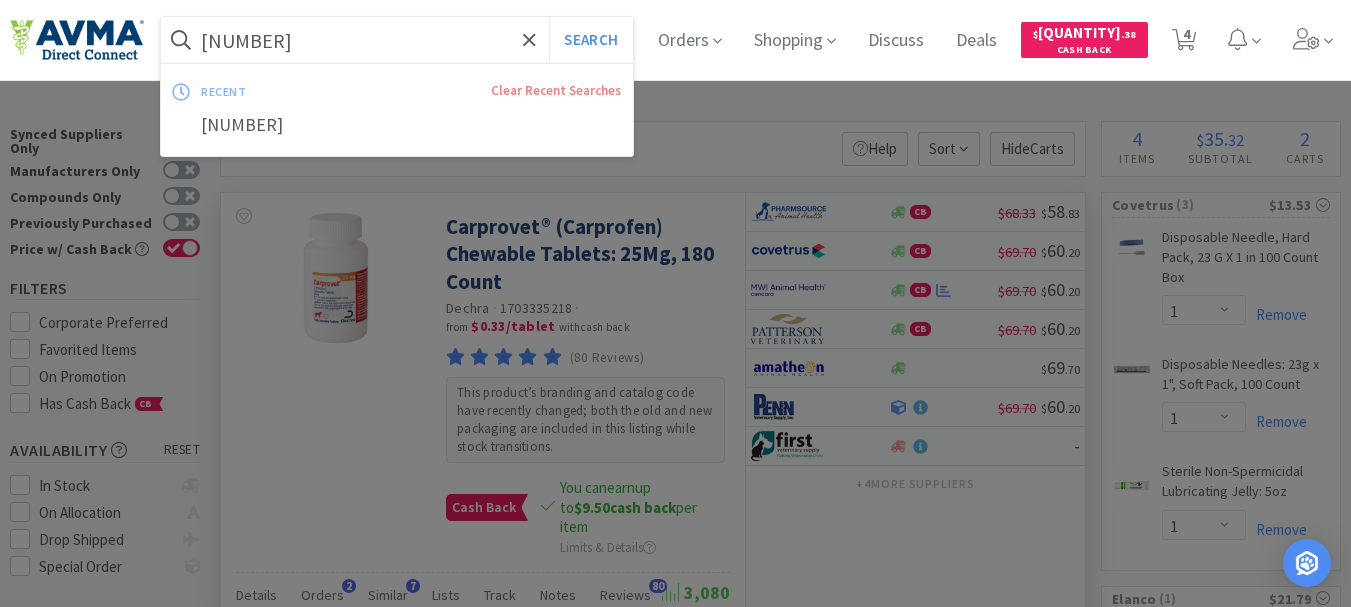 paste on "[NUMBER]" 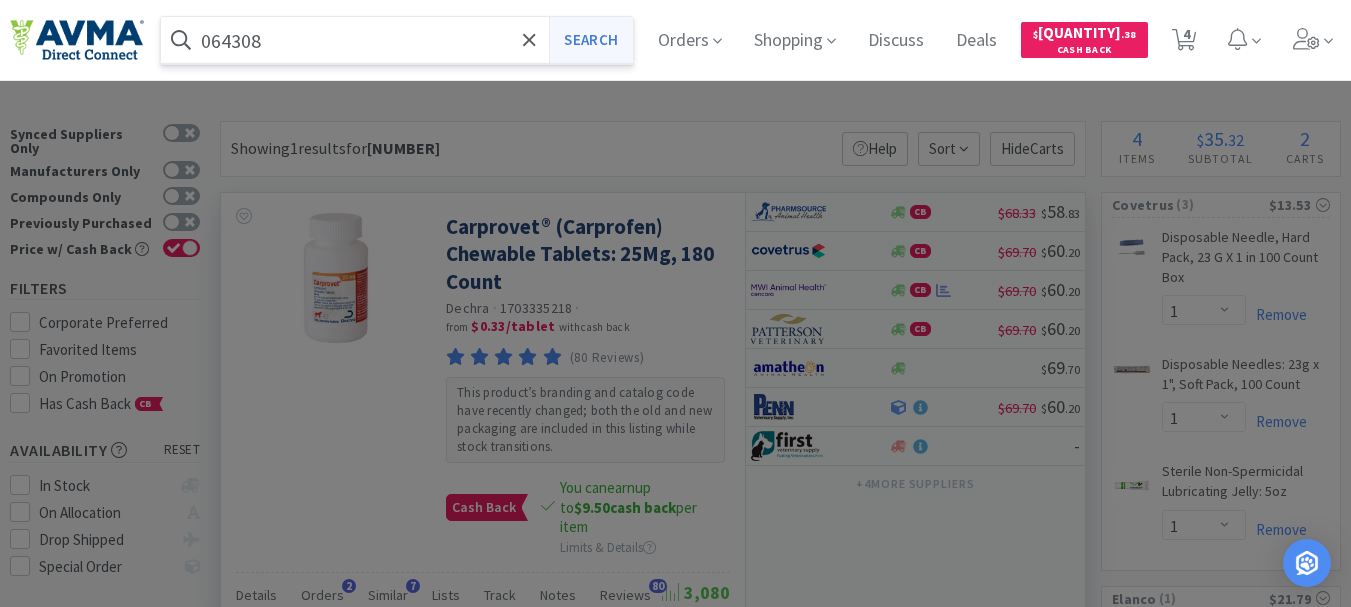 click on "Search" at bounding box center (590, 40) 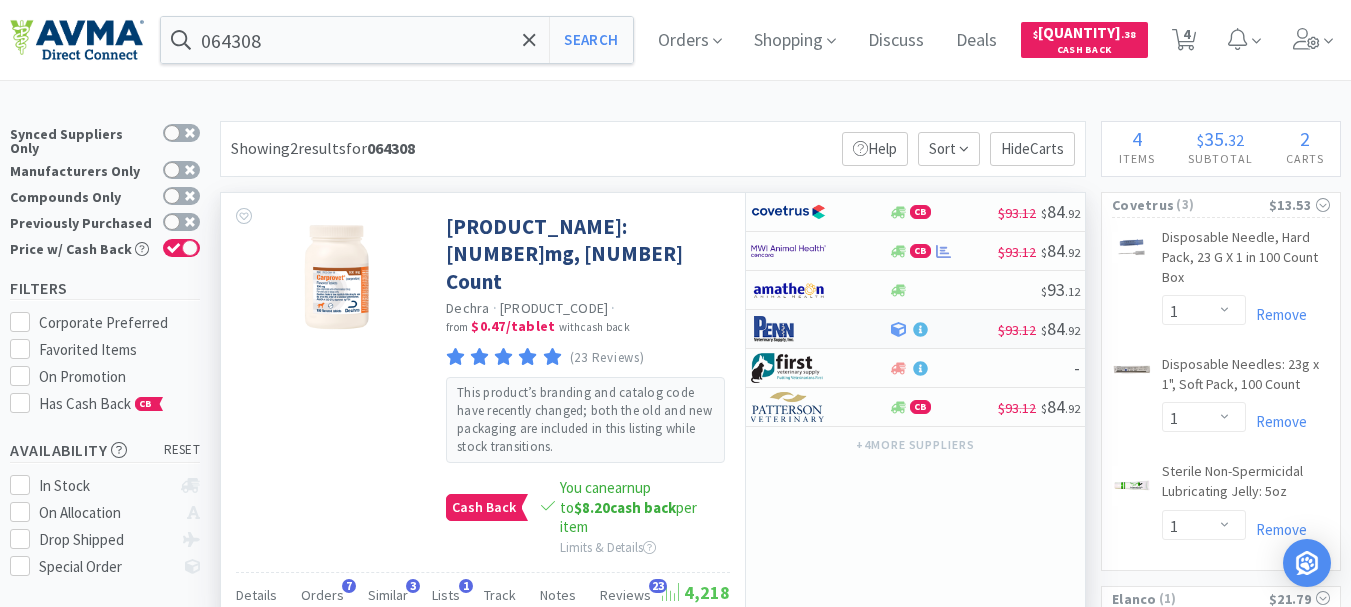 scroll, scrollTop: 100, scrollLeft: 0, axis: vertical 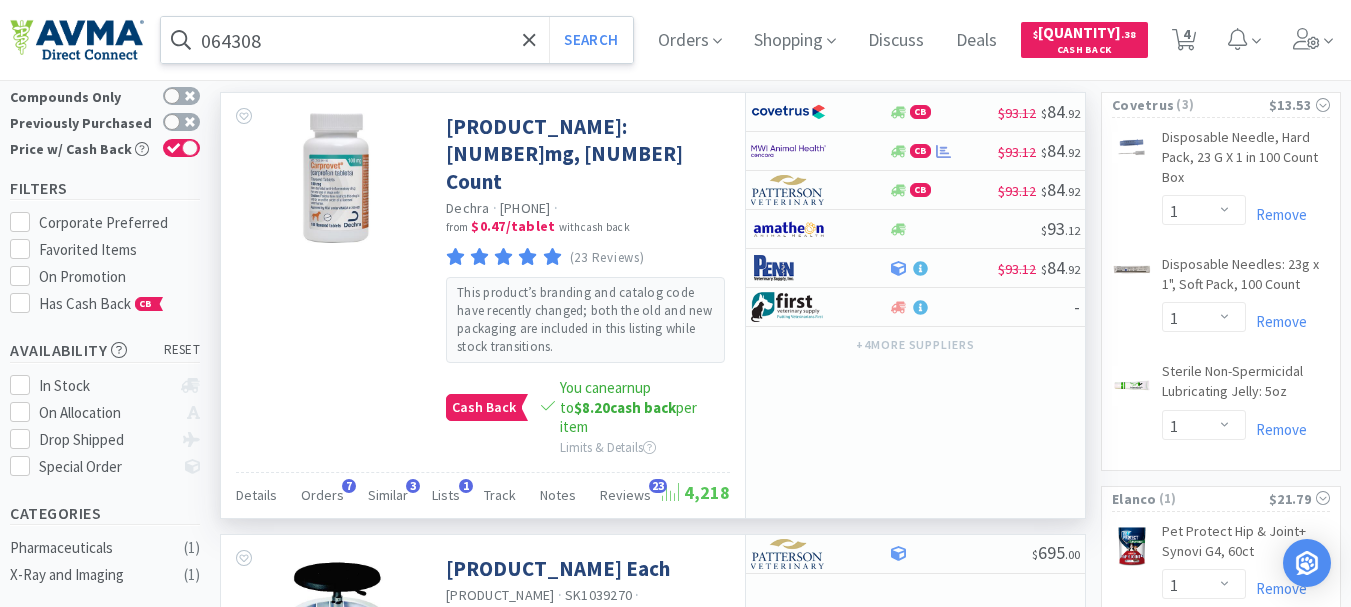 click on "064308" at bounding box center (397, 40) 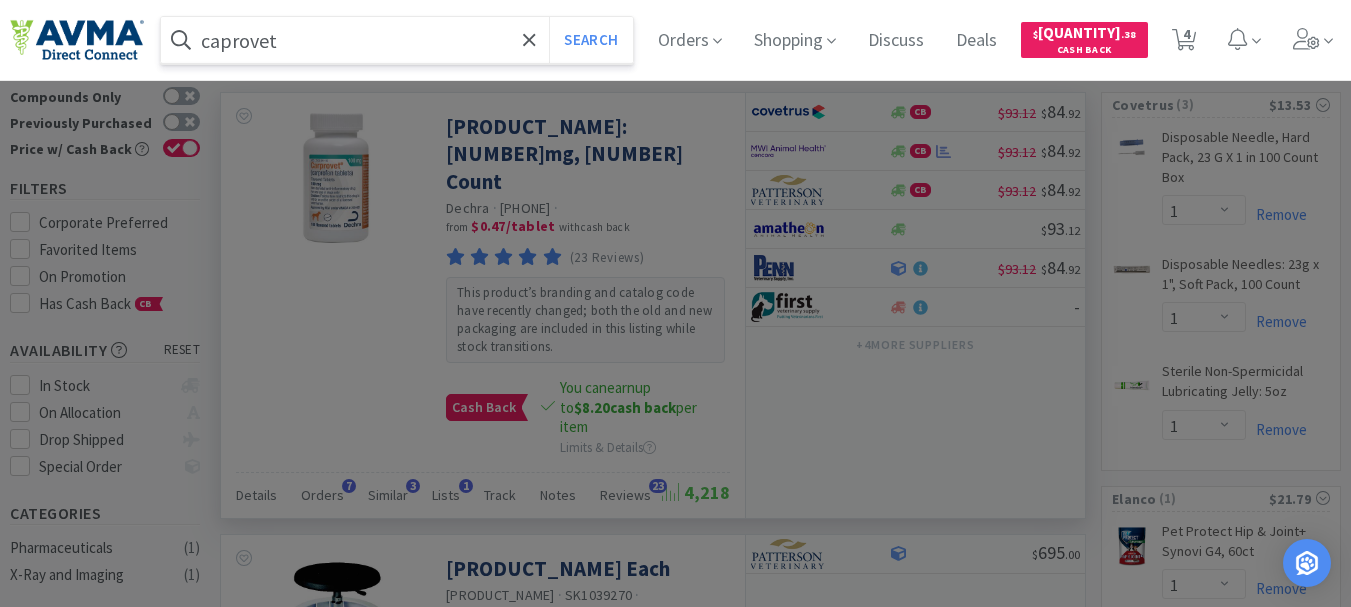 type on "caprovet" 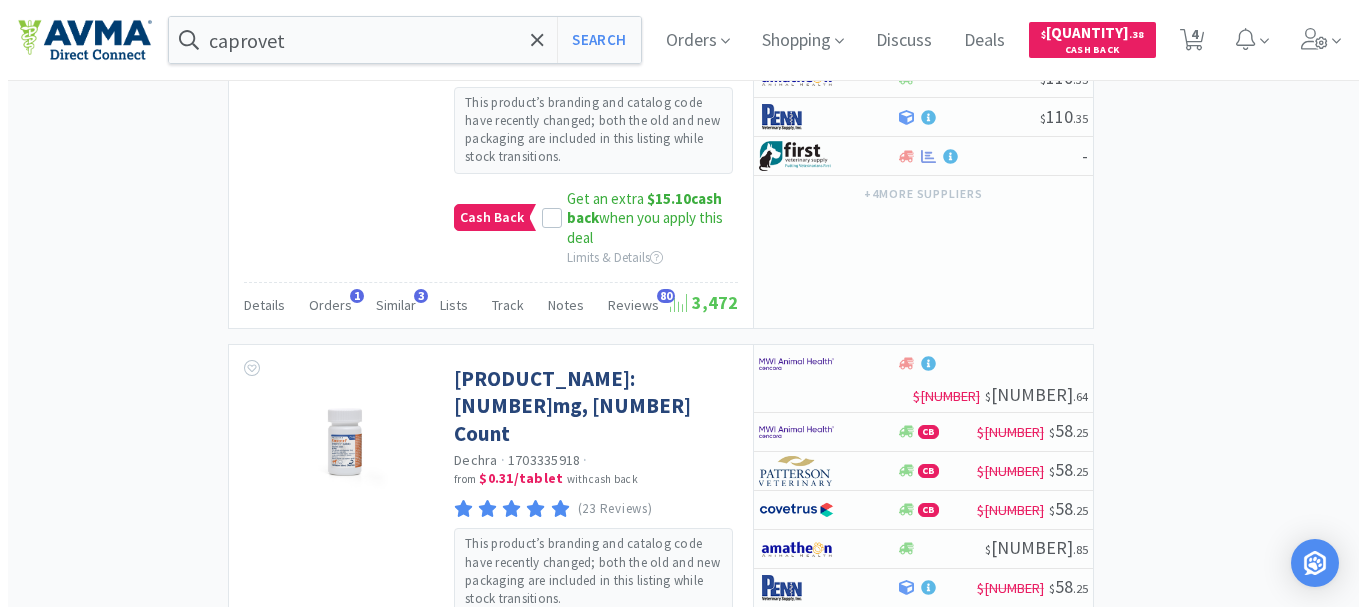 scroll, scrollTop: 2700, scrollLeft: 0, axis: vertical 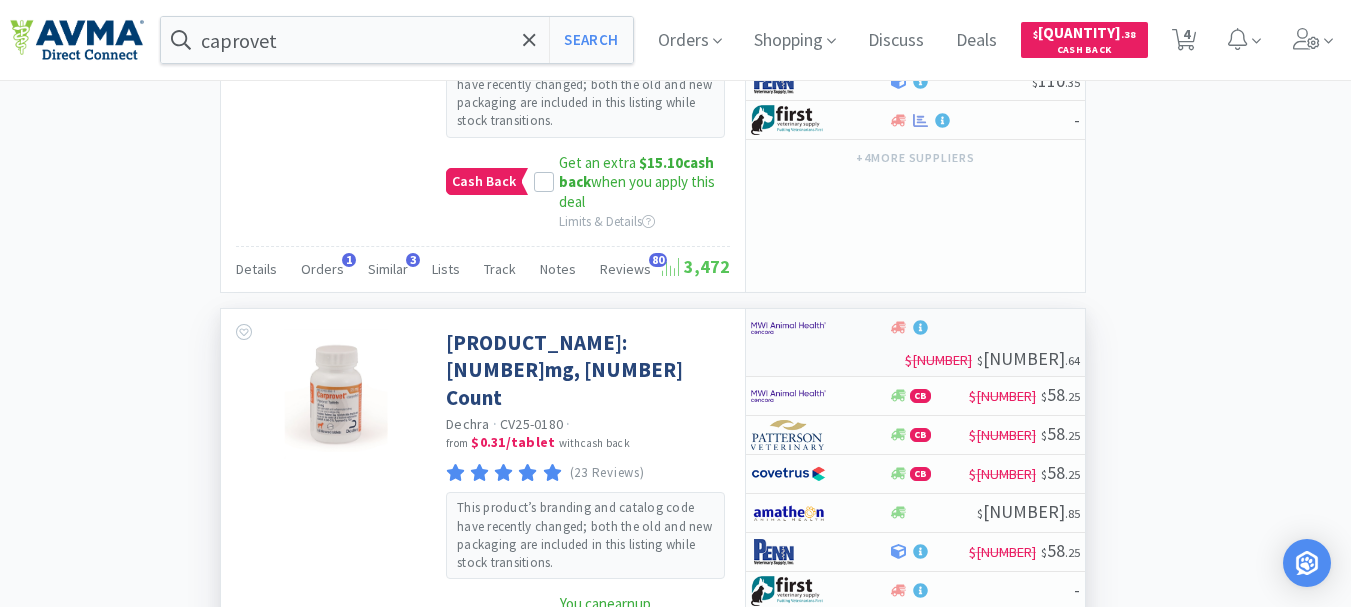 click at bounding box center (788, 328) 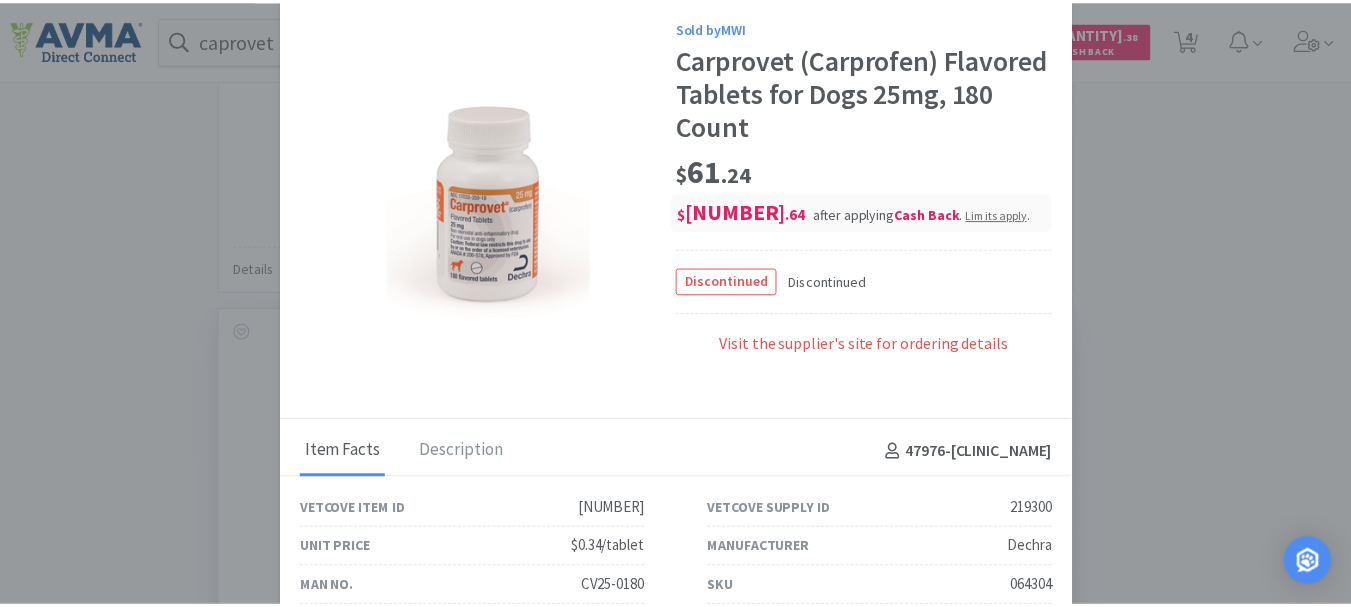 scroll, scrollTop: 90, scrollLeft: 0, axis: vertical 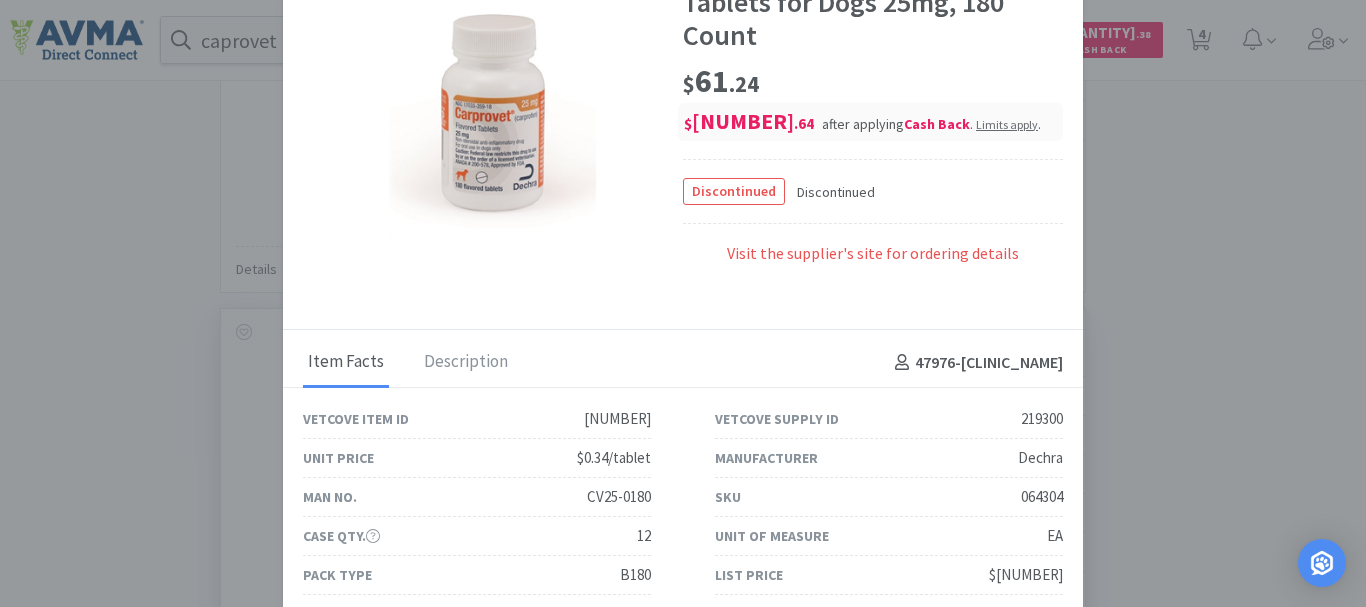 click on "064304" at bounding box center [1042, 497] 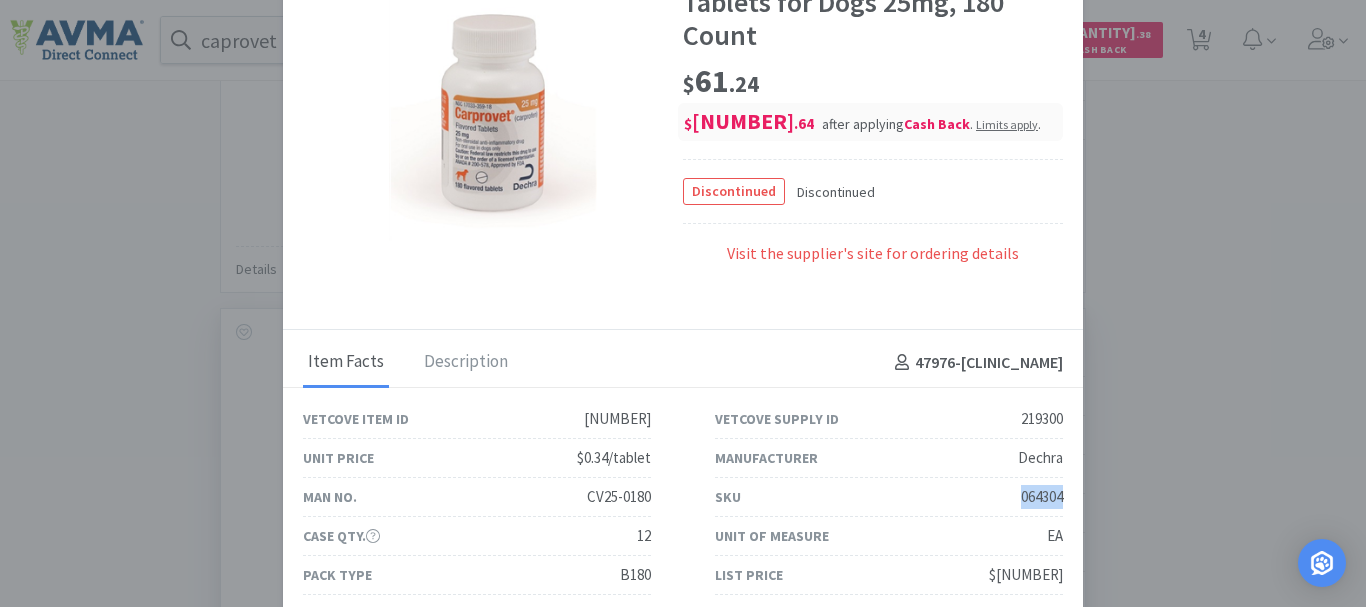 click on "064304" at bounding box center (1042, 497) 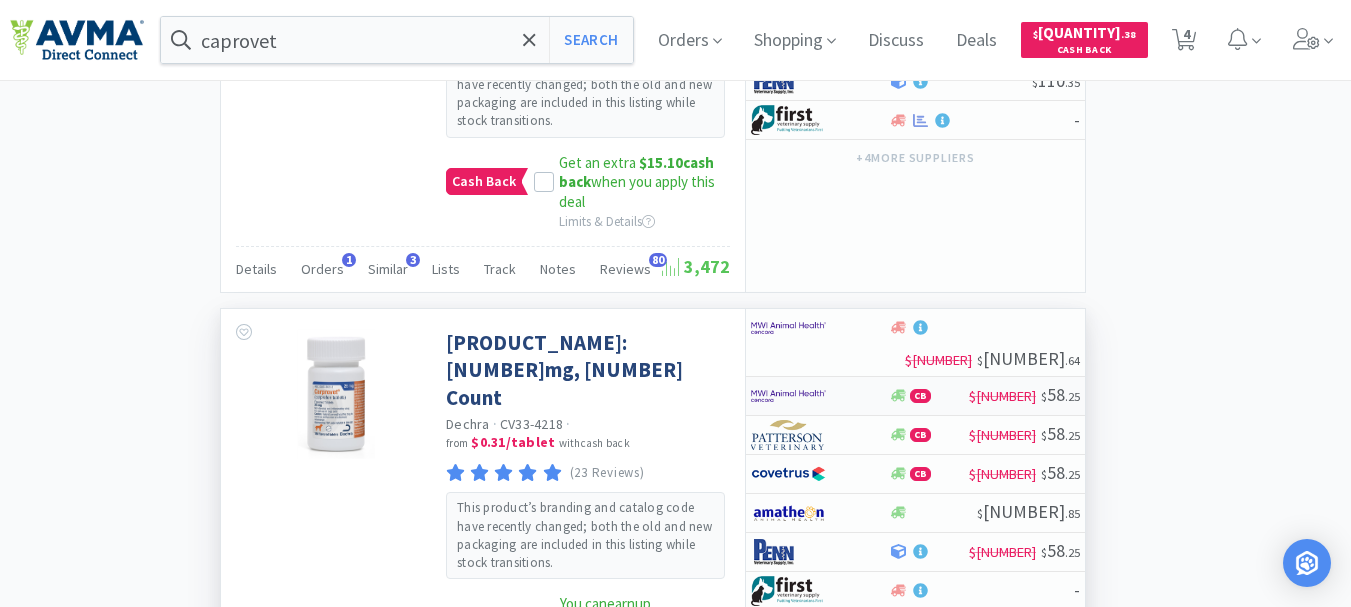 click at bounding box center (788, 396) 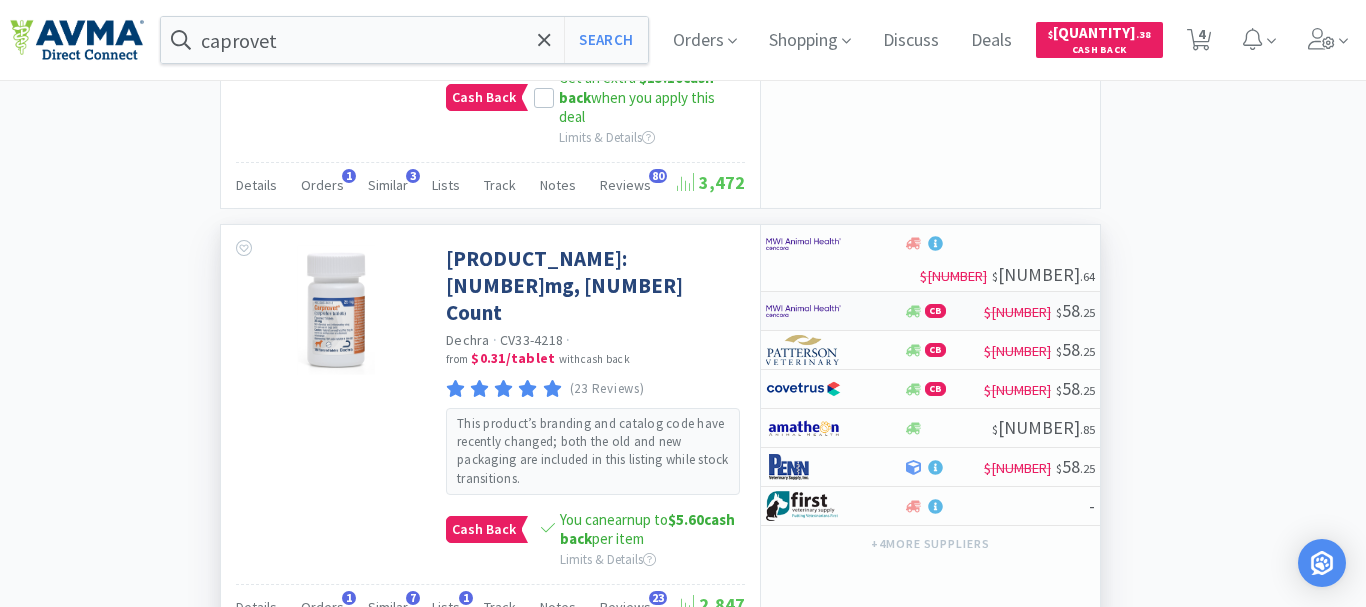 select on "1" 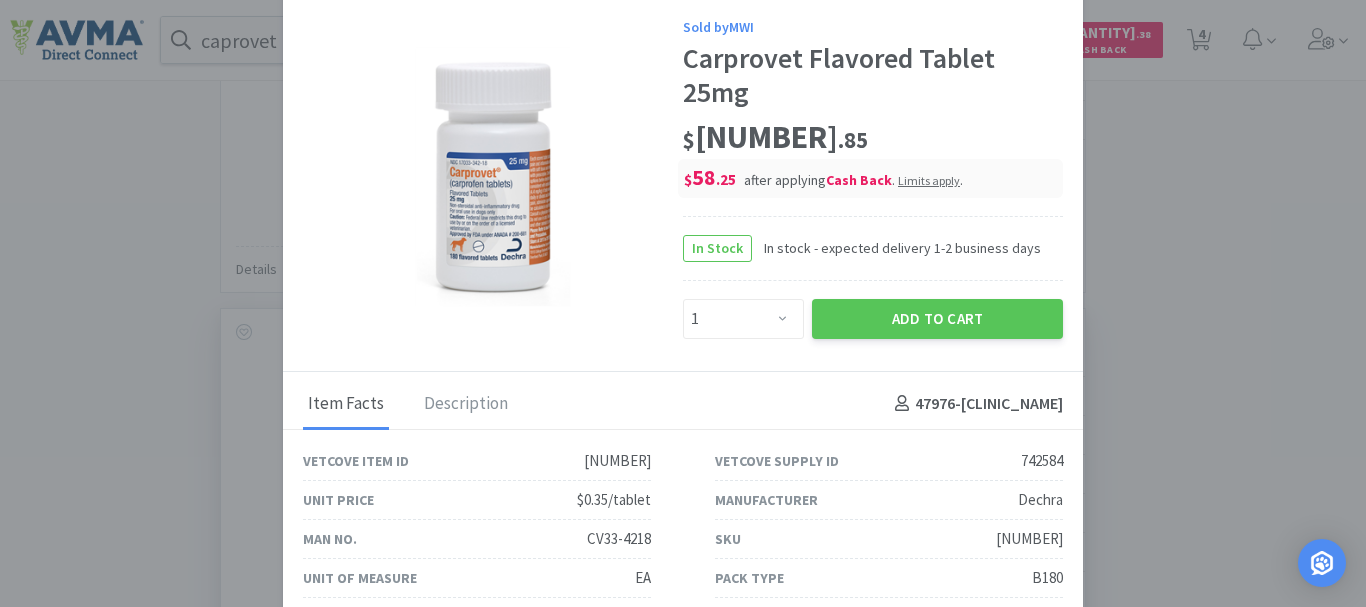 click on "[NUMBER]" at bounding box center [1029, 539] 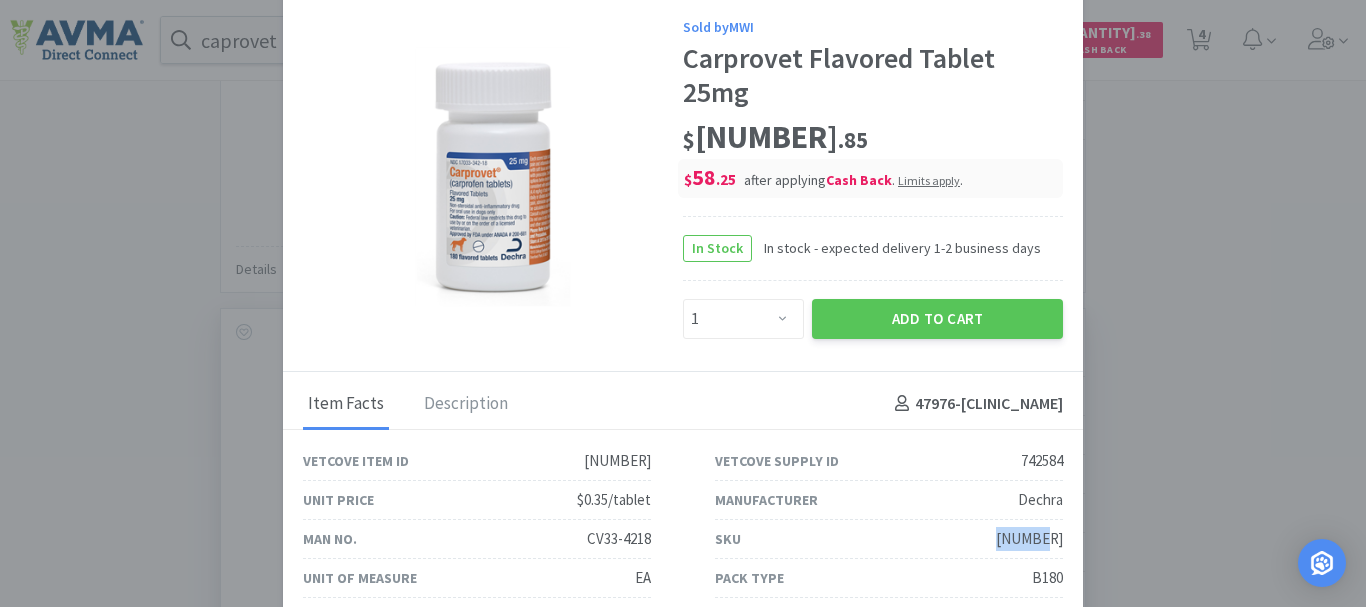 click on "[NUMBER]" at bounding box center (1029, 539) 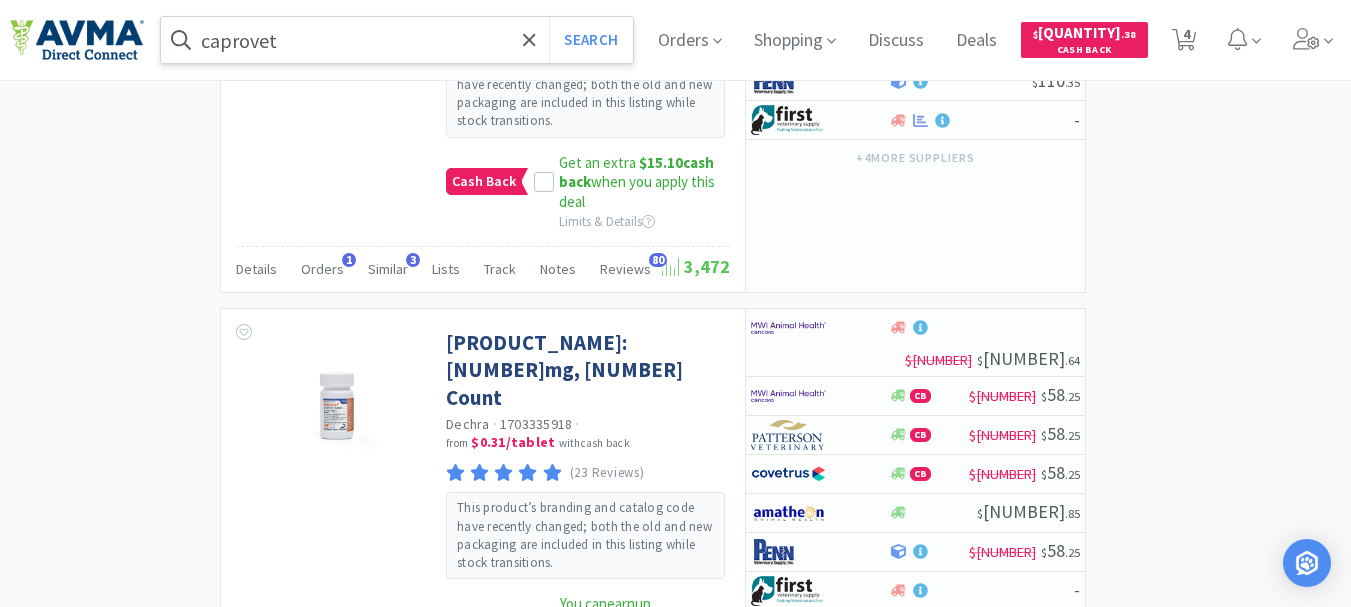 click on "caprovet" at bounding box center (397, 40) 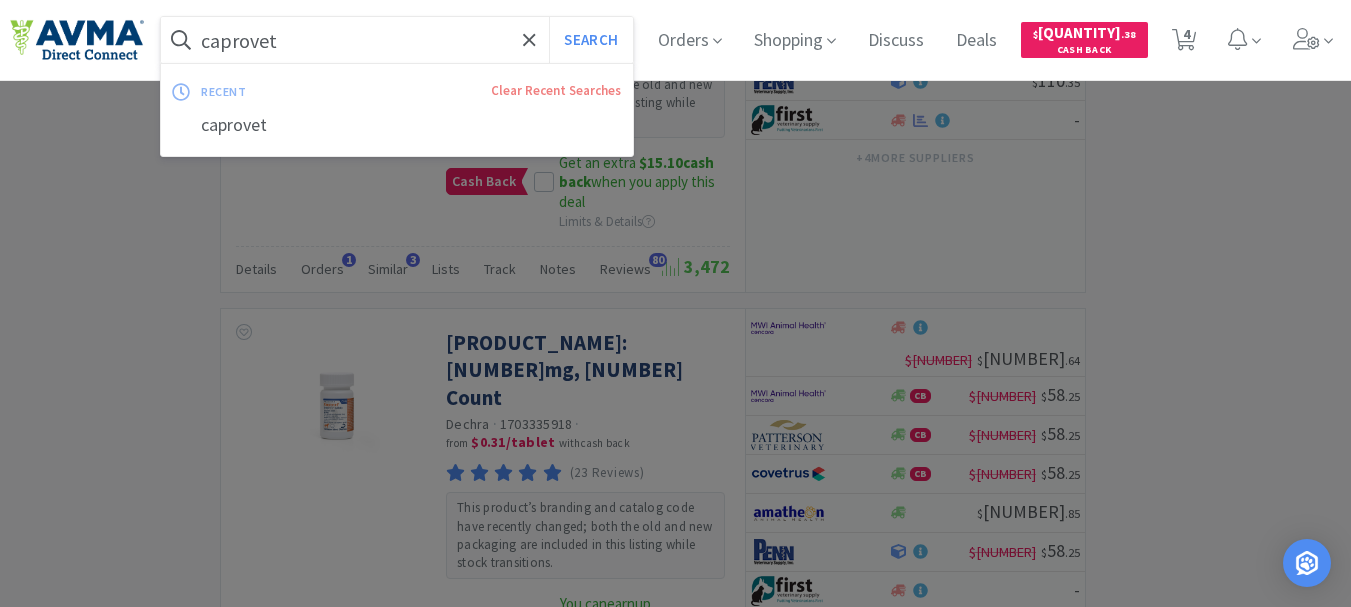 paste on "021198" 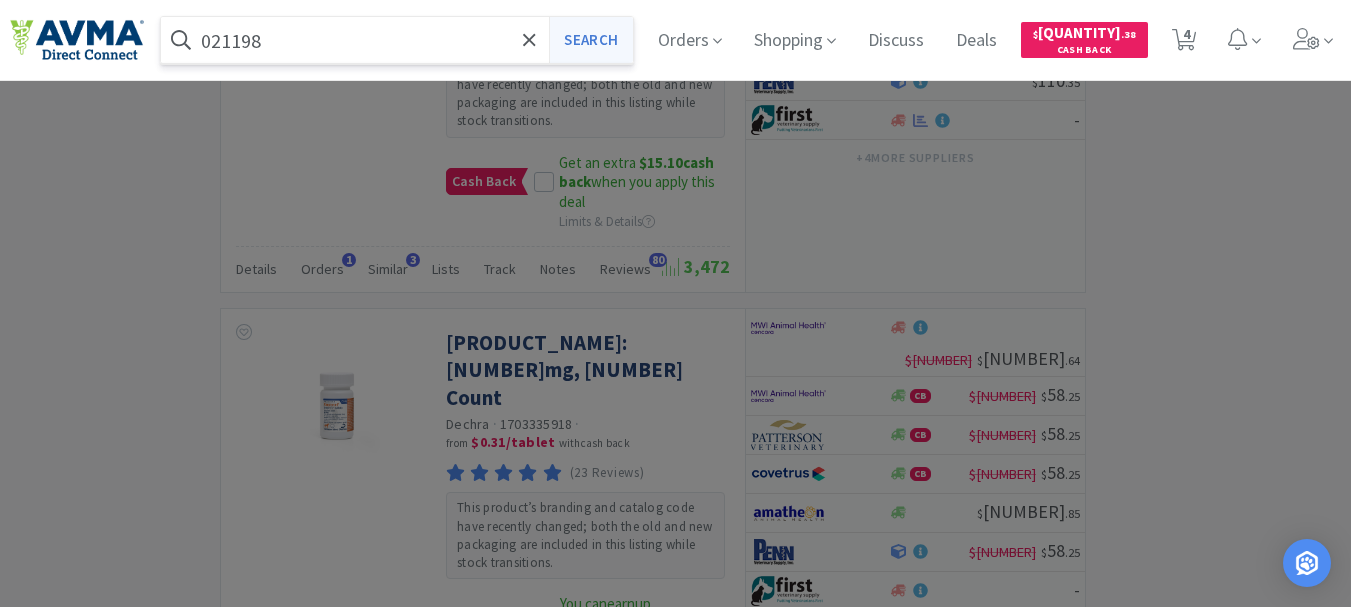 click on "Search" at bounding box center [590, 40] 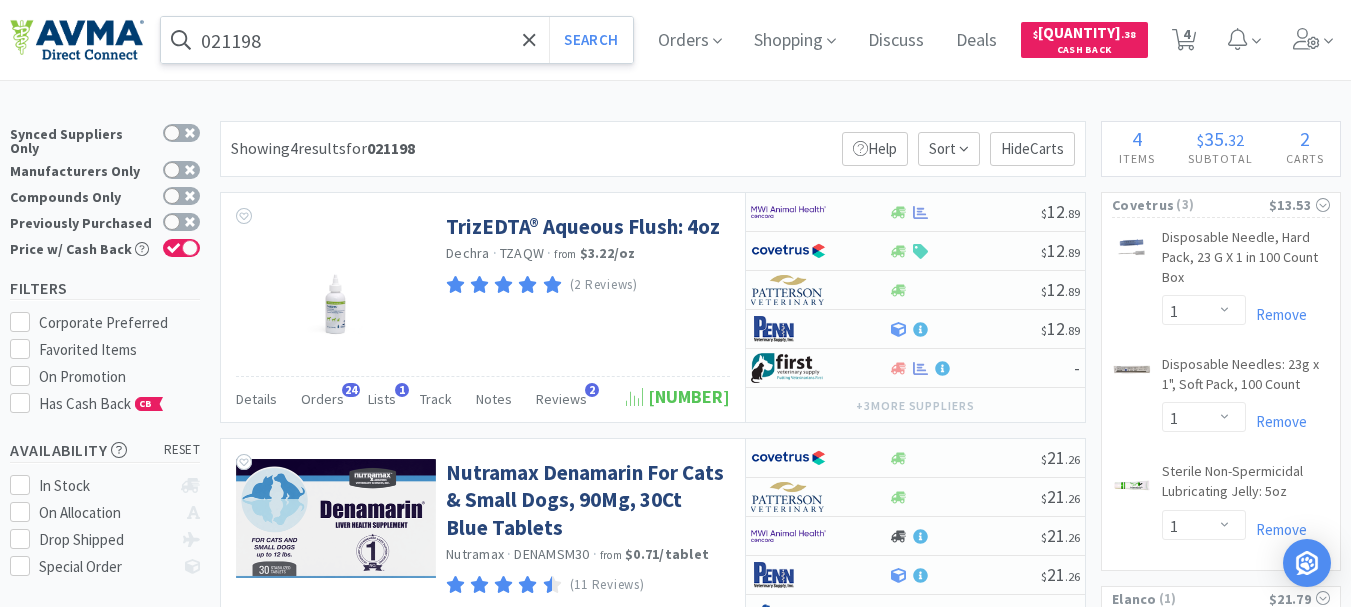 click on "021198" at bounding box center [397, 40] 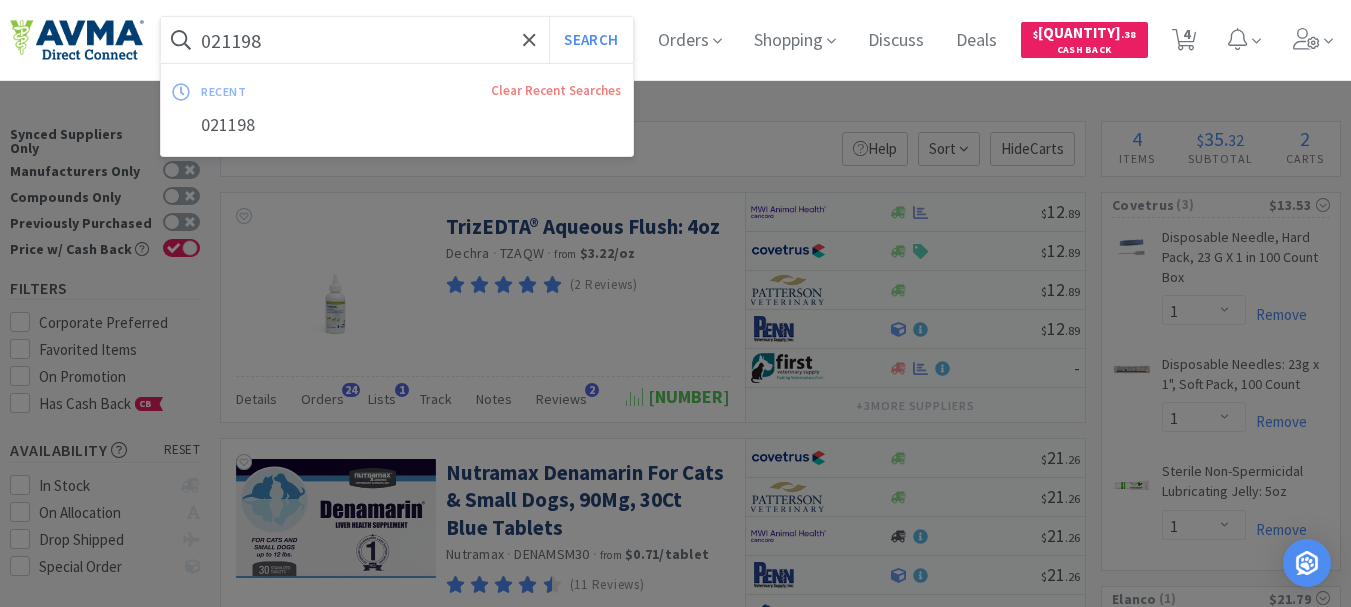 paste on "[NUMBER]" 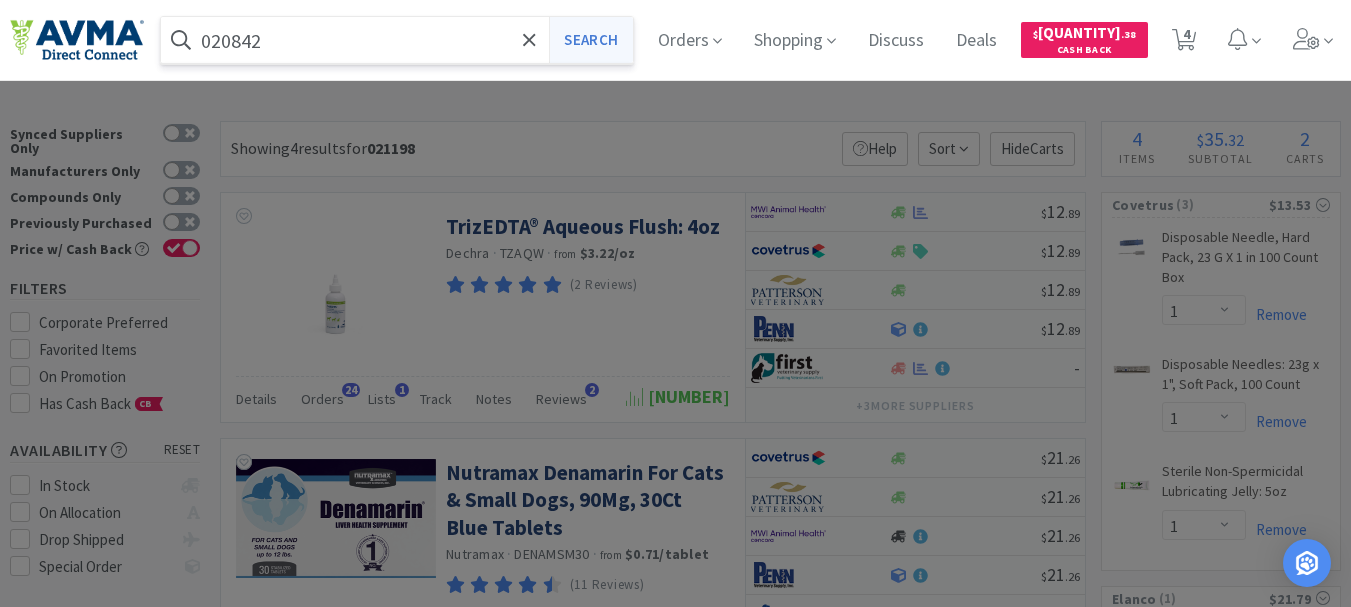 click on "Search" at bounding box center (590, 40) 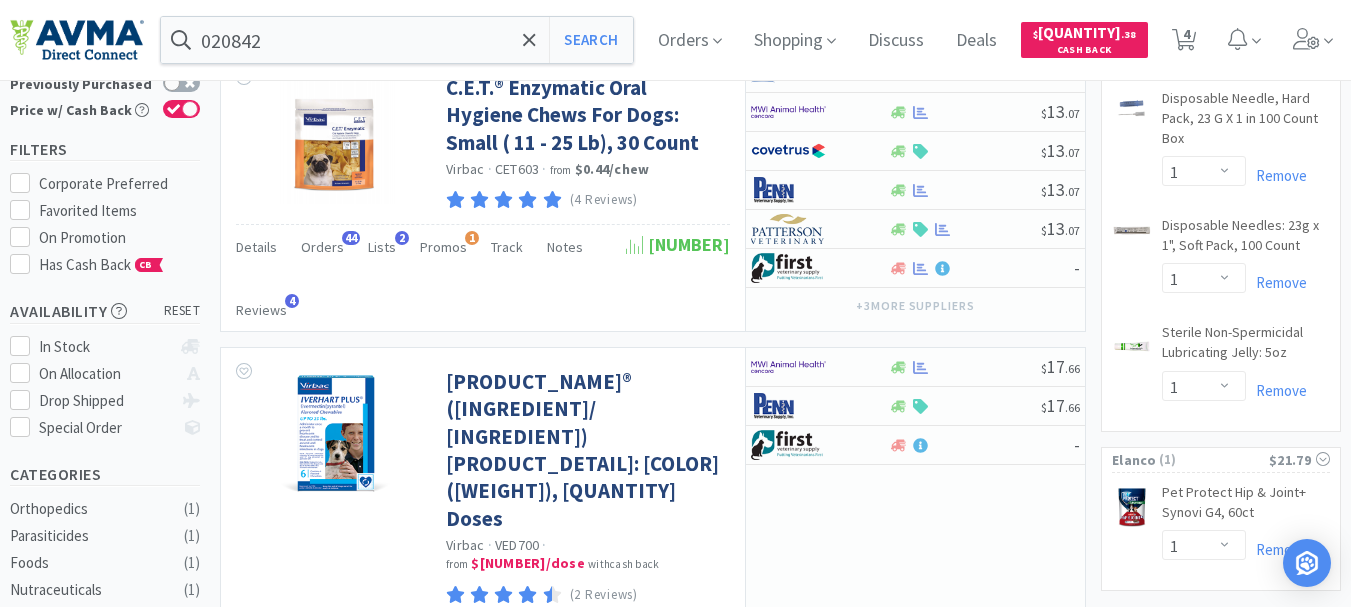 scroll, scrollTop: 200, scrollLeft: 0, axis: vertical 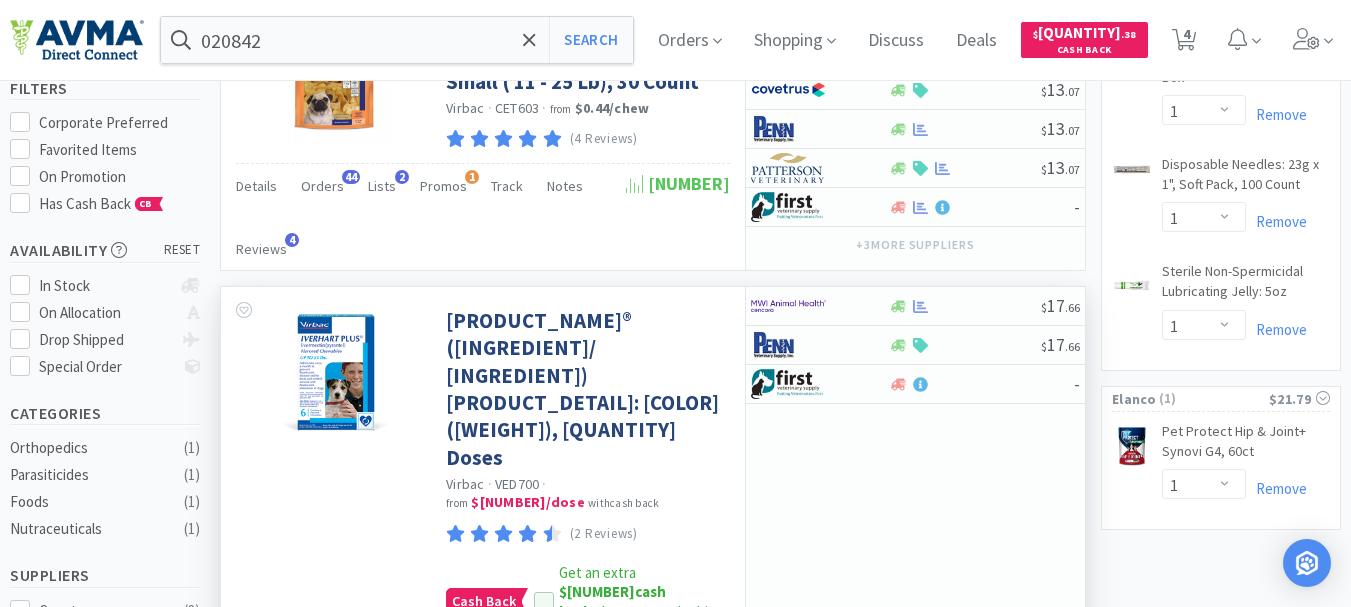 click on "$[NUMBER] cash back" at bounding box center [612, 601] 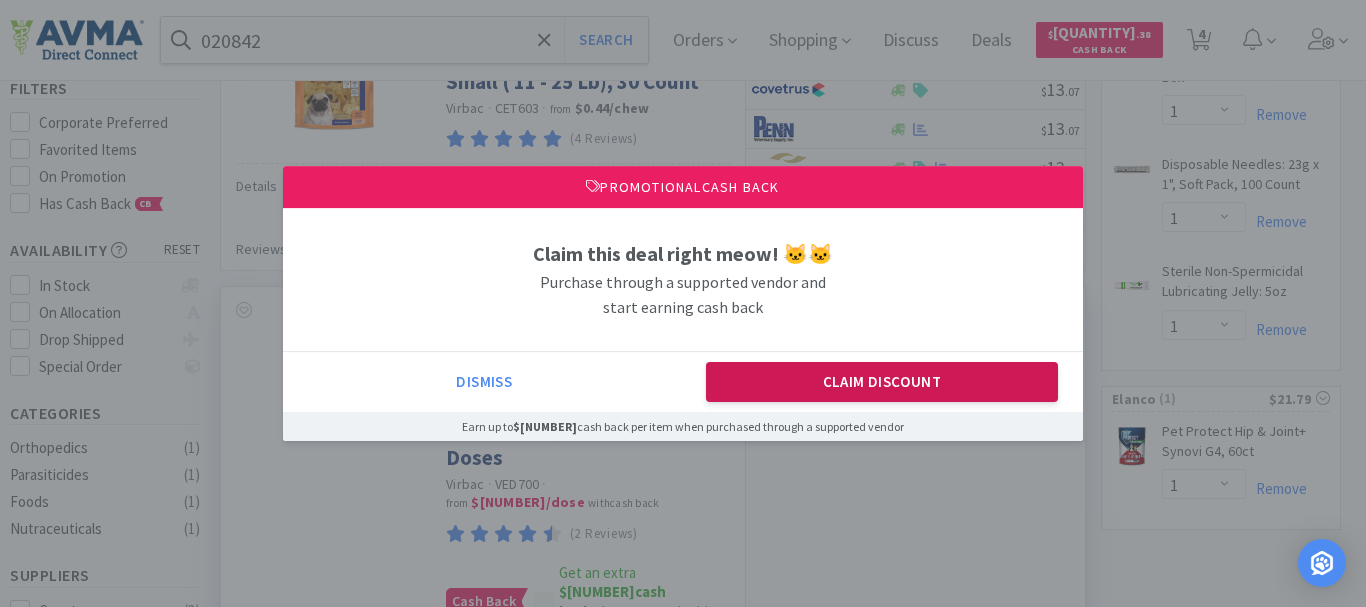 click on "Claim Discount" at bounding box center (882, 382) 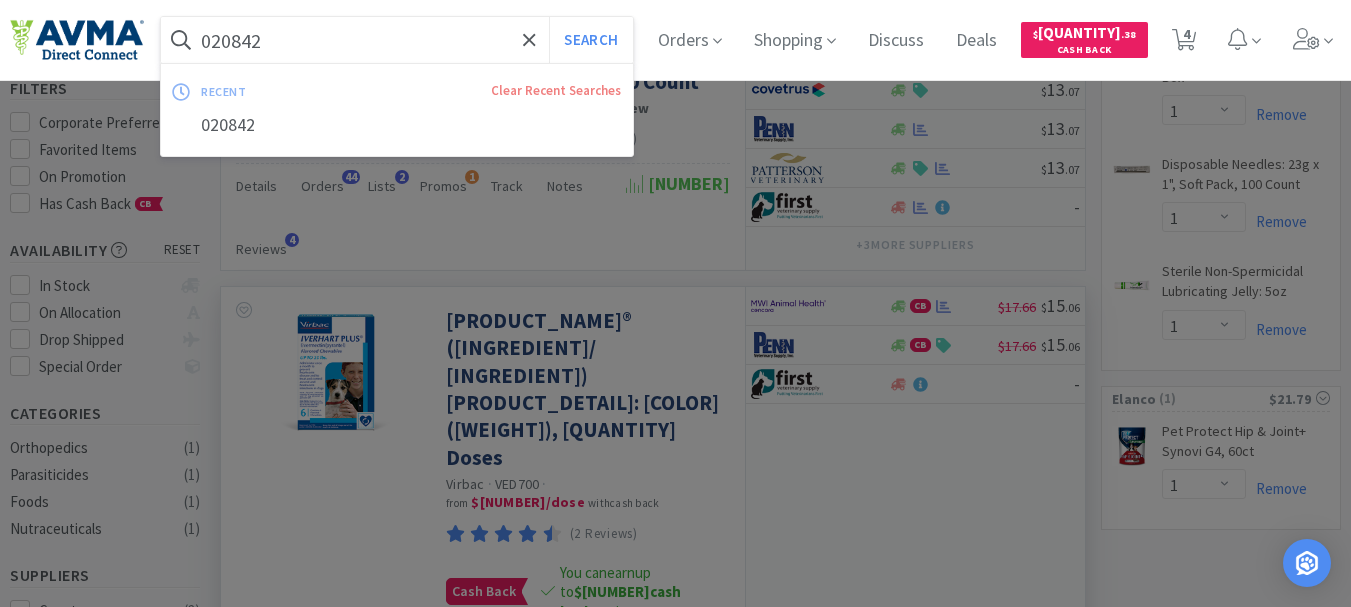 click on "020842" at bounding box center (397, 40) 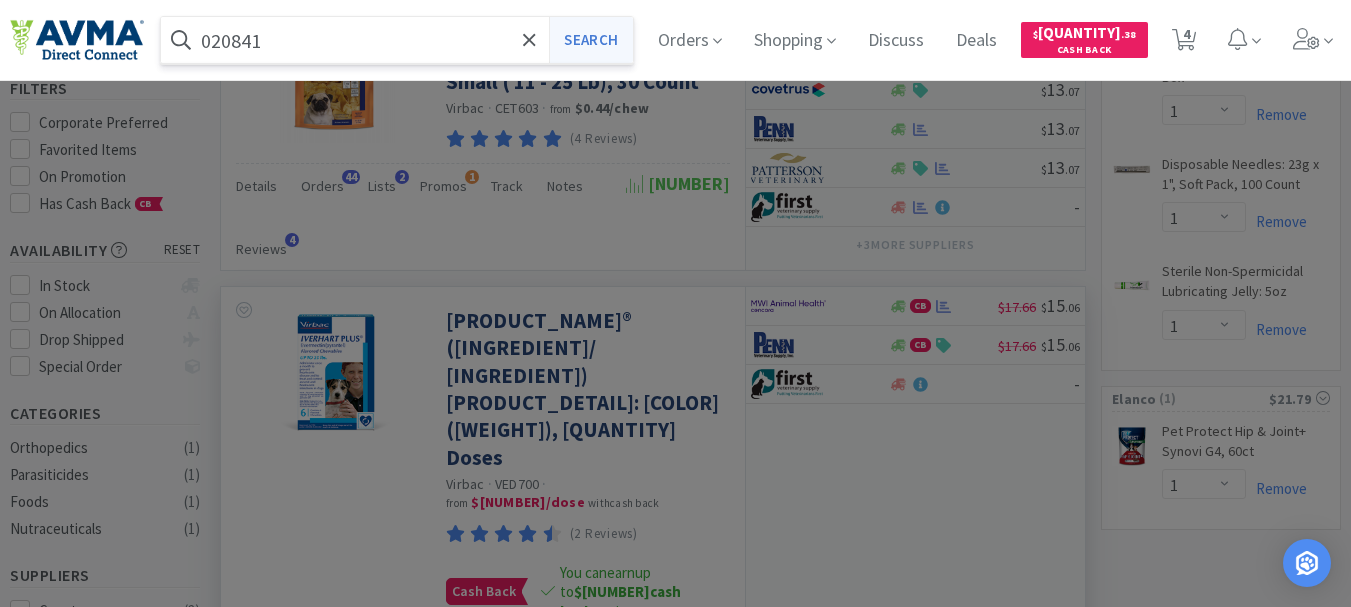 click on "Search" at bounding box center (590, 40) 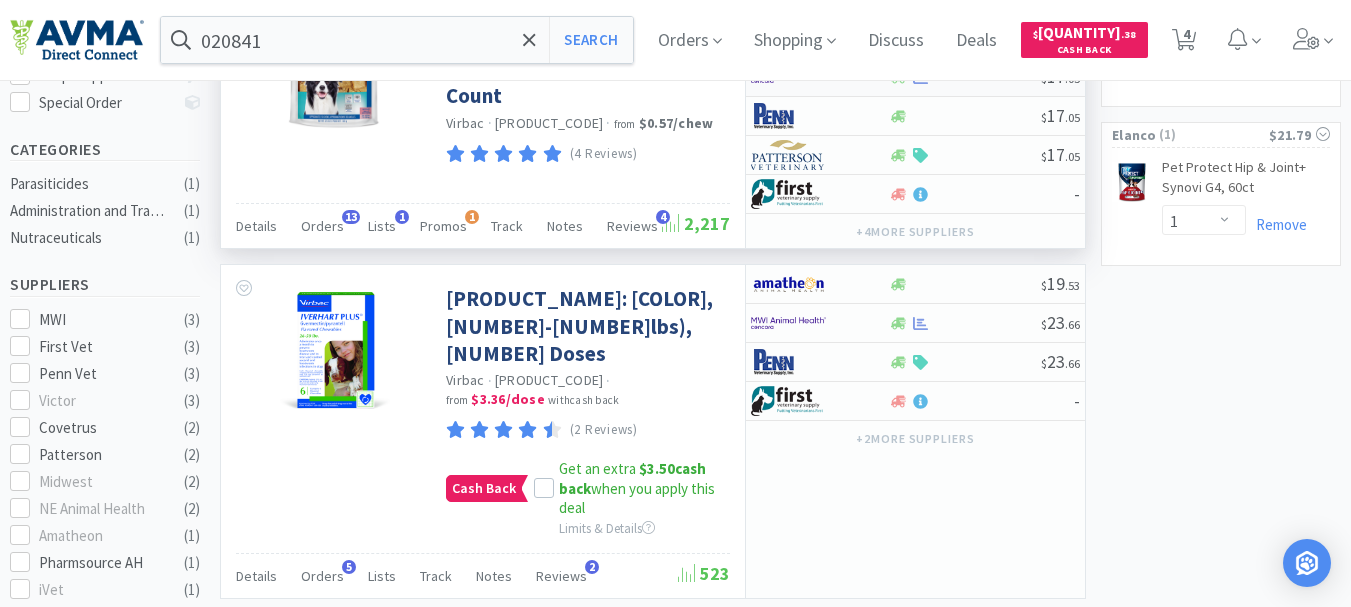 scroll, scrollTop: 500, scrollLeft: 0, axis: vertical 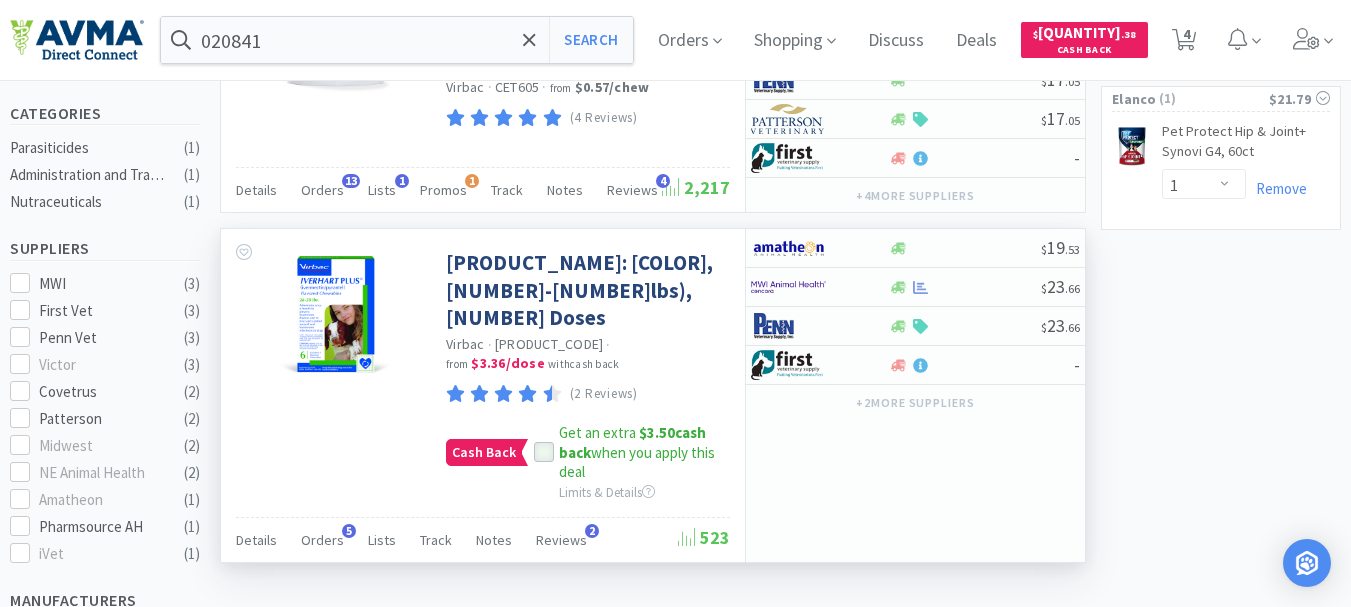 click 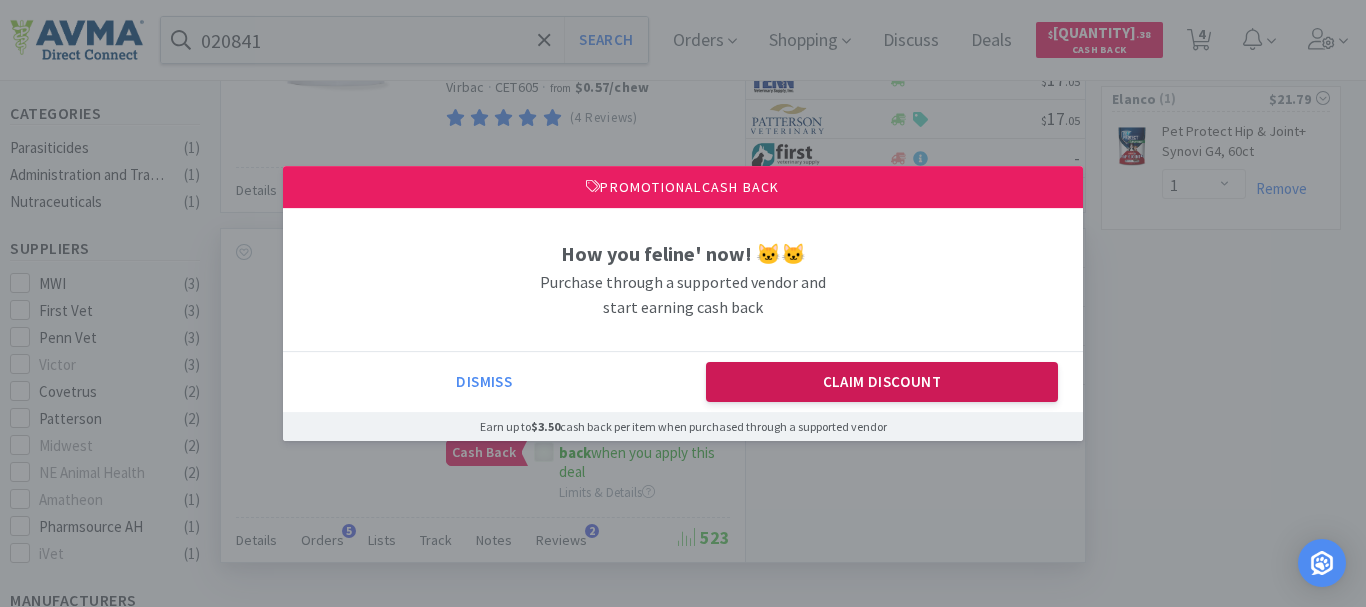 click on "Claim Discount" at bounding box center (882, 382) 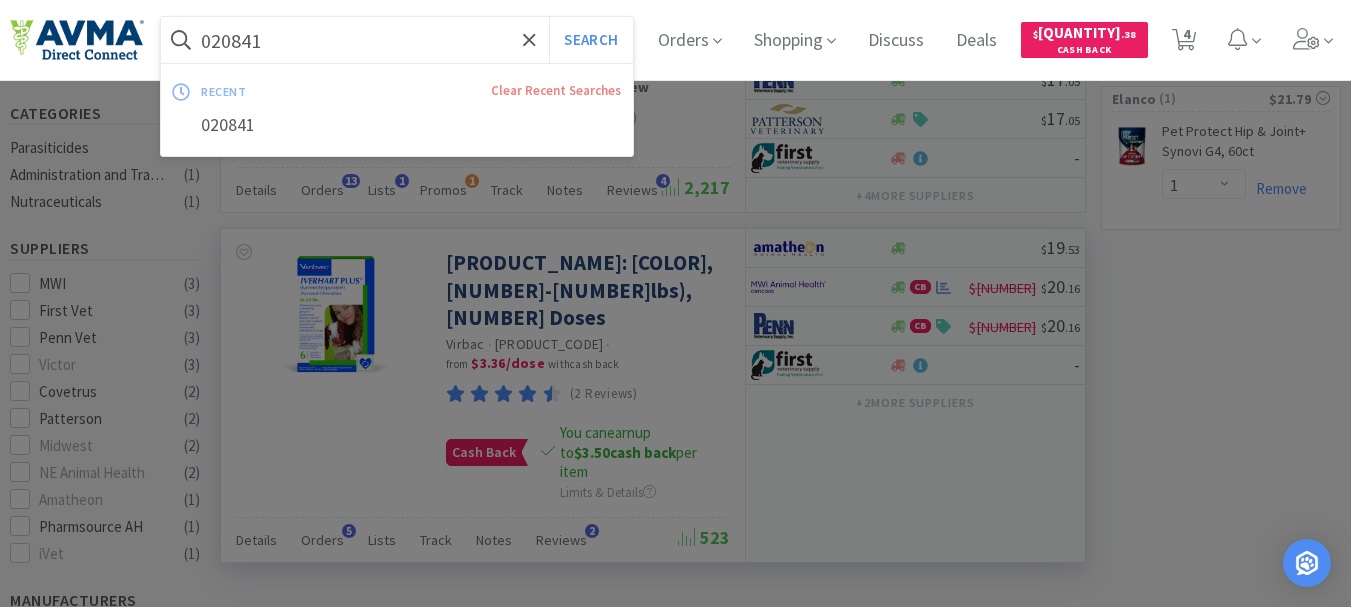 click on "020841" at bounding box center [397, 40] 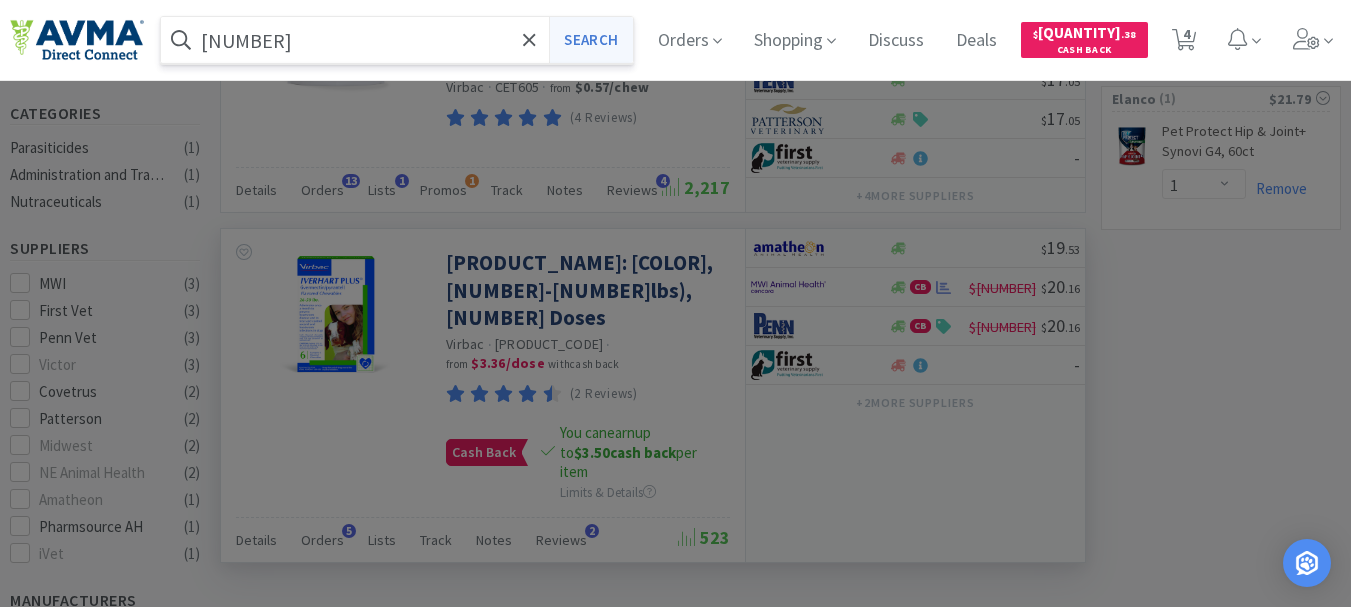 click on "Search" at bounding box center (590, 40) 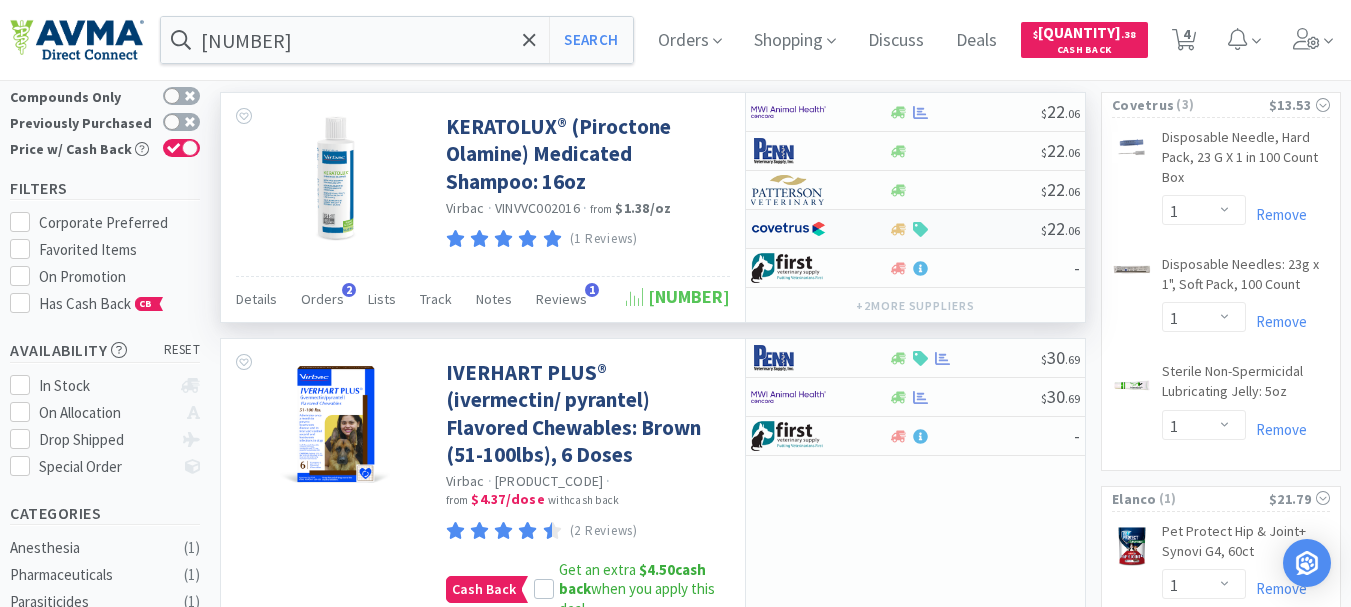 scroll, scrollTop: 200, scrollLeft: 0, axis: vertical 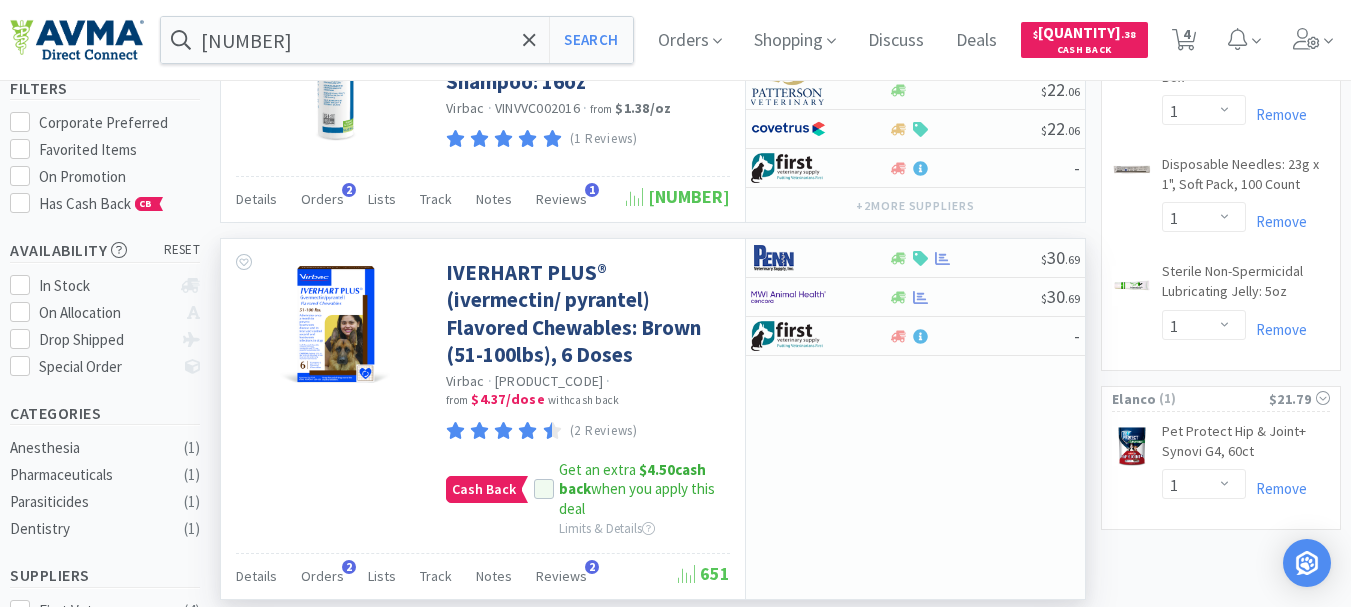 click at bounding box center (546, 489) 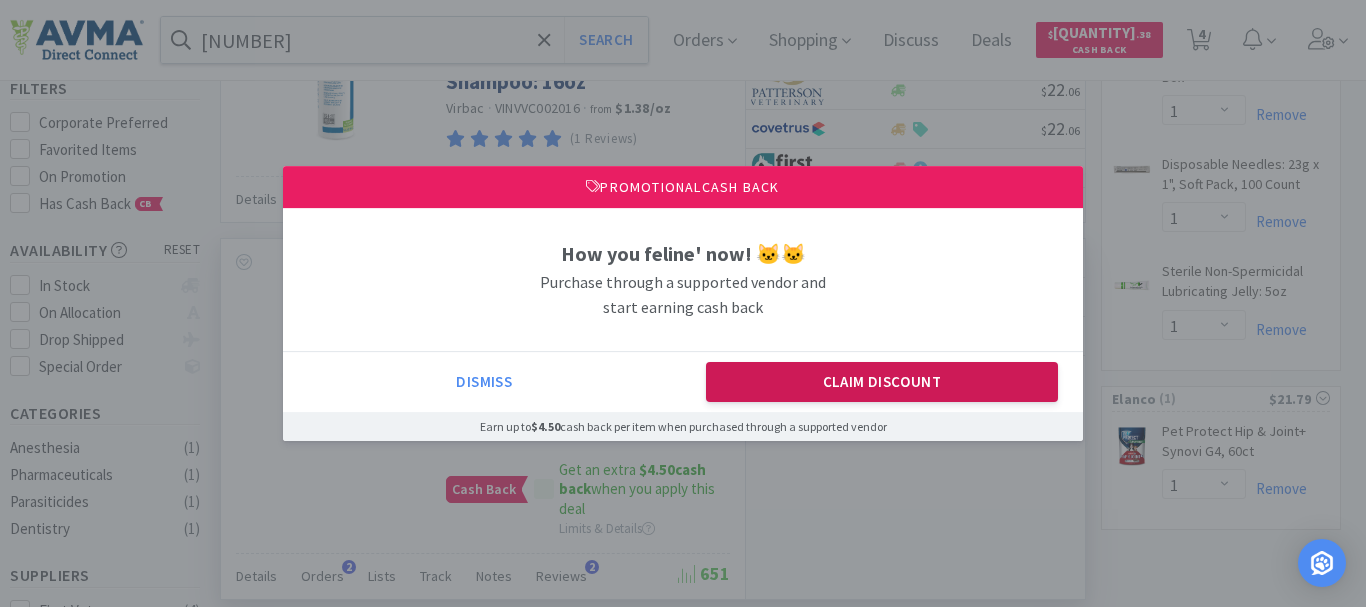 click on "Claim Discount" at bounding box center (882, 382) 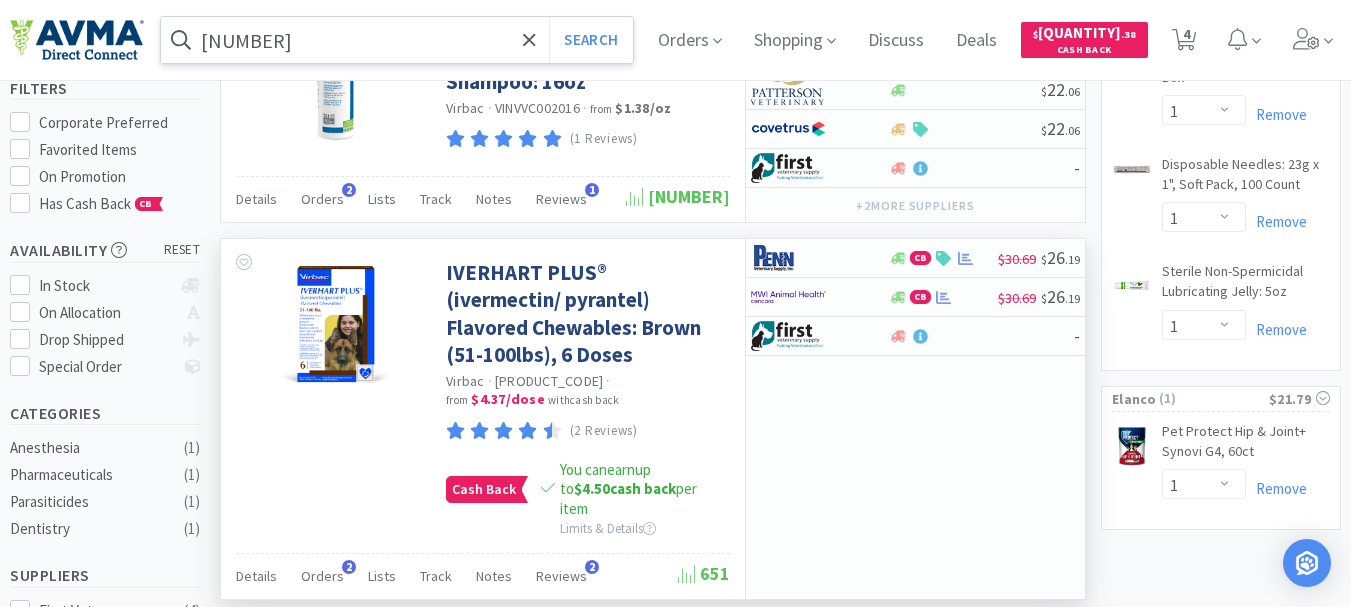 click on "[NUMBER]" at bounding box center [397, 40] 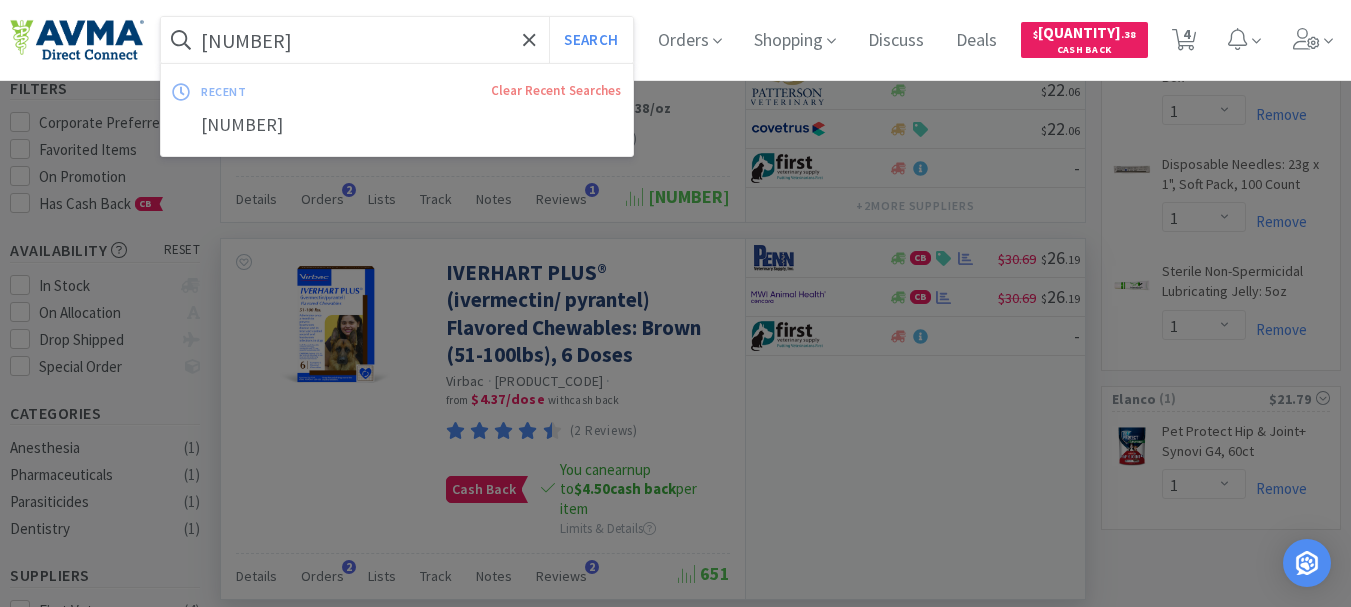 paste on "32826" 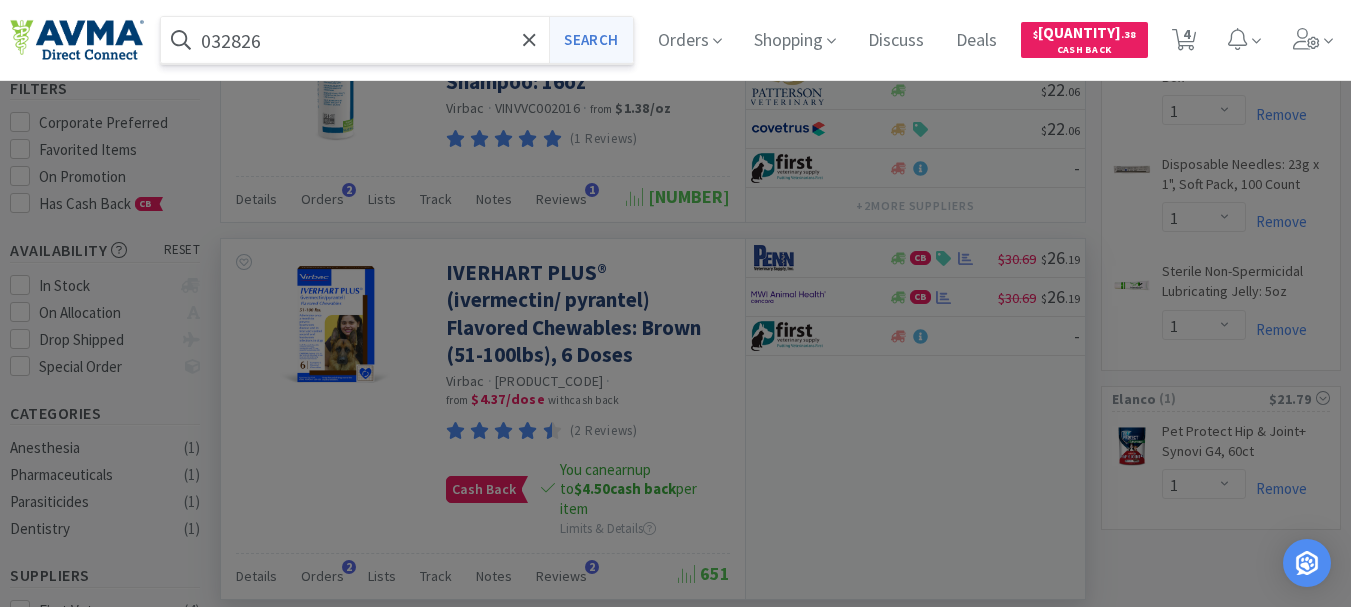 click on "Search" at bounding box center (590, 40) 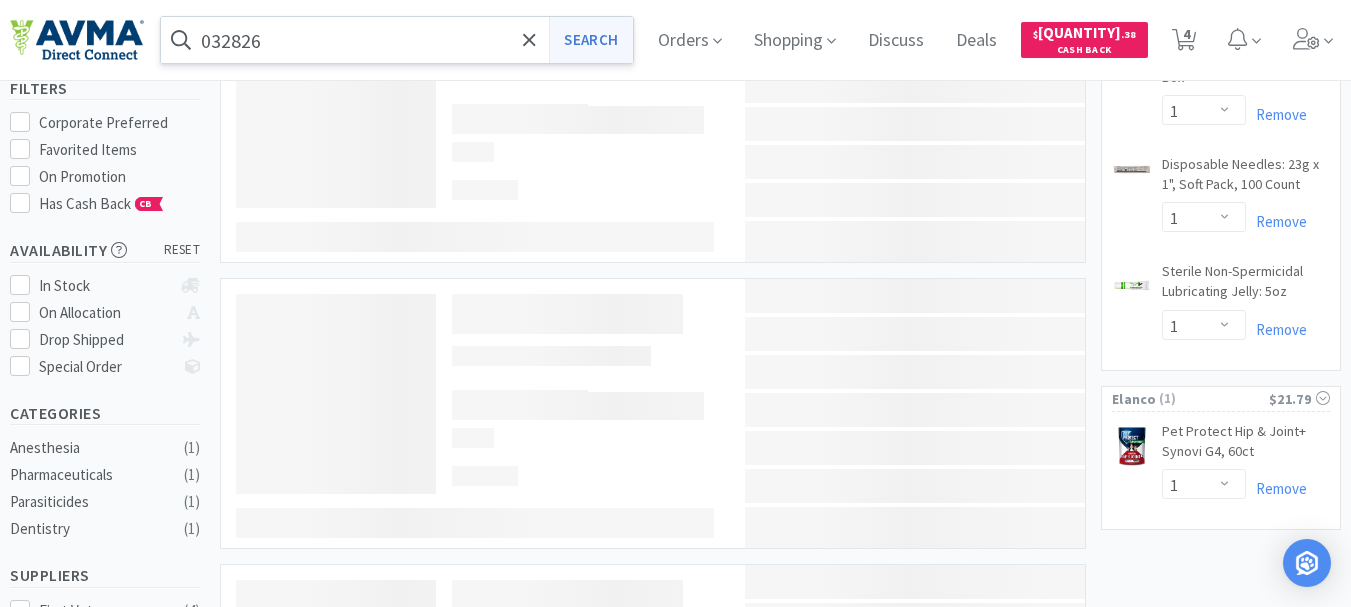 scroll, scrollTop: 0, scrollLeft: 0, axis: both 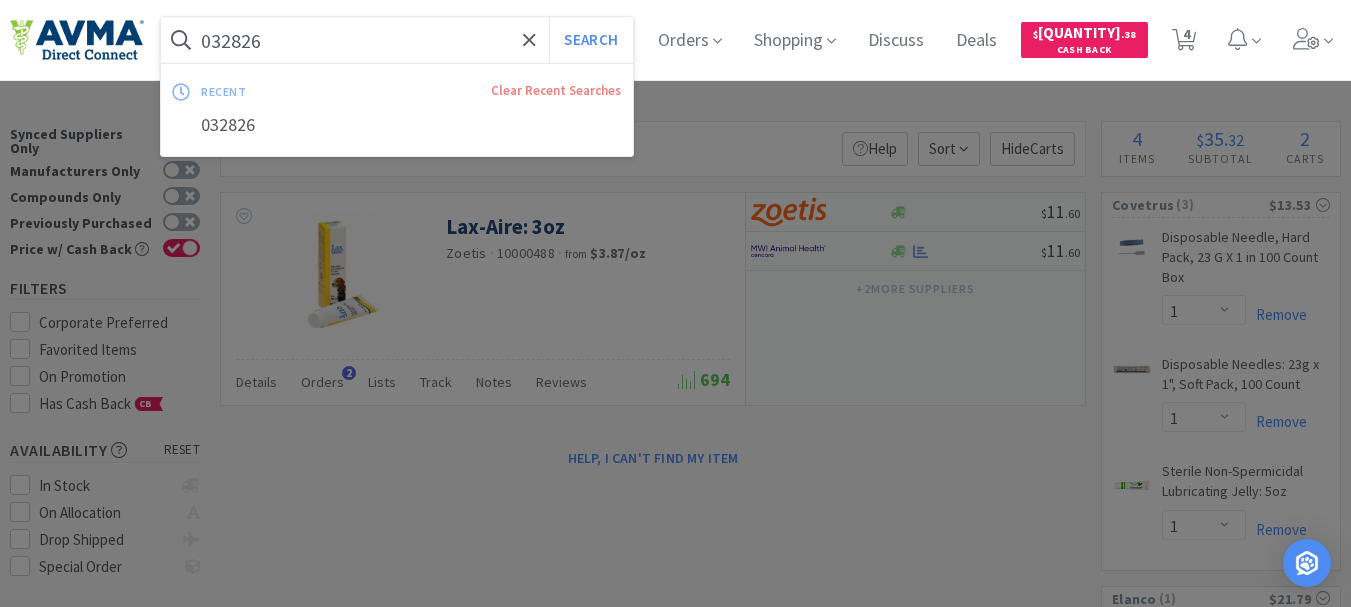 click on "032826" at bounding box center [397, 40] 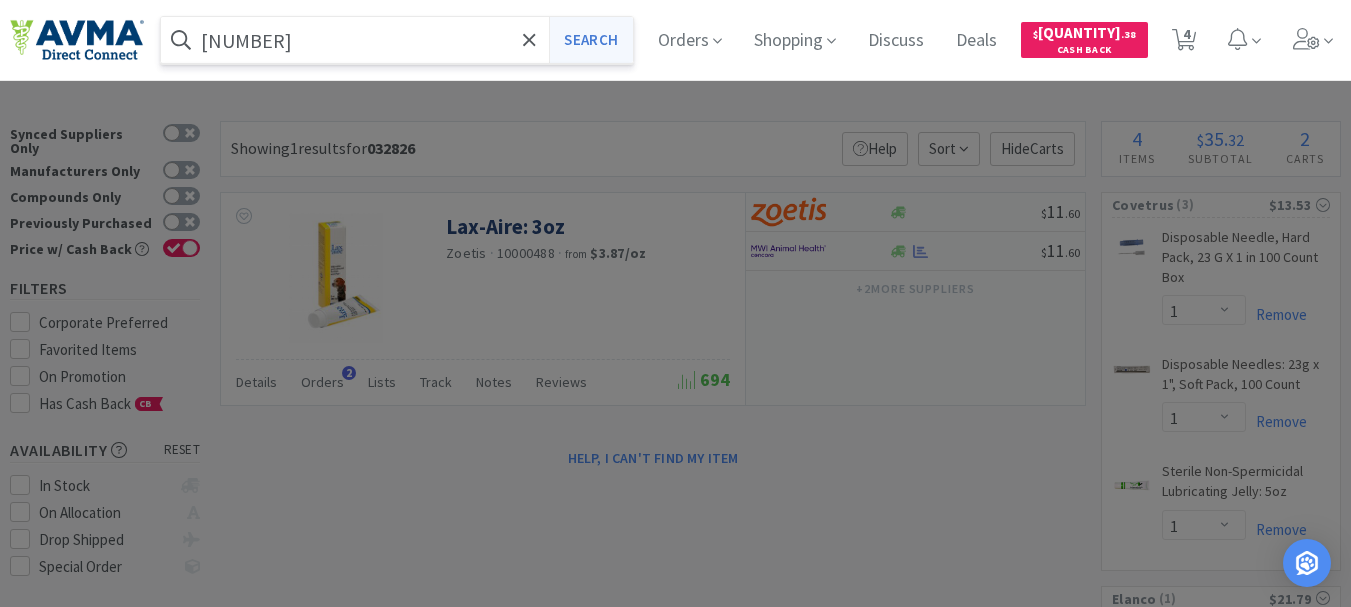 click on "Search" at bounding box center (590, 40) 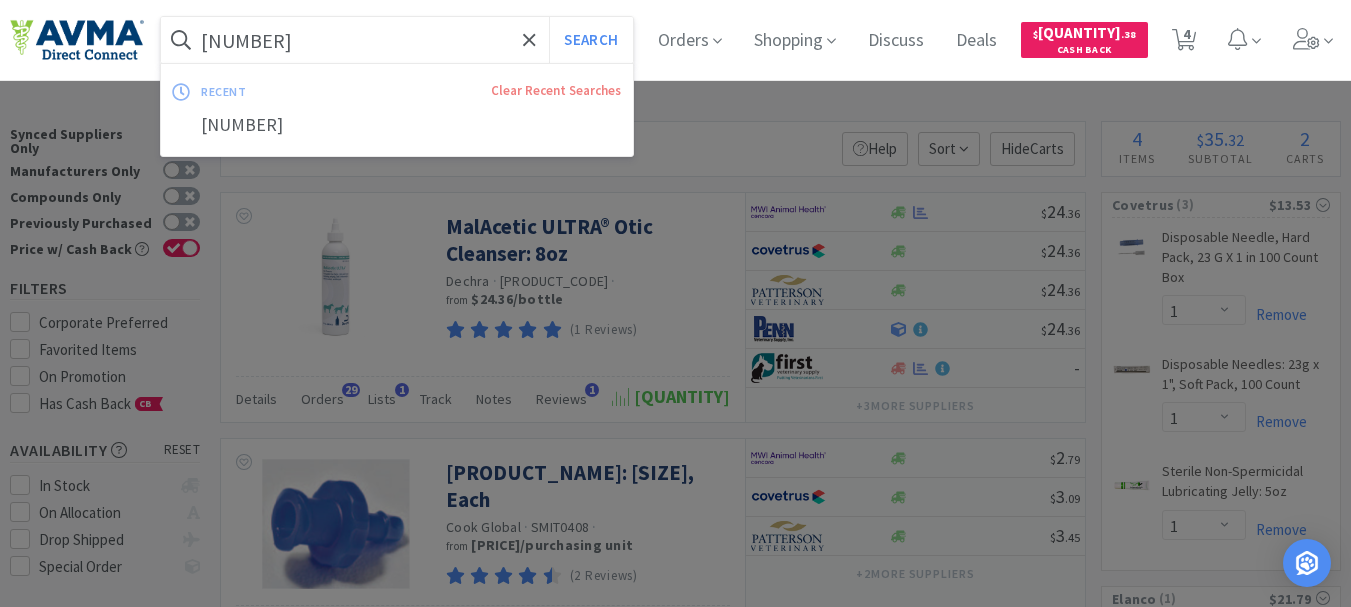 click on "[NUMBER]" at bounding box center (397, 40) 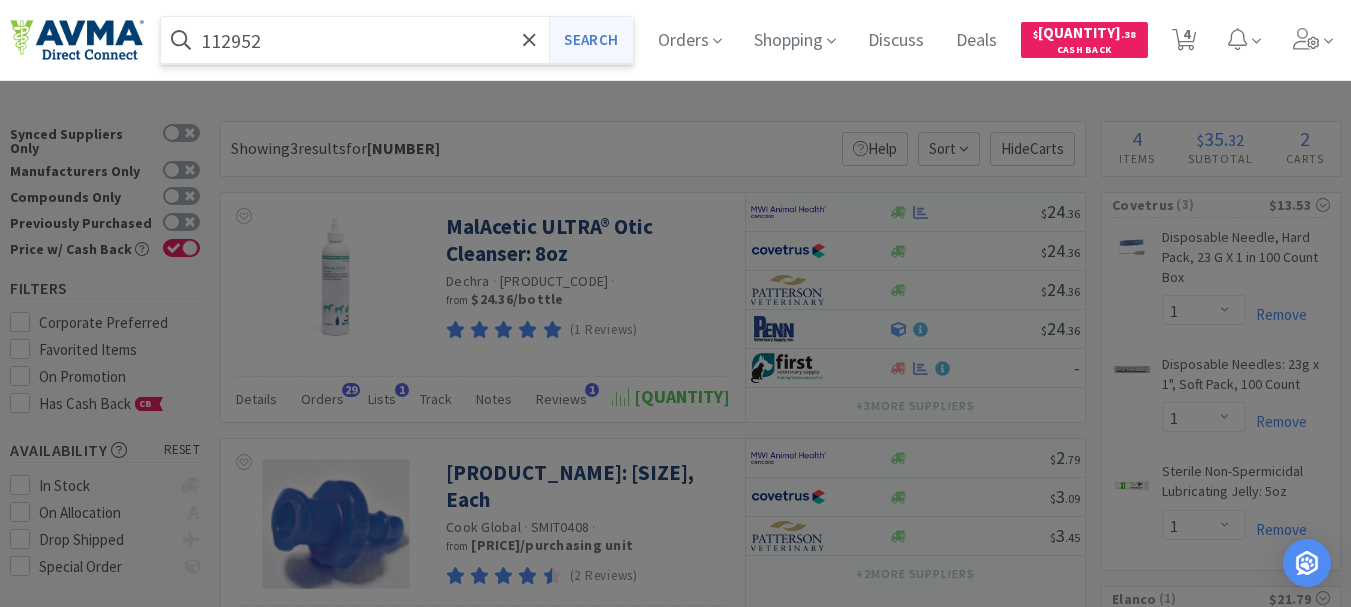 click on "Search" at bounding box center [590, 40] 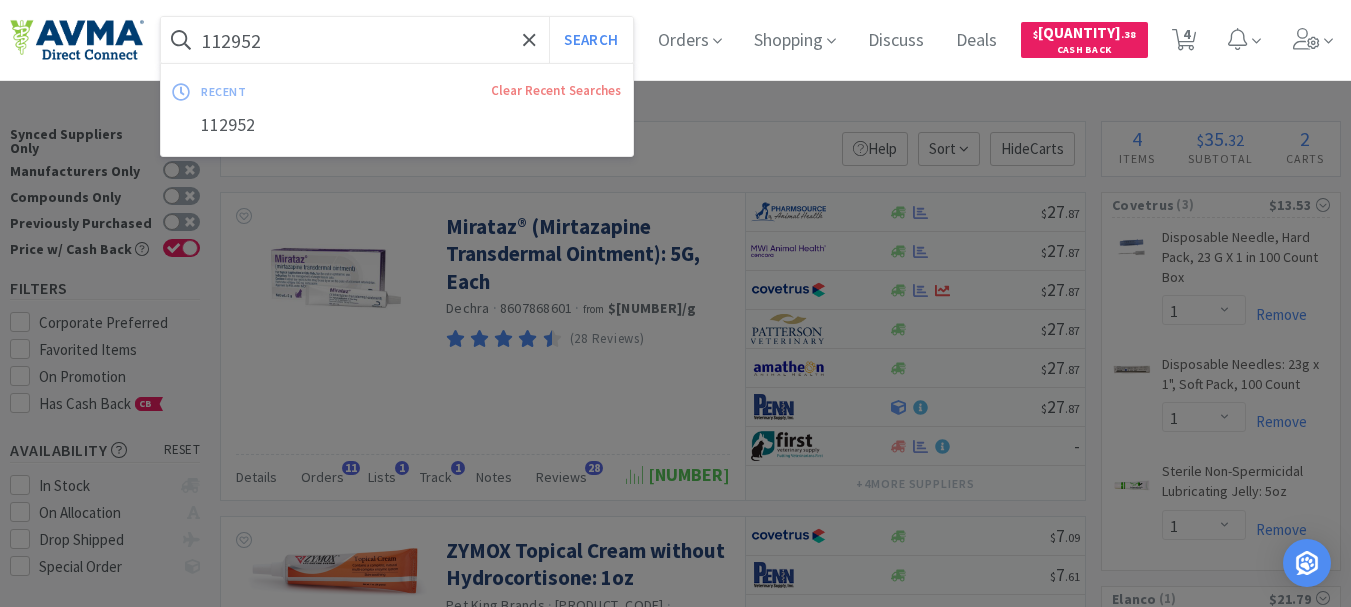 click on "112952" at bounding box center [397, 40] 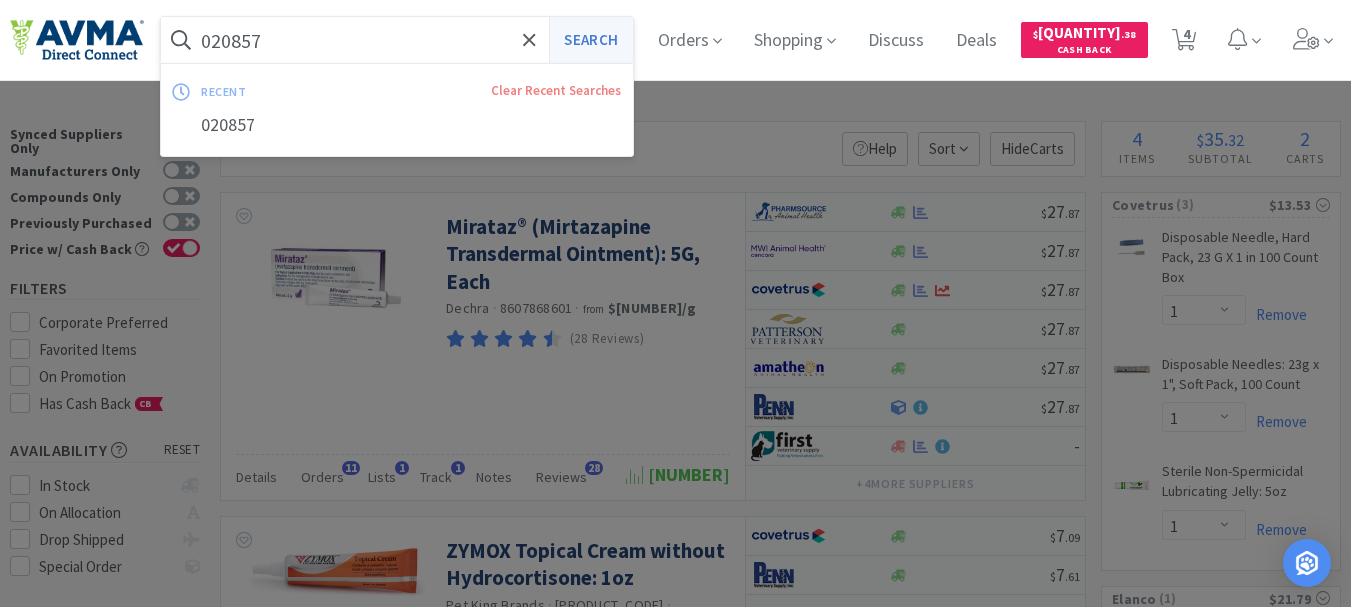 click on "Search" at bounding box center [590, 40] 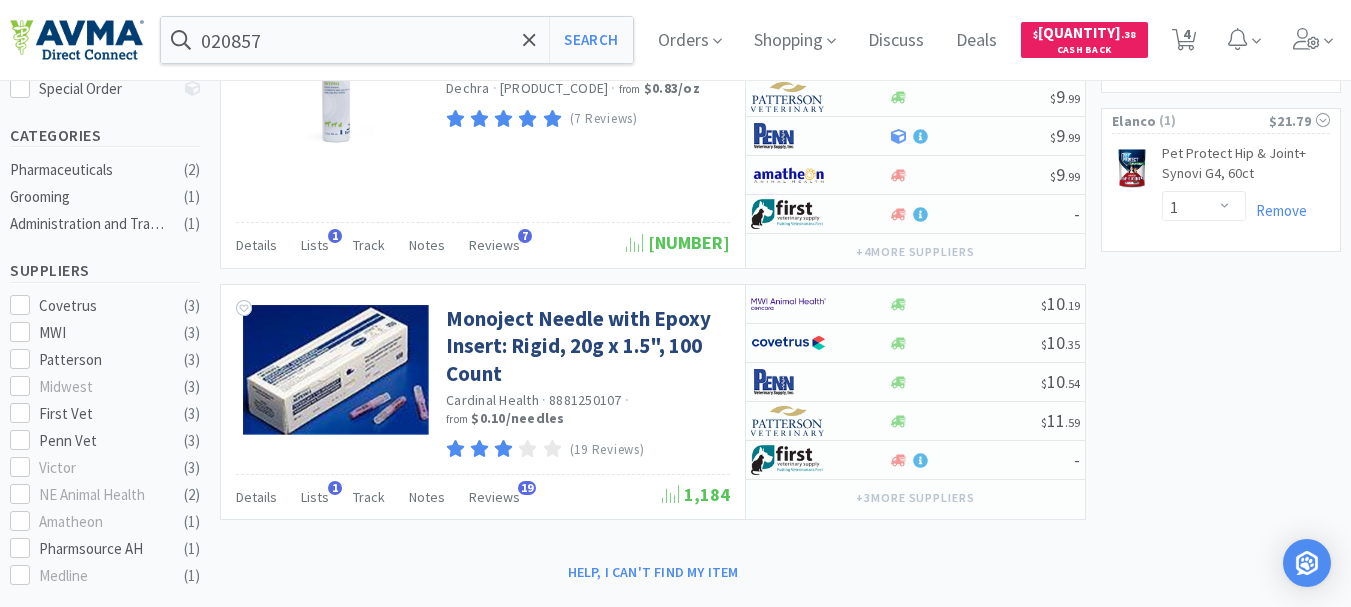 scroll, scrollTop: 500, scrollLeft: 0, axis: vertical 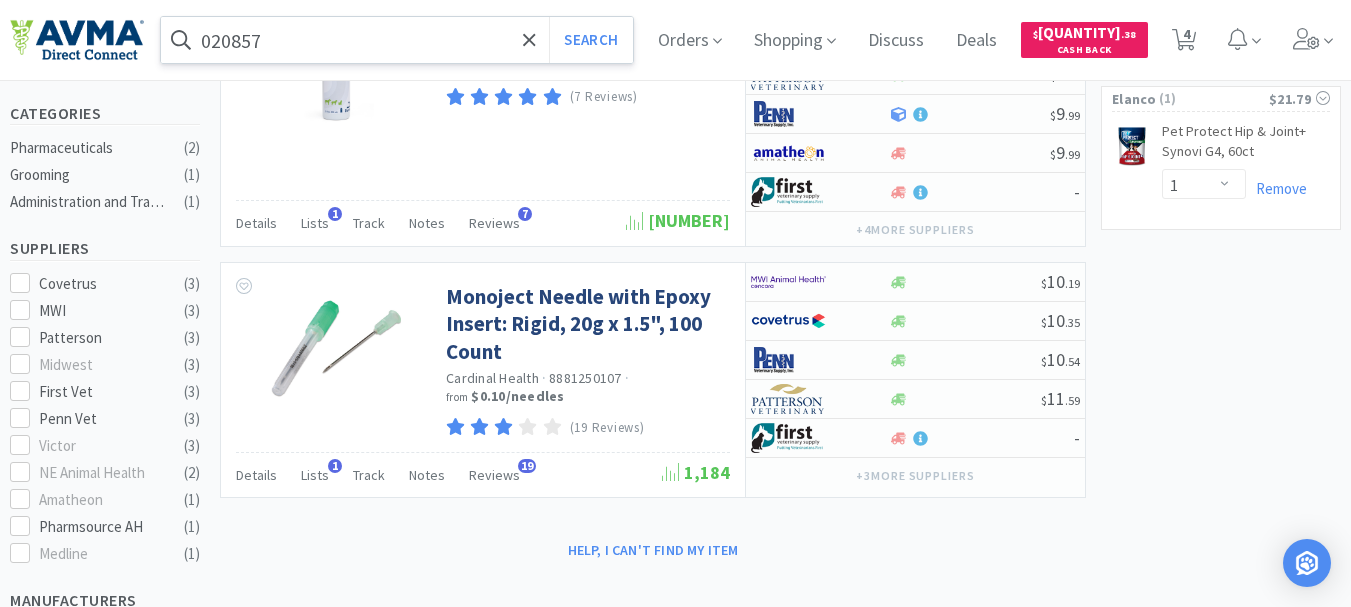 click on "020857" at bounding box center [397, 40] 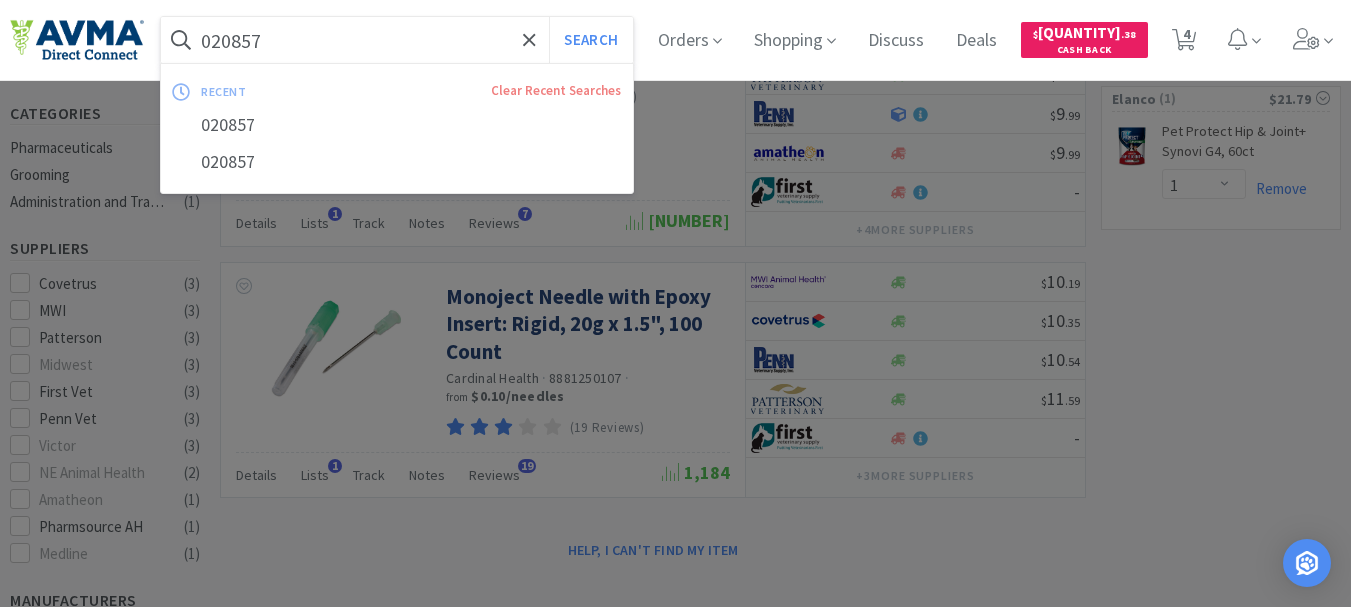 paste on "50319" 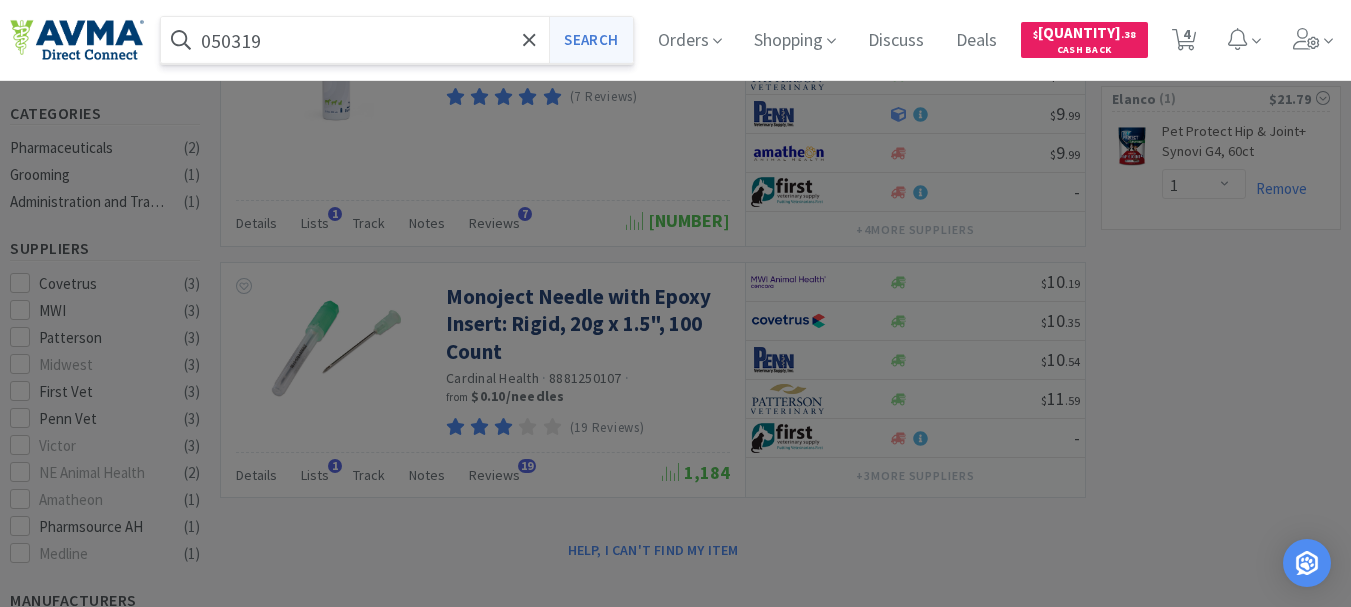 click on "Search" at bounding box center [590, 40] 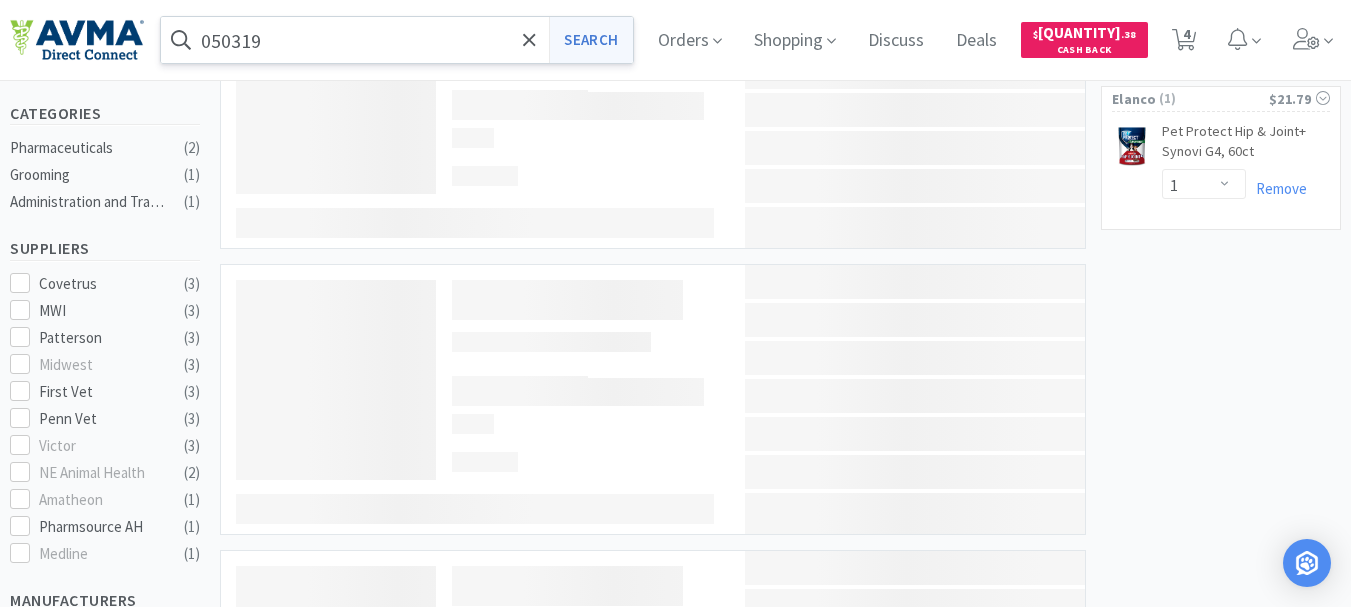scroll, scrollTop: 0, scrollLeft: 0, axis: both 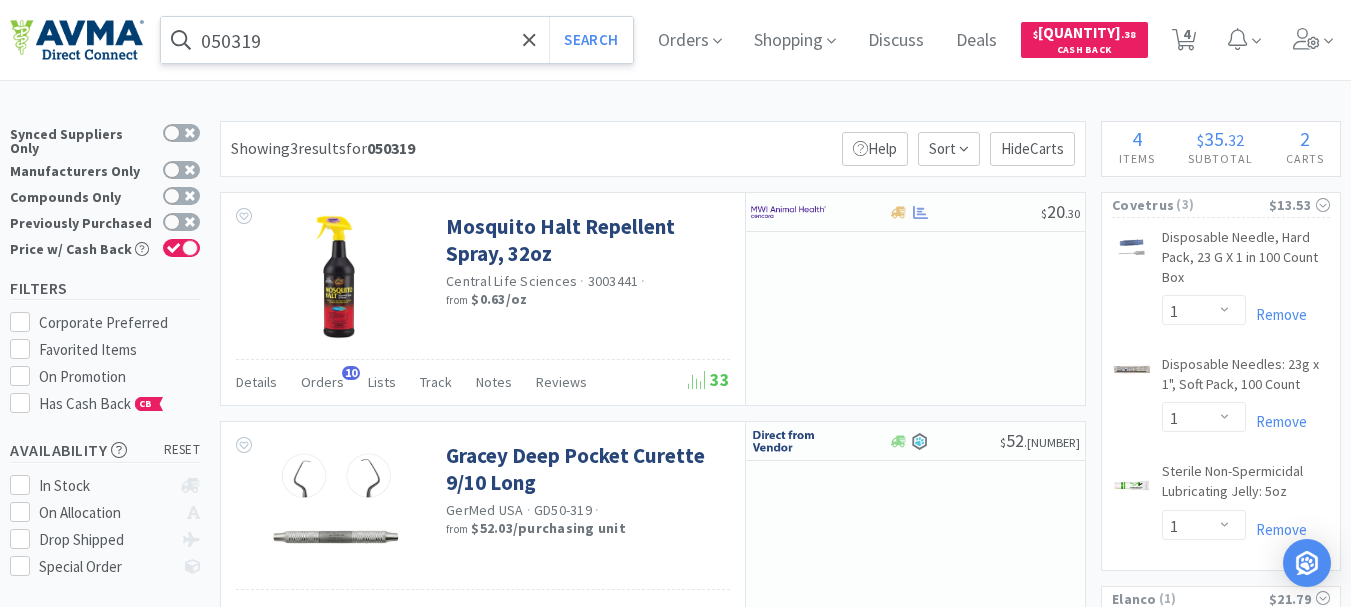 click on "050319" at bounding box center (397, 40) 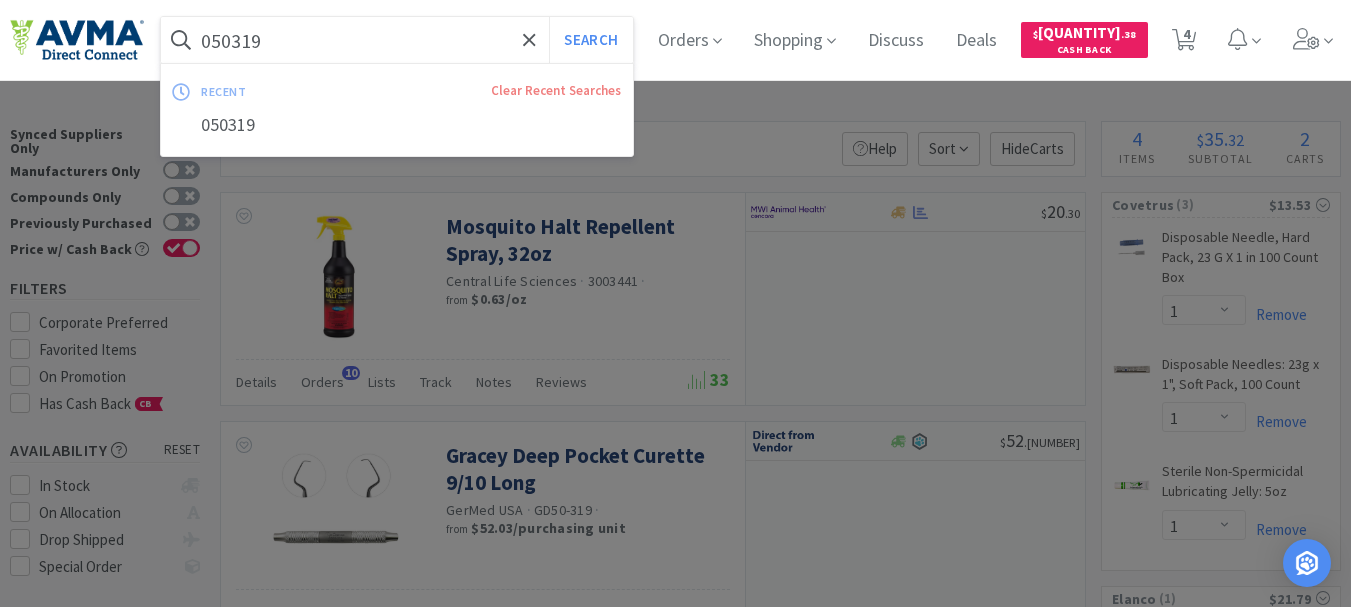 paste on "510250" 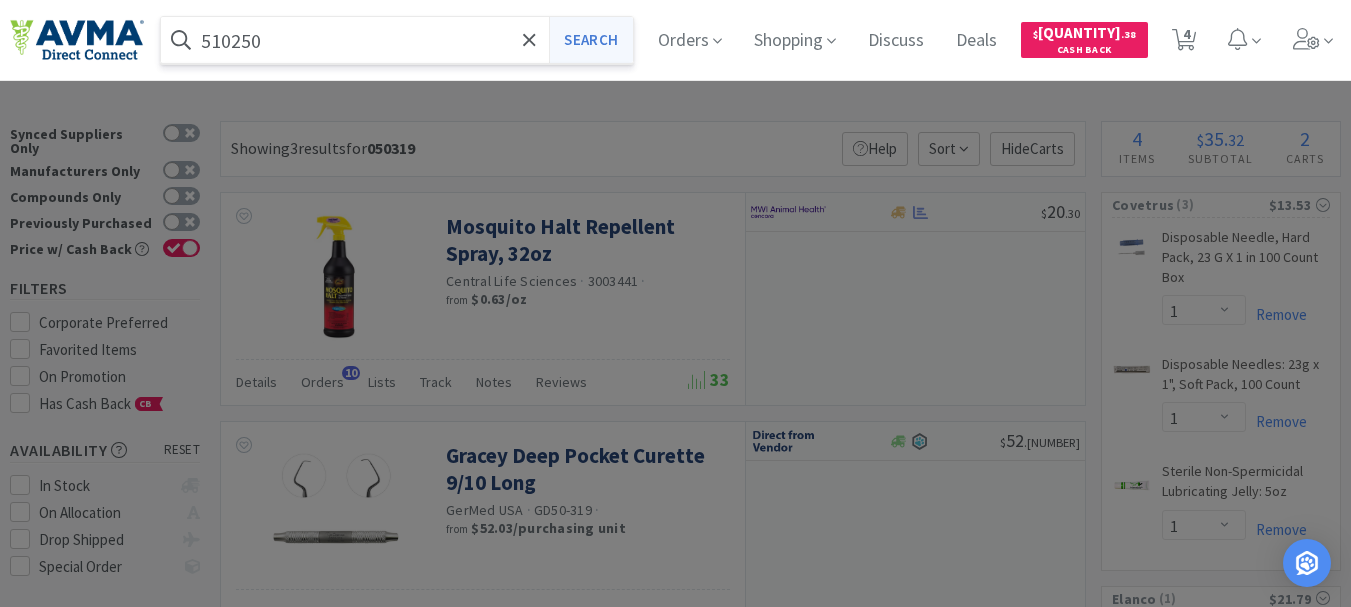 click on "Search" at bounding box center (590, 40) 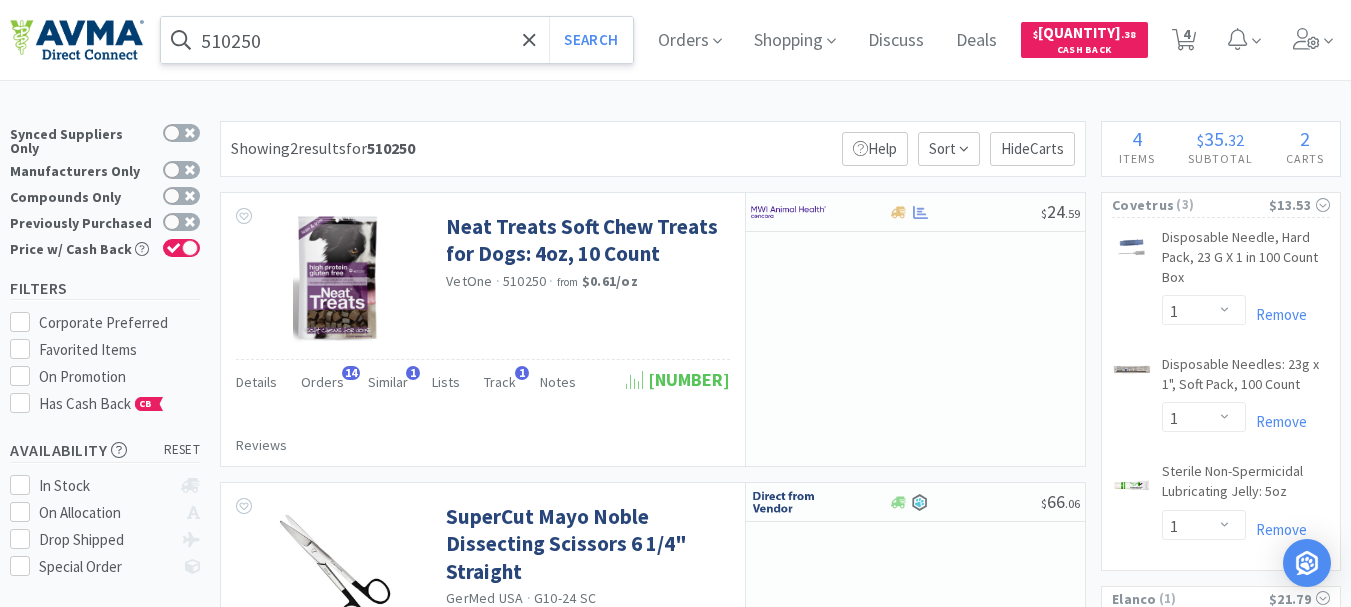 click on "510250" at bounding box center (397, 40) 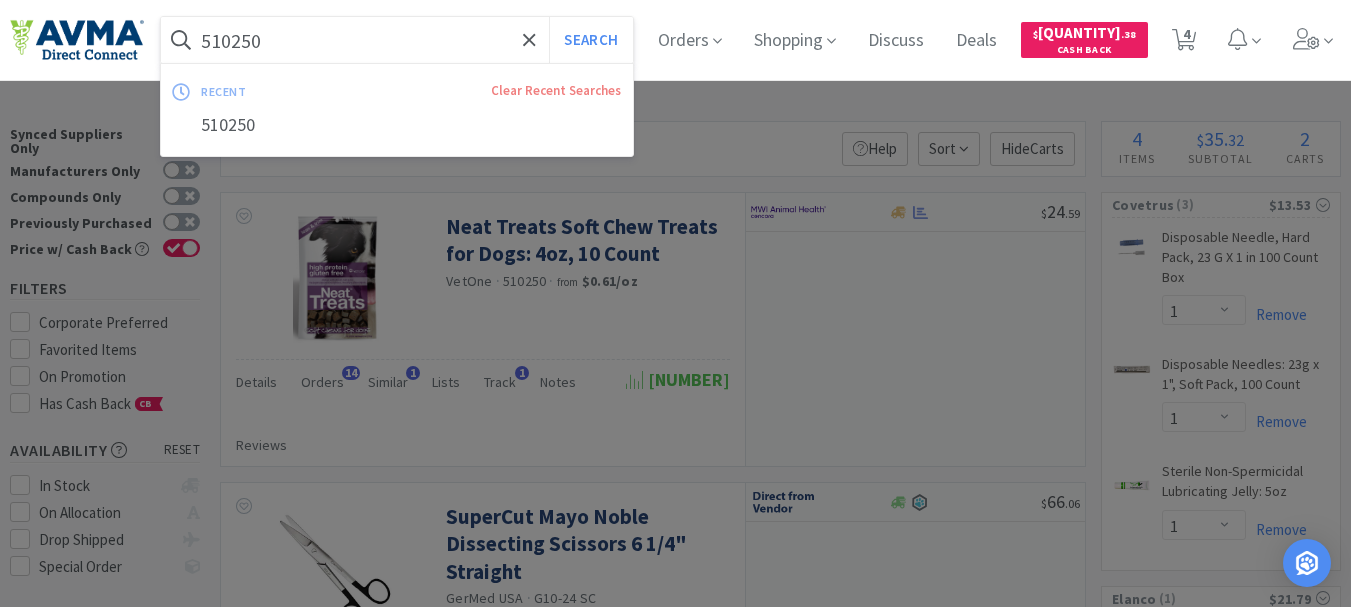 paste on "036383" 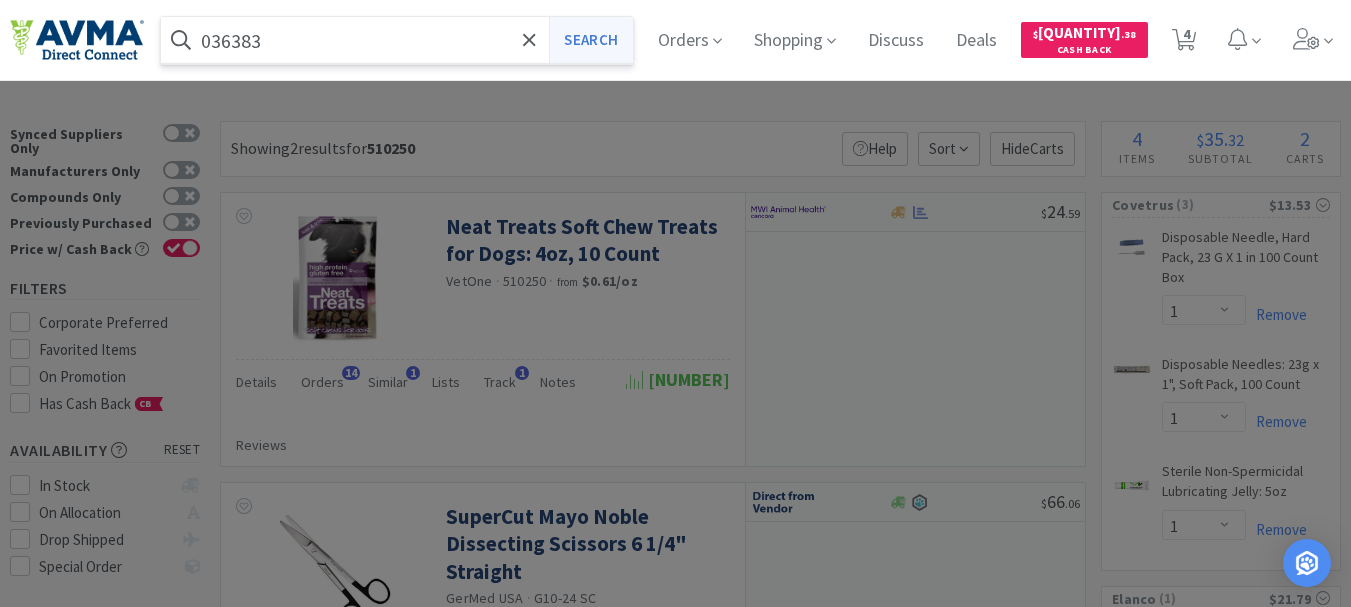 type on "036383" 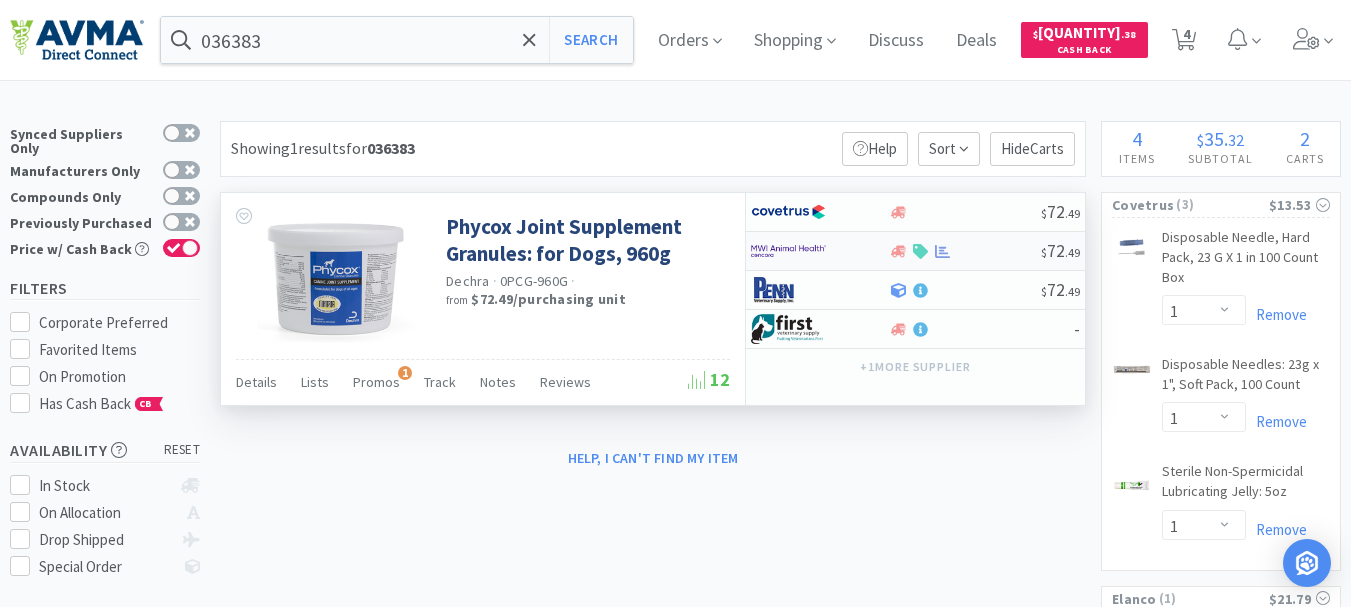click at bounding box center (788, 251) 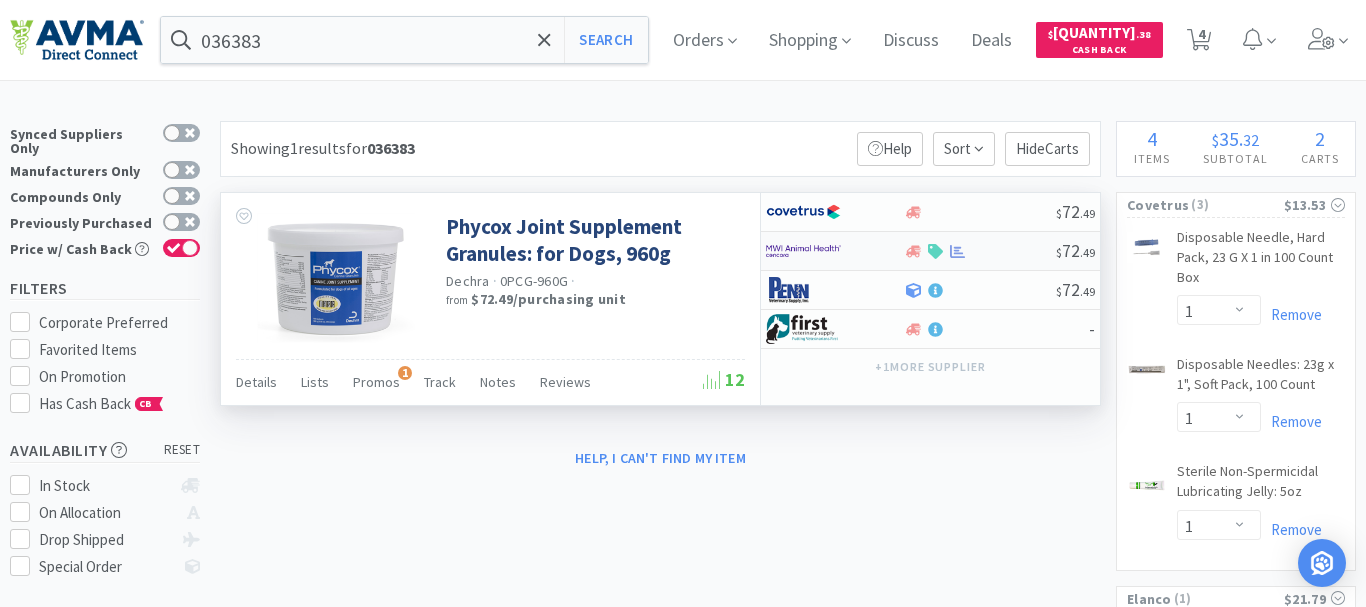 select on "1" 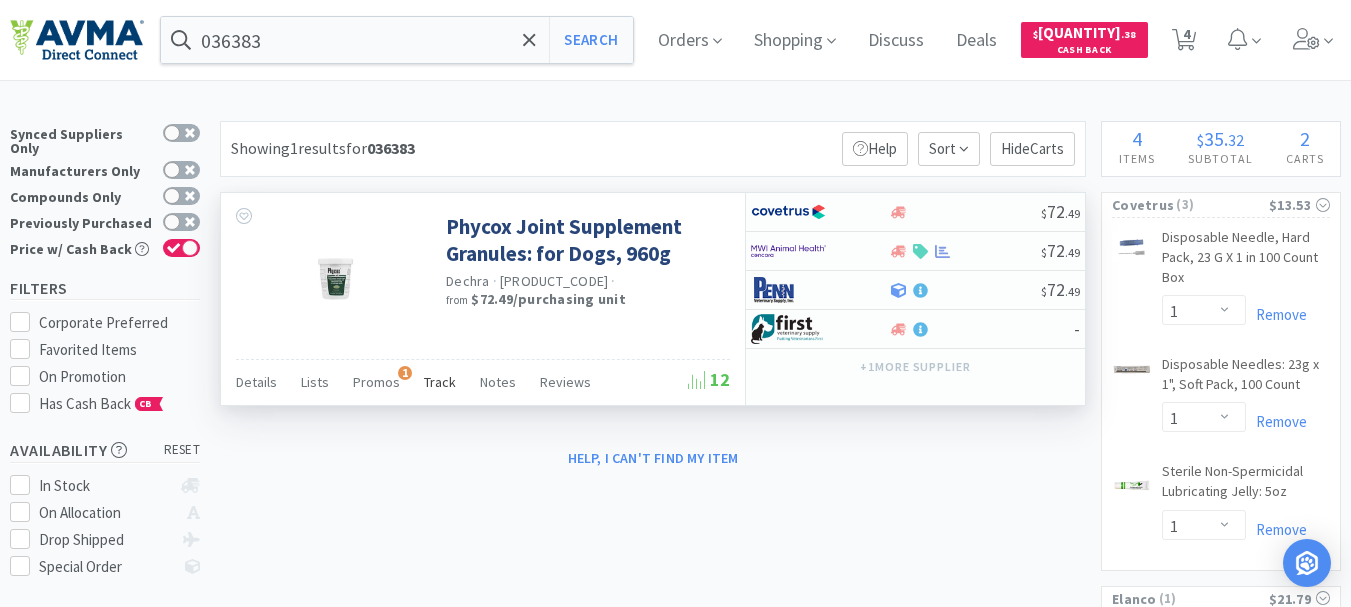 click on "Track" at bounding box center [440, 382] 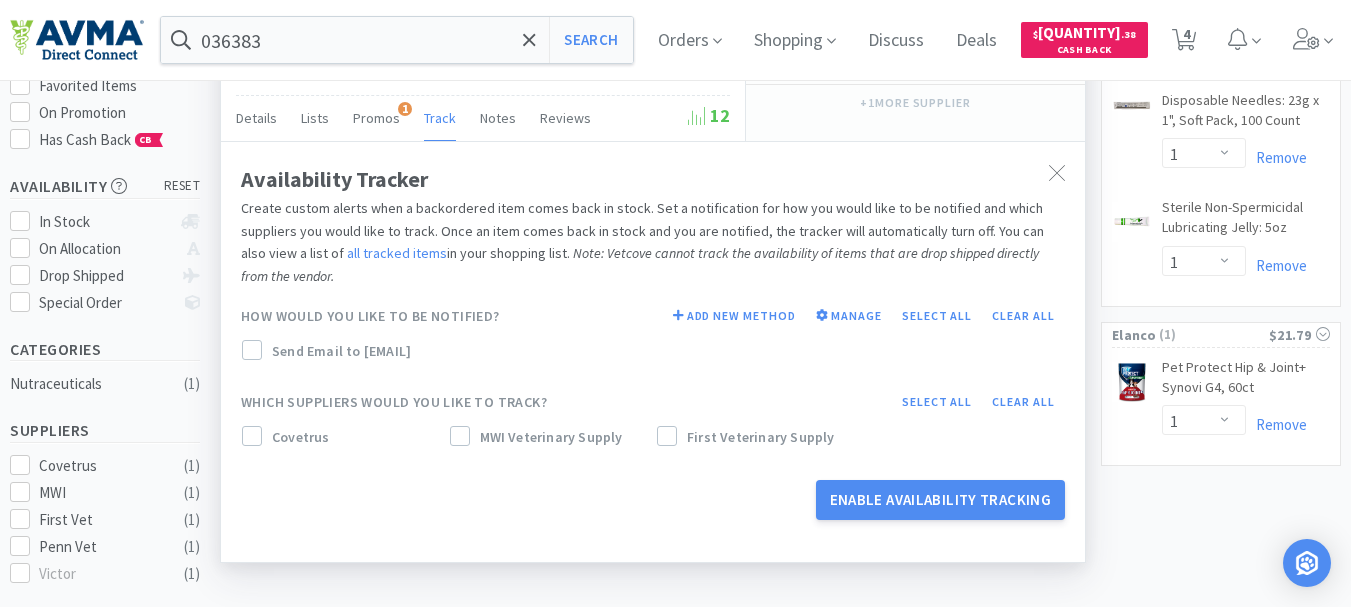 scroll, scrollTop: 300, scrollLeft: 0, axis: vertical 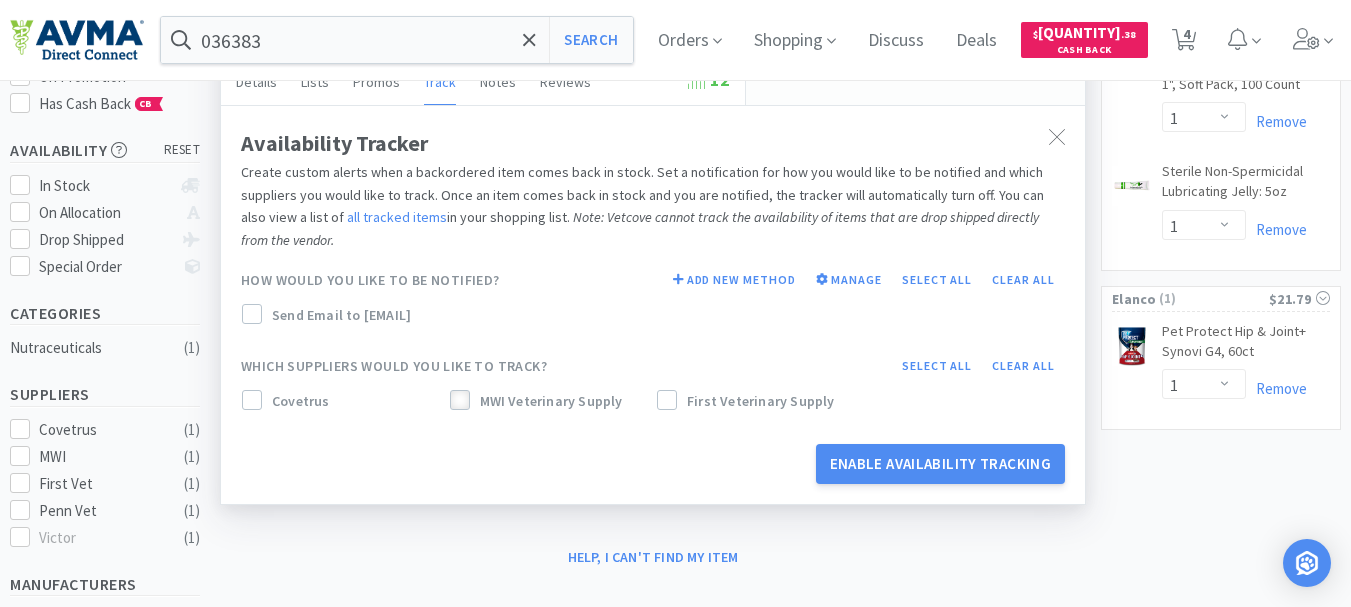 click 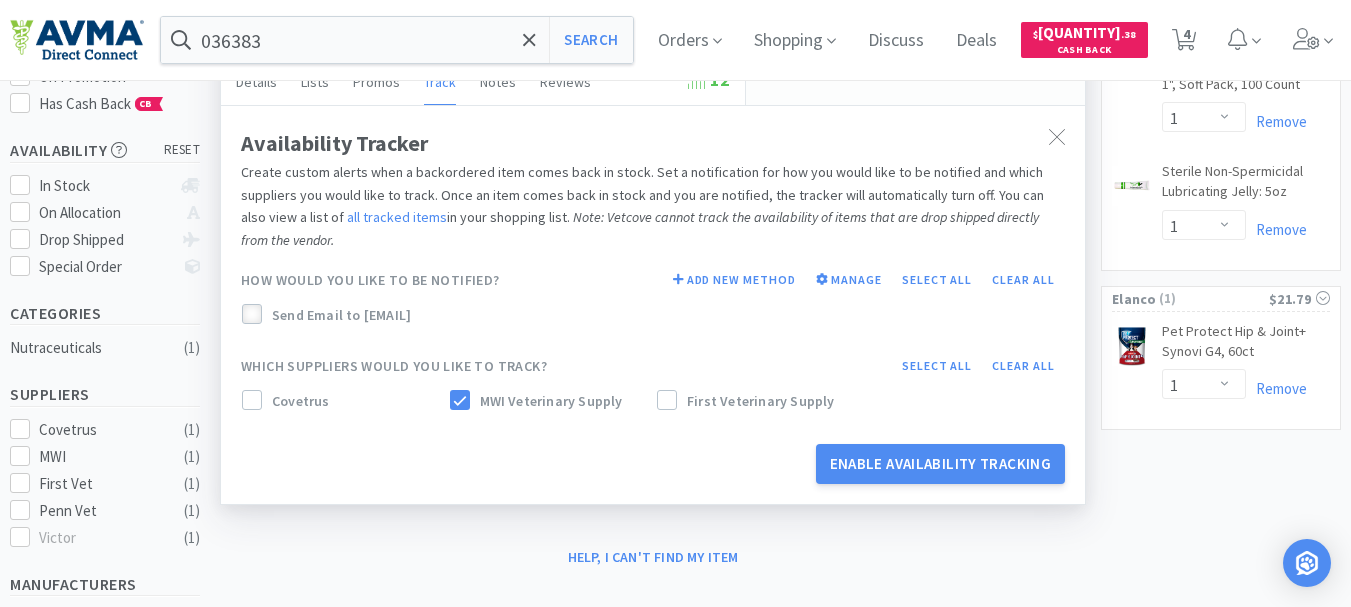click 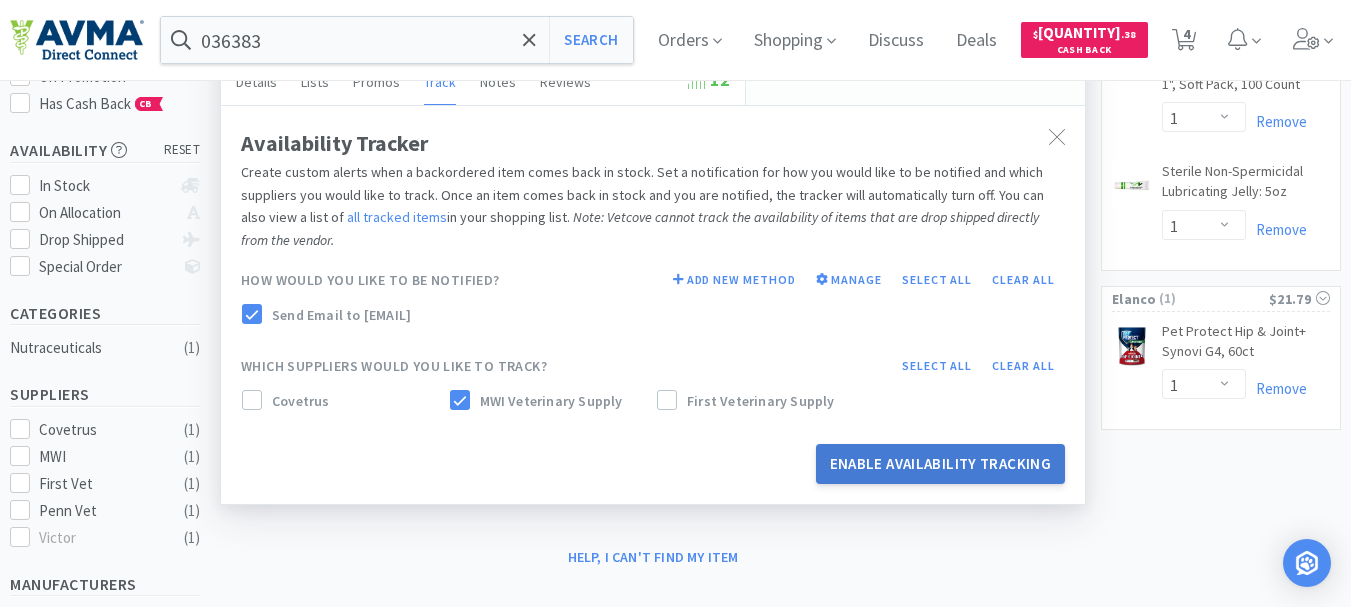 click on "Enable Availability Tracking" at bounding box center [941, 464] 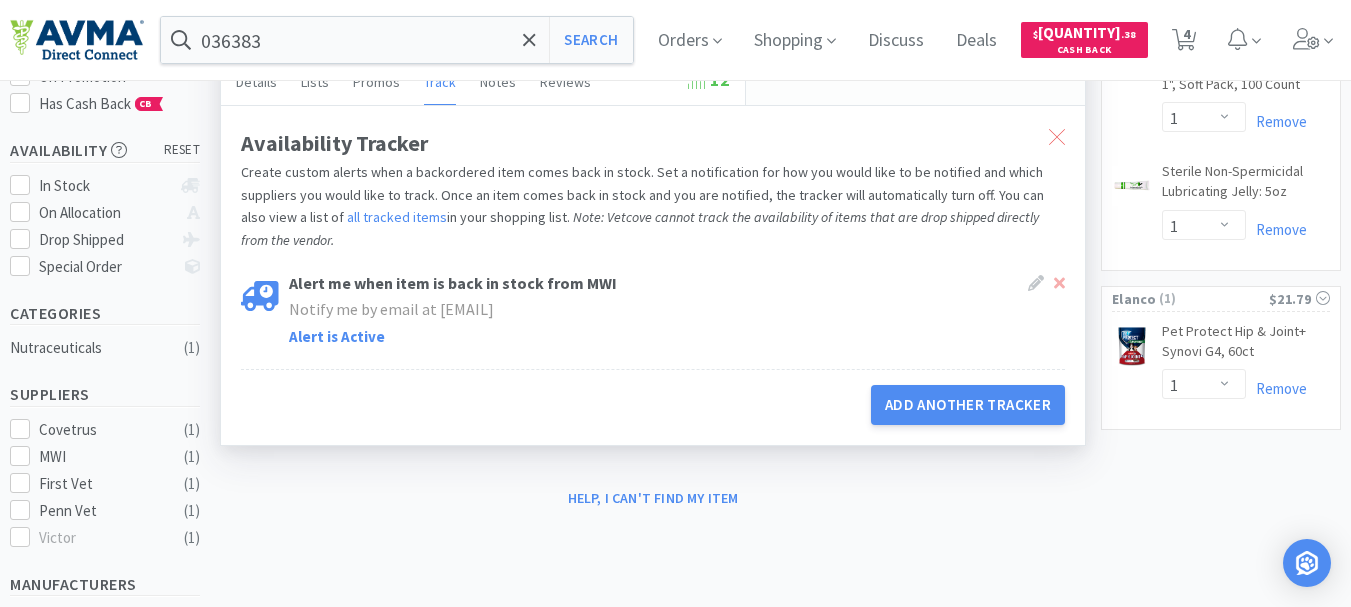 click at bounding box center [1057, 137] 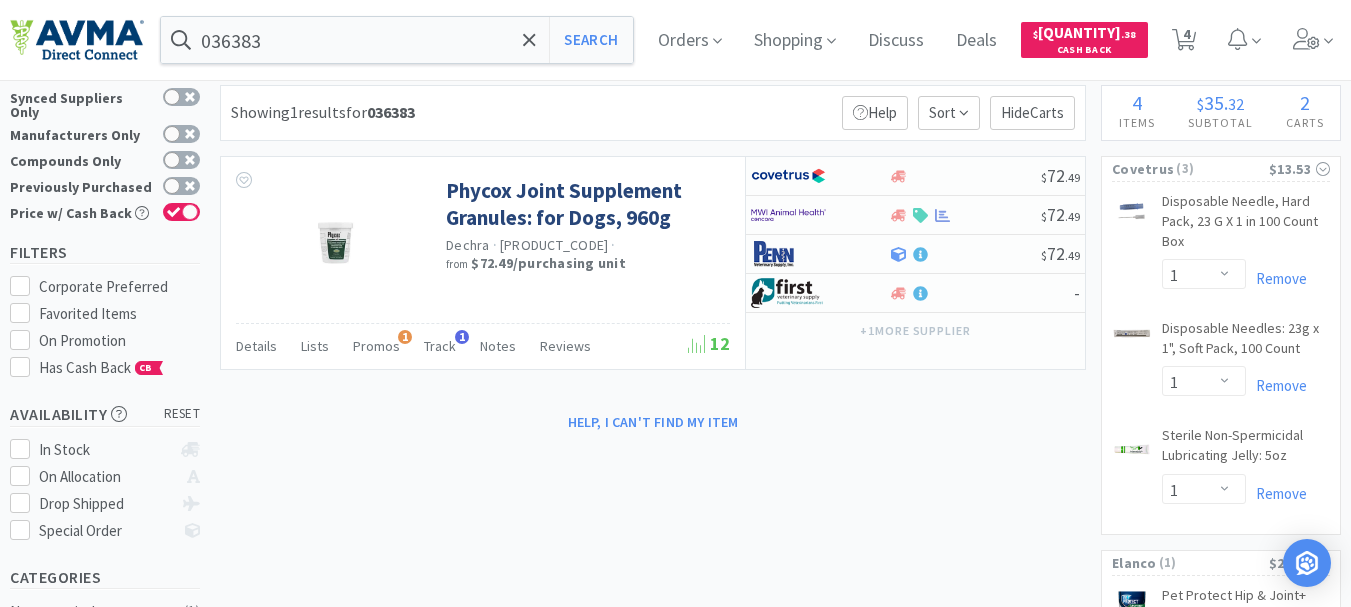 scroll, scrollTop: 0, scrollLeft: 0, axis: both 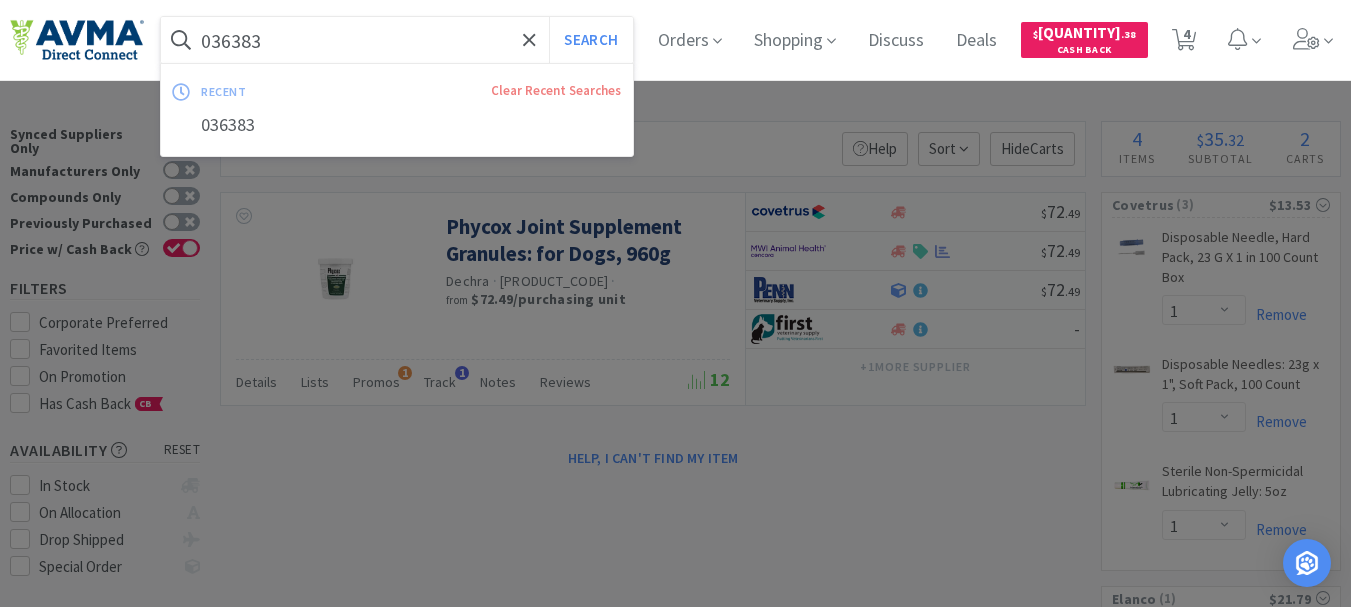 click on "036383" at bounding box center [397, 40] 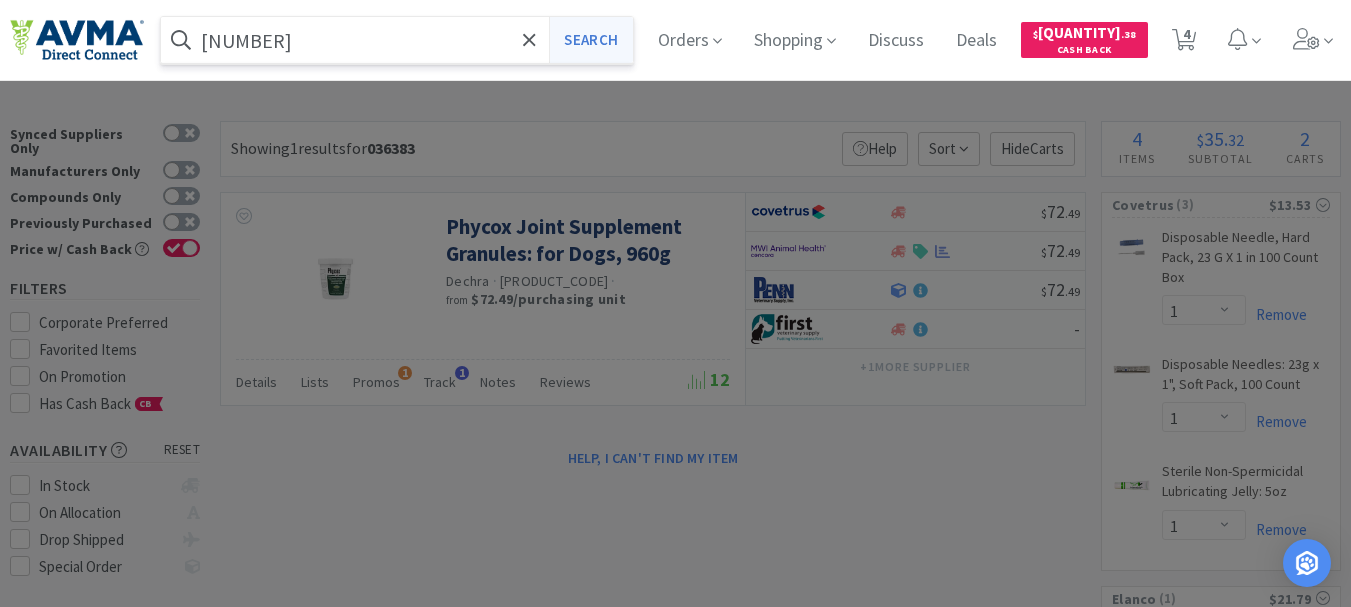 click on "Search" at bounding box center [590, 40] 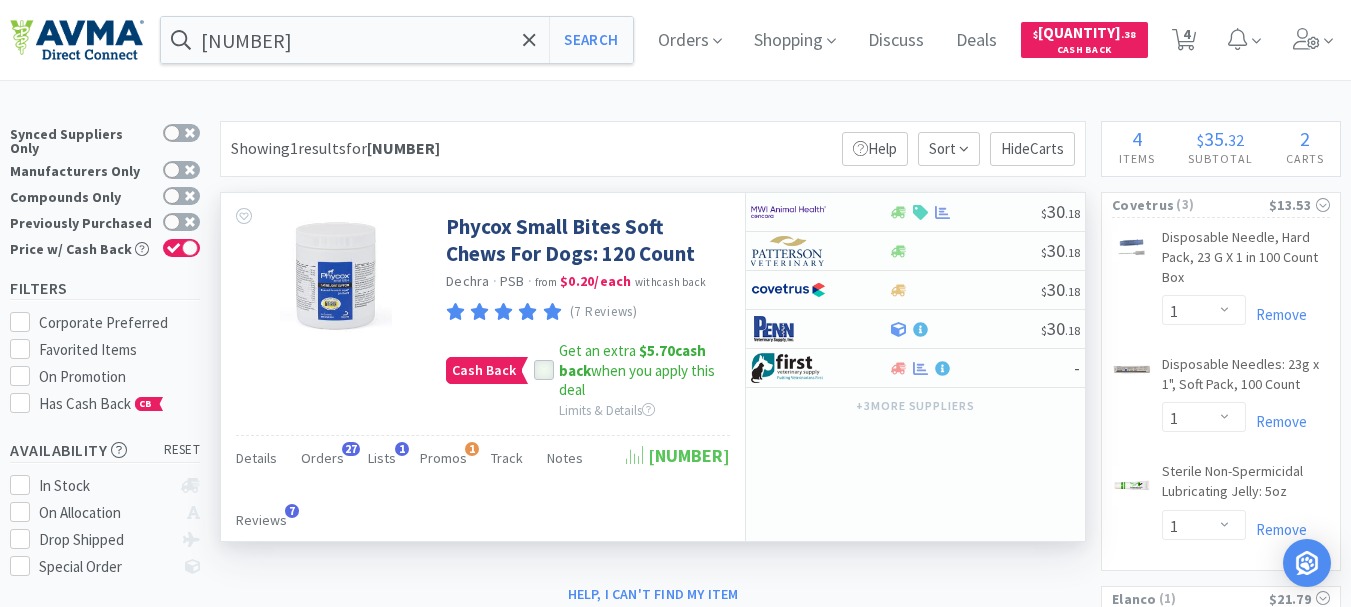 click 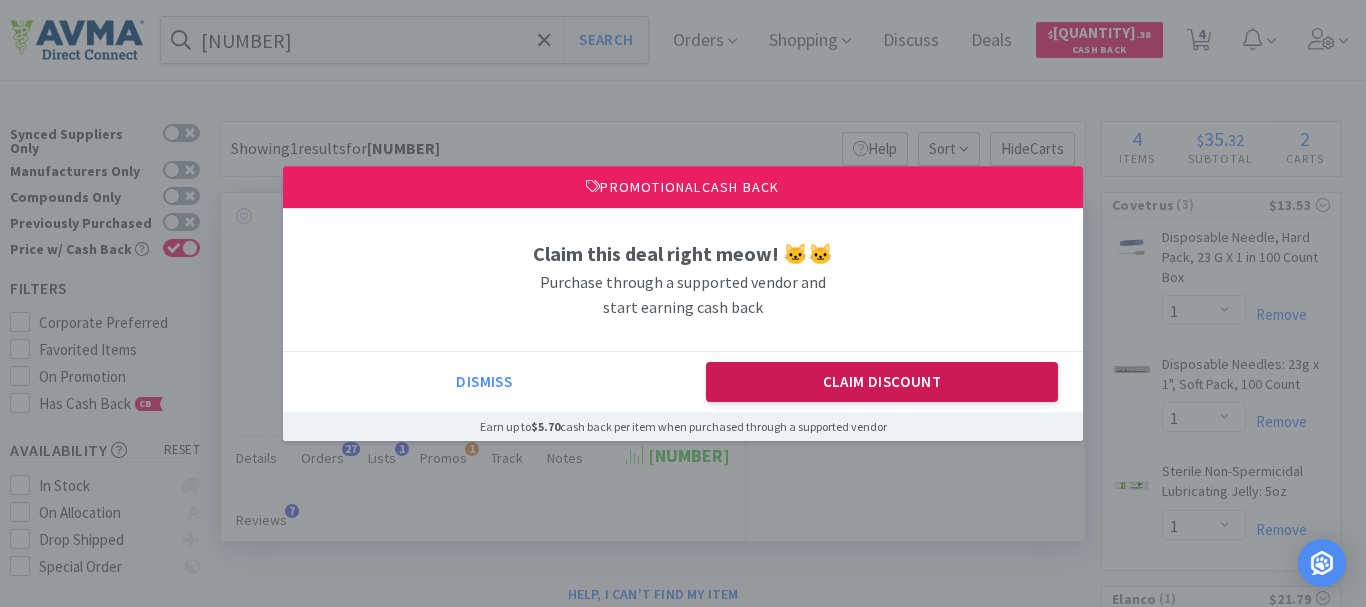 click on "Claim Discount" at bounding box center (882, 382) 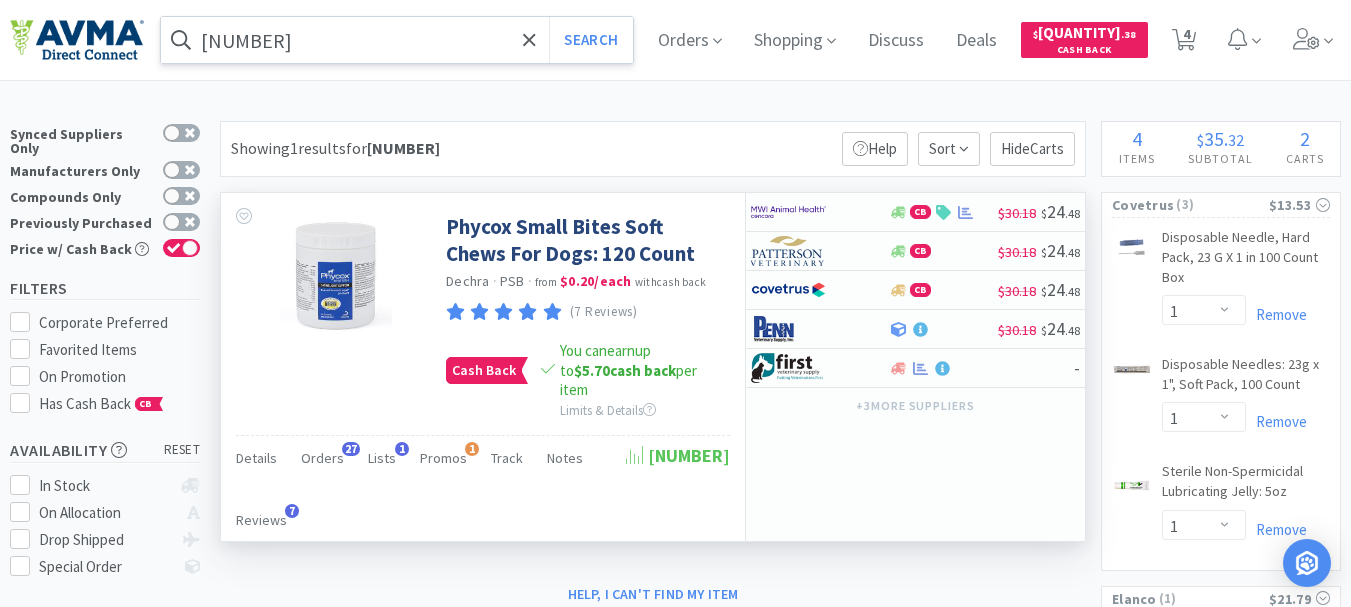 click on "[NUMBER]" at bounding box center [397, 40] 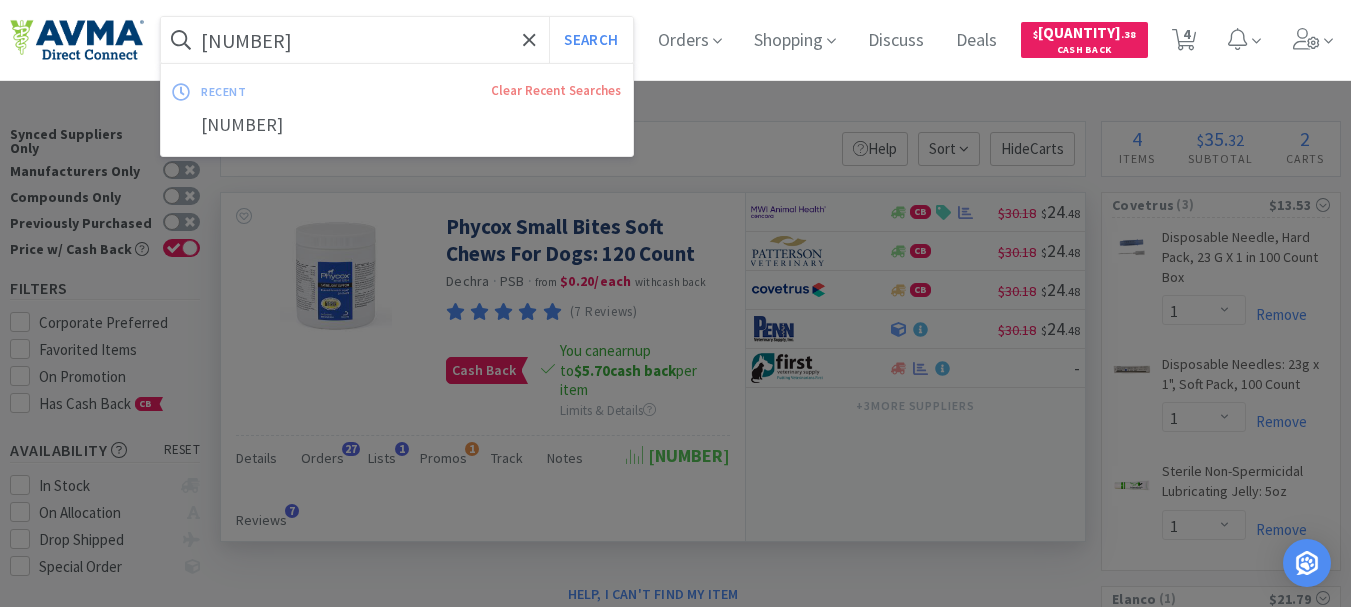 paste on "03861" 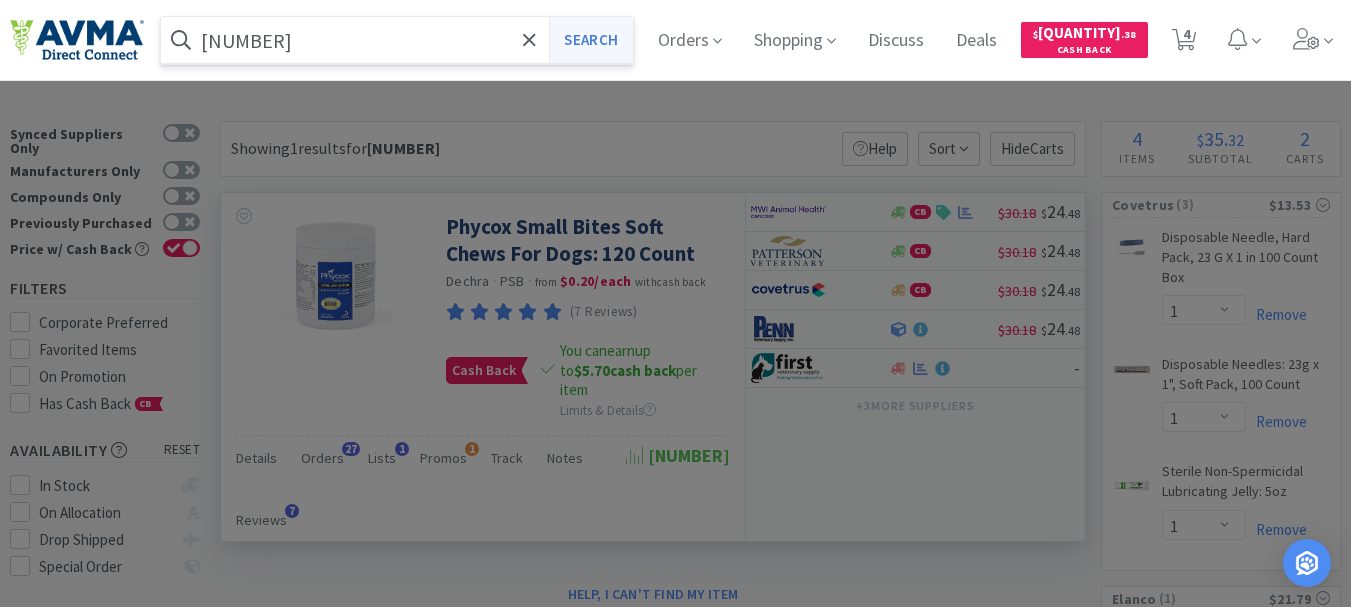 click on "Search" at bounding box center (590, 40) 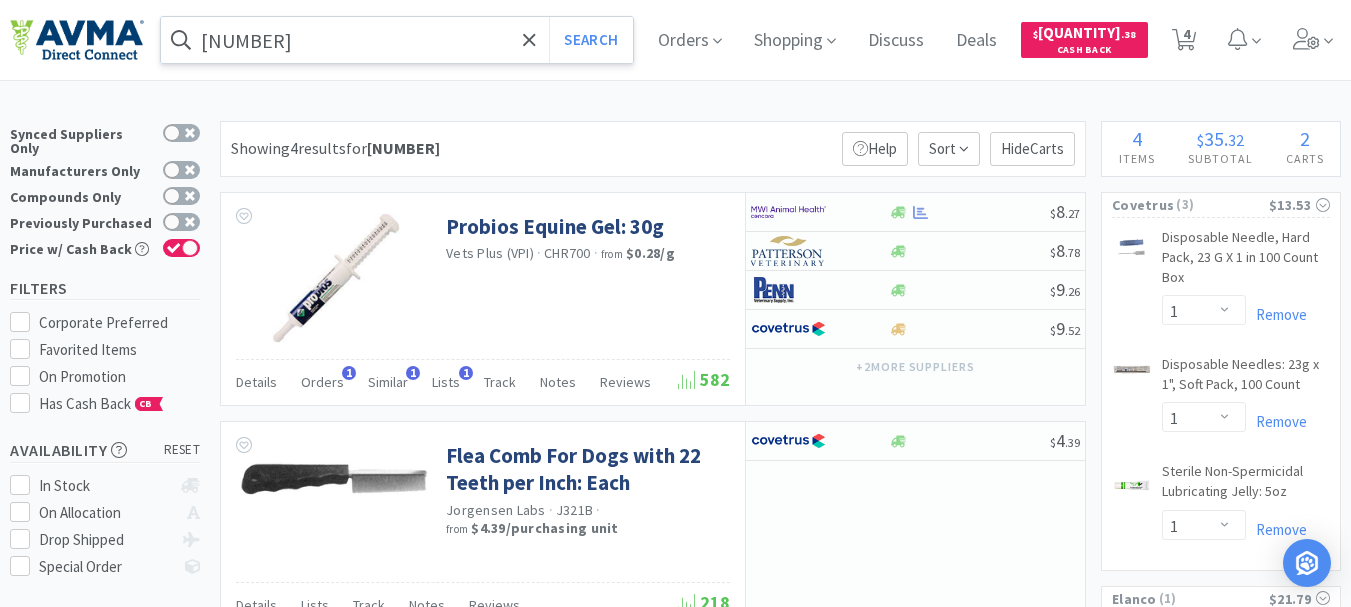 click on "[NUMBER]" at bounding box center (397, 40) 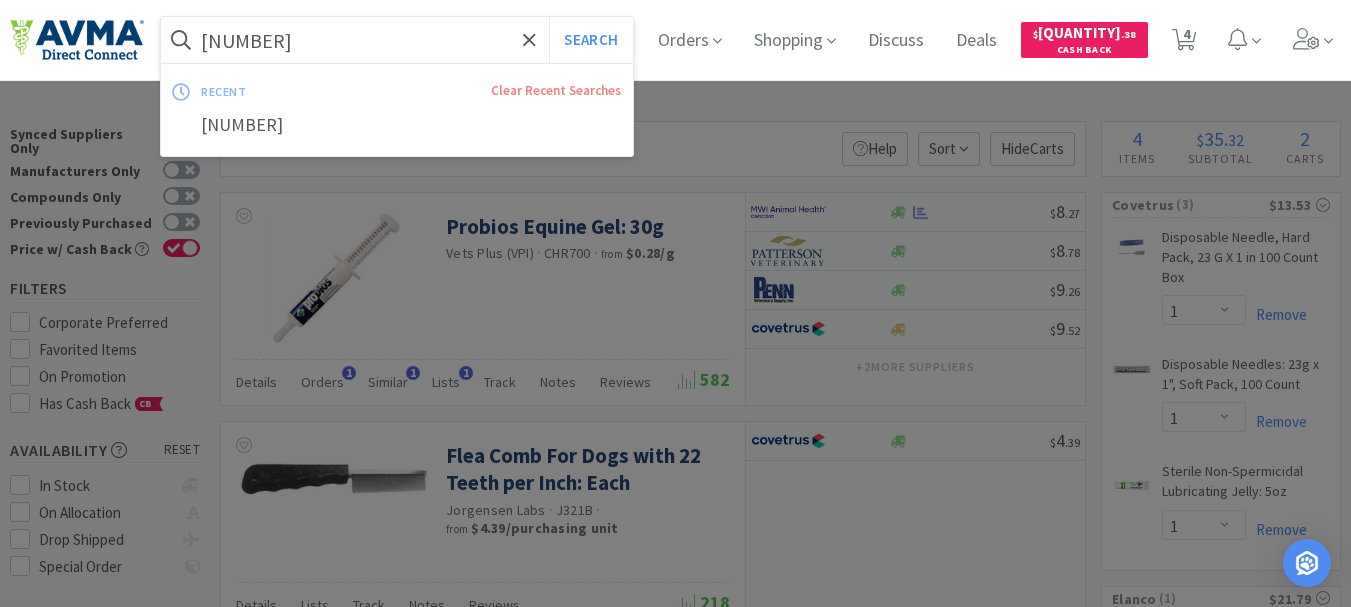 paste on "50123" 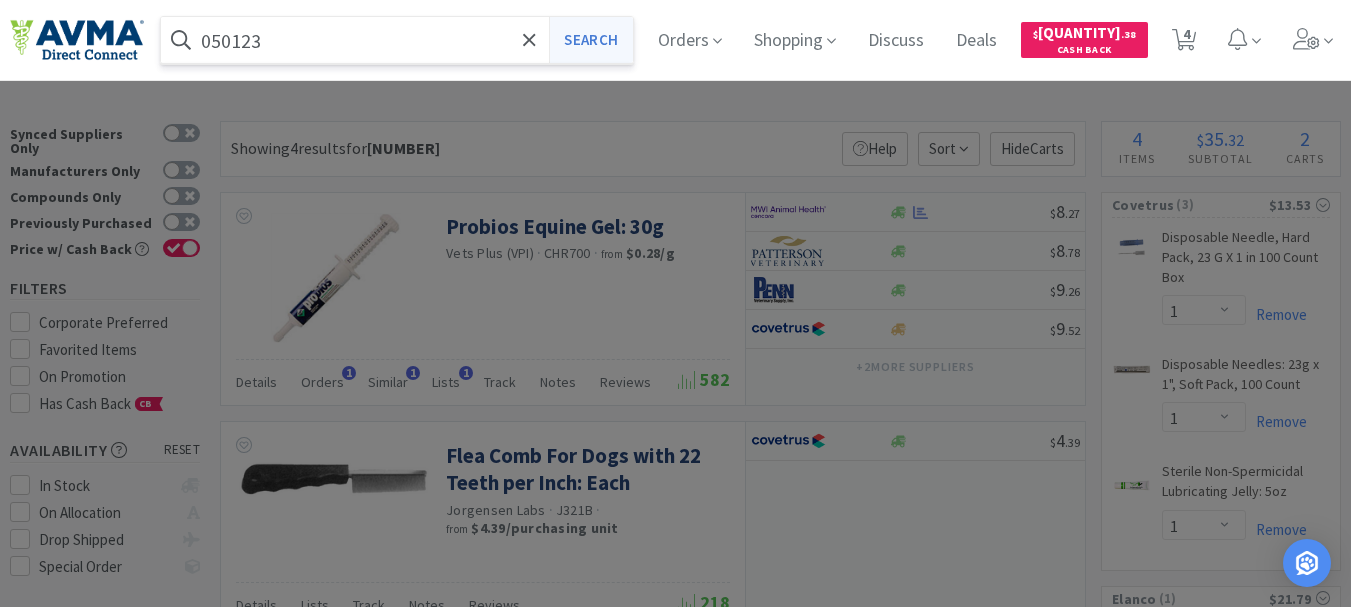 click on "Search" at bounding box center [590, 40] 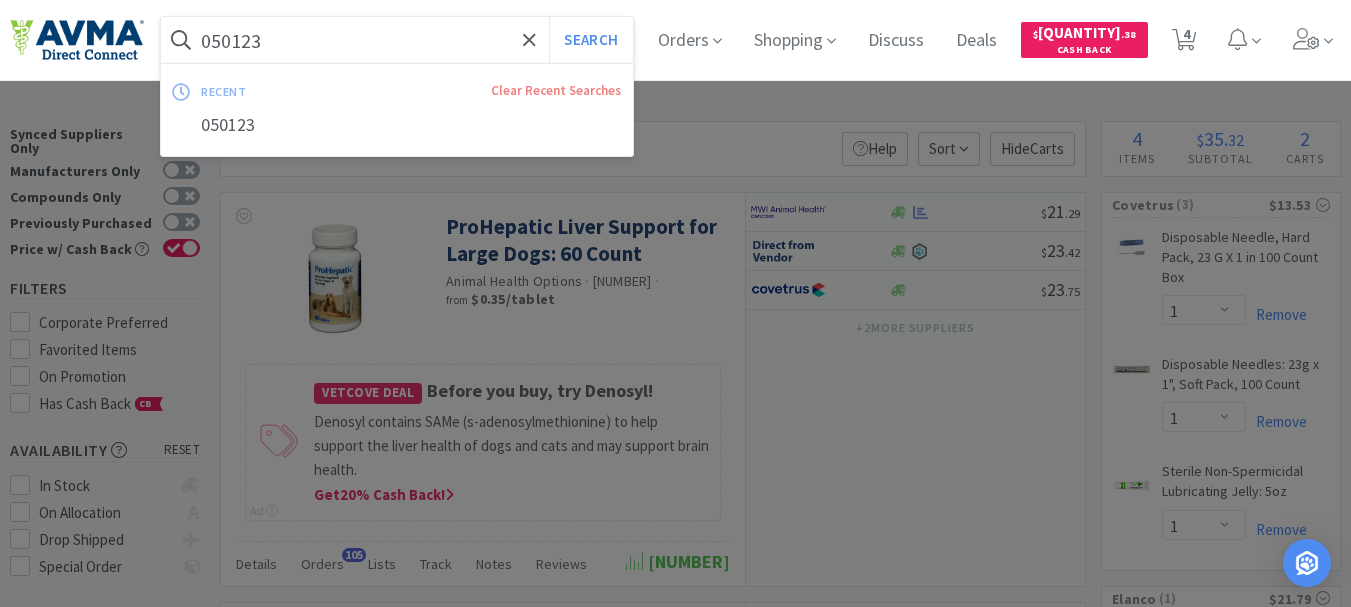 click on "050123" at bounding box center (397, 40) 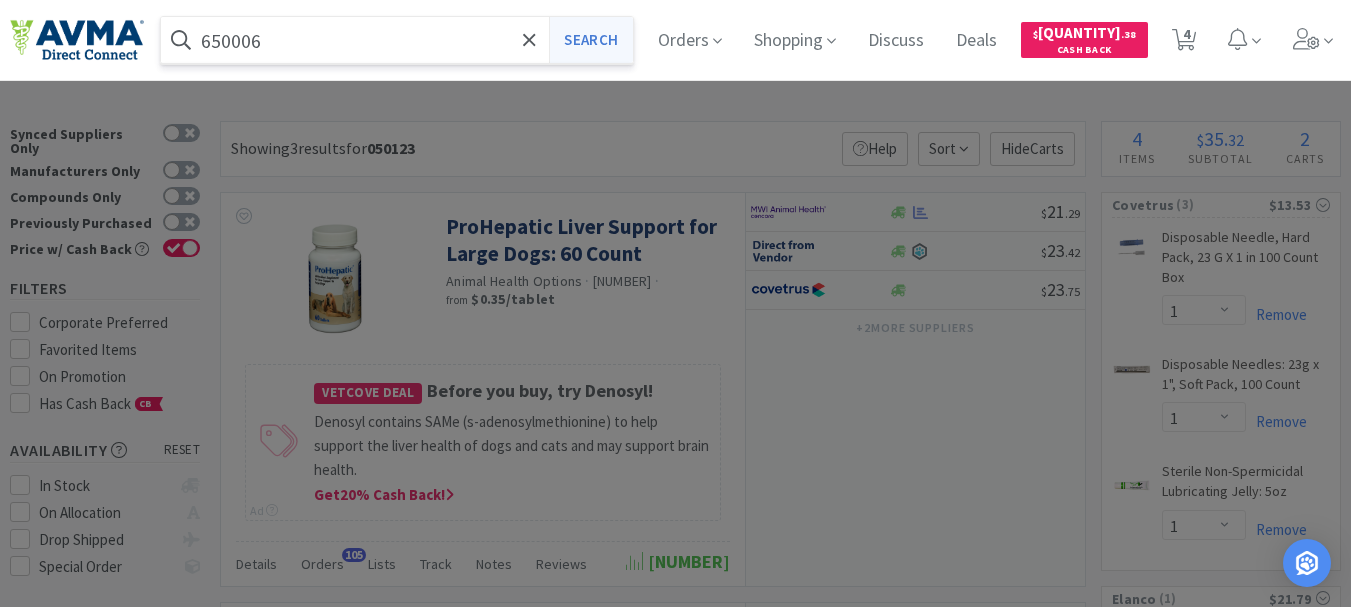 click on "Search" at bounding box center (590, 40) 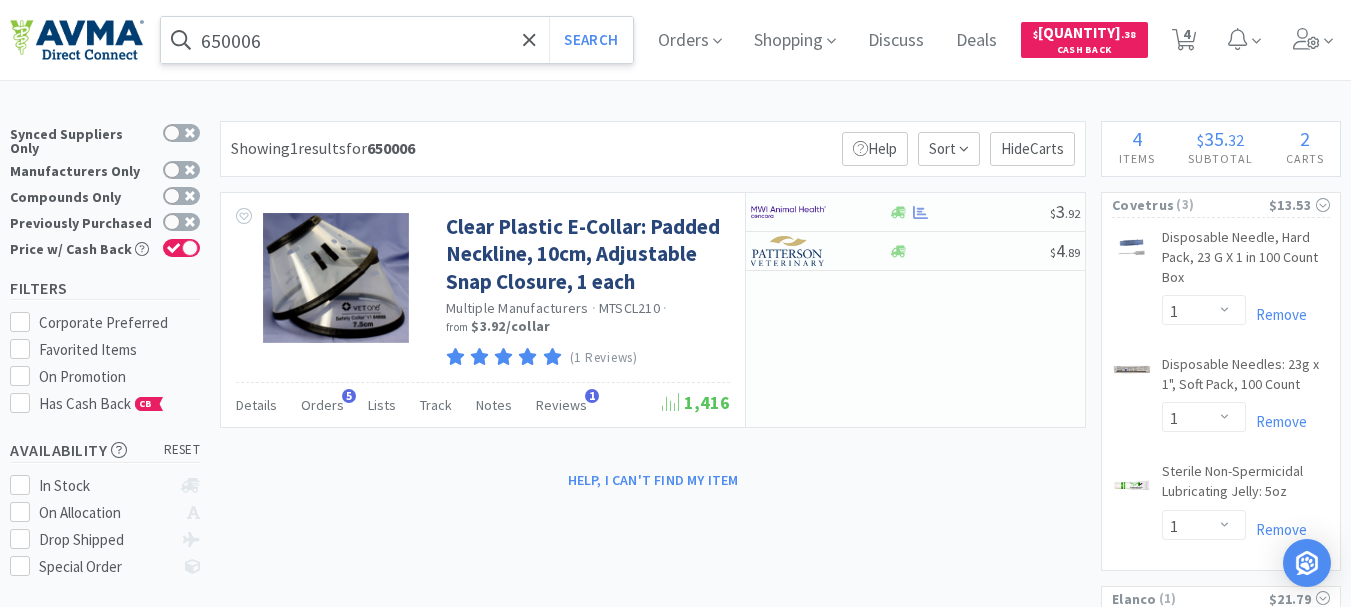 click on "650006" at bounding box center [397, 40] 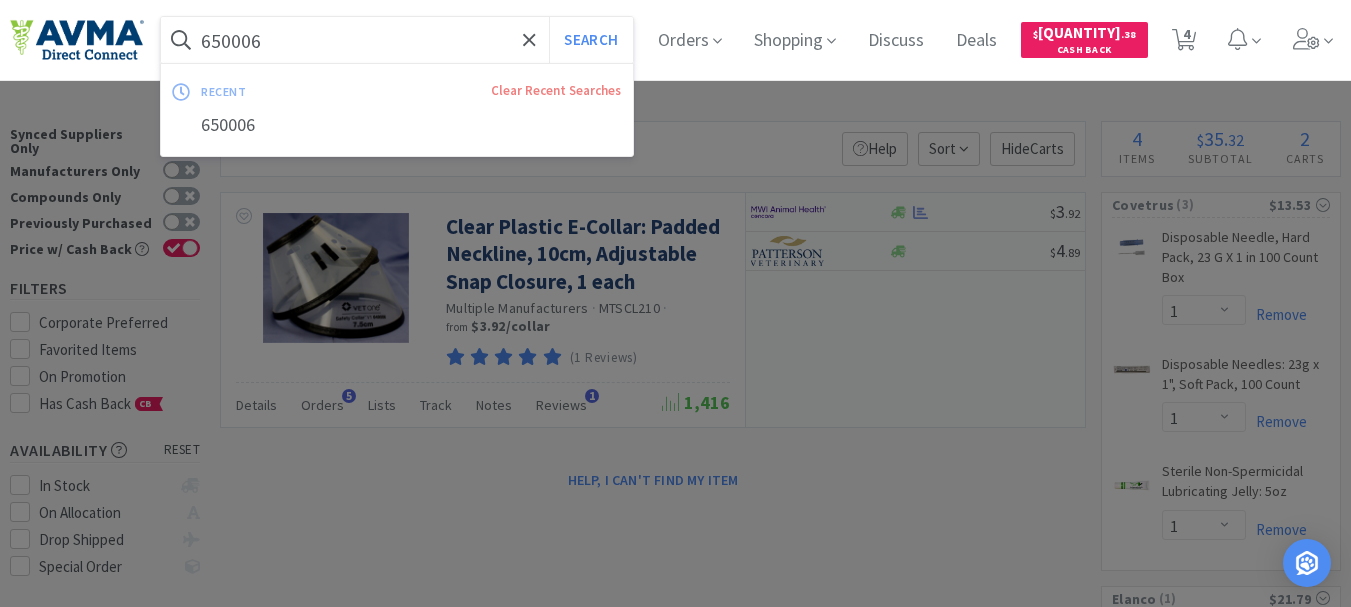 paste on "1" 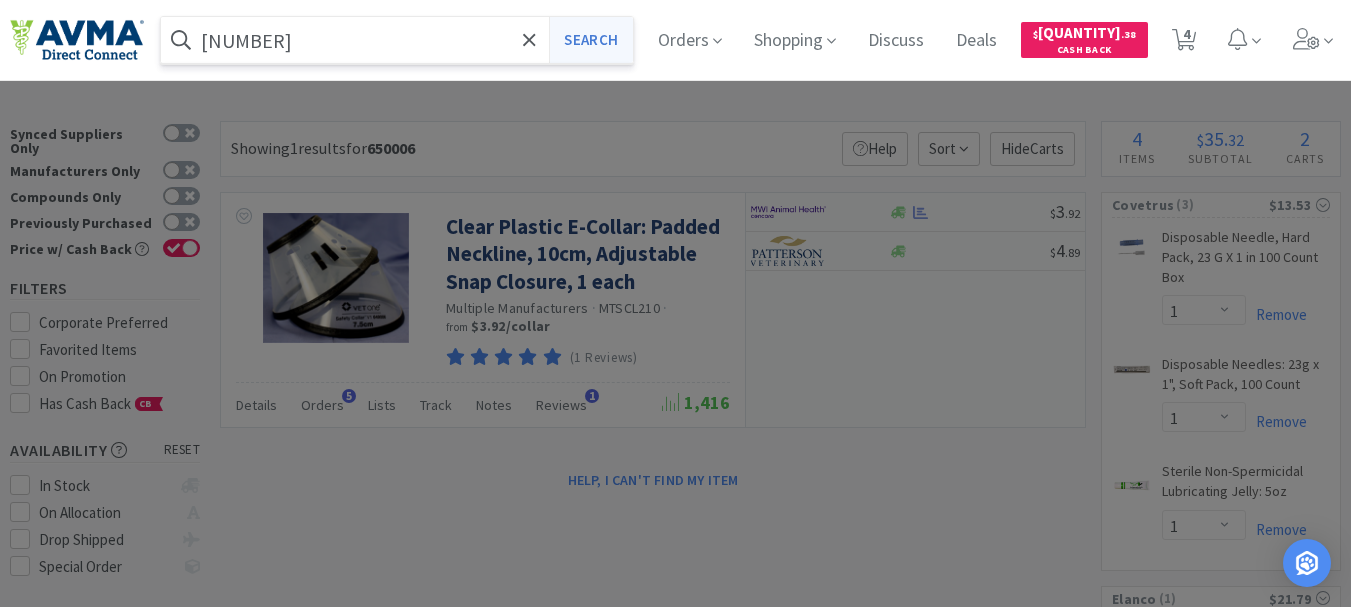 click on "Search" at bounding box center [590, 40] 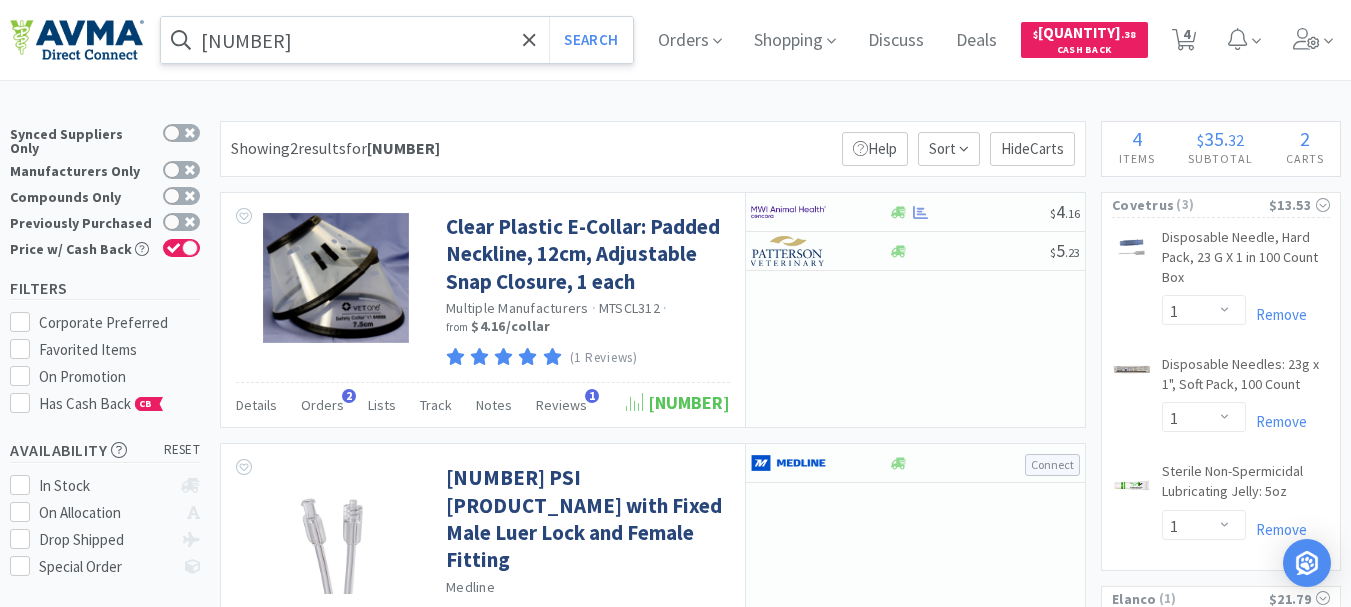 click on "[NUMBER]" at bounding box center (397, 40) 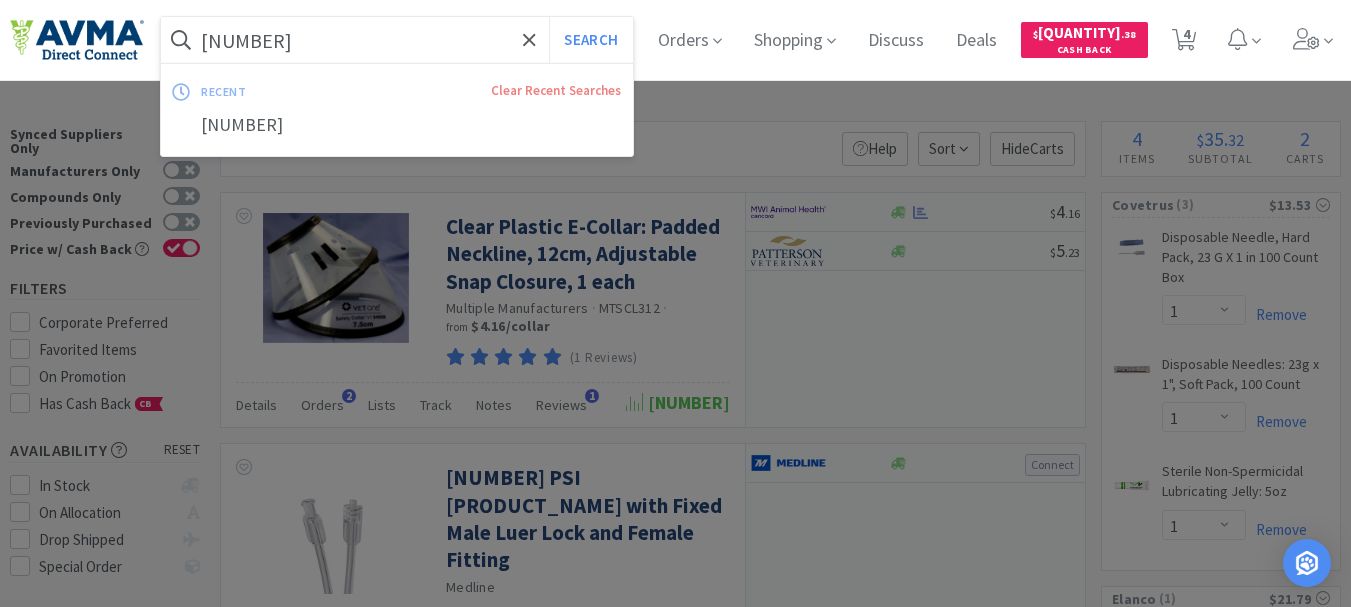 paste on "124297" 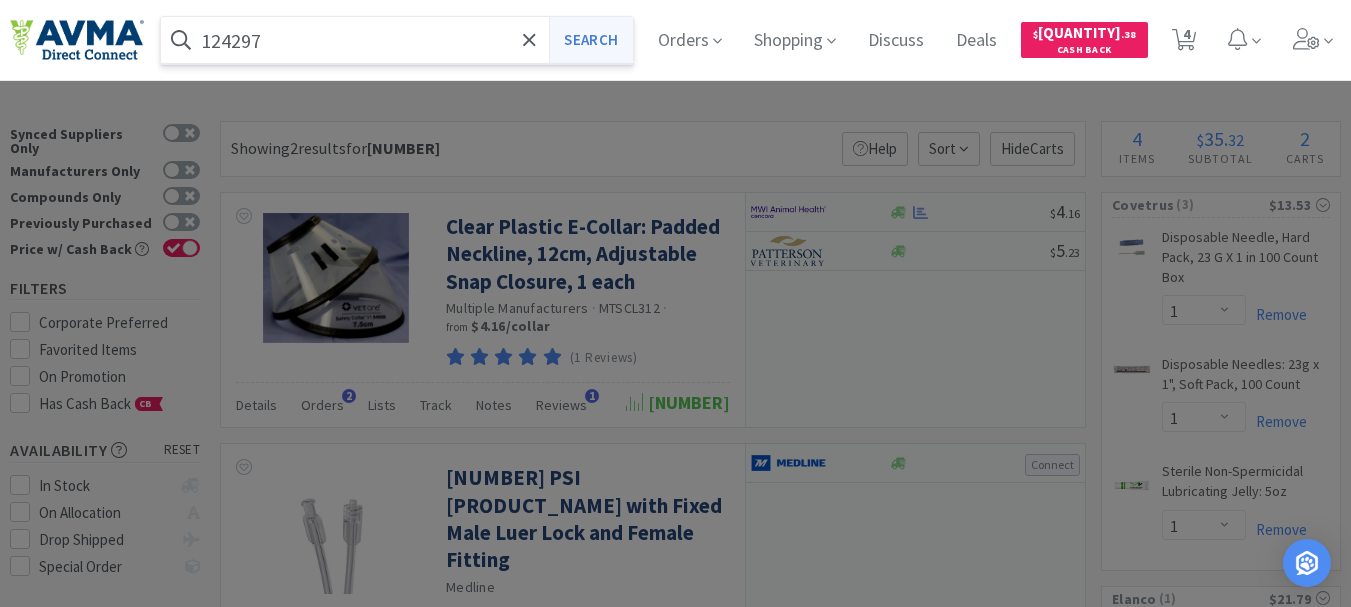 click on "Search" at bounding box center (590, 40) 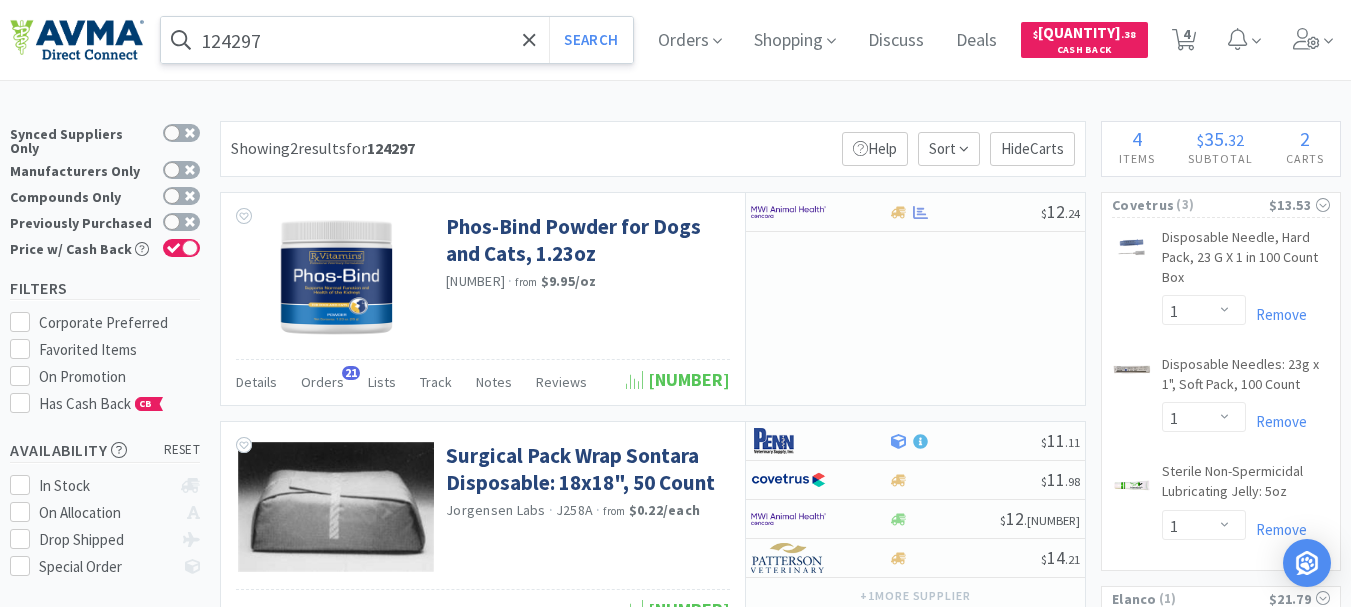 click on "124297" at bounding box center (397, 40) 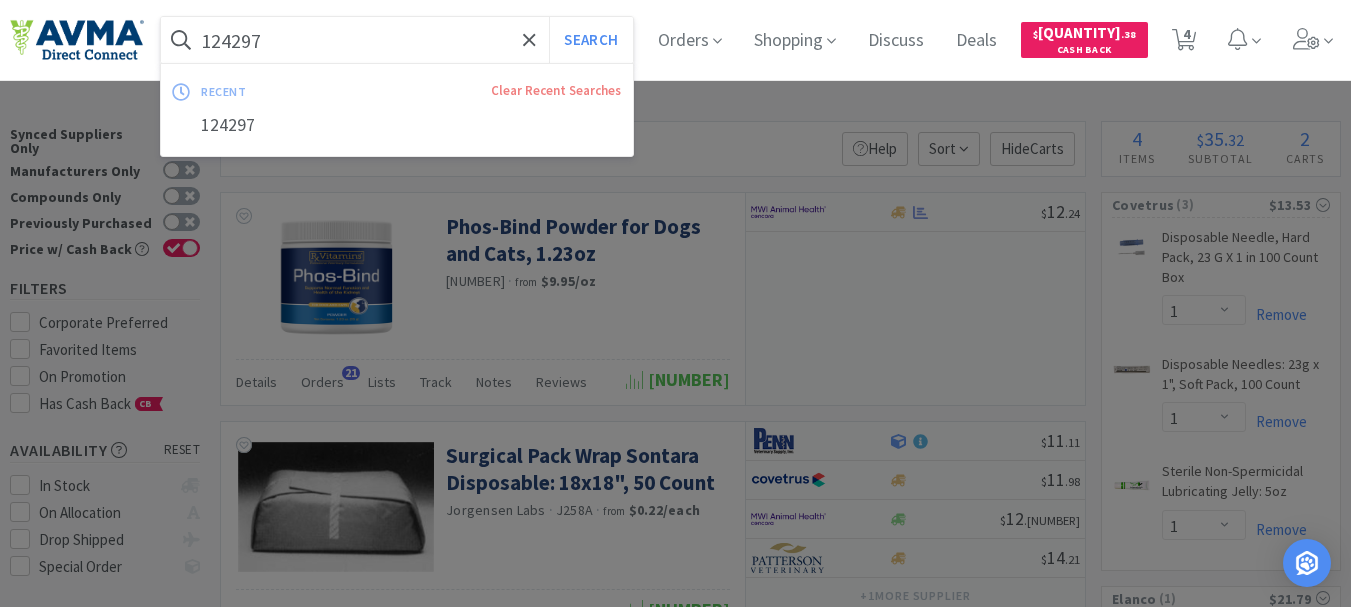 paste on "302" 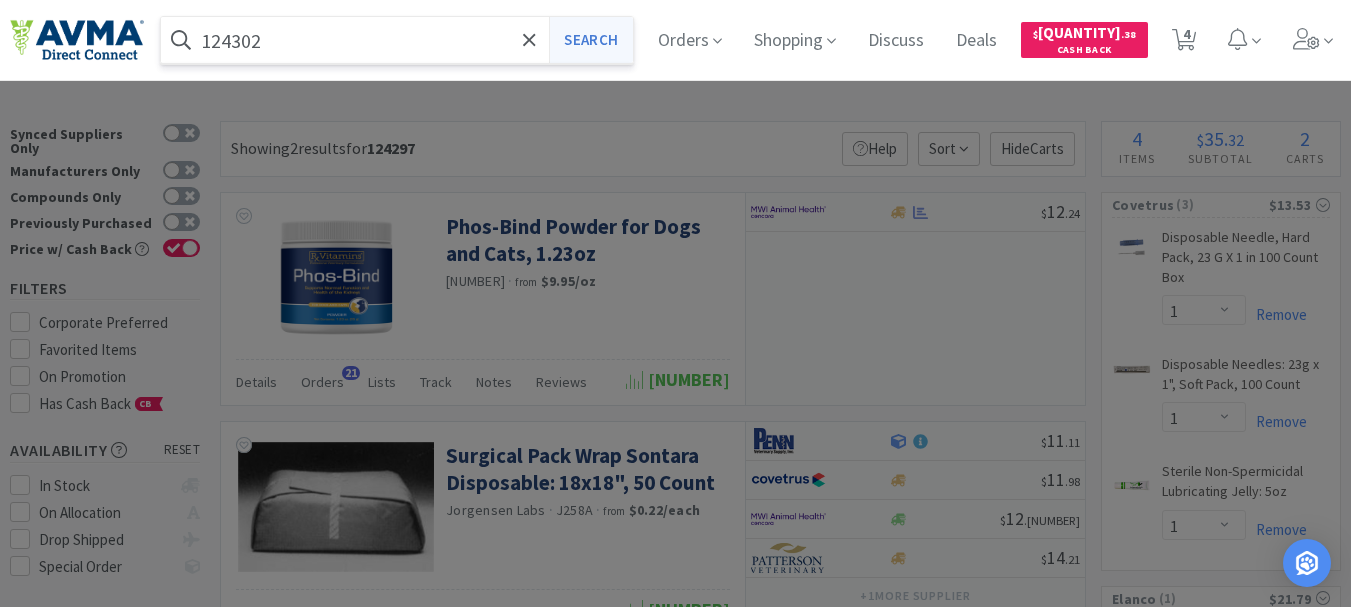 click on "Search" at bounding box center (590, 40) 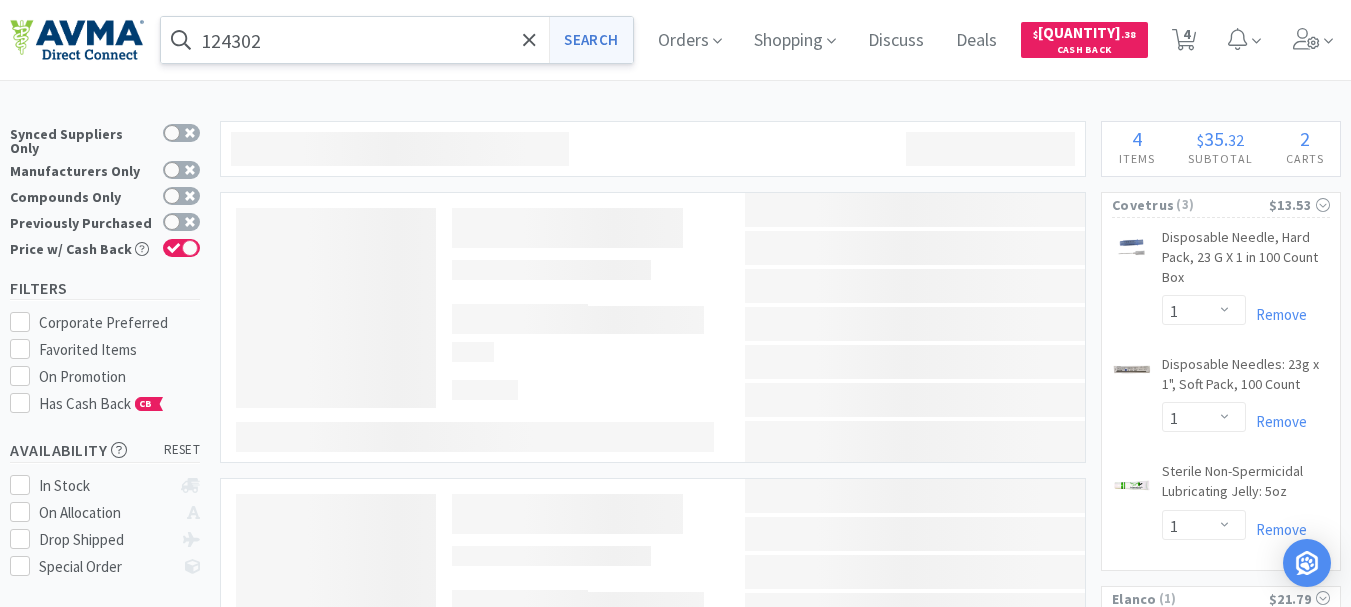 click on "Search" at bounding box center [590, 40] 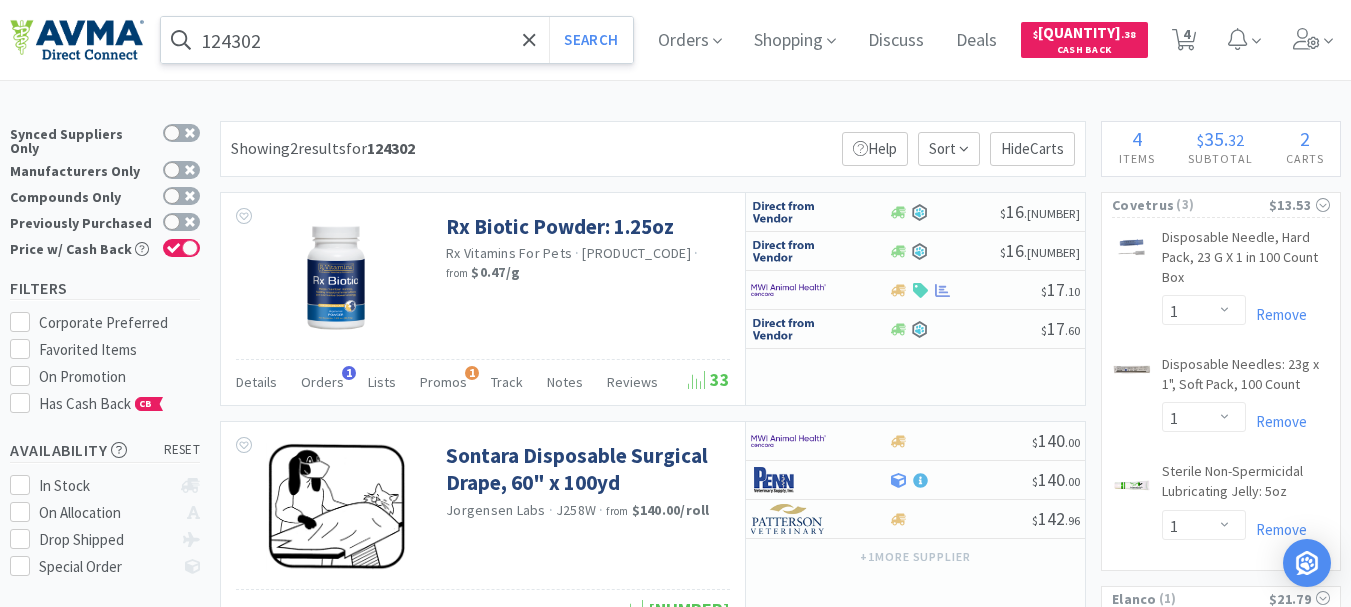 click on "124302" at bounding box center [397, 40] 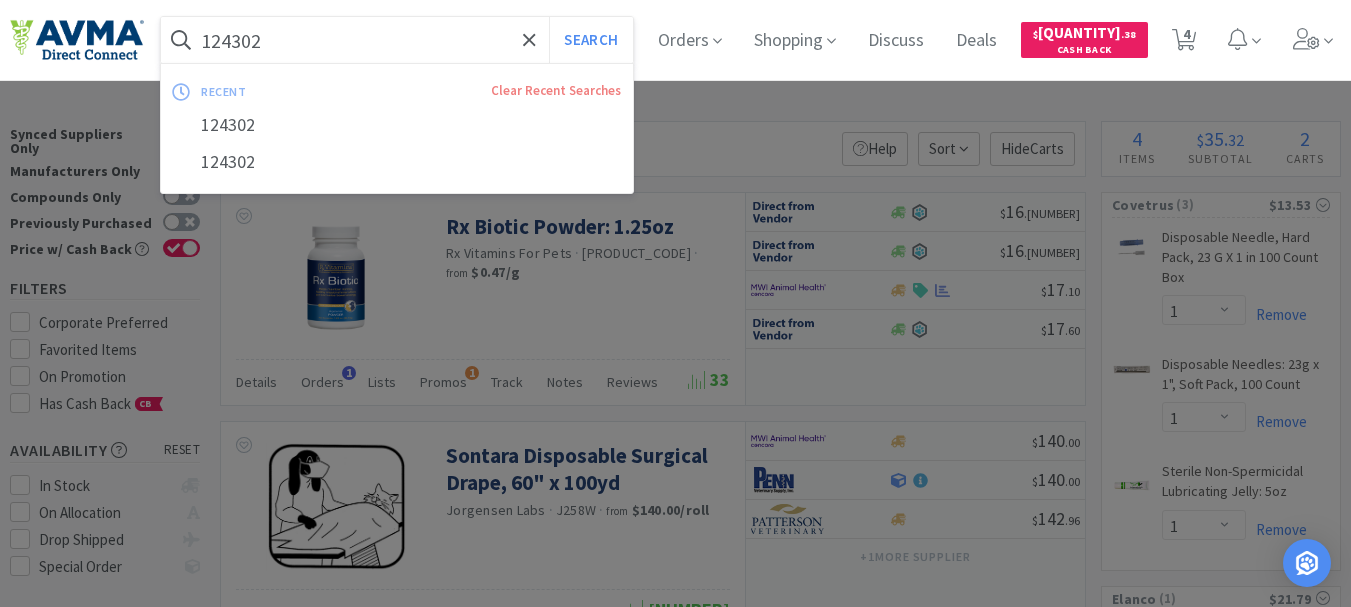 paste on "7" 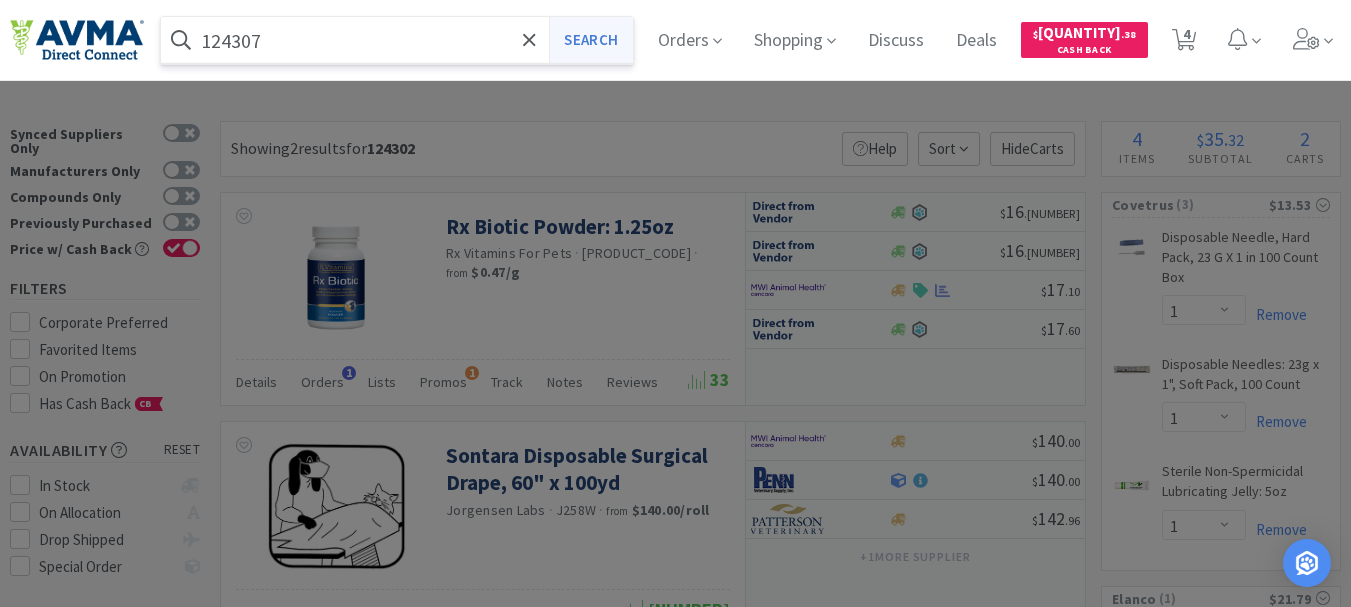 click on "Search" at bounding box center (590, 40) 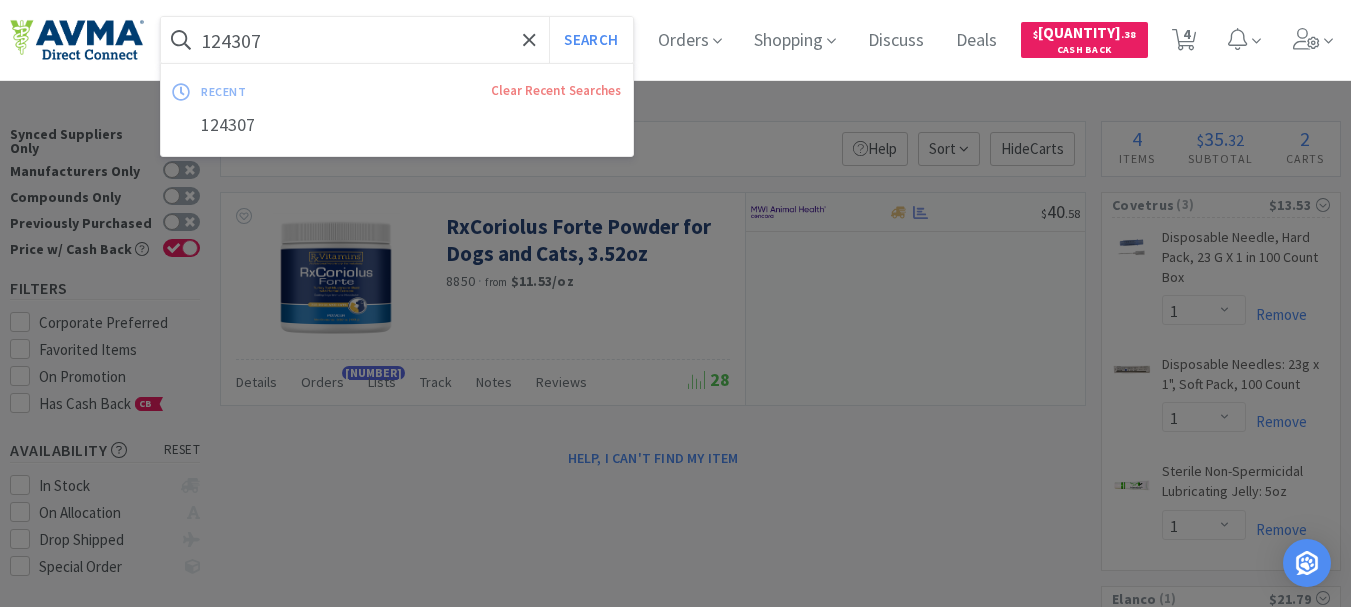 click on "124307" at bounding box center (397, 40) 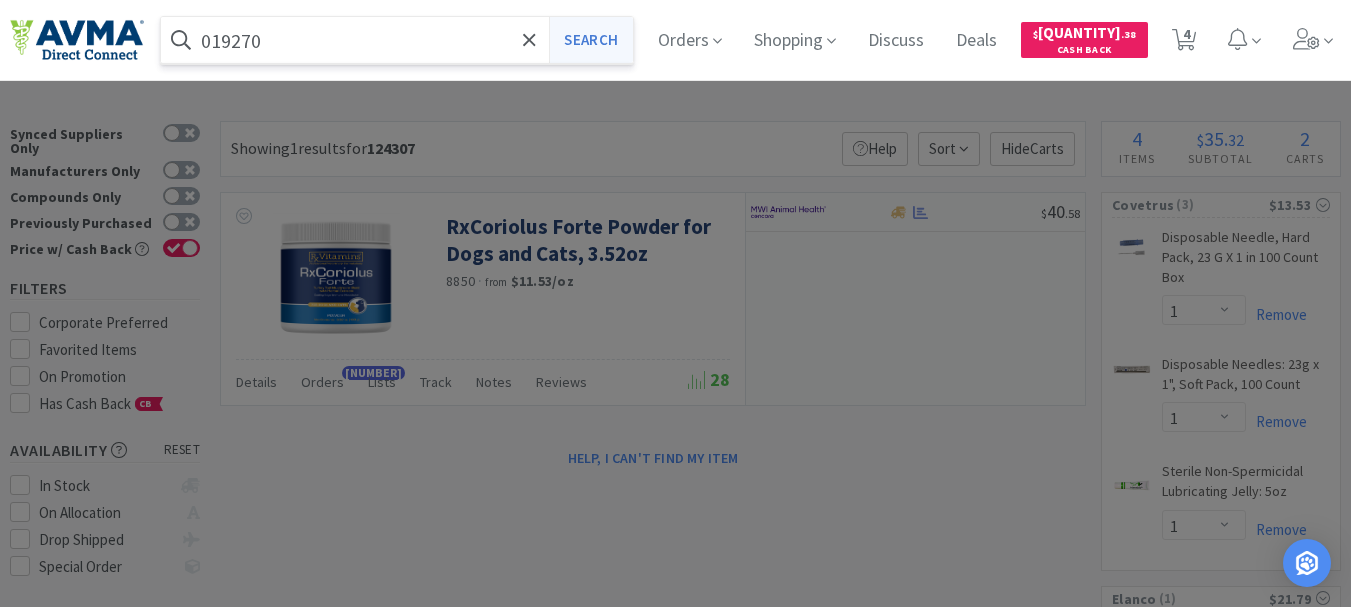 click on "Search" at bounding box center [590, 40] 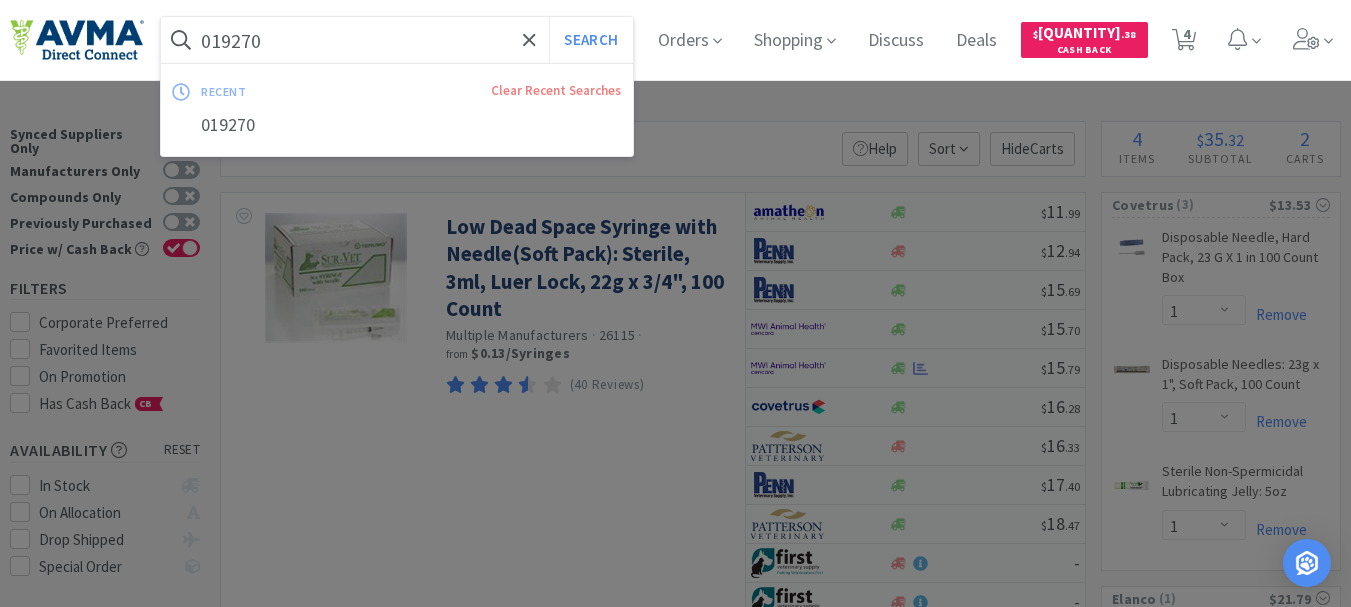 click on "019270" at bounding box center (397, 40) 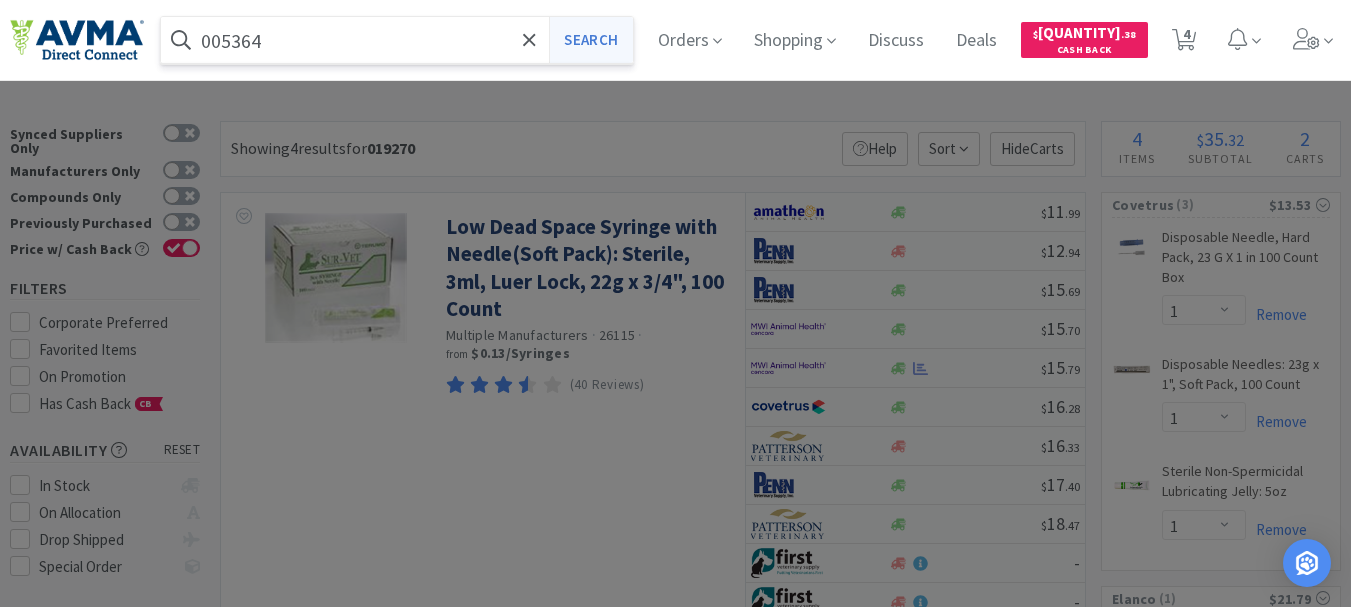 click on "Search" at bounding box center [590, 40] 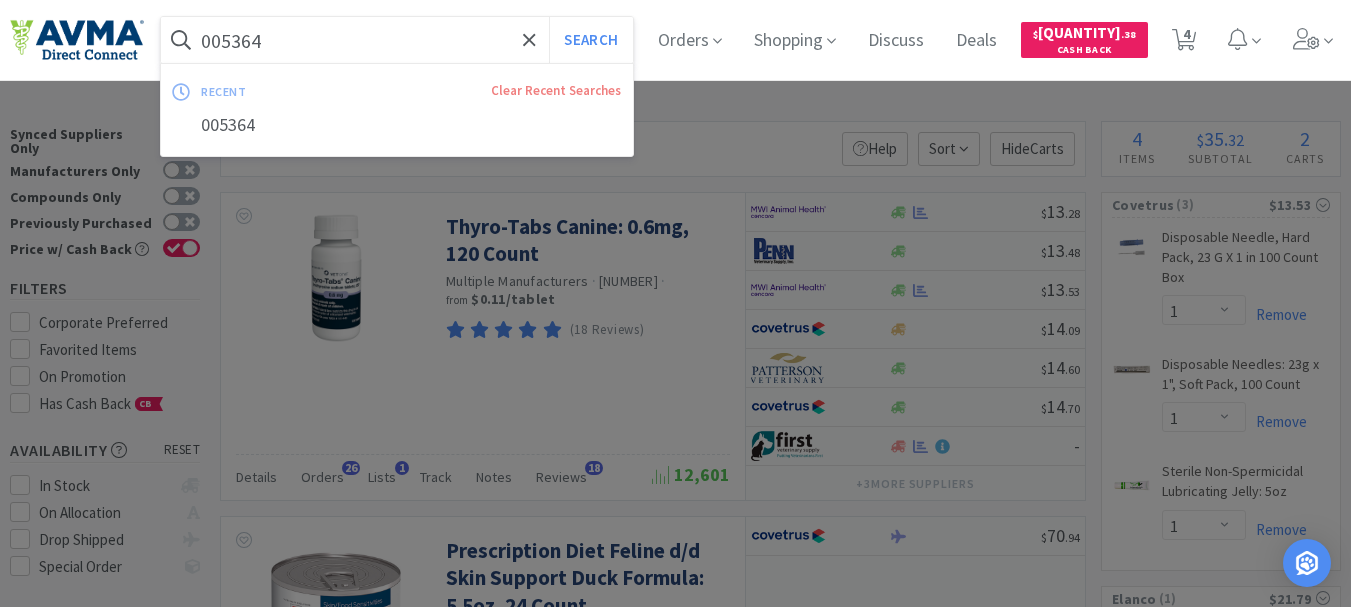click on "005364" at bounding box center [397, 40] 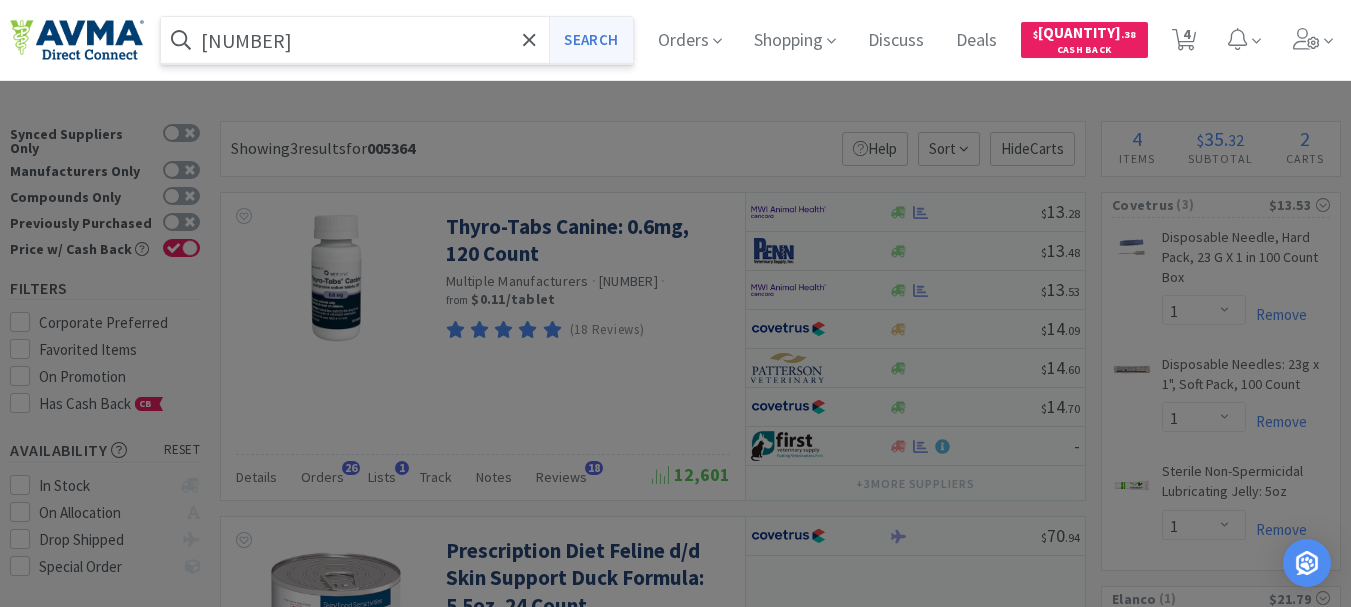 click on "Search" at bounding box center [590, 40] 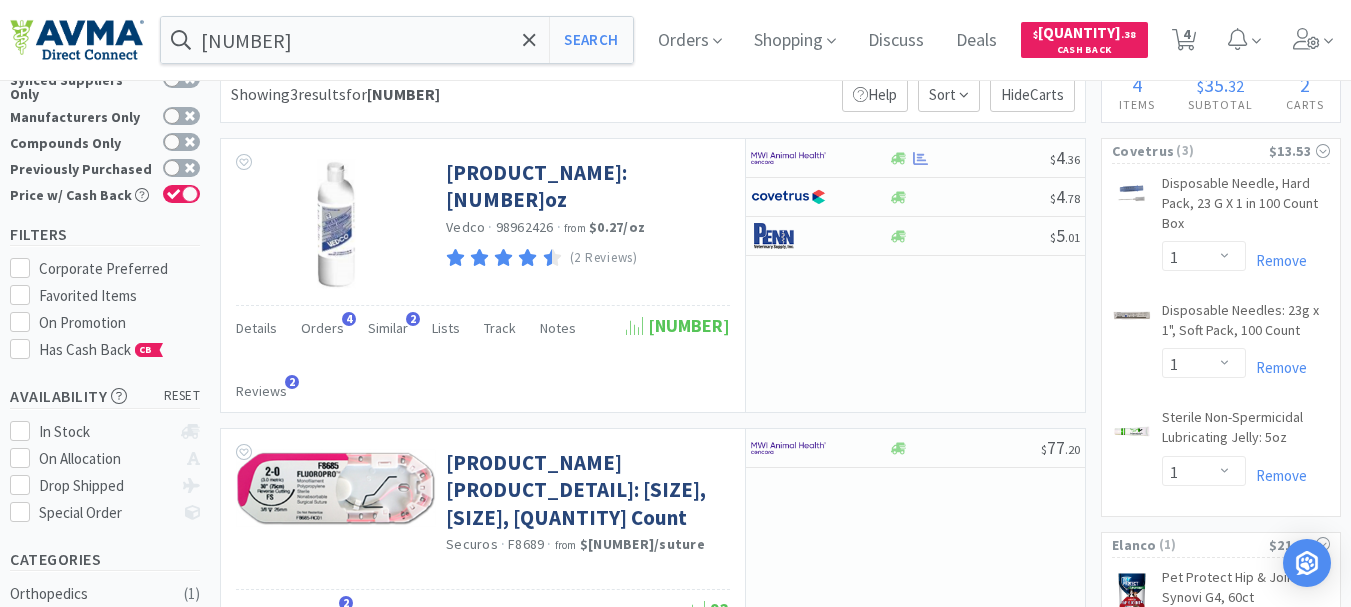 scroll, scrollTop: 100, scrollLeft: 0, axis: vertical 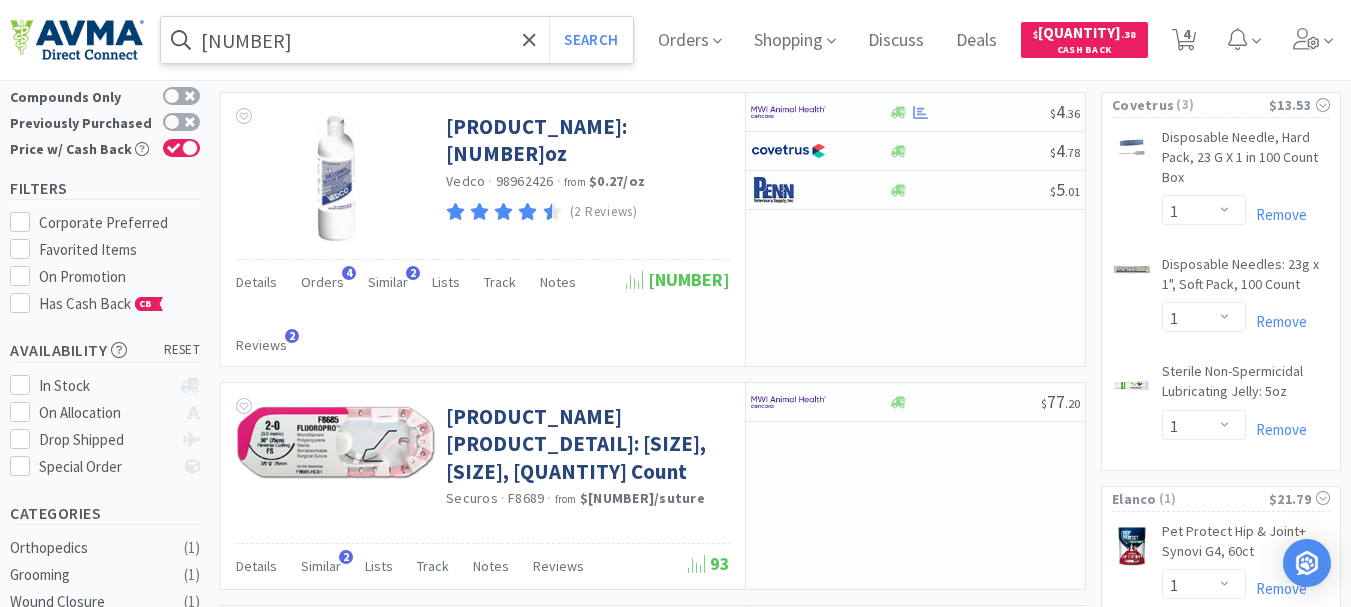 click on "[NUMBER]" at bounding box center [397, 40] 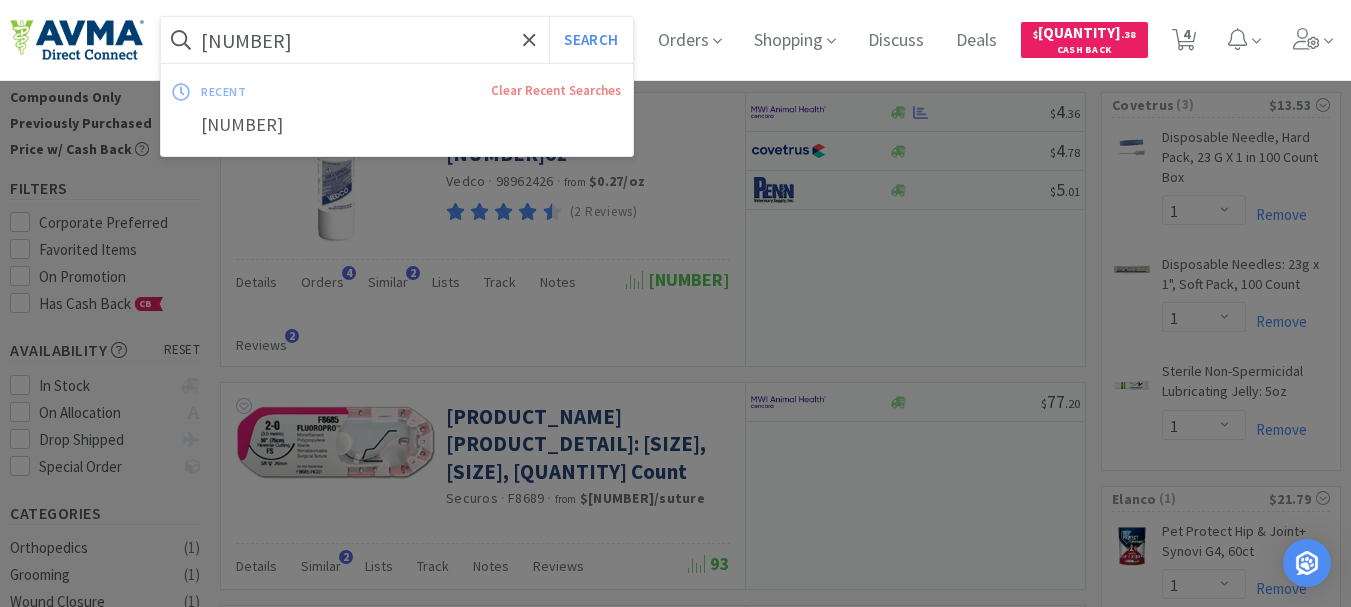 paste on "0134" 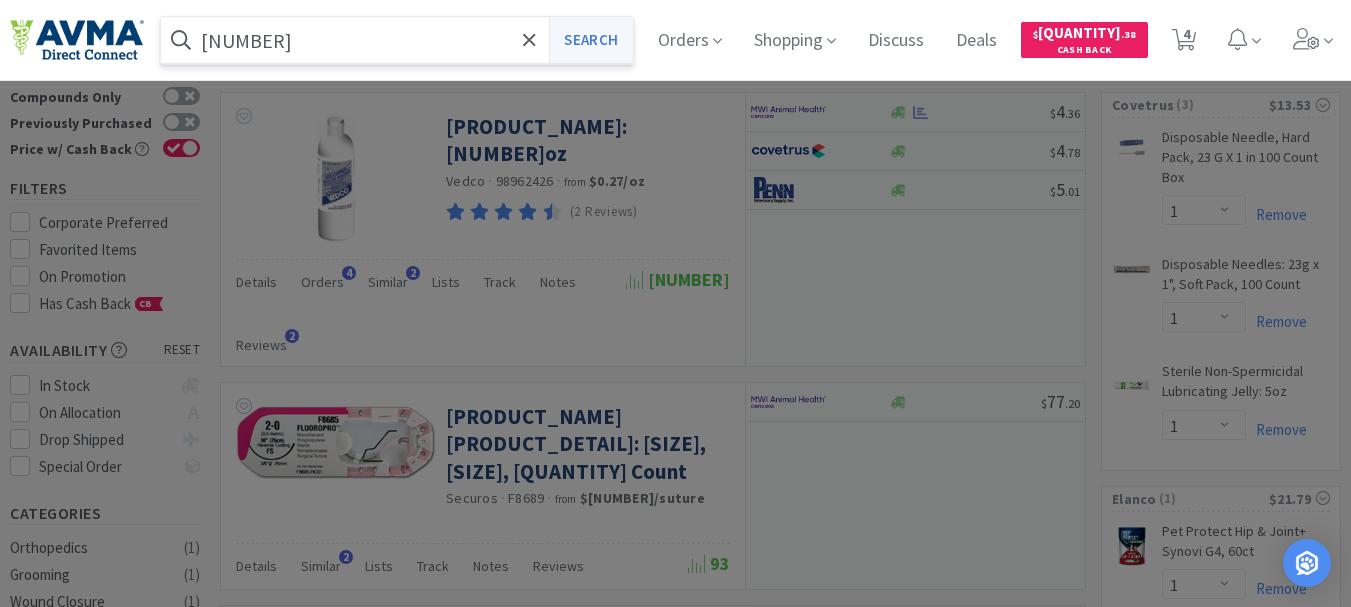 click on "Search" at bounding box center [590, 40] 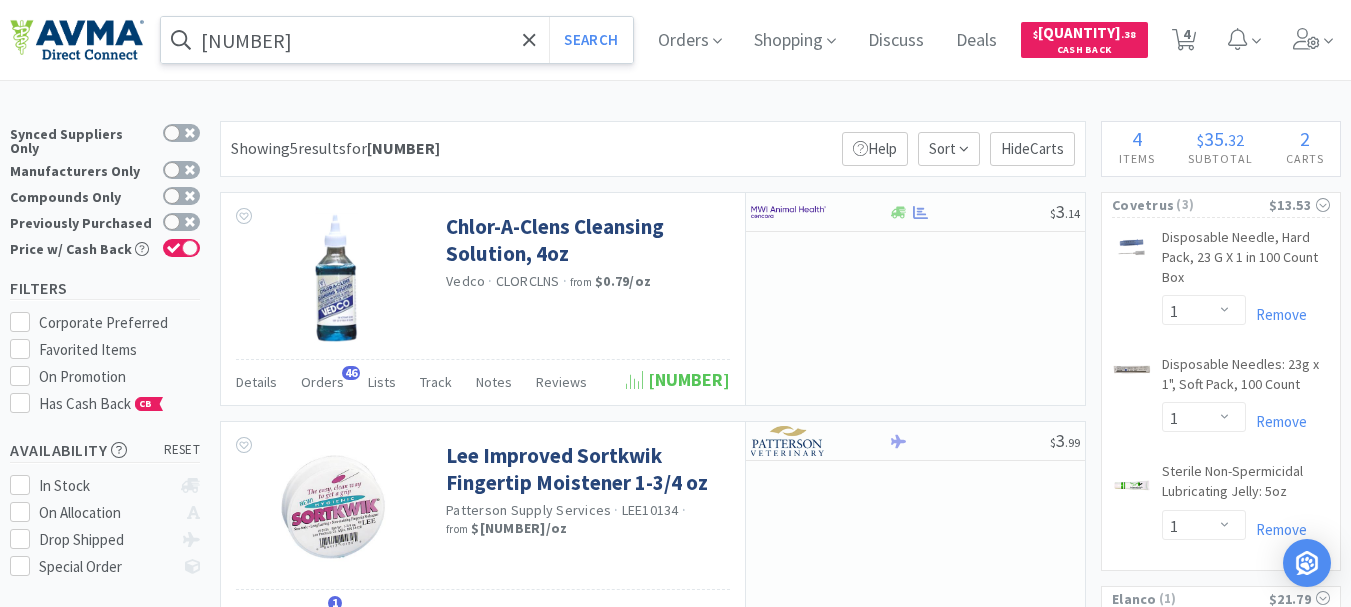 click on "[NUMBER]" at bounding box center [397, 40] 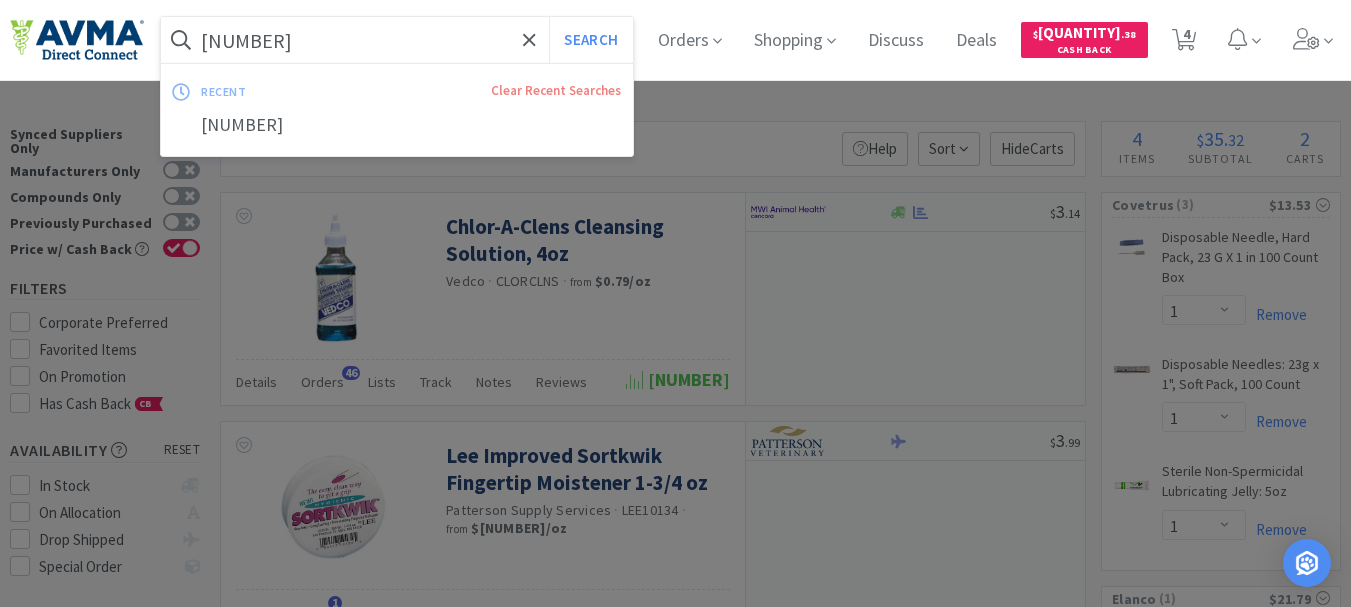 paste on "5861" 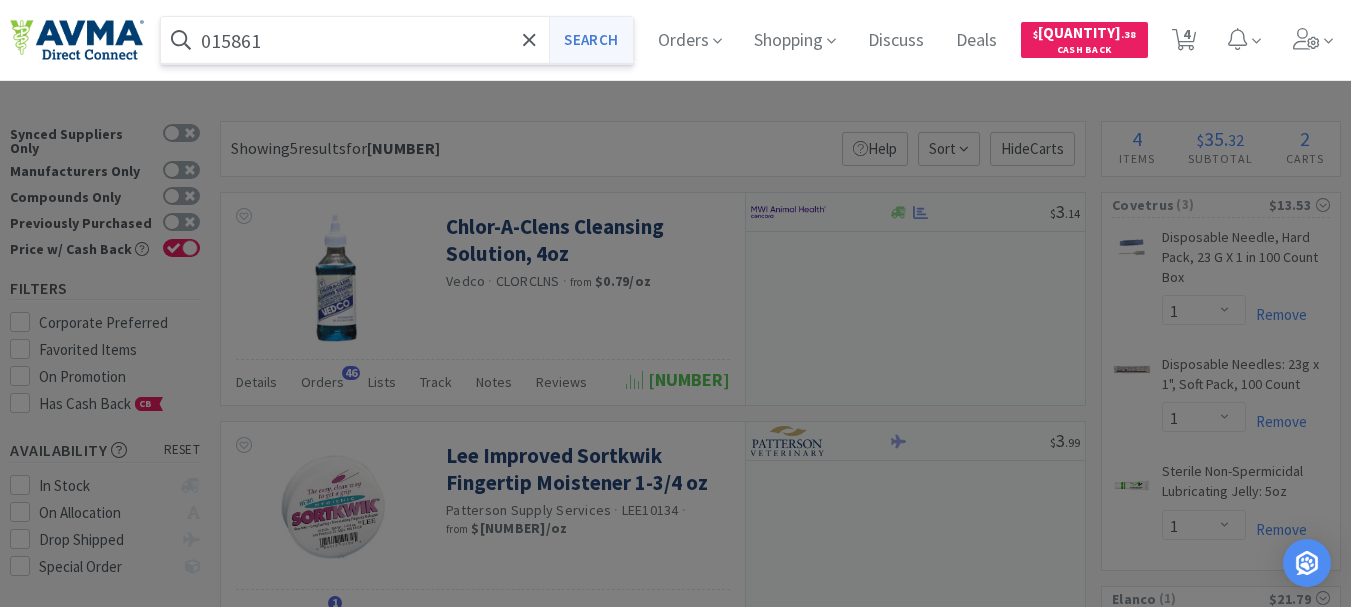 click on "Search" at bounding box center (590, 40) 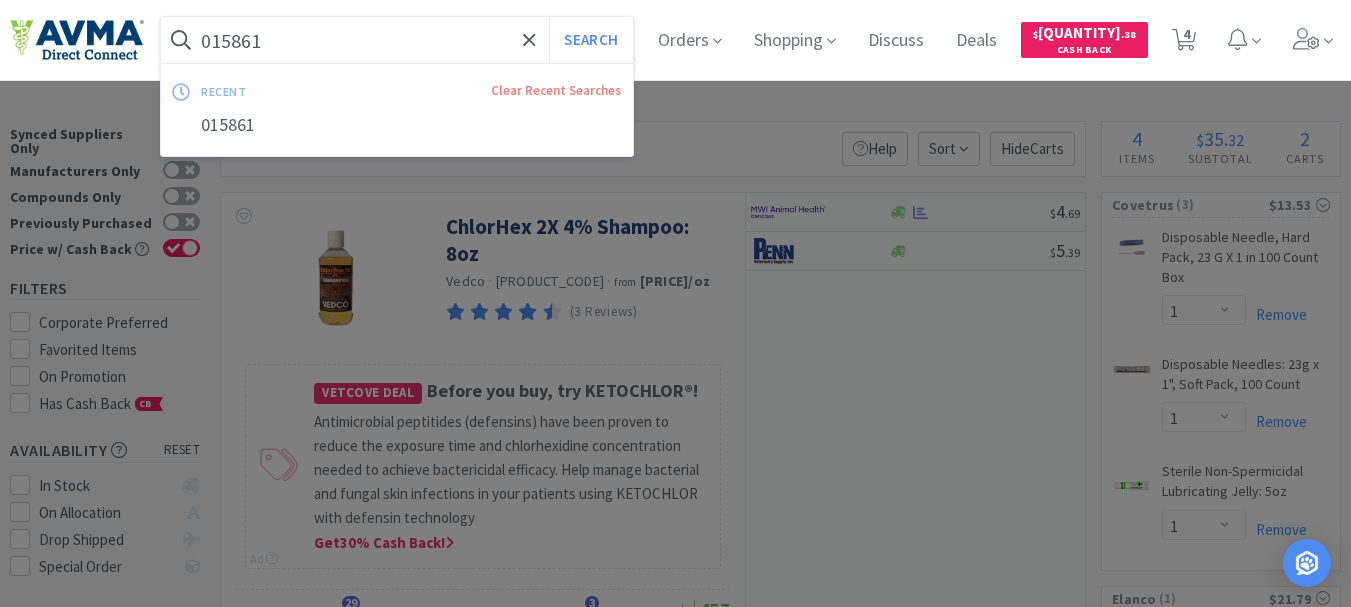 click on "015861" at bounding box center (397, 40) 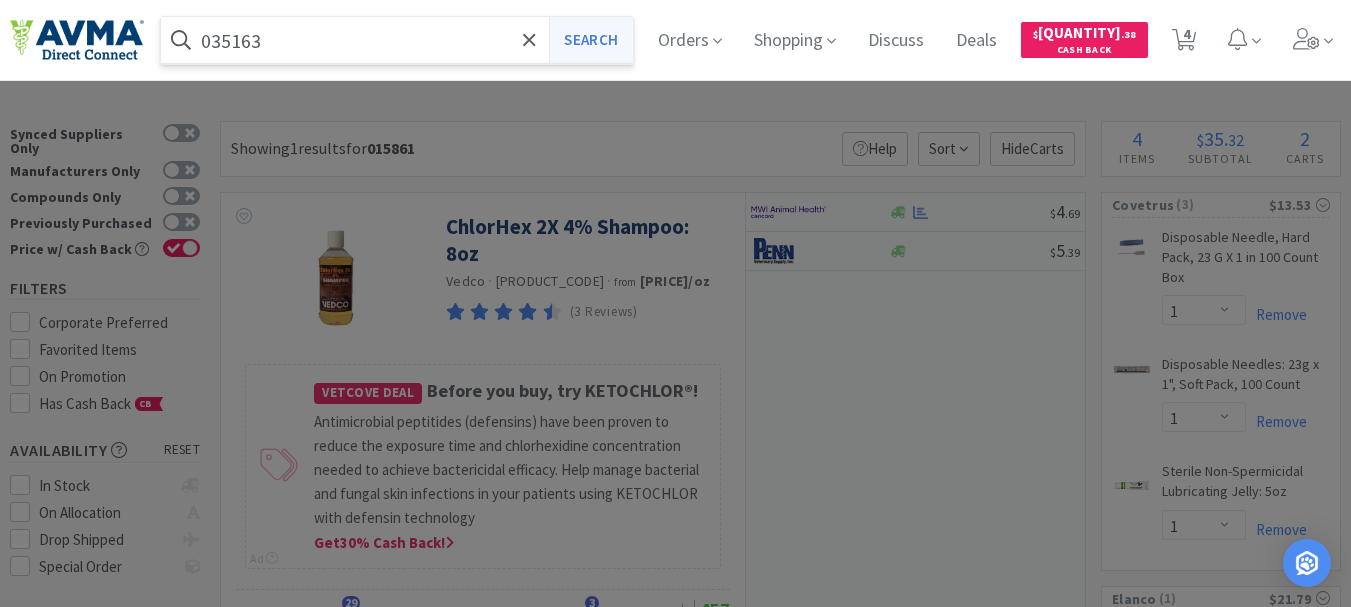 click on "Search" at bounding box center (590, 40) 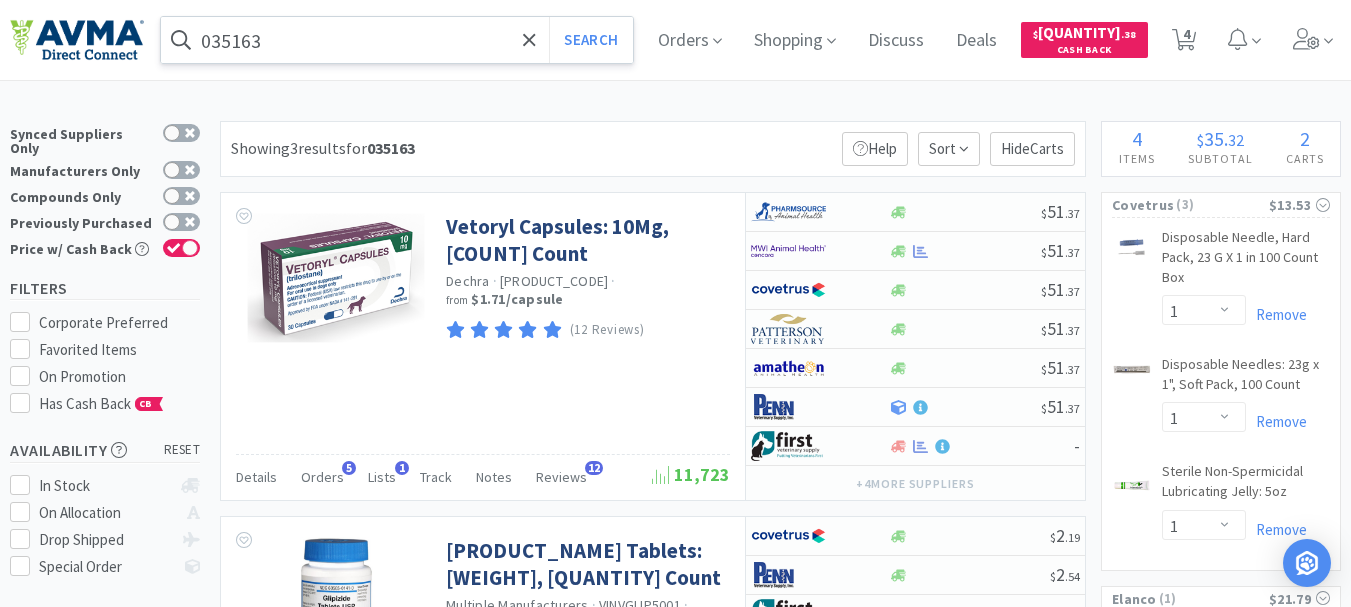 click on "035163" at bounding box center (397, 40) 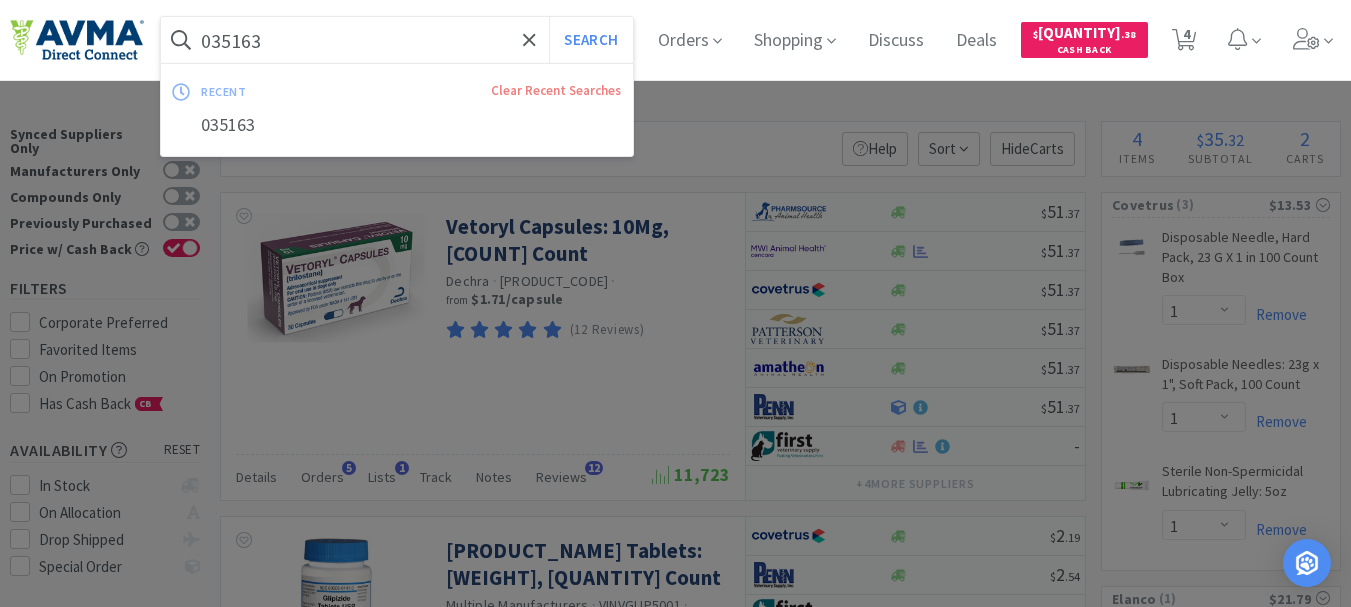 paste on "40004" 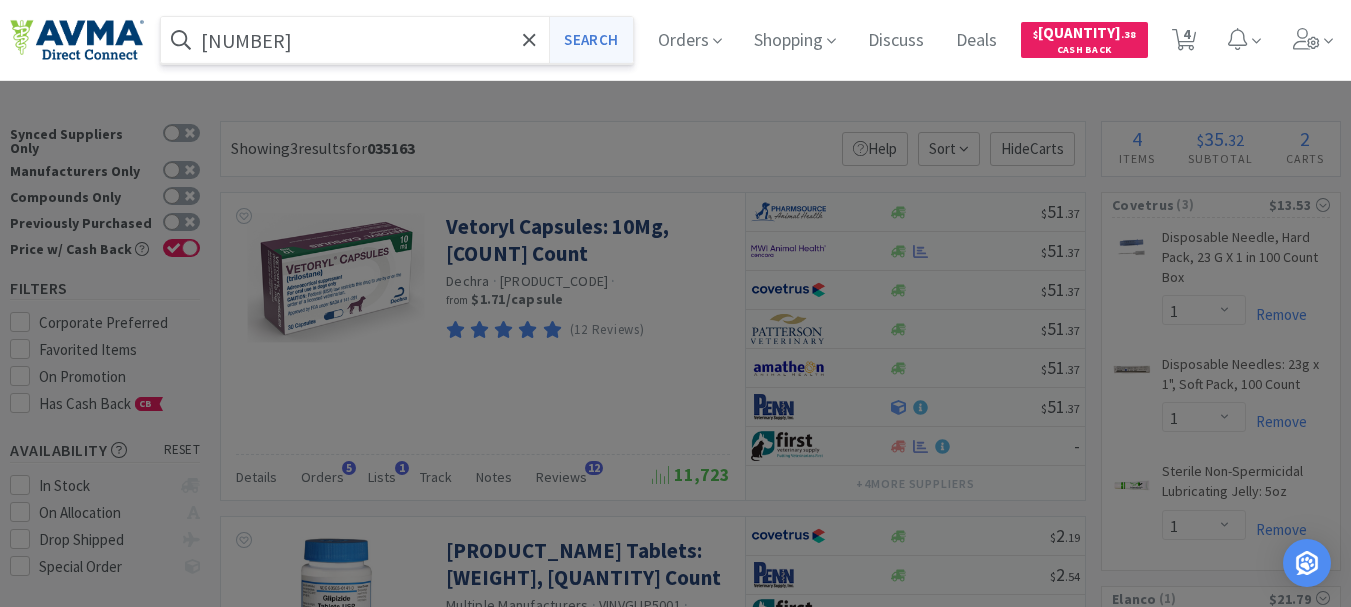 click on "Search" at bounding box center (590, 40) 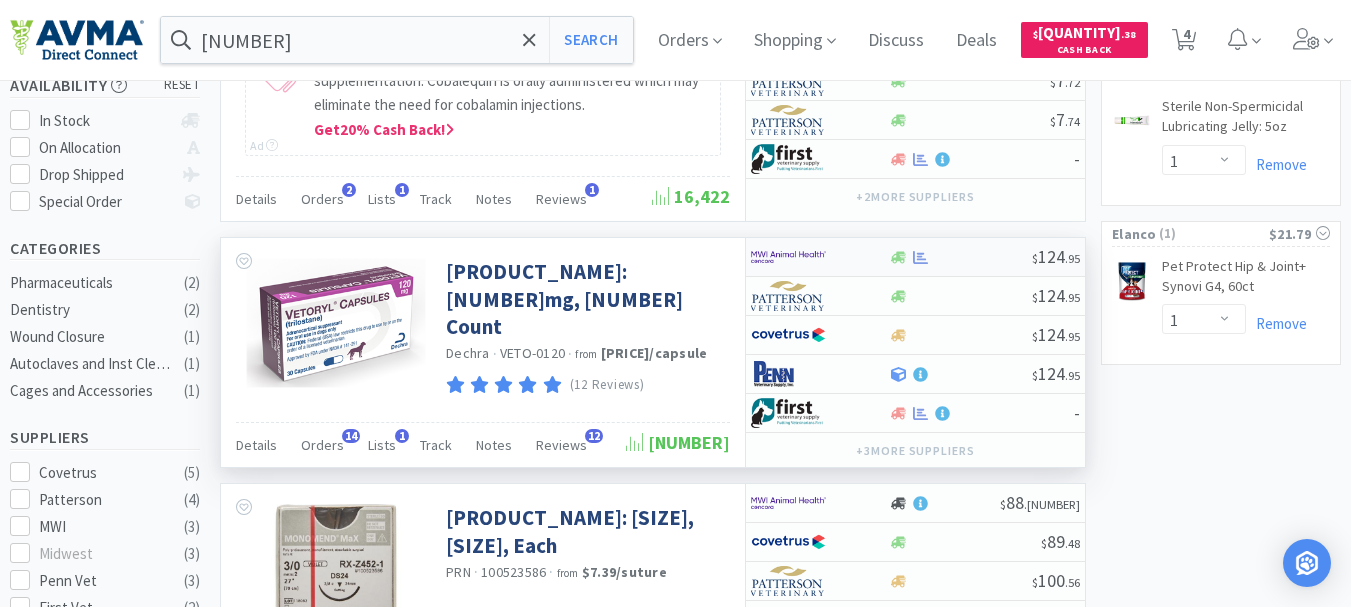 scroll, scrollTop: 400, scrollLeft: 0, axis: vertical 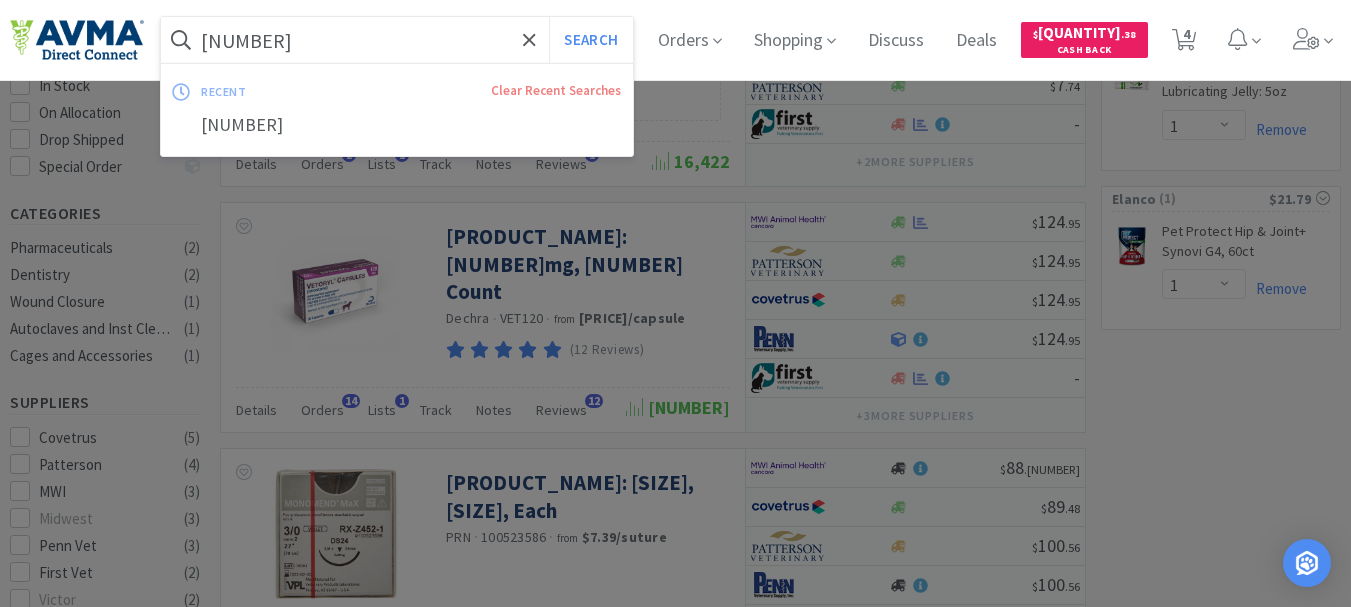 click on "[NUMBER]" at bounding box center (397, 40) 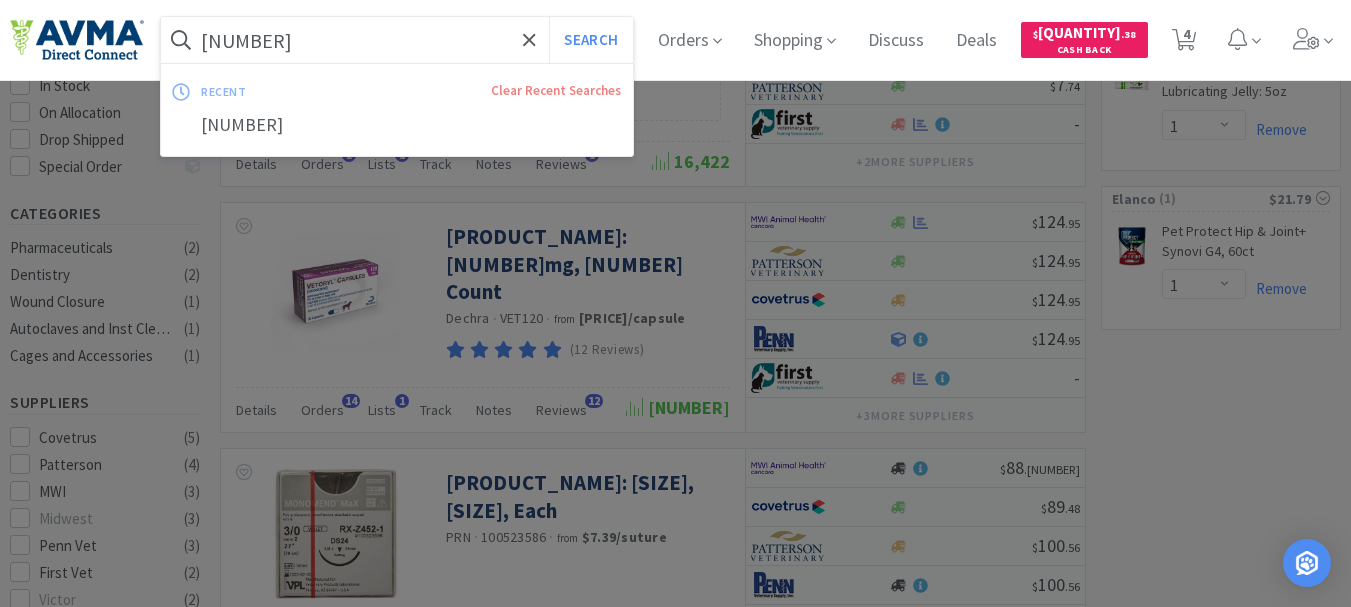 paste on "33926" 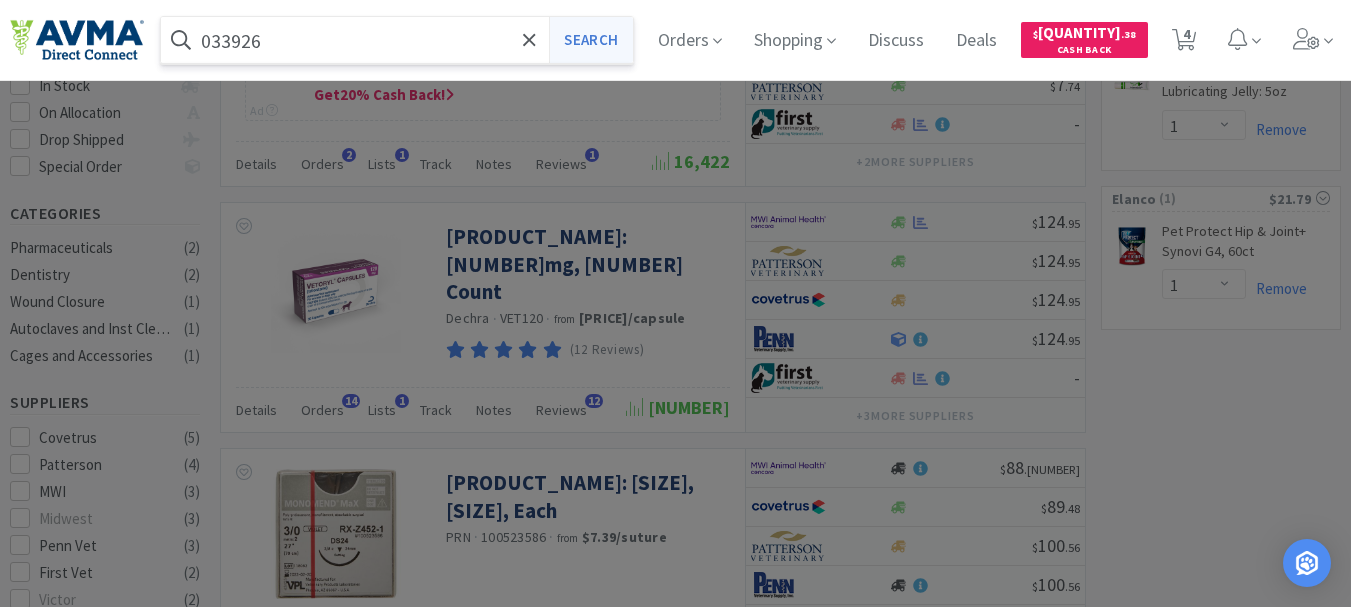 click on "Search" at bounding box center (590, 40) 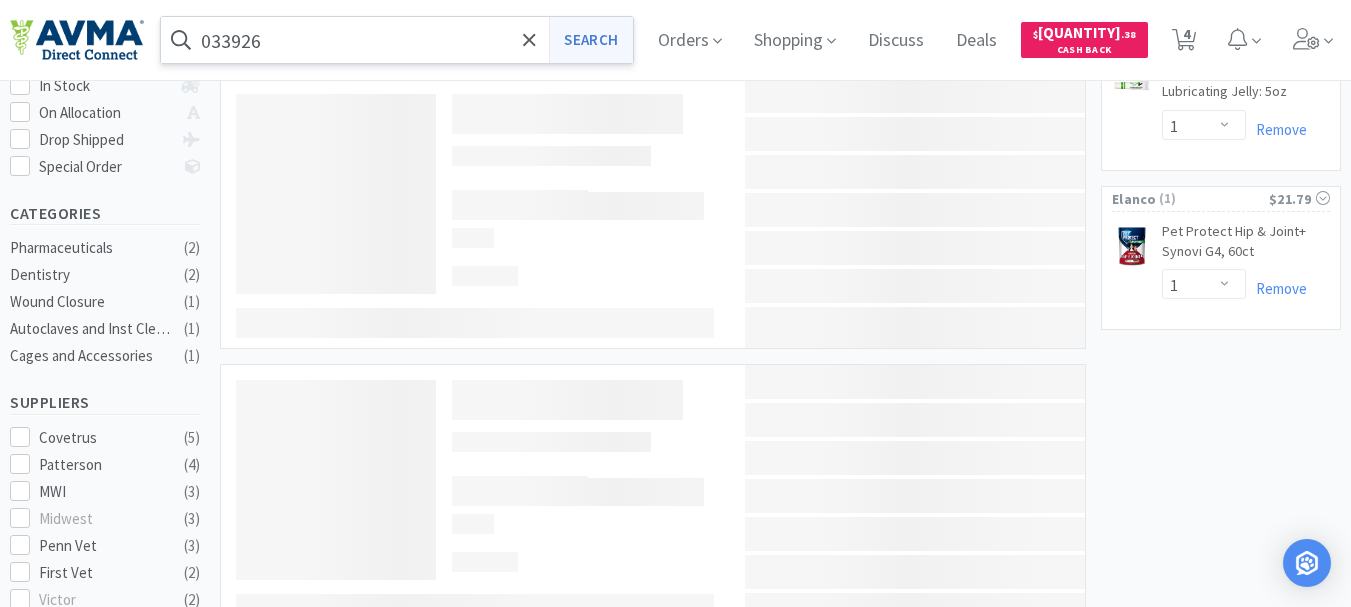 scroll, scrollTop: 0, scrollLeft: 0, axis: both 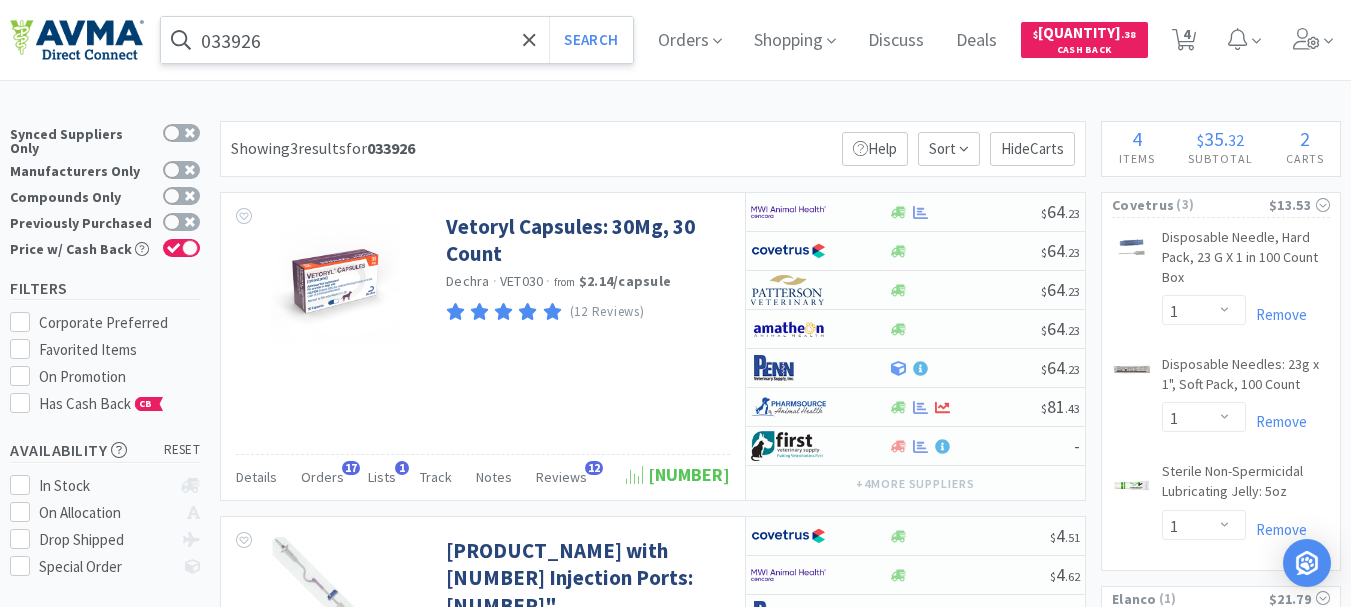 click on "033926" at bounding box center [397, 40] 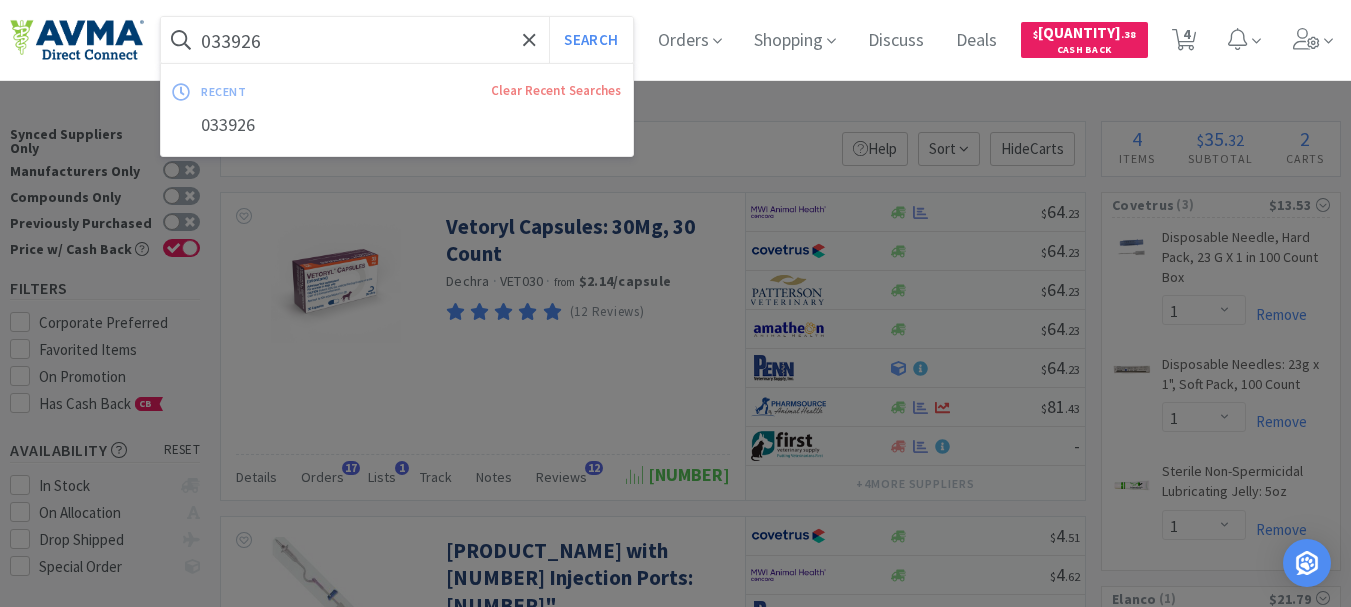 paste on "60584" 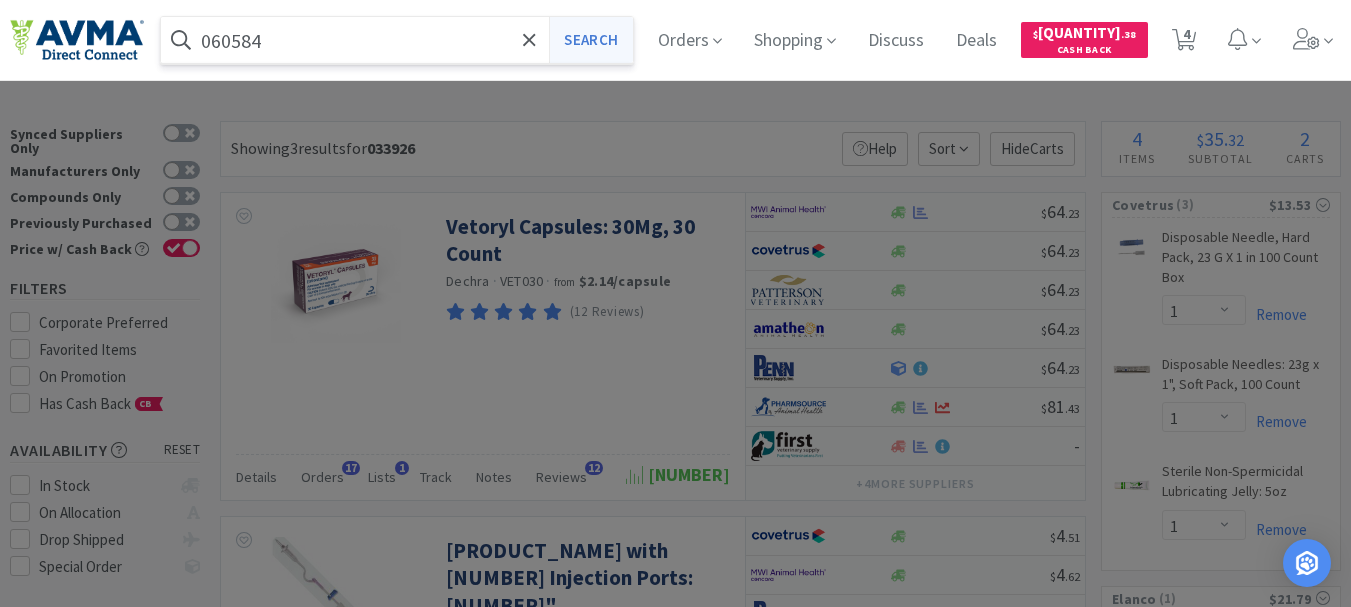 click on "Search" at bounding box center [590, 40] 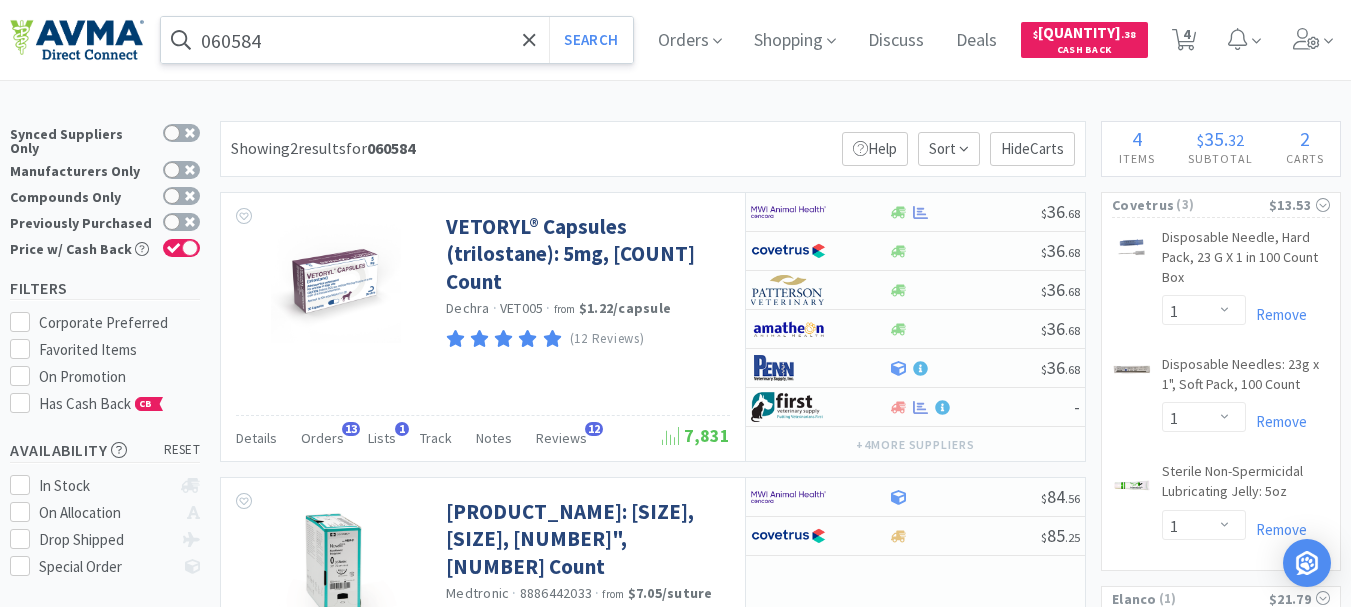 click on "060584" at bounding box center (397, 40) 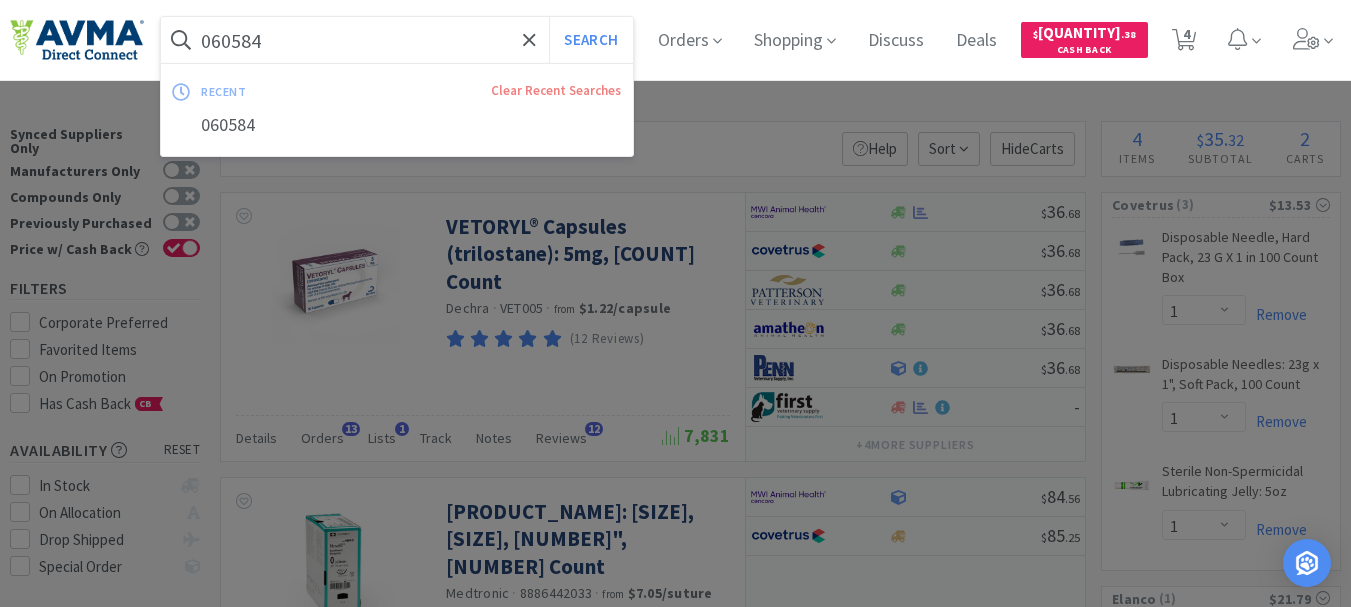 paste on "33927" 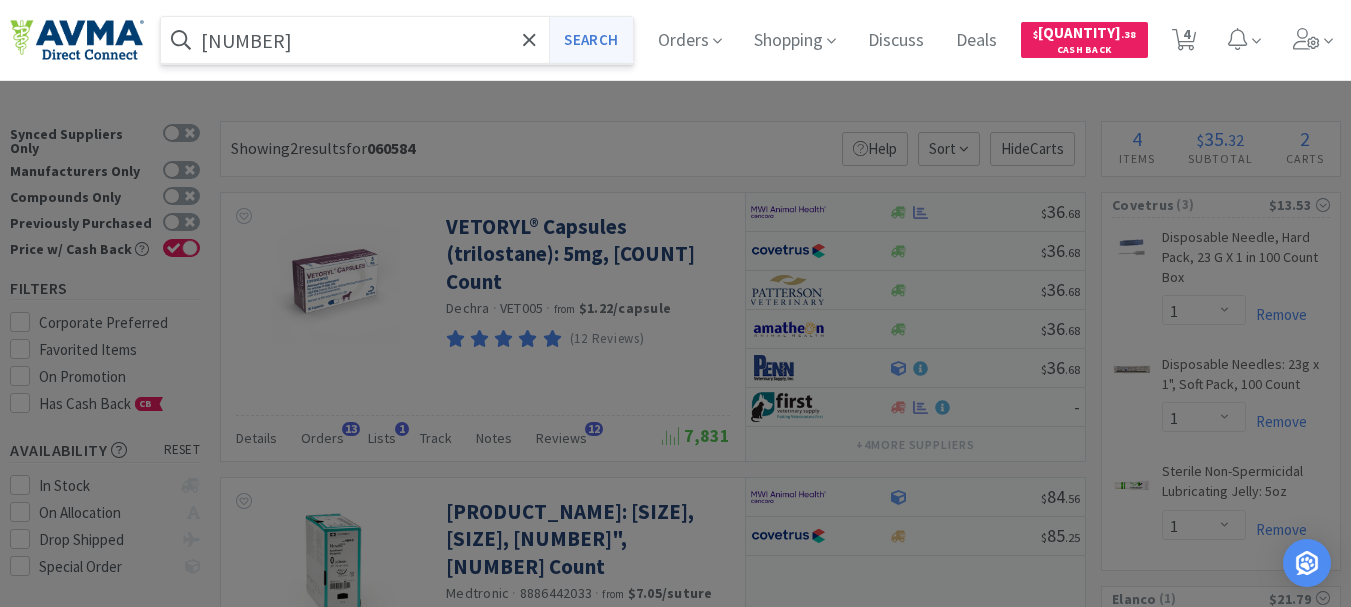 click on "Search" at bounding box center [590, 40] 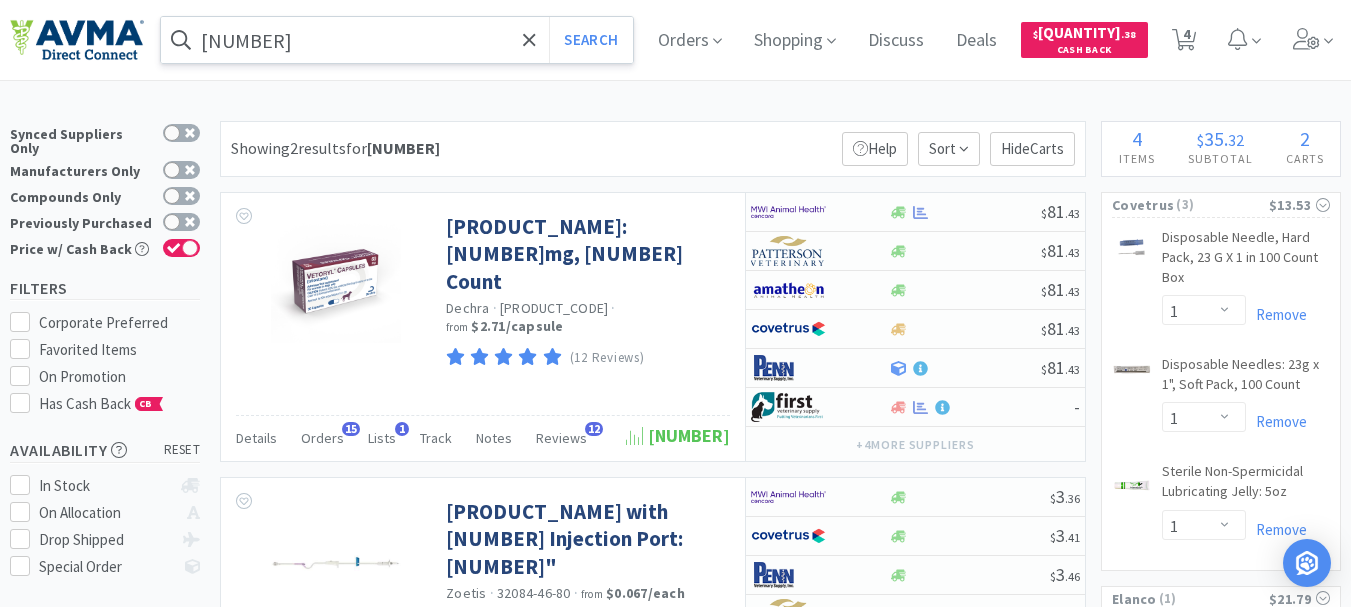 click on "[NUMBER]" at bounding box center [397, 40] 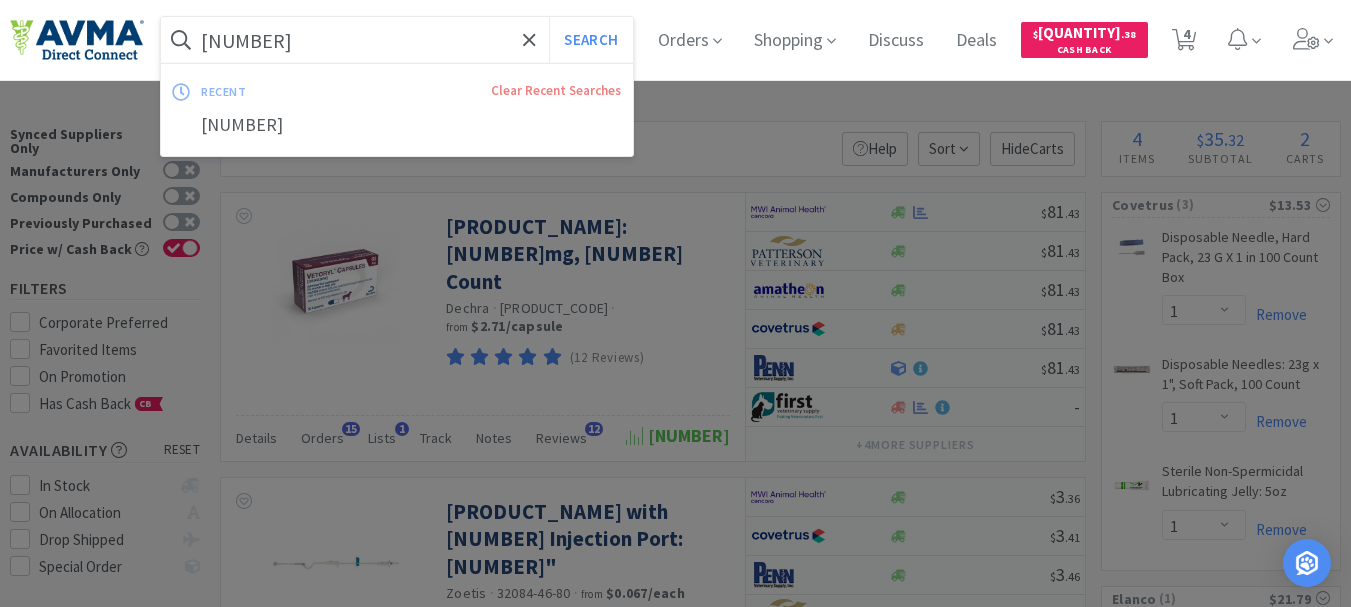 paste on "[NUMBER]" 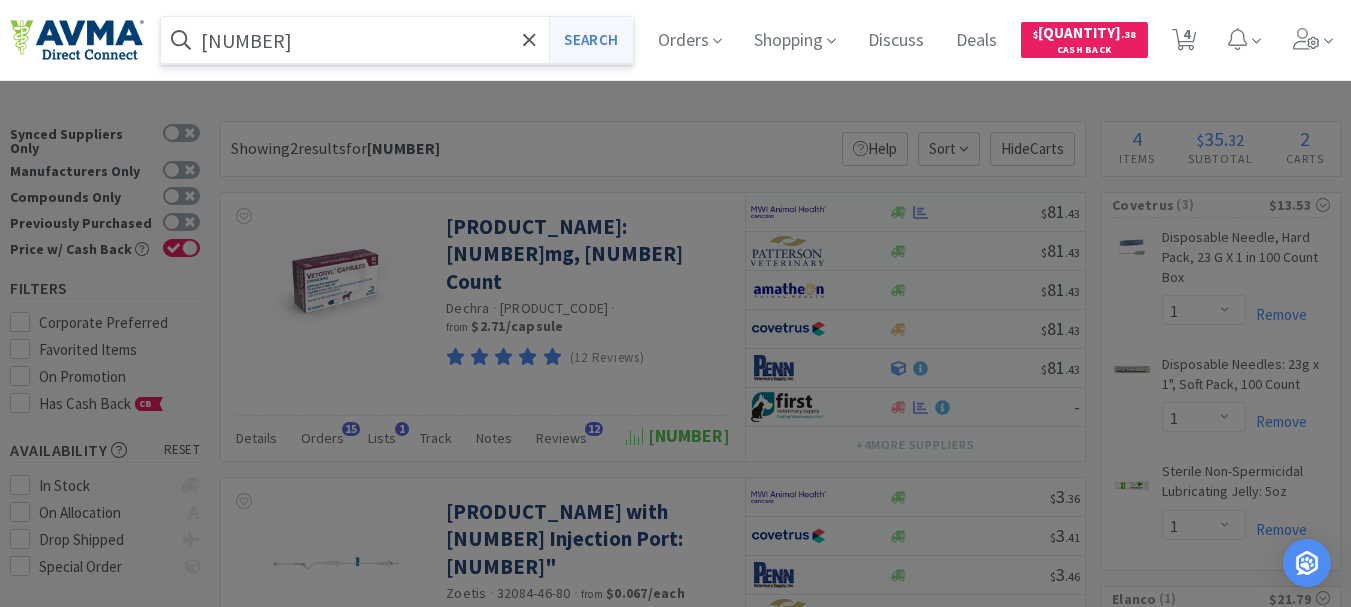click on "Search" at bounding box center (590, 40) 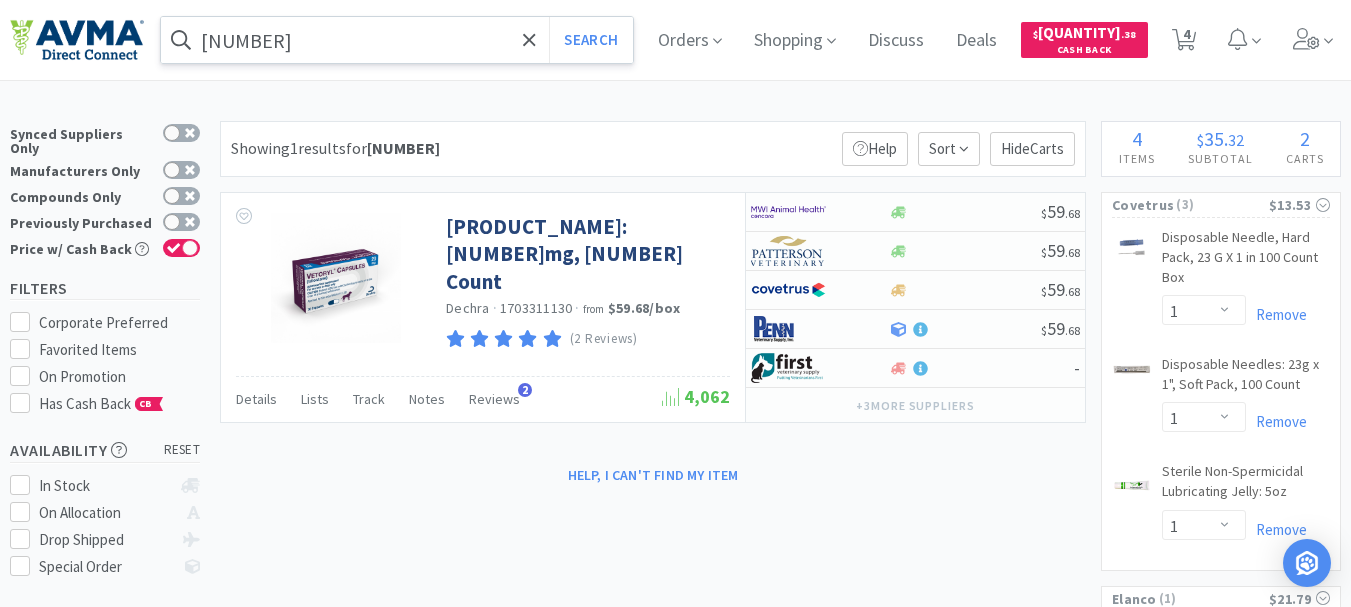 click on "[NUMBER]" at bounding box center (397, 40) 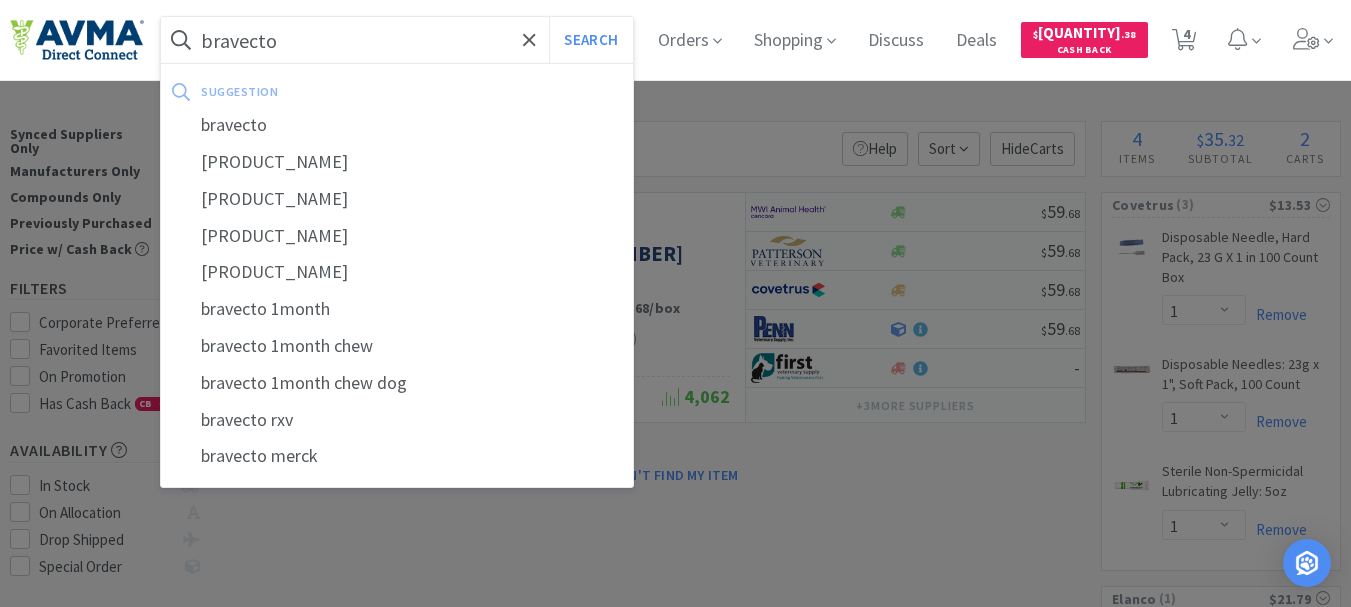click on "Search" at bounding box center [590, 40] 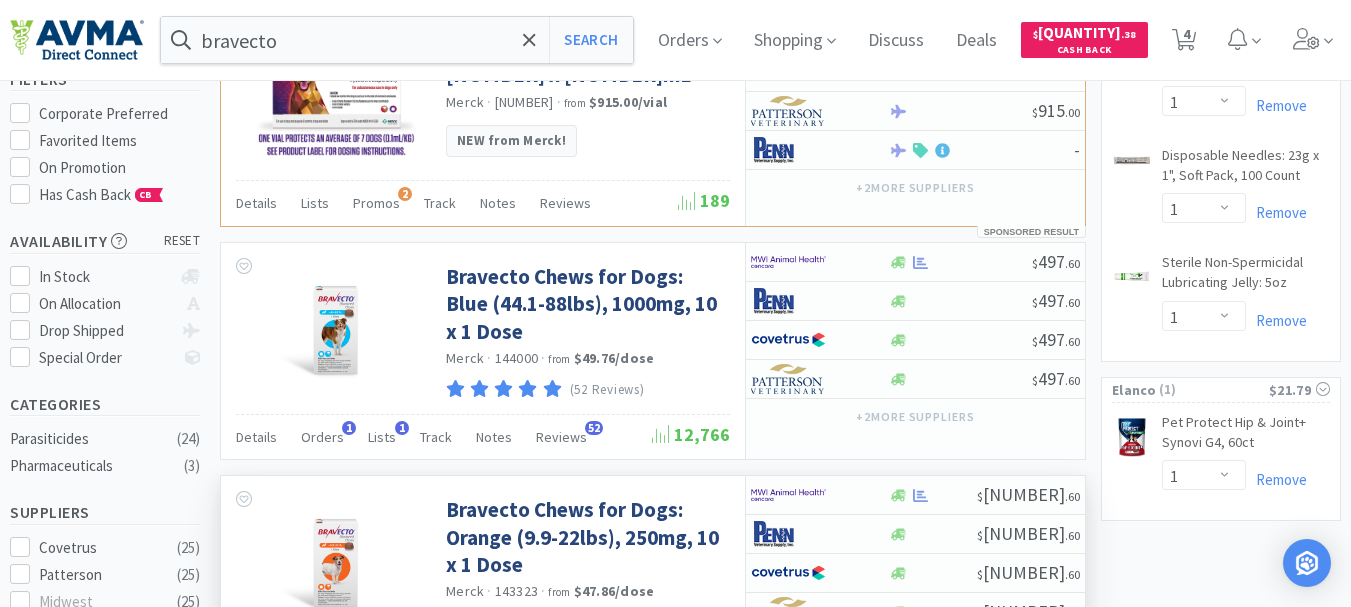 scroll, scrollTop: 0, scrollLeft: 0, axis: both 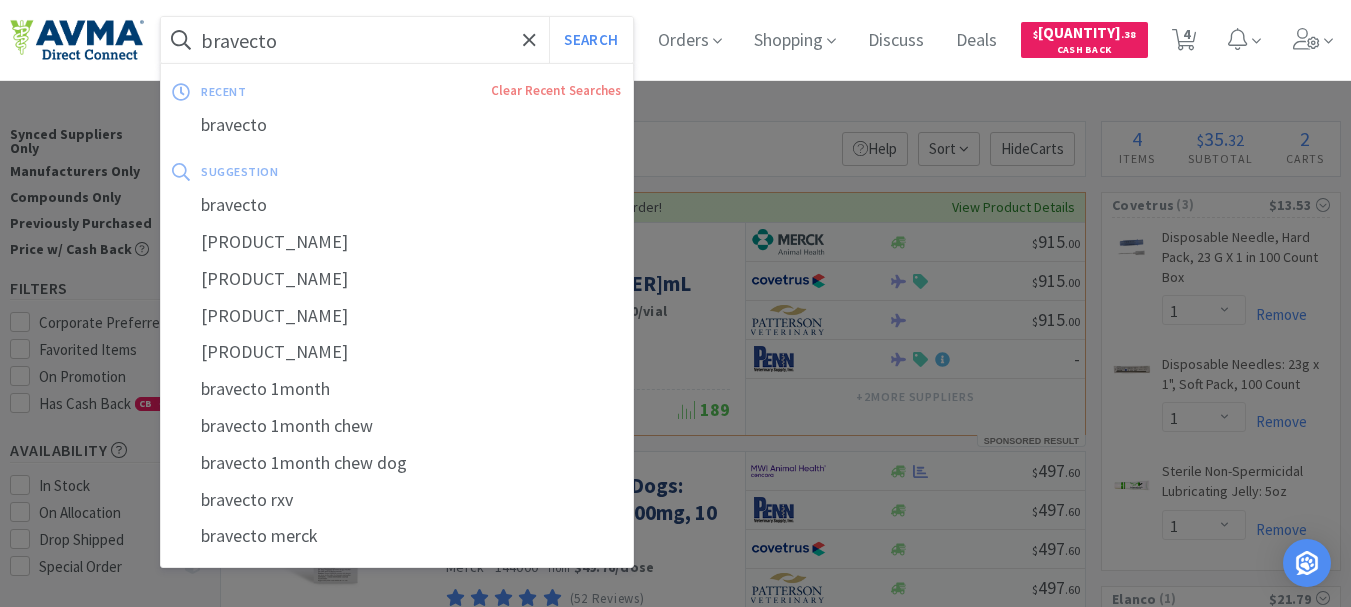 click on "bravecto" at bounding box center [397, 40] 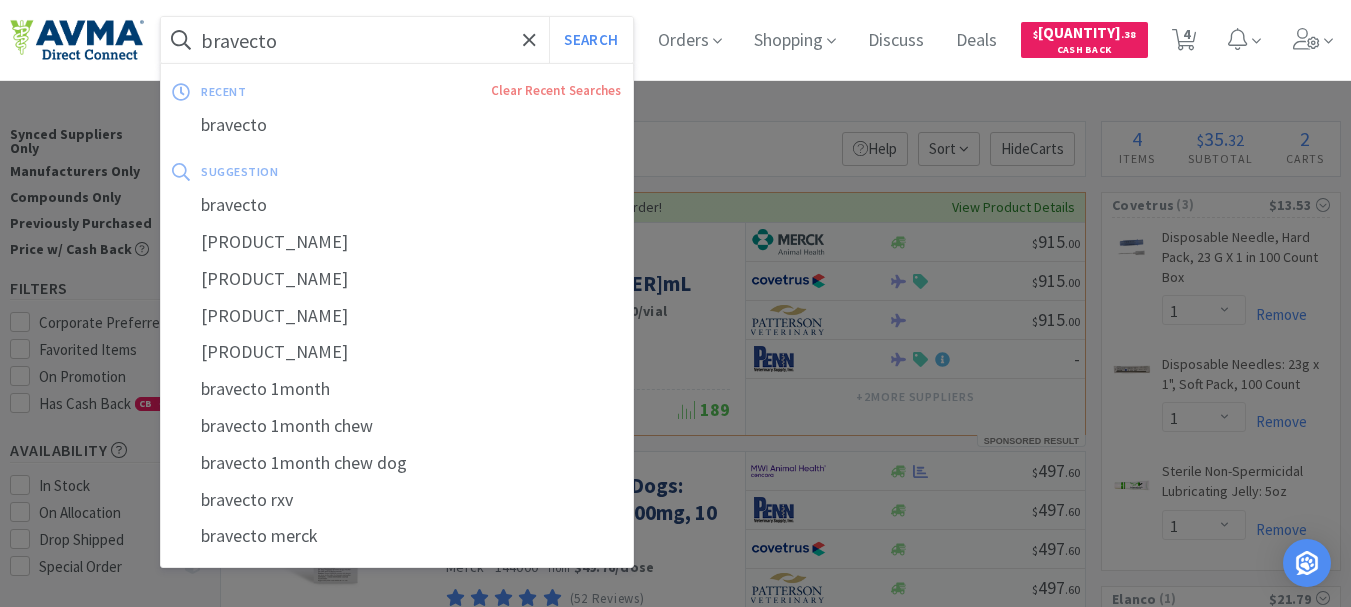 paste on "050390" 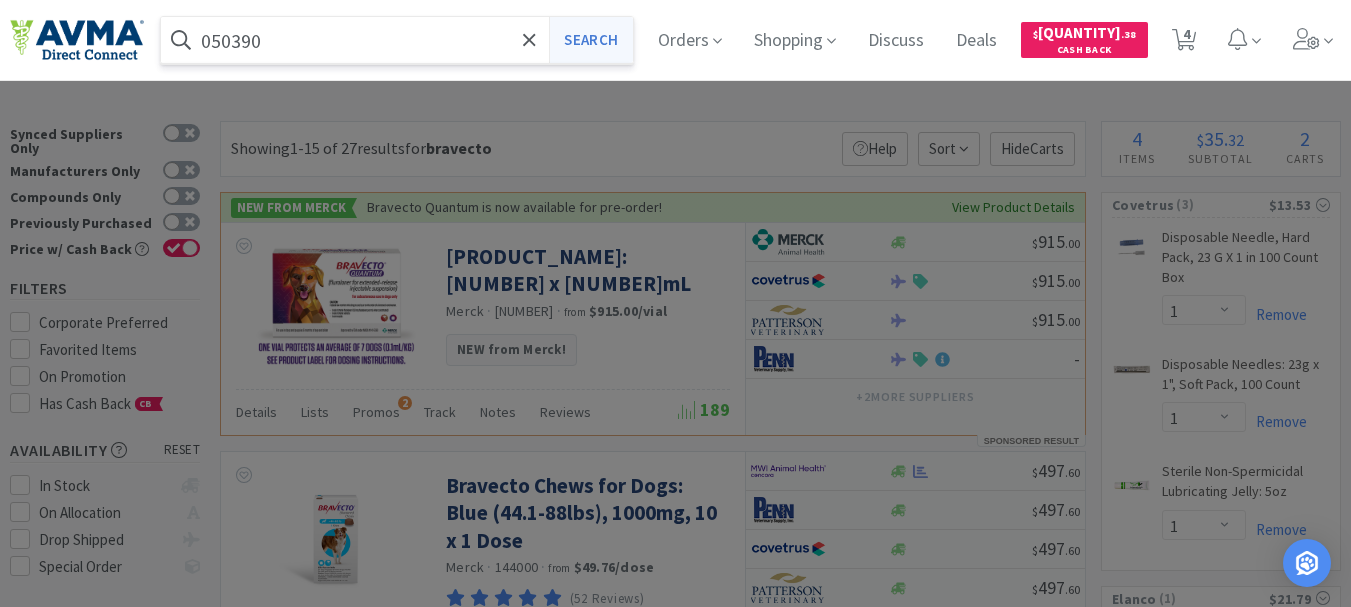 type on "050390" 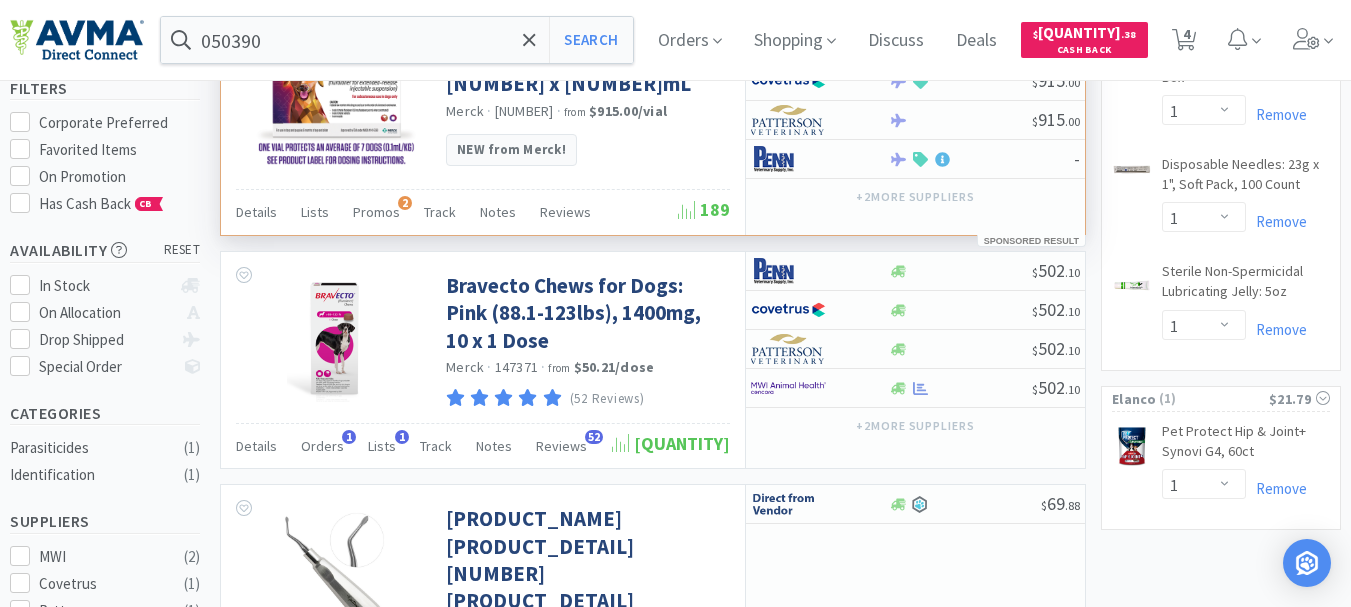 scroll, scrollTop: 100, scrollLeft: 0, axis: vertical 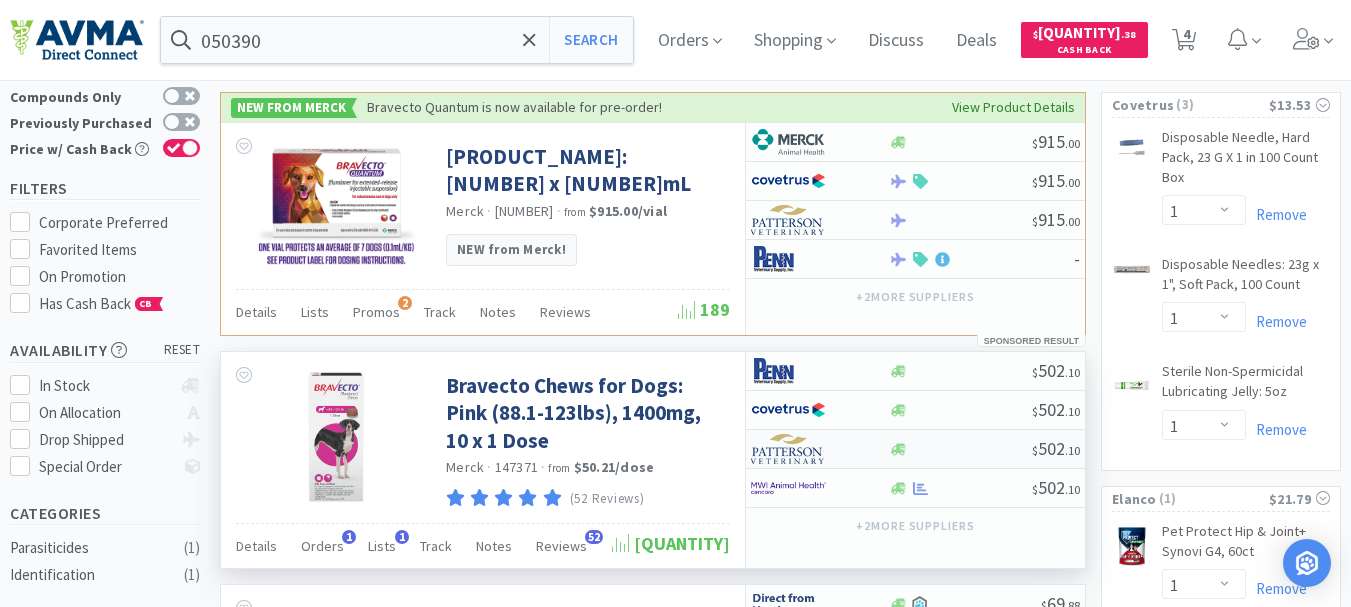 click at bounding box center (788, 449) 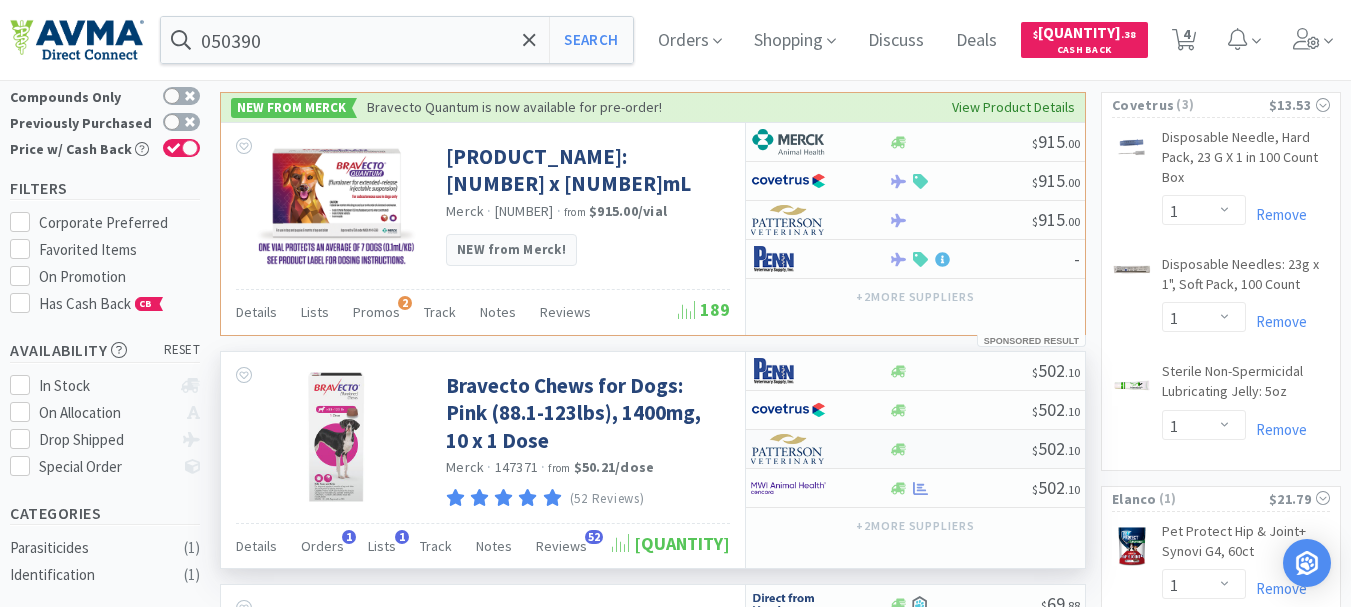 select on "1" 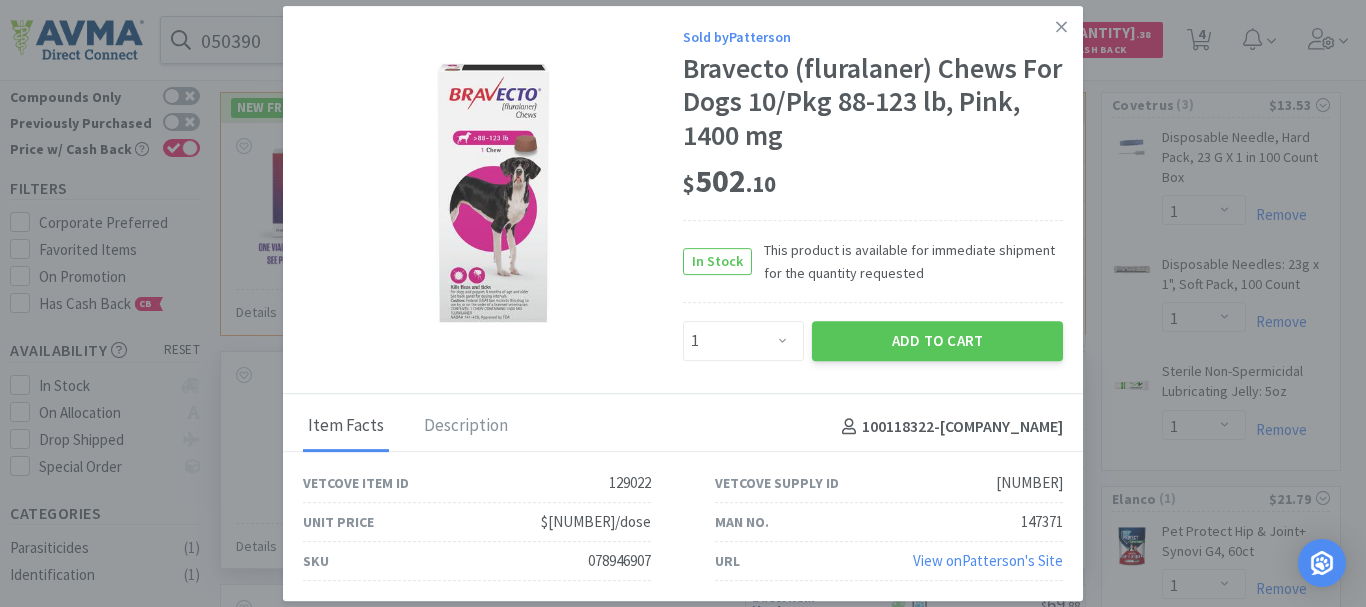 click on "078946907" at bounding box center [619, 561] 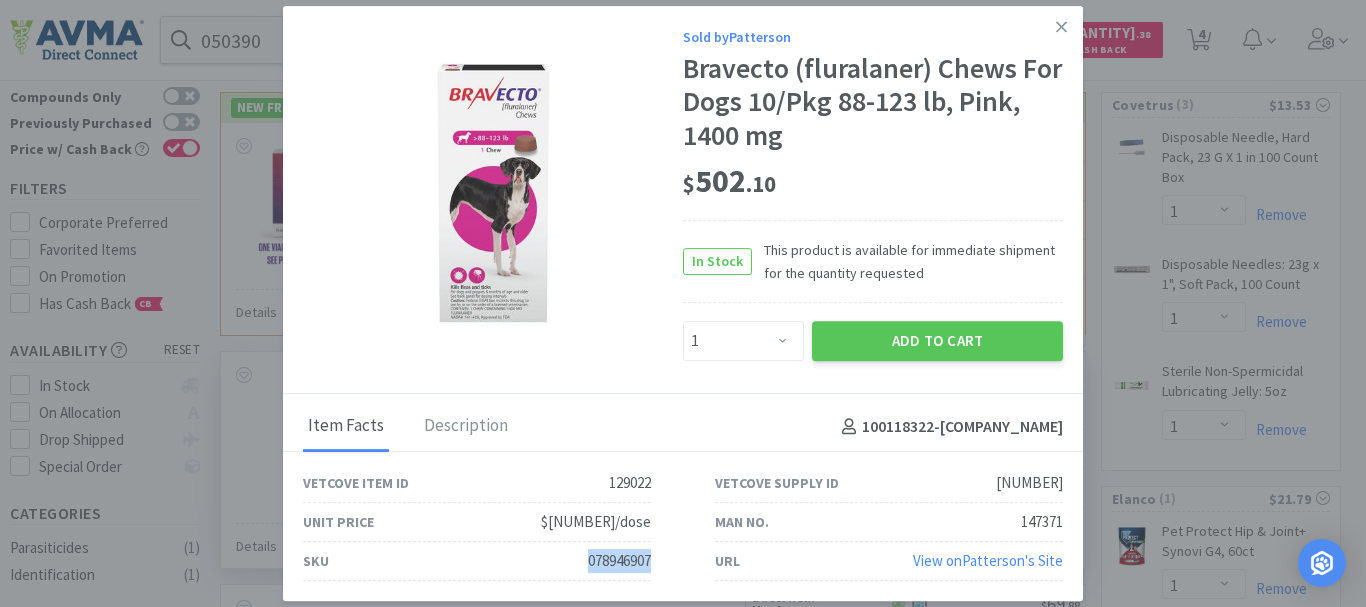 click on "078946907" at bounding box center [619, 561] 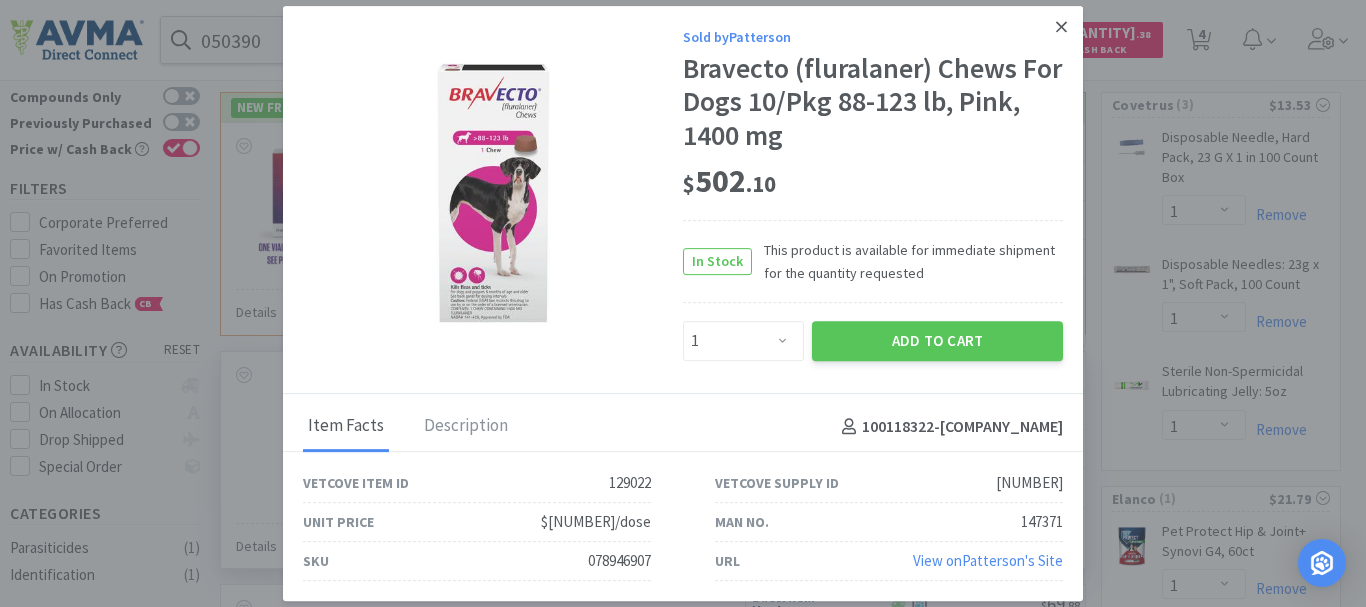 click 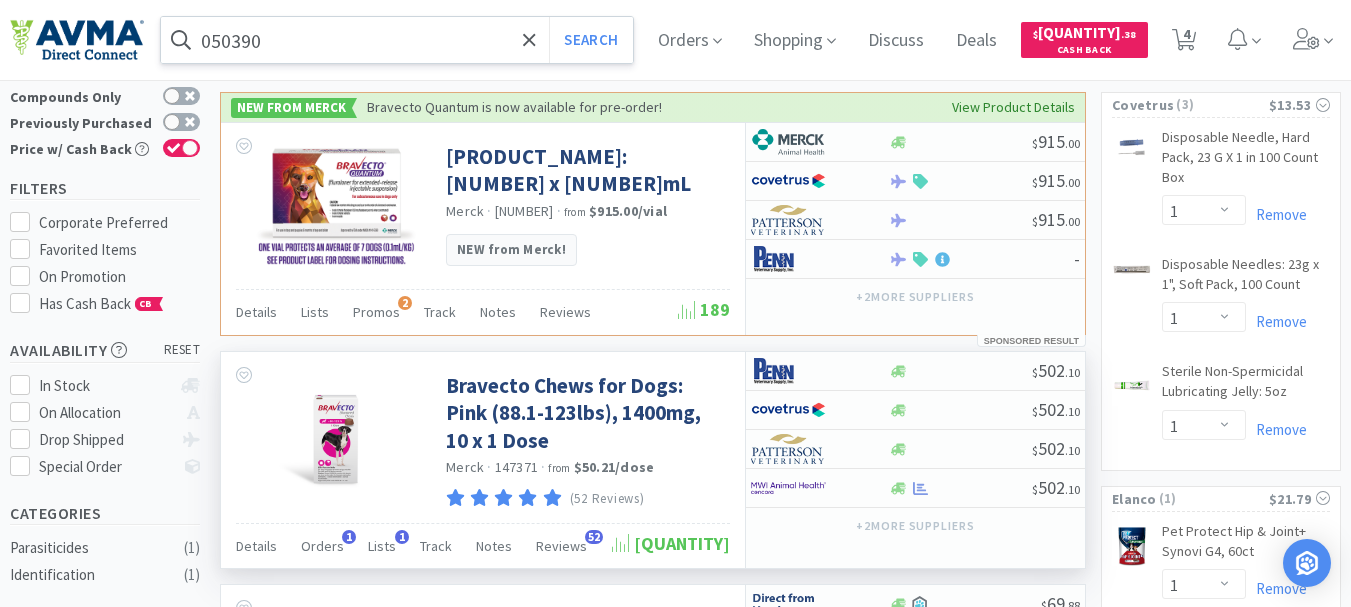 click on "050390" at bounding box center (397, 40) 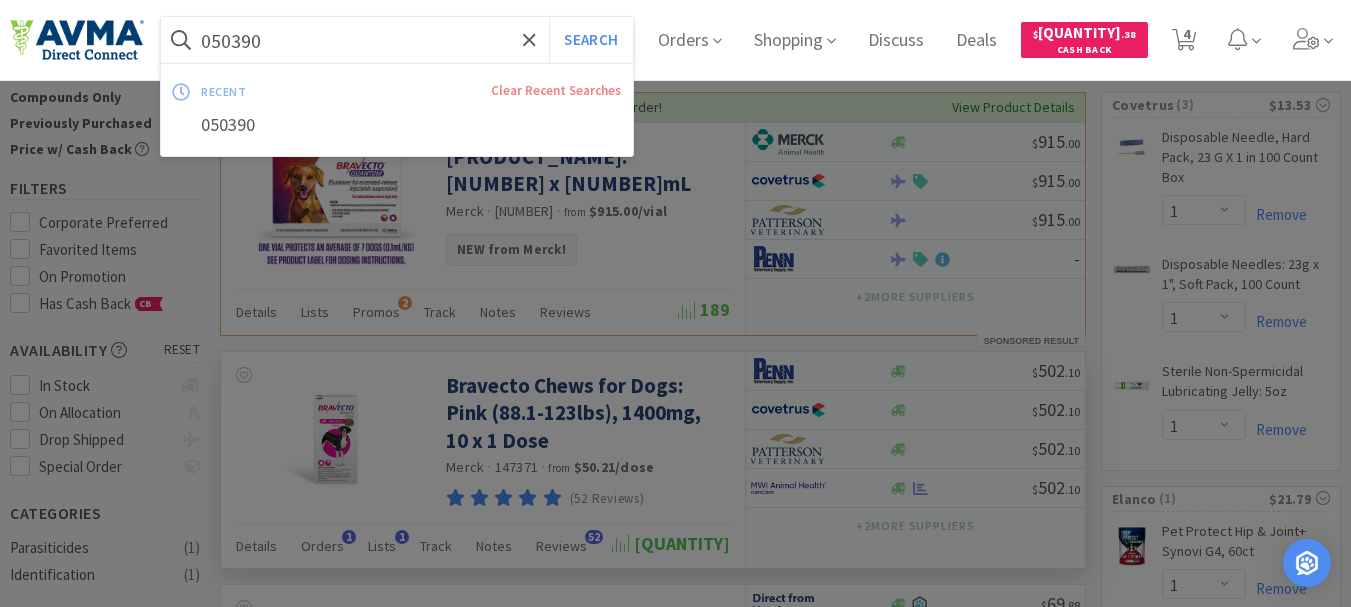 paste on "[NUMBER]" 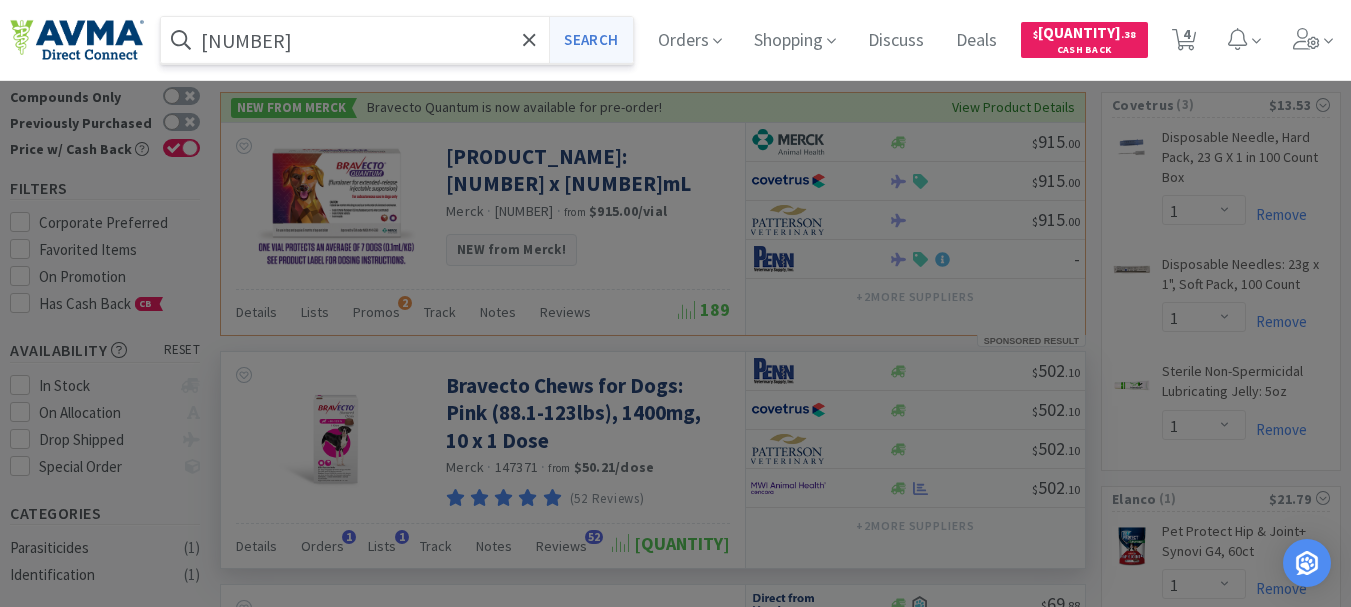 type on "[NUMBER]" 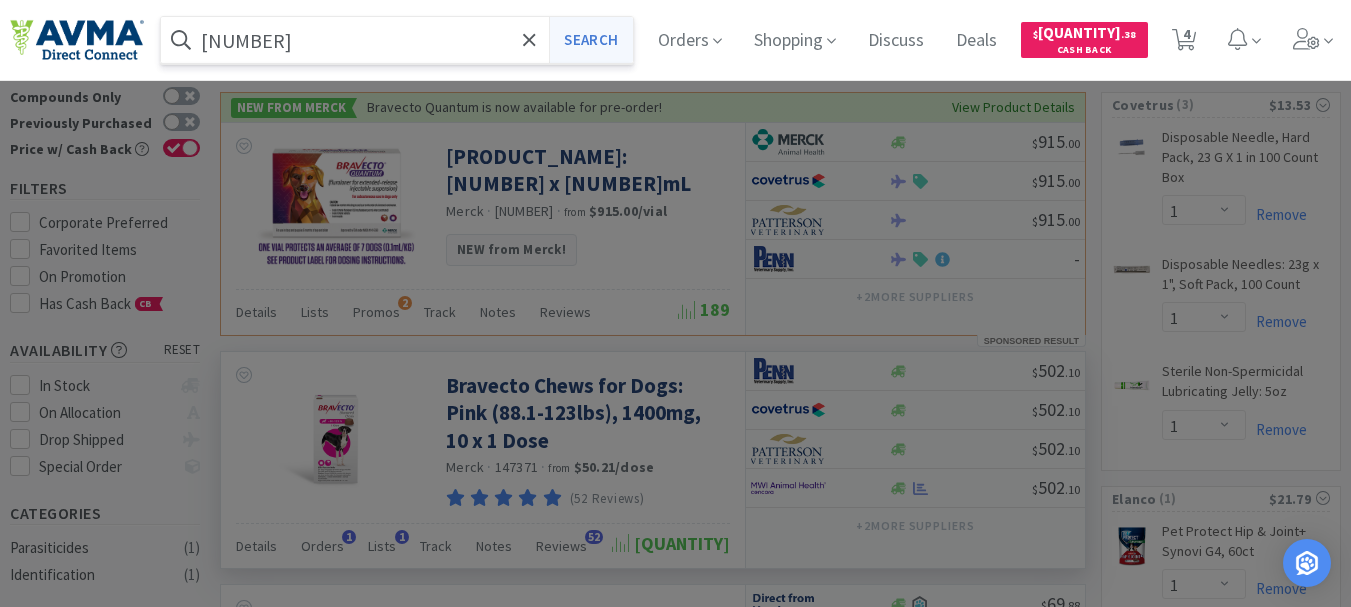click on "Search" at bounding box center (590, 40) 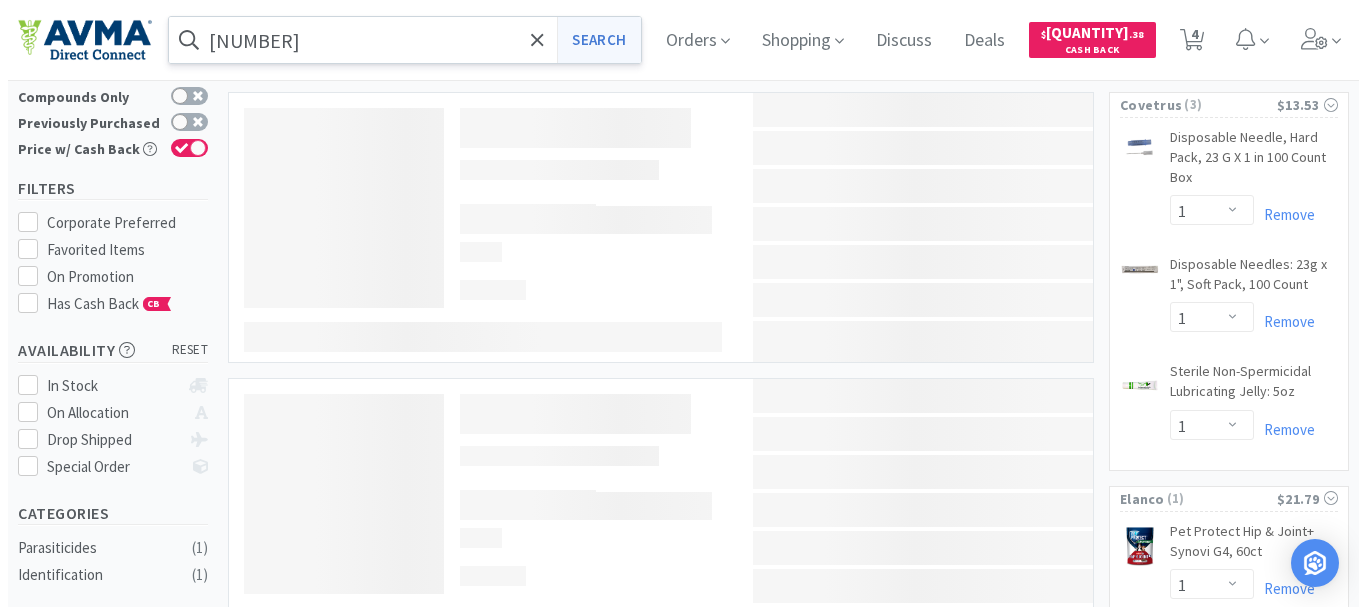 scroll, scrollTop: 0, scrollLeft: 0, axis: both 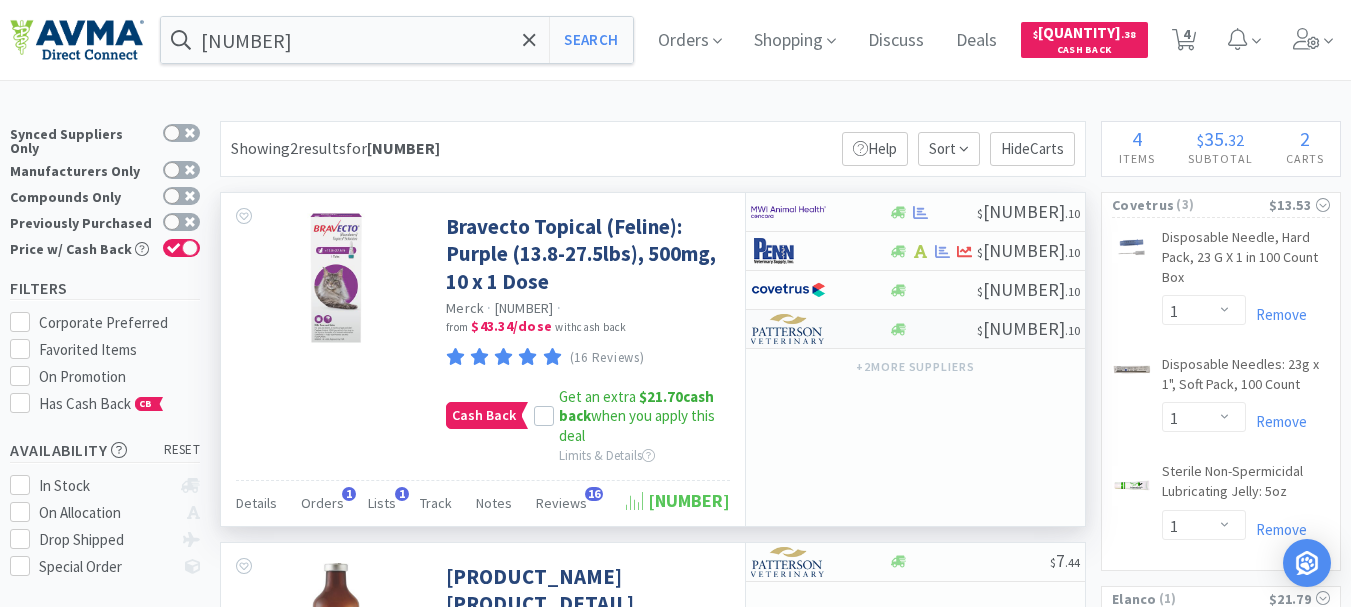 click at bounding box center (788, 329) 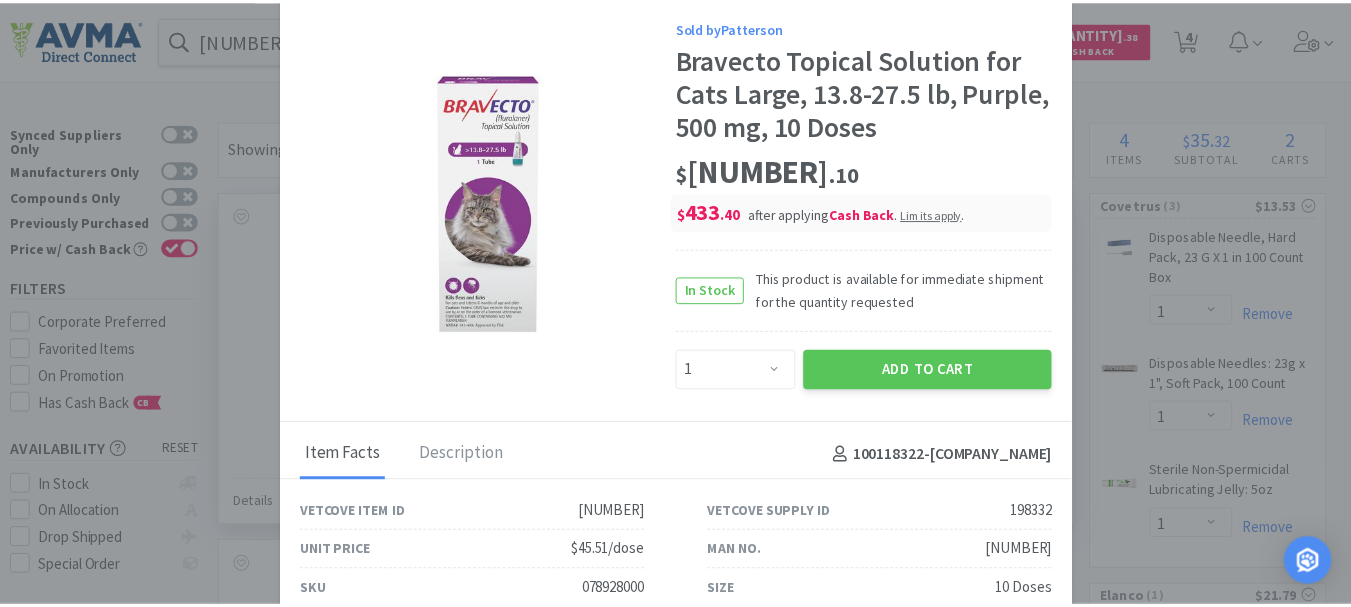 scroll, scrollTop: 15, scrollLeft: 0, axis: vertical 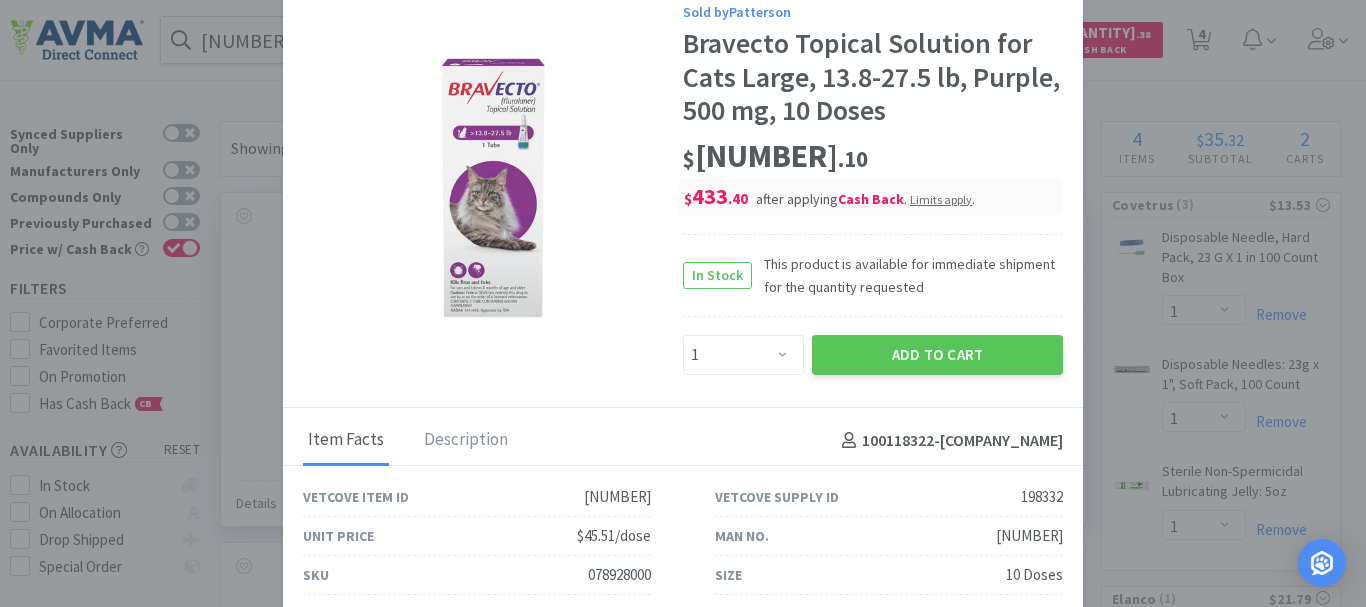 click on "078928000" at bounding box center [619, 575] 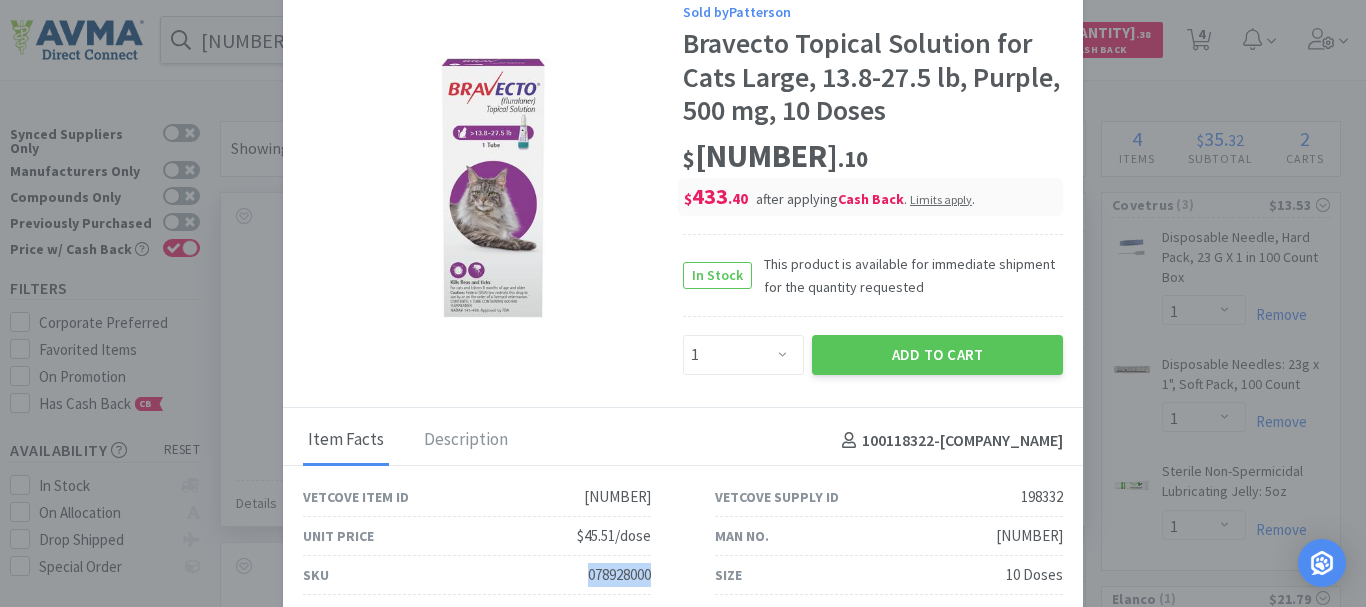 click on "078928000" at bounding box center (619, 575) 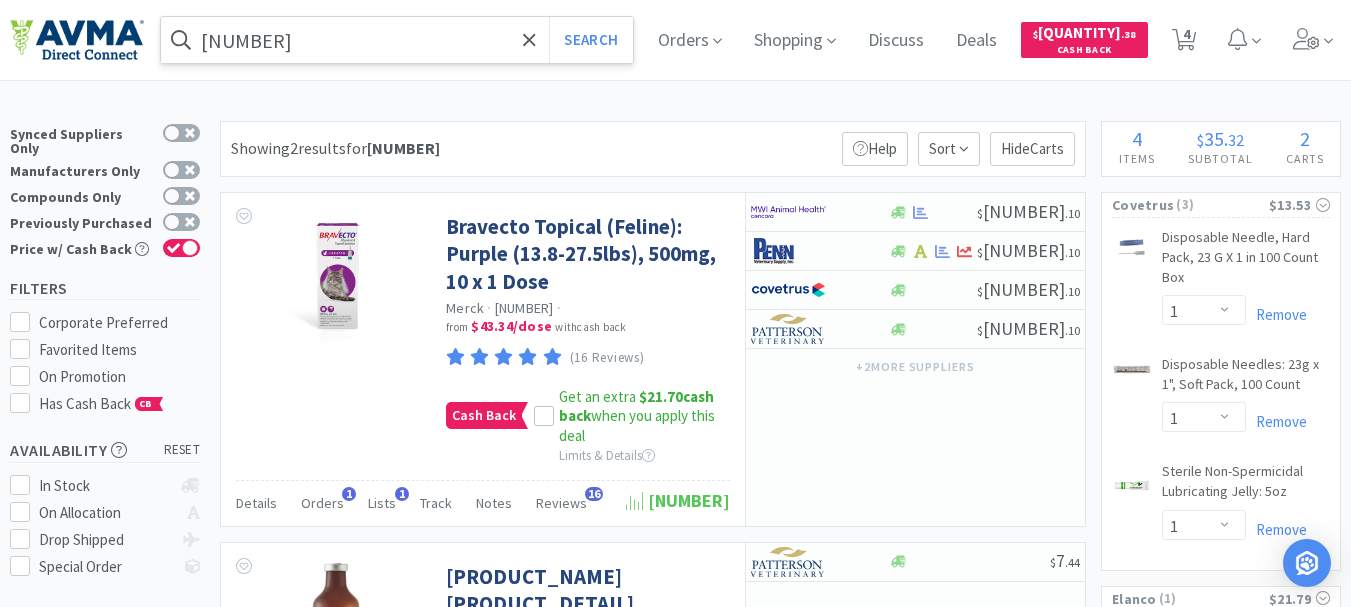click on "[NUMBER]" at bounding box center (397, 40) 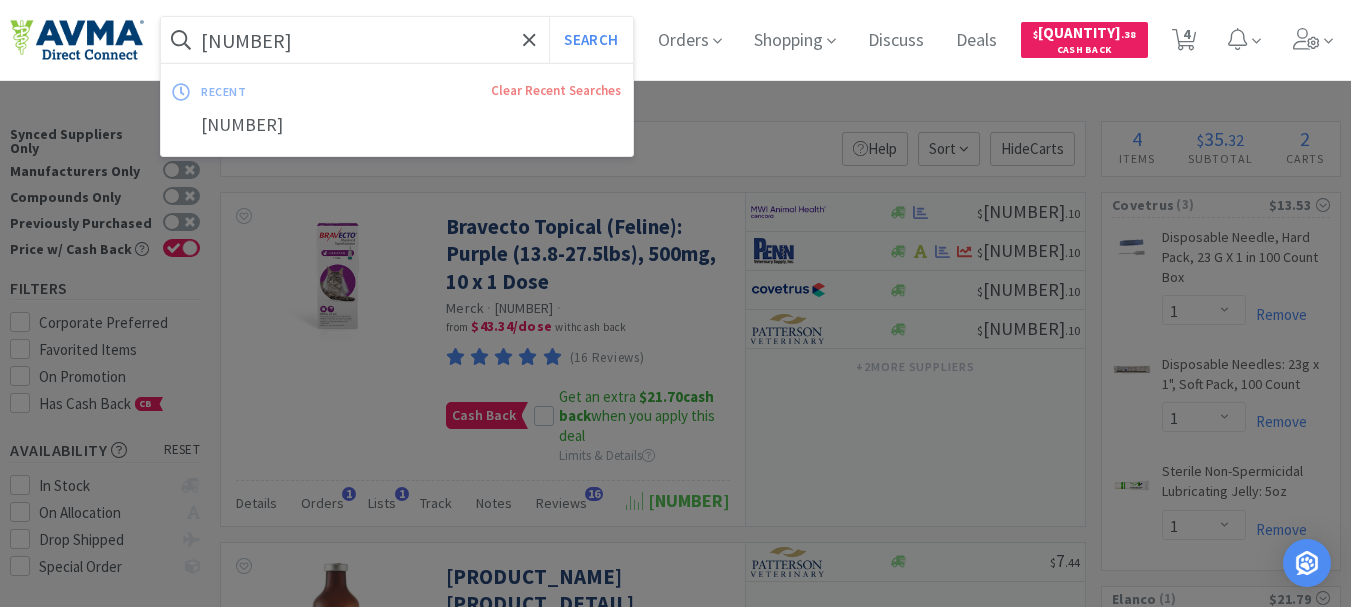 paste on "[NUMBER]" 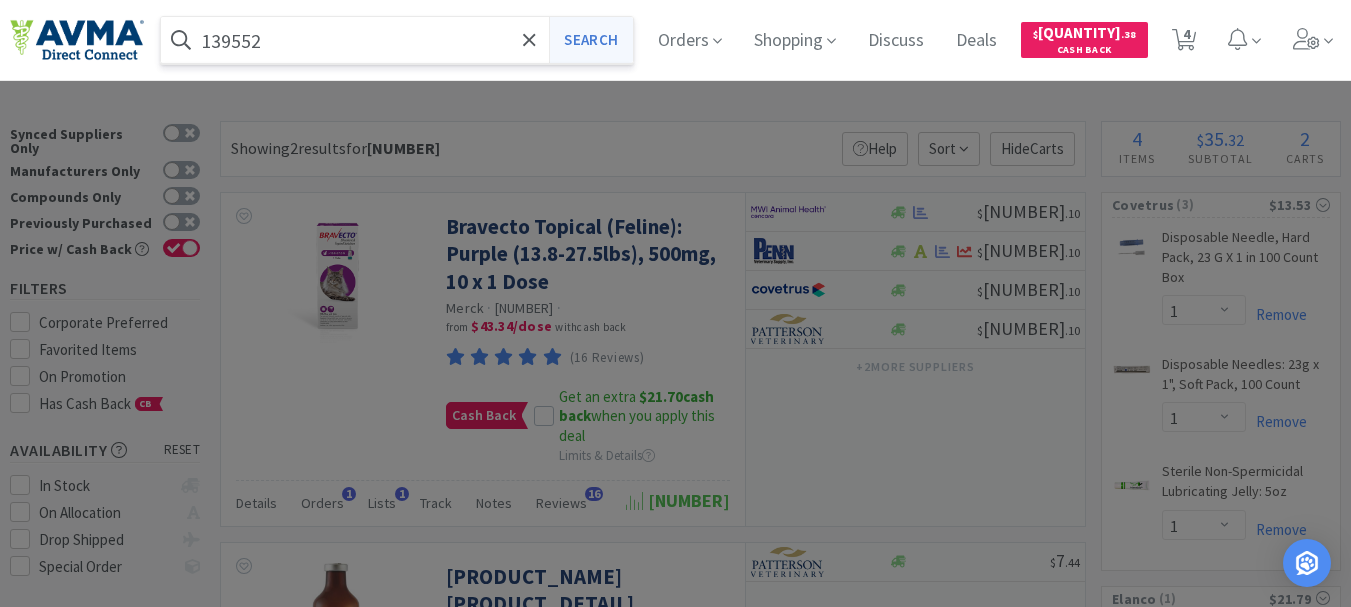 type on "139552" 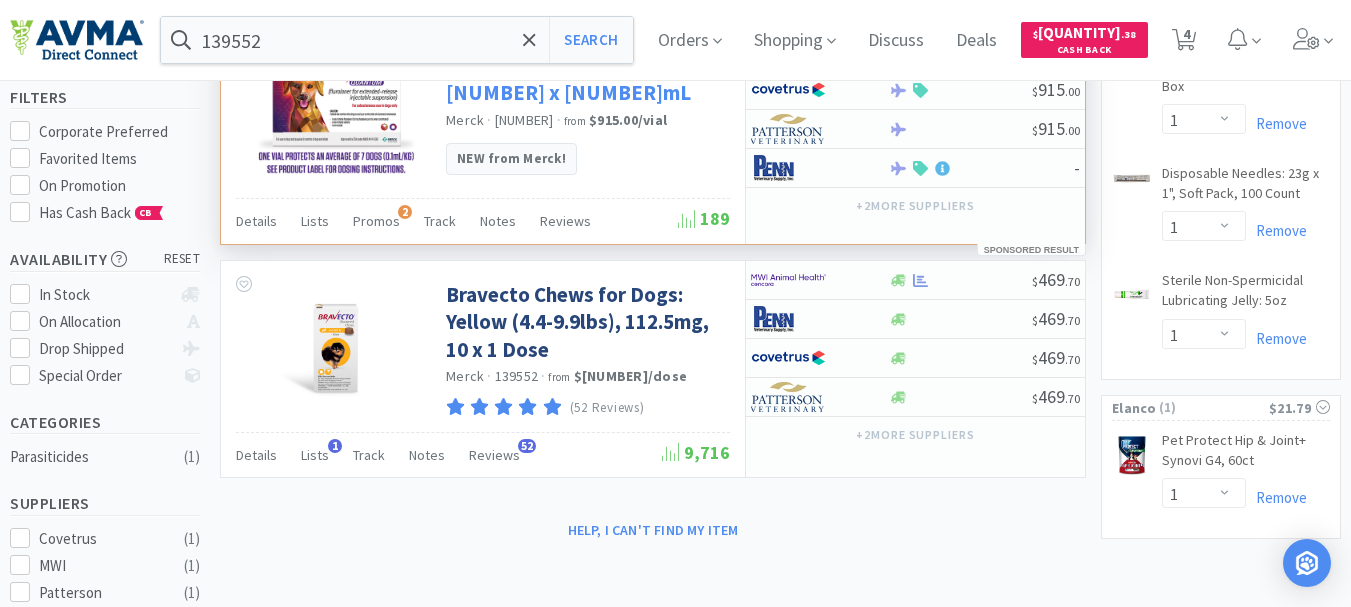 scroll, scrollTop: 200, scrollLeft: 0, axis: vertical 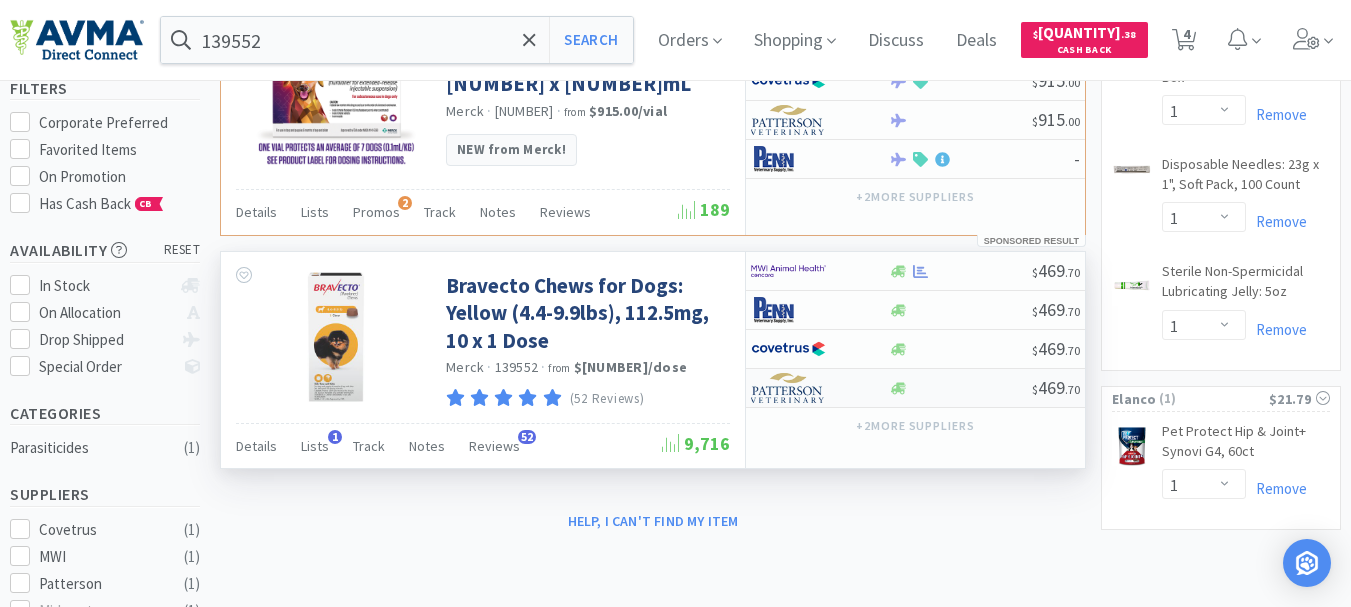 click at bounding box center [788, 388] 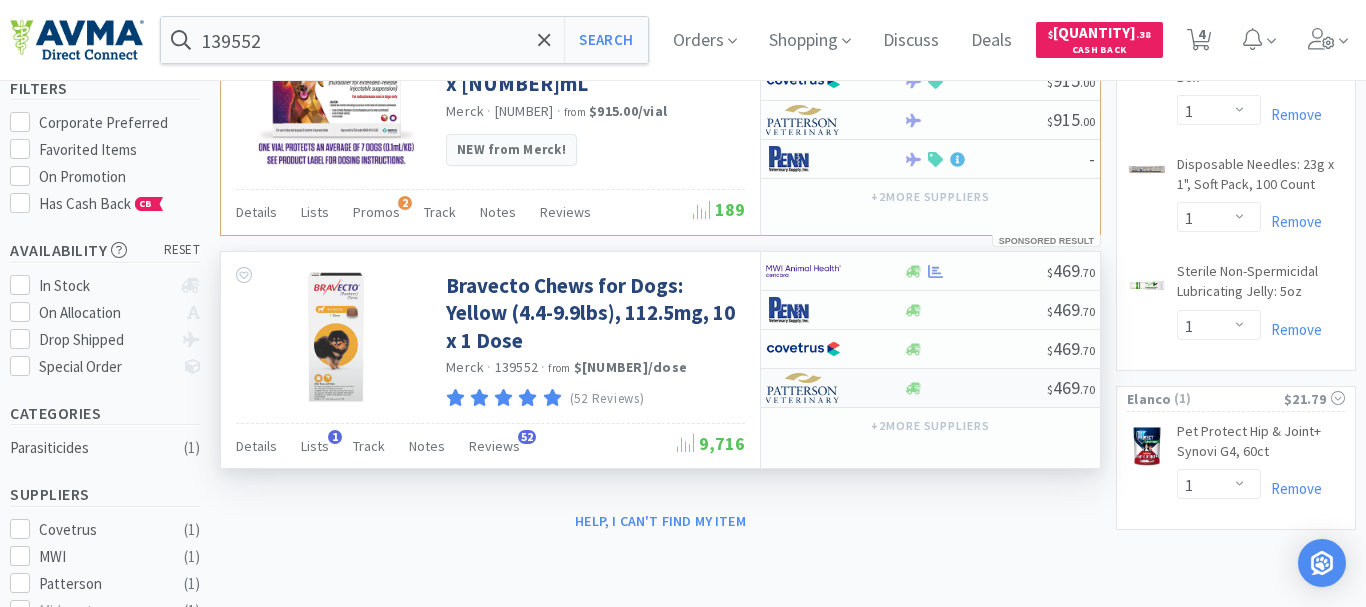 select on "1" 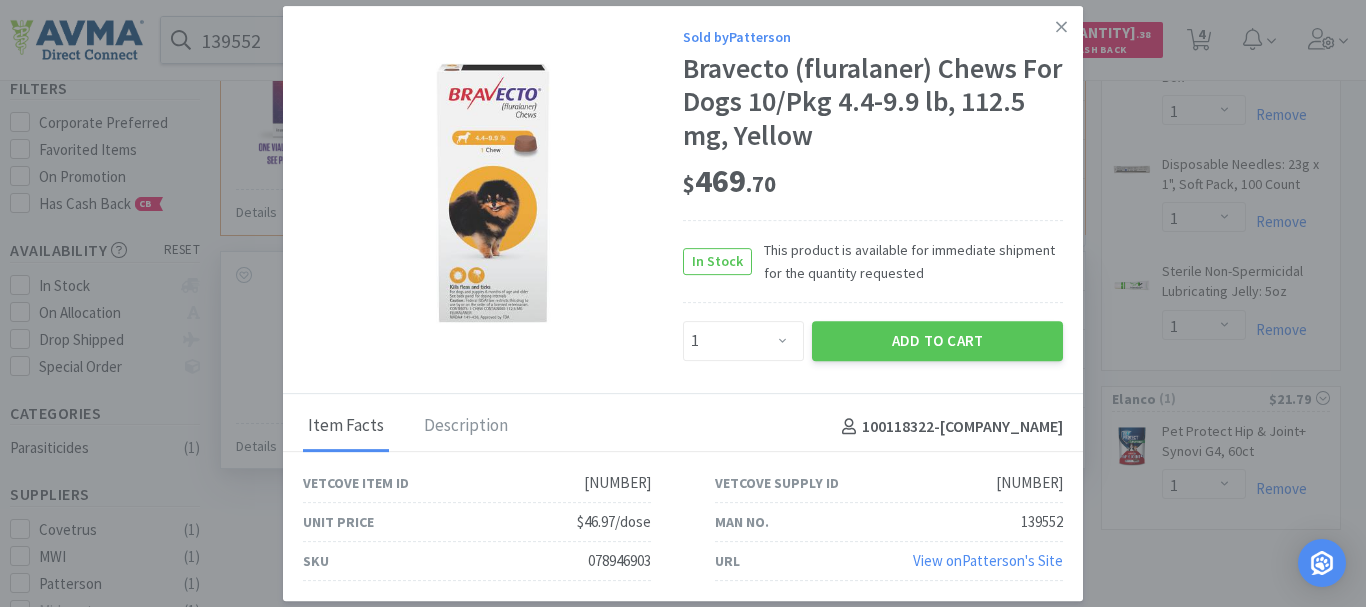 click on "078946903" at bounding box center (619, 561) 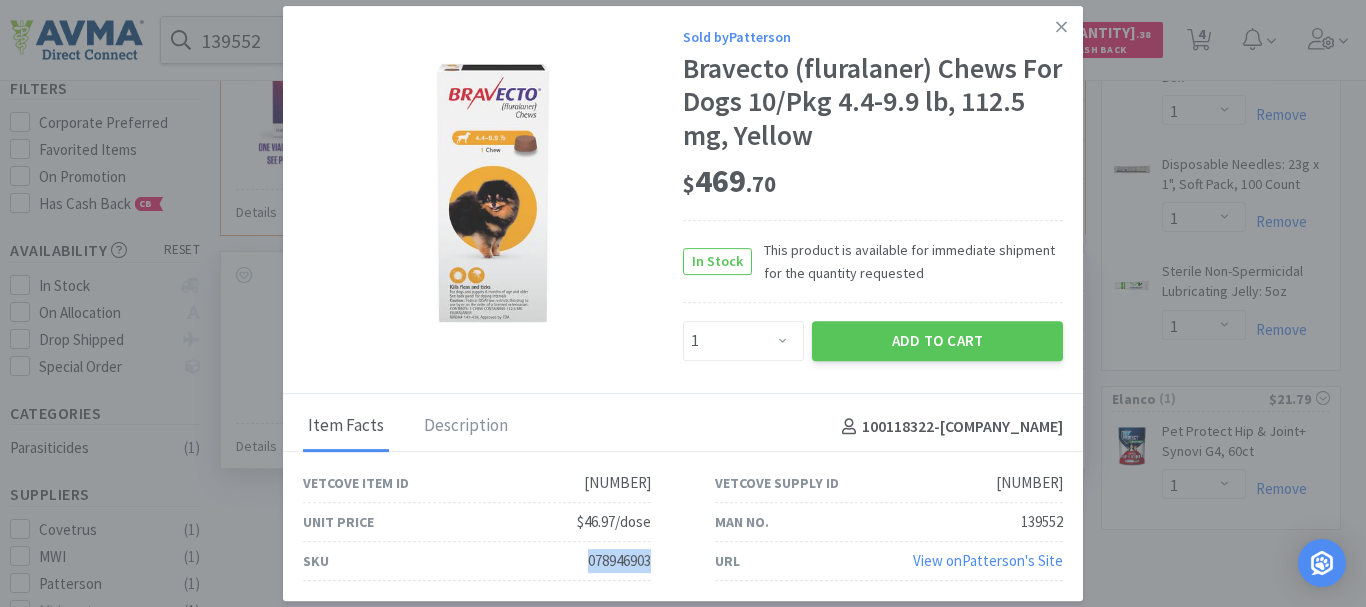 click on "078946903" at bounding box center (619, 561) 